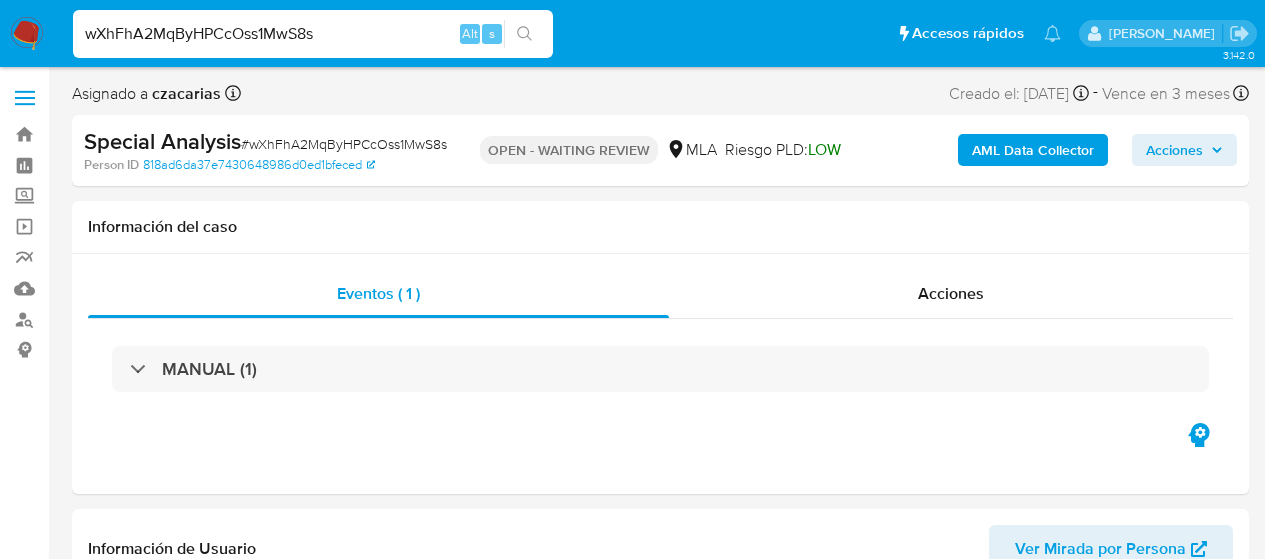 select on "10" 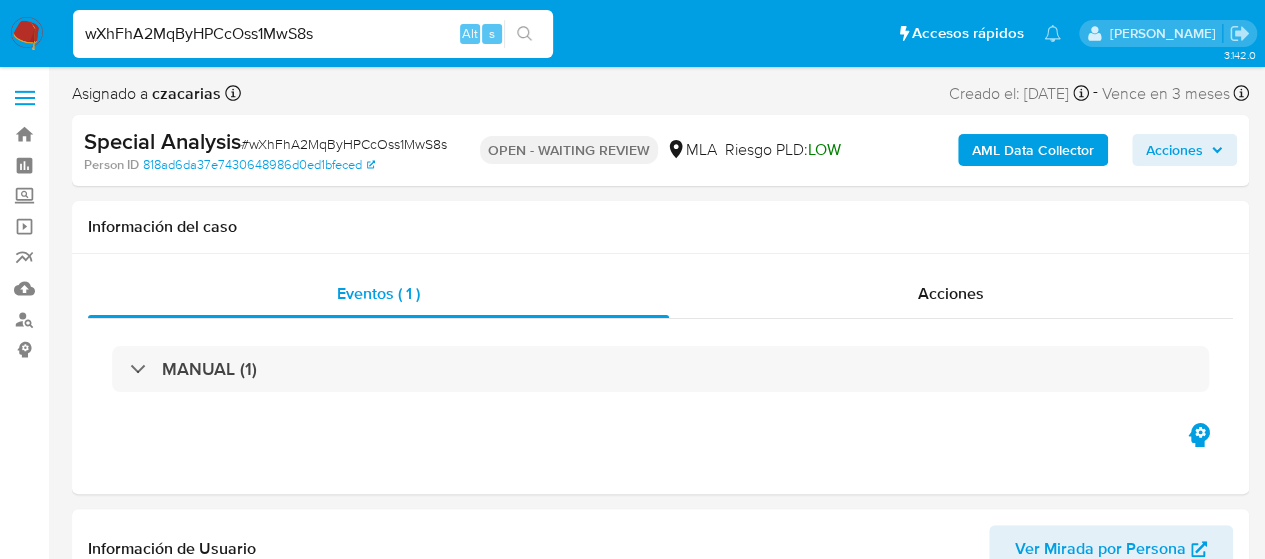 scroll, scrollTop: 1164, scrollLeft: 0, axis: vertical 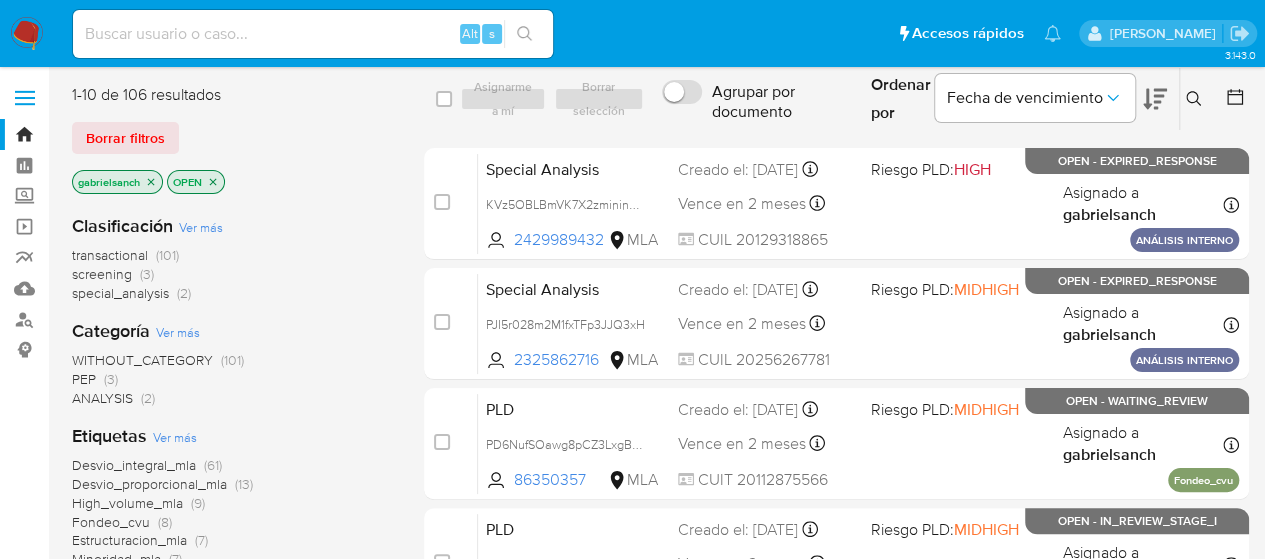 click 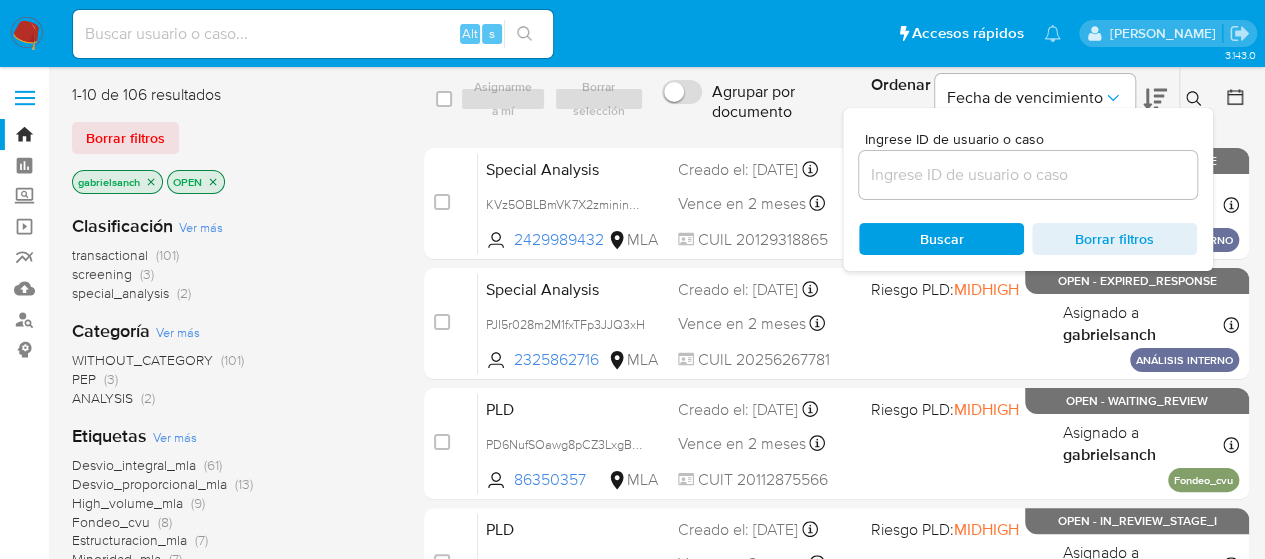 click at bounding box center [1028, 175] 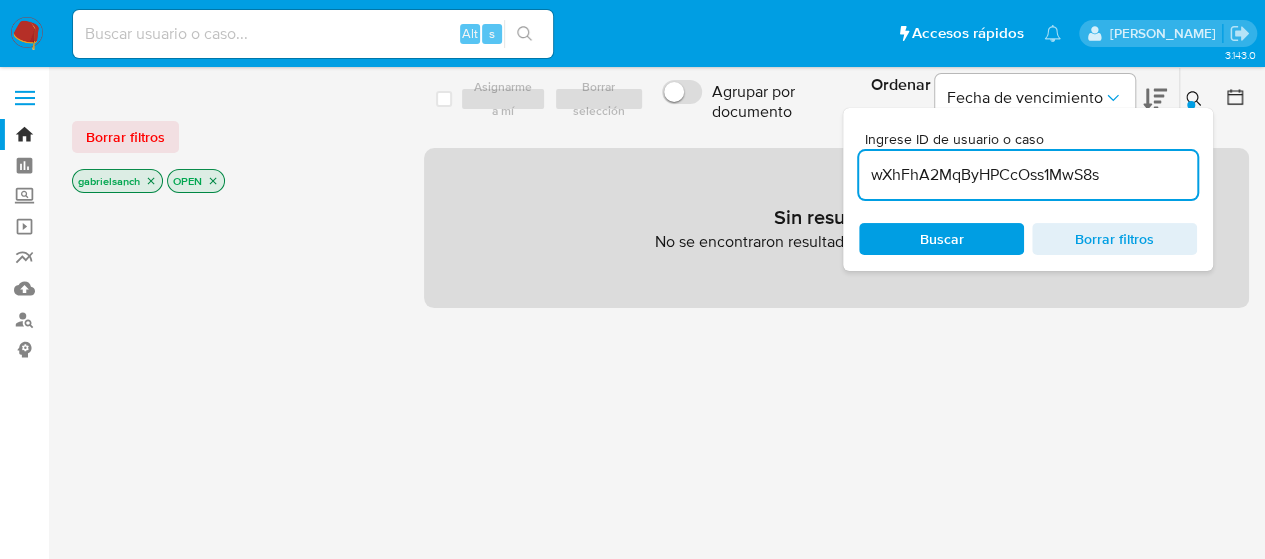 click on "wXhFhA2MqByHPCcOss1MwS8s" at bounding box center (1028, 175) 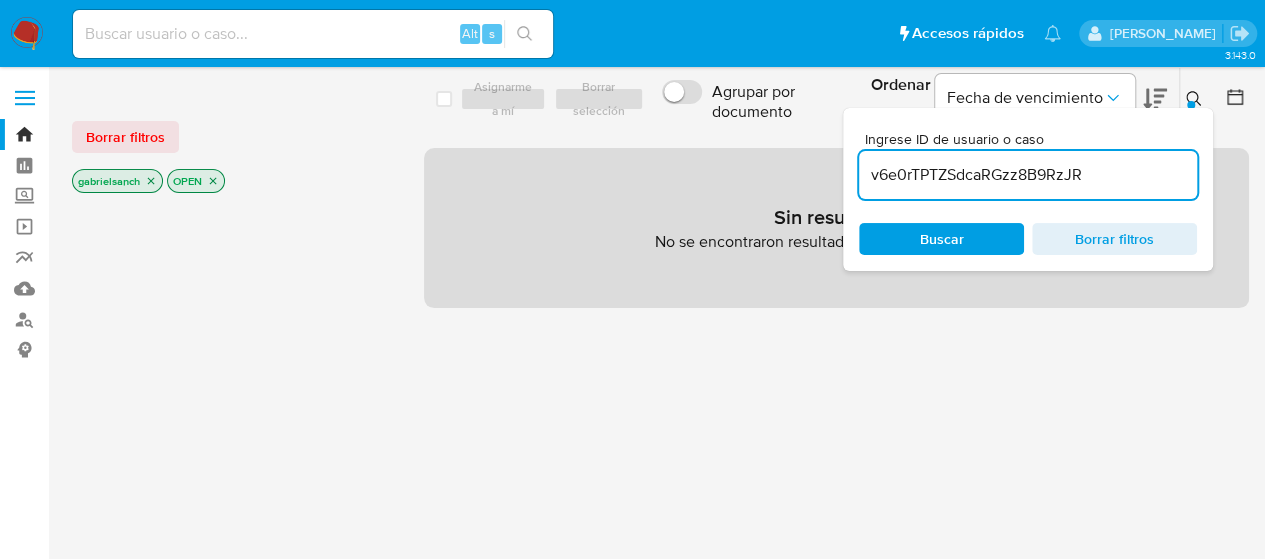 type on "v6e0rTPTZSdcaRGzz8B9RzJR" 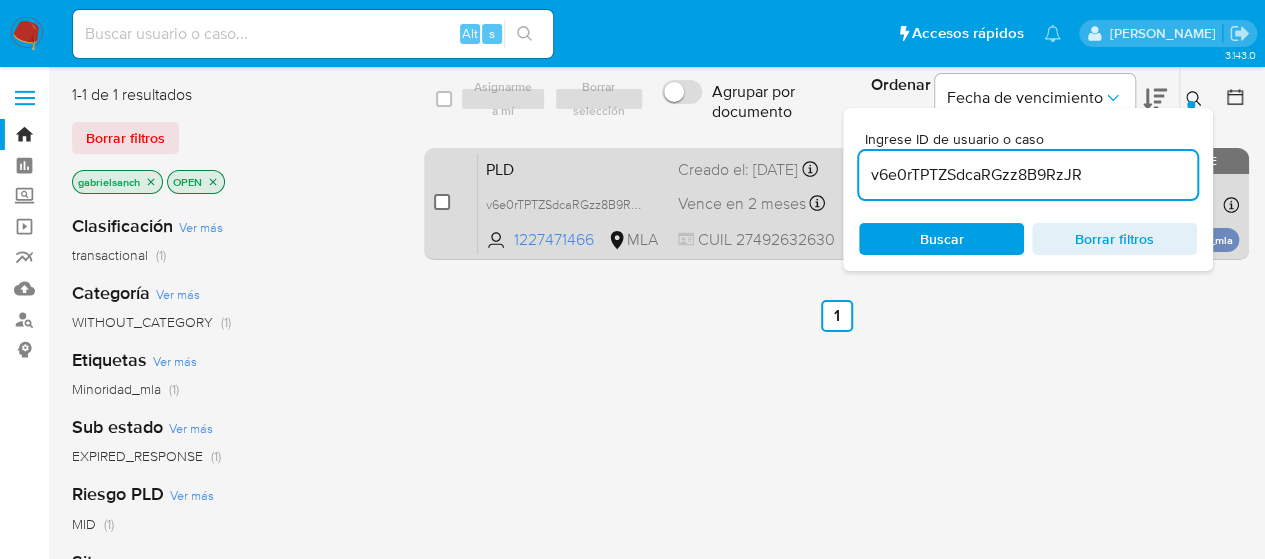 click at bounding box center [442, 202] 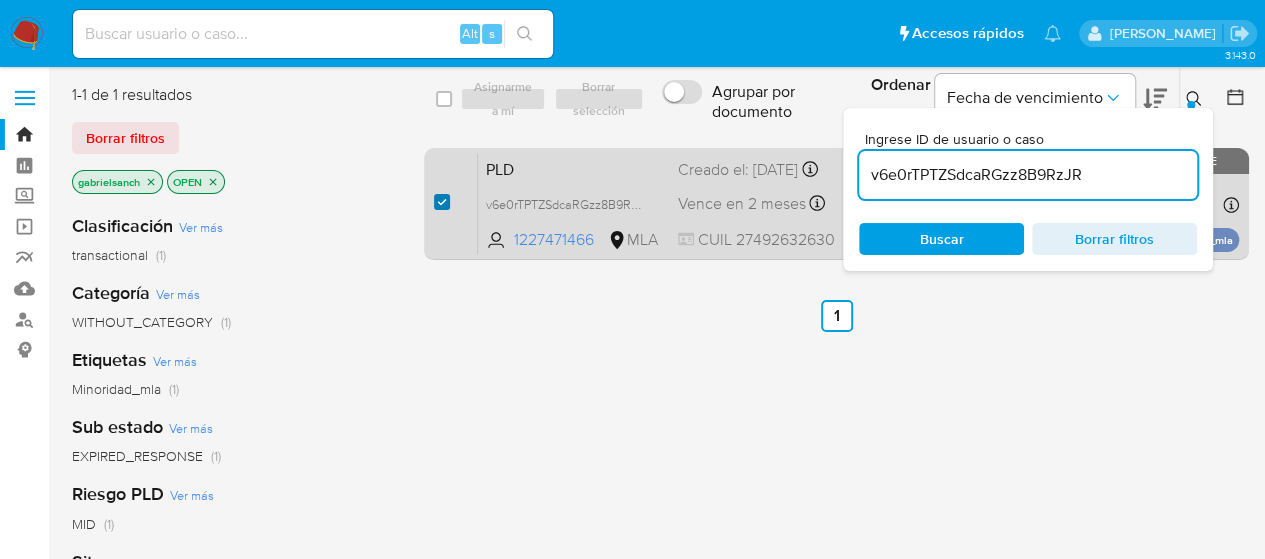 checkbox on "true" 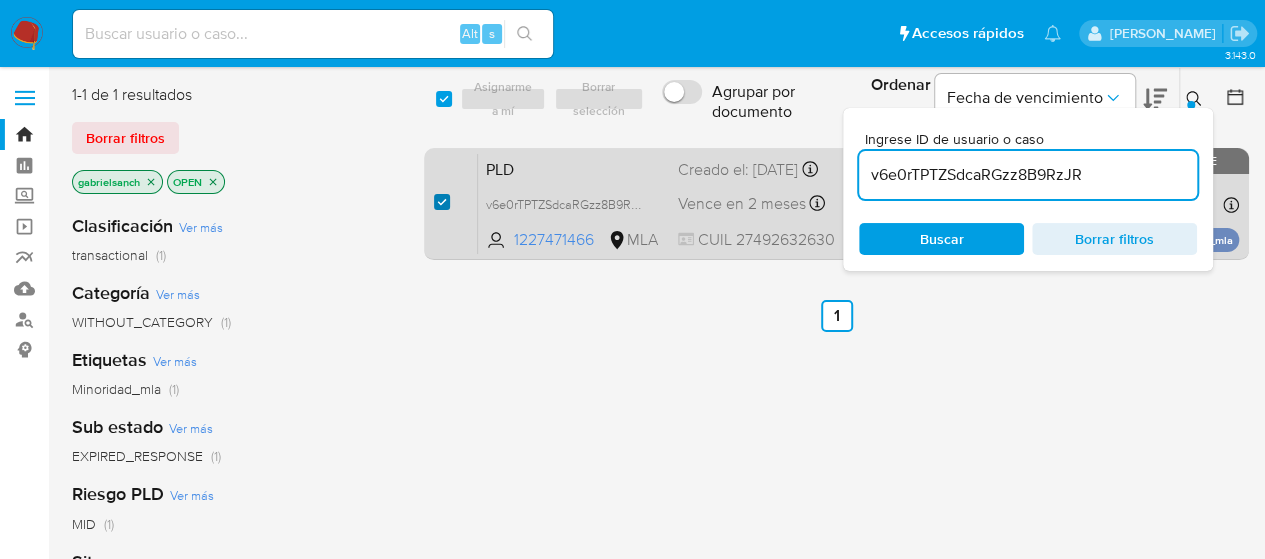checkbox on "true" 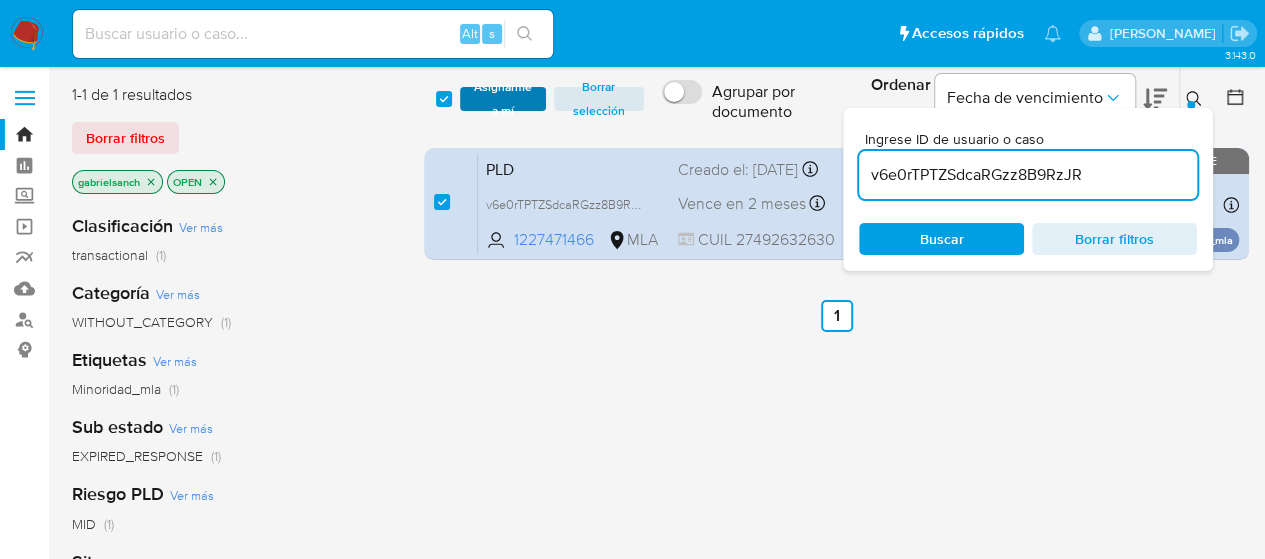 click on "Asignarme a mí" at bounding box center [503, 99] 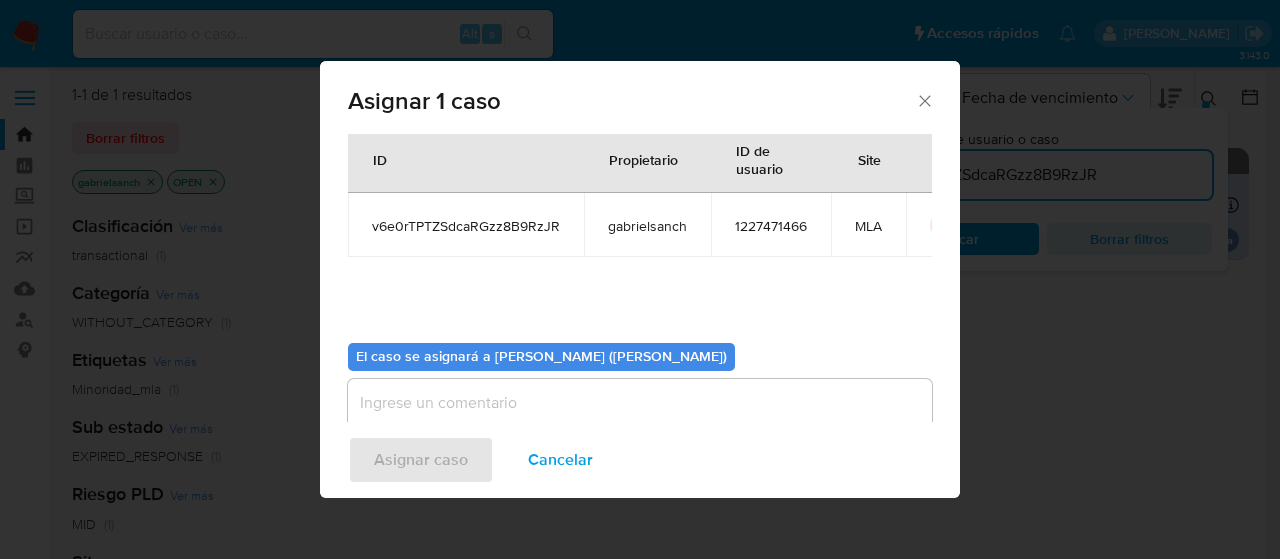 scroll, scrollTop: 102, scrollLeft: 0, axis: vertical 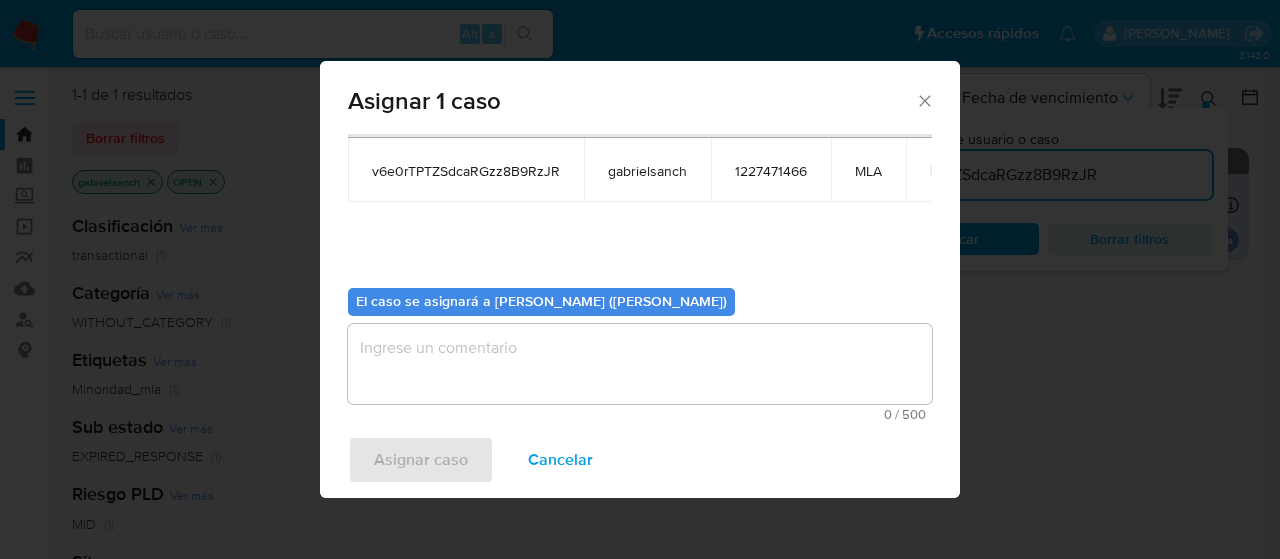 click at bounding box center [640, 364] 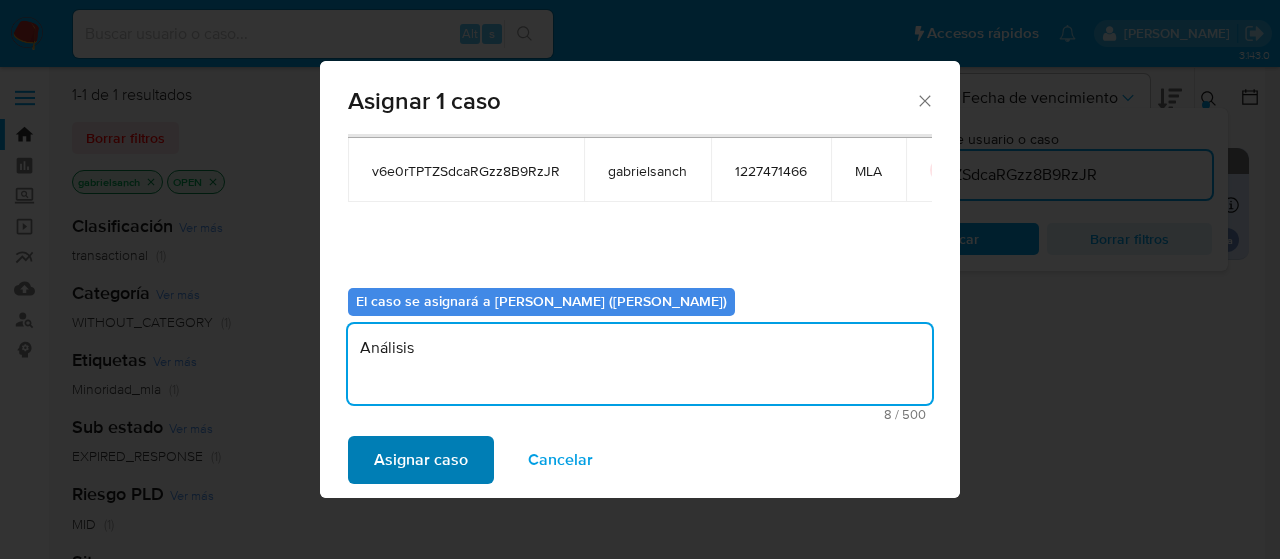 type on "Análisis" 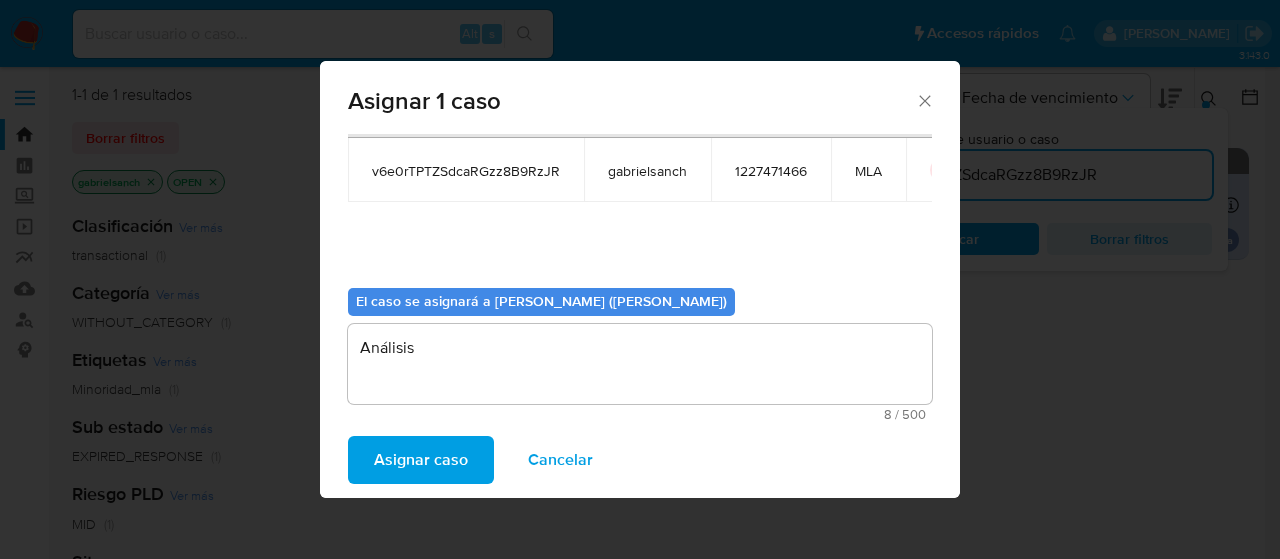 click on "Asignar caso" at bounding box center (421, 460) 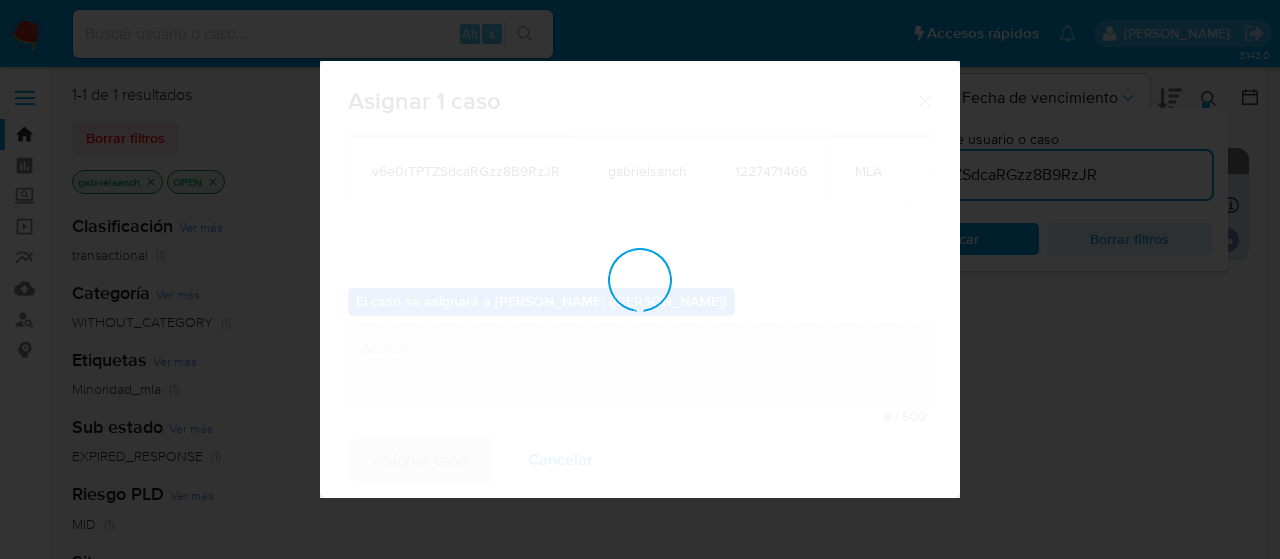 type 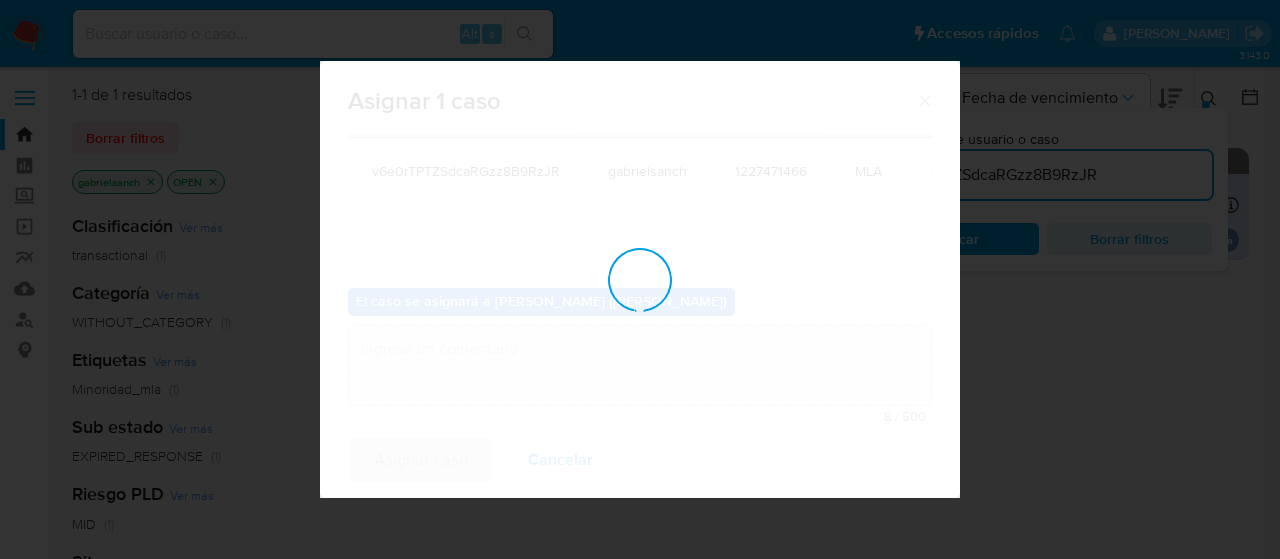 checkbox on "false" 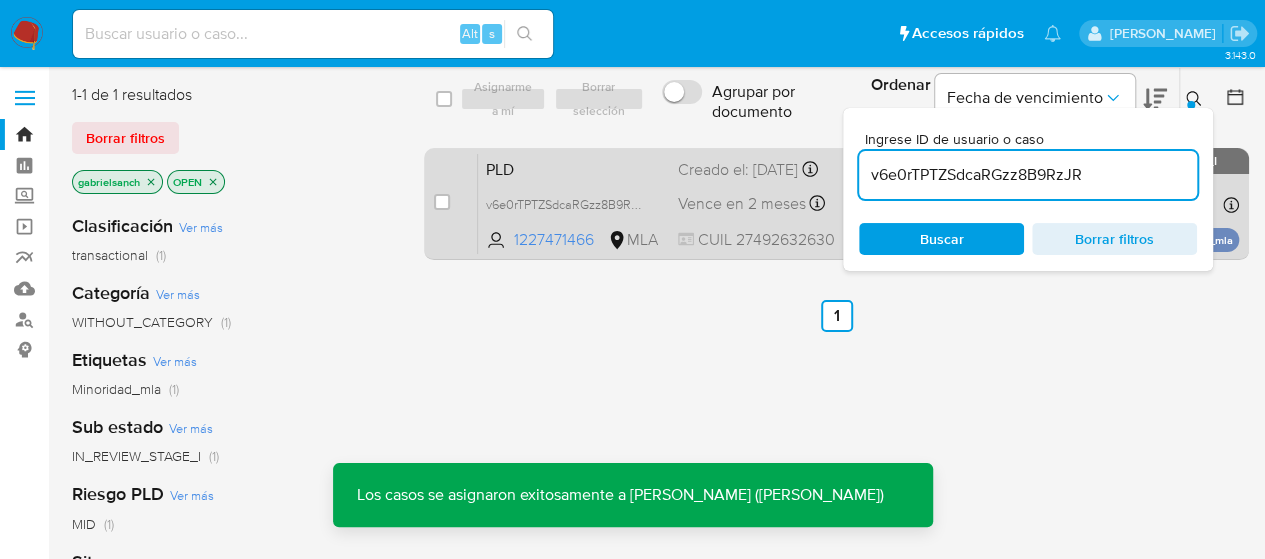 click on "PLD" at bounding box center (574, 168) 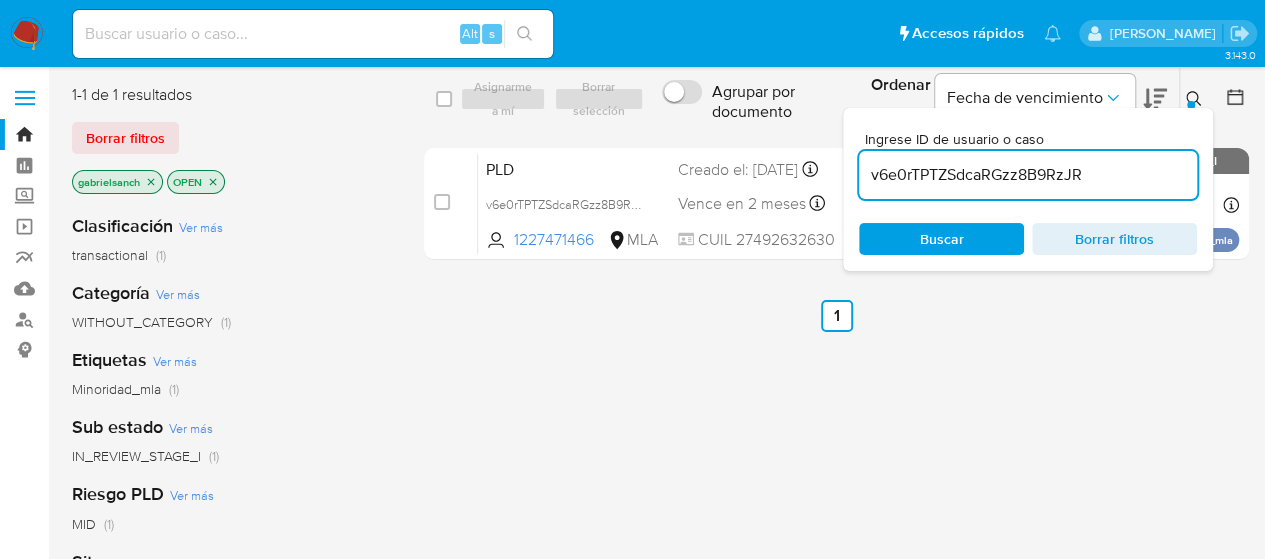 click on "v6e0rTPTZSdcaRGzz8B9RzJR" at bounding box center (1028, 175) 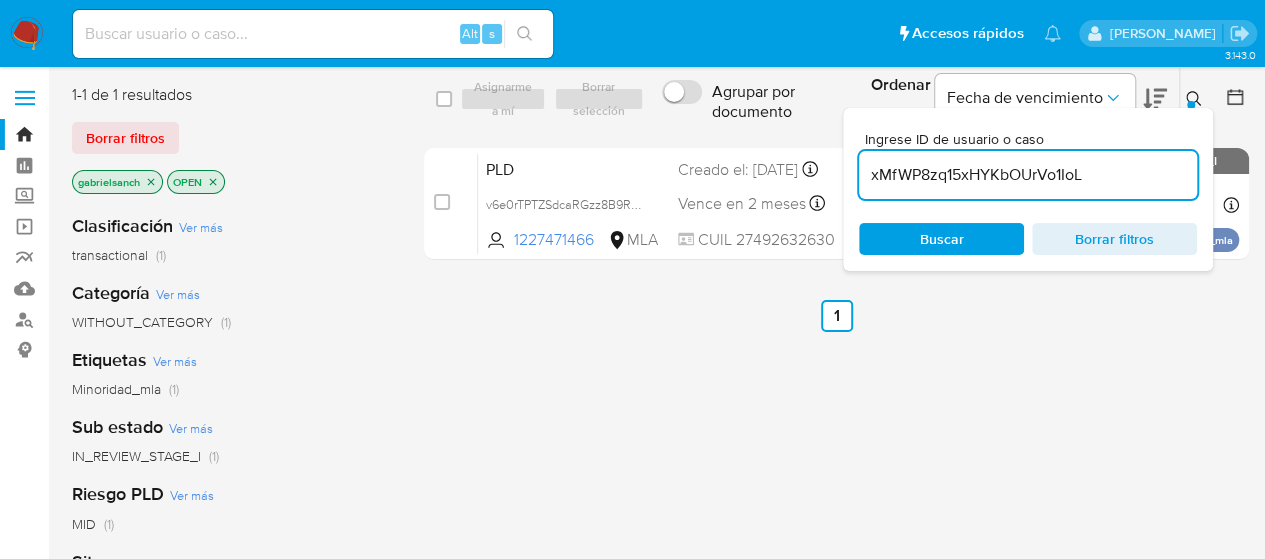 type on "xMfWP8zq15xHYKbOUrVo1IoL" 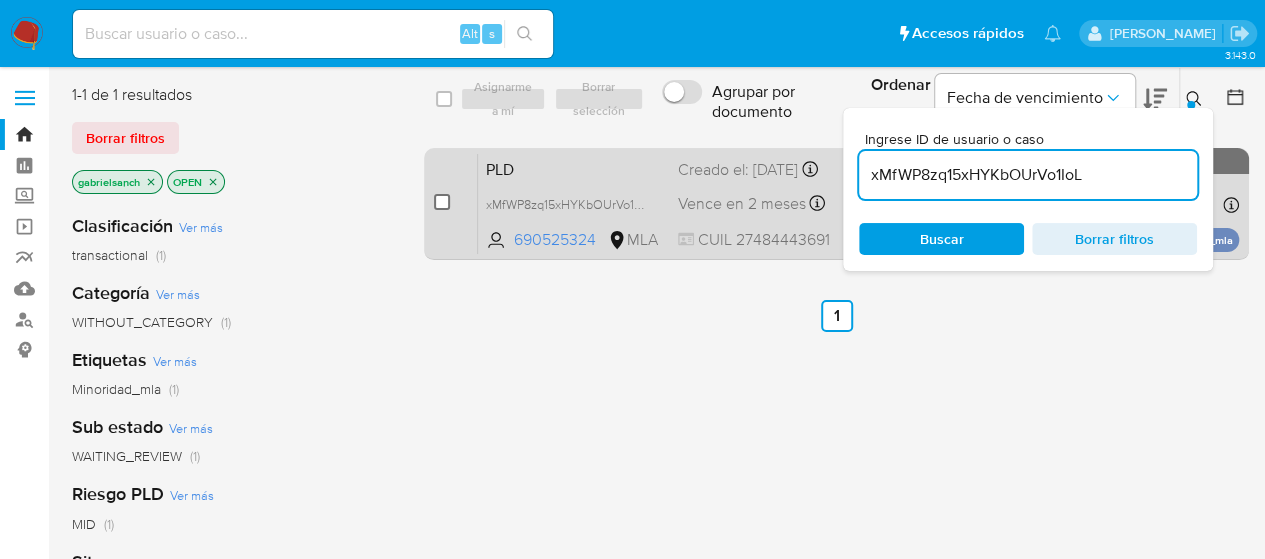 click at bounding box center [442, 202] 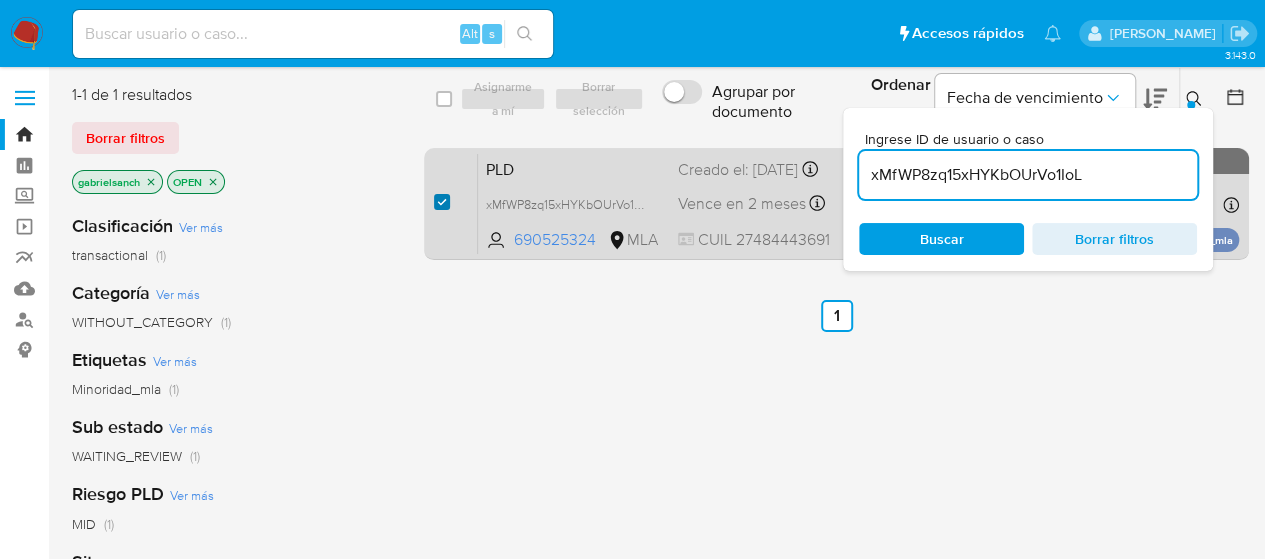 checkbox on "true" 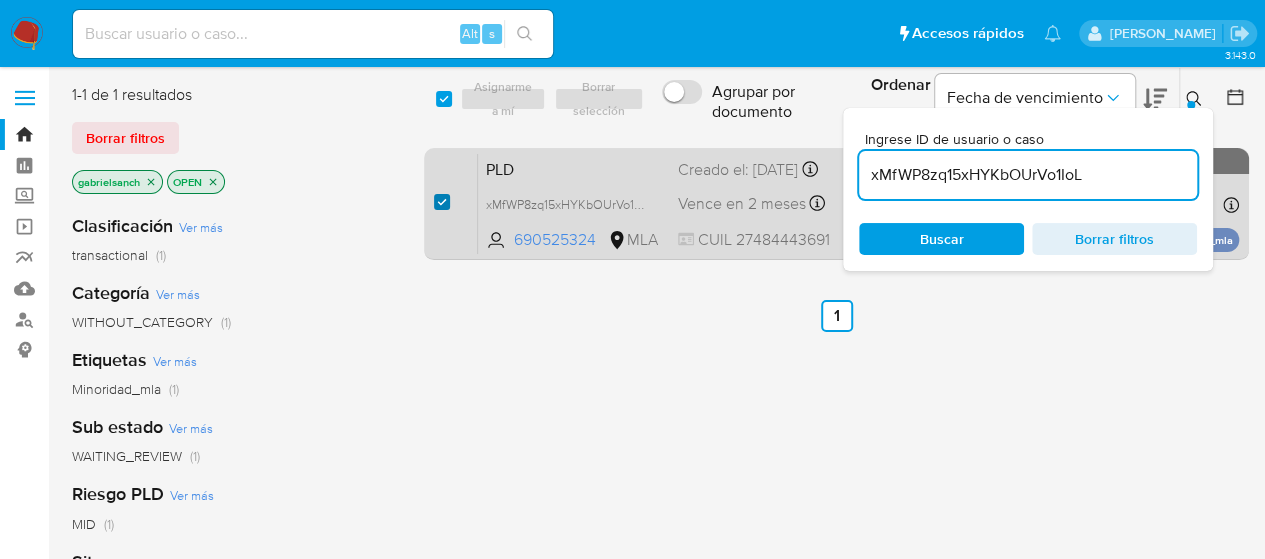 checkbox on "true" 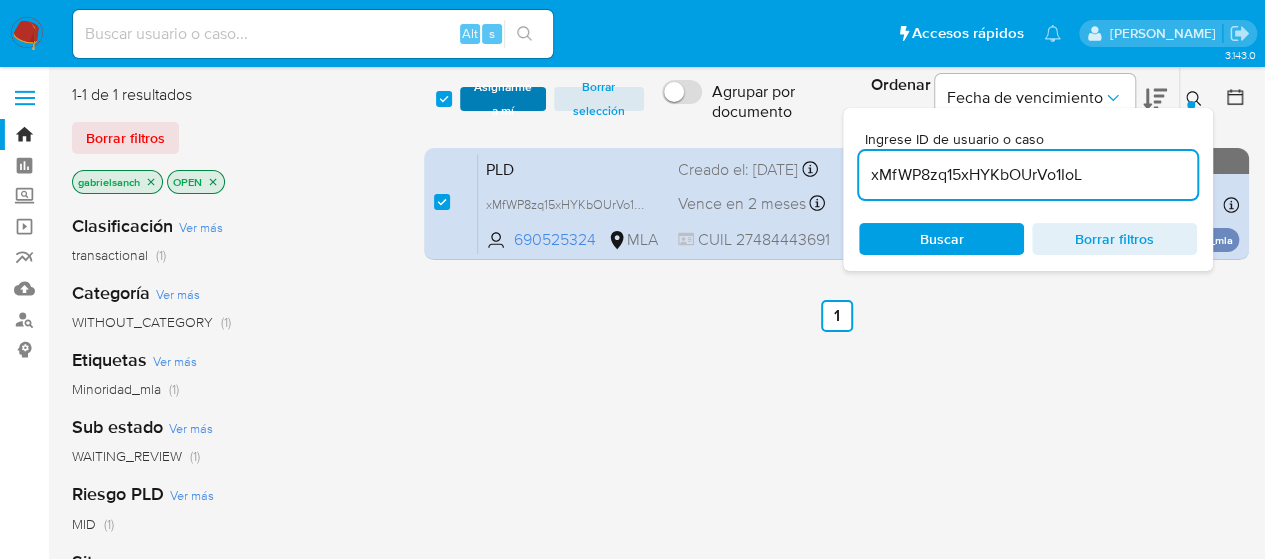 click on "Asignarme a mí" at bounding box center [503, 99] 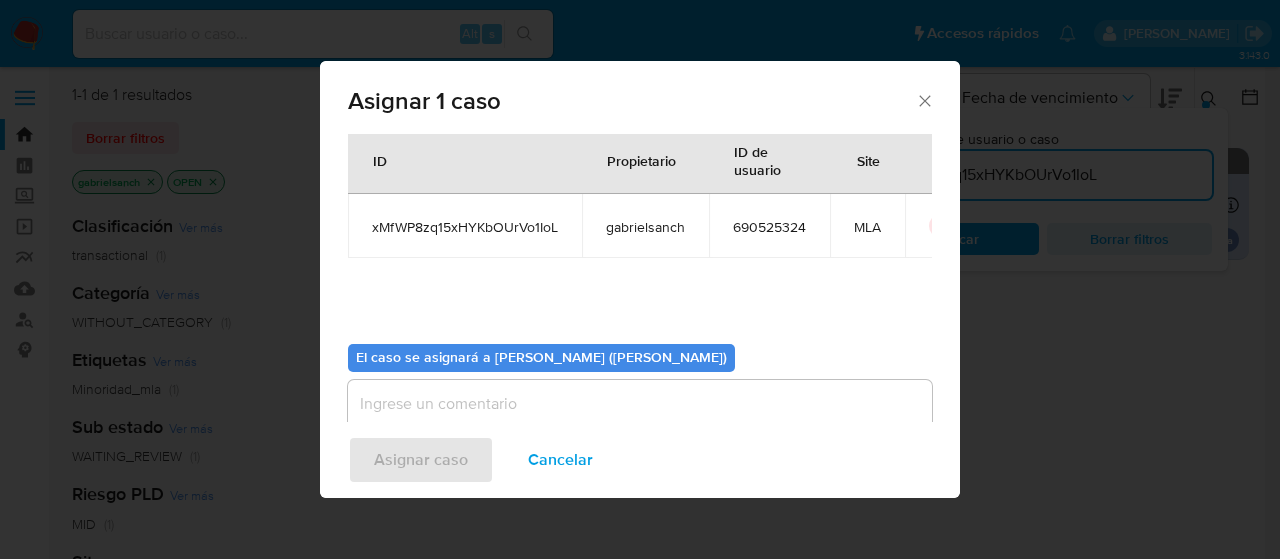 scroll, scrollTop: 102, scrollLeft: 0, axis: vertical 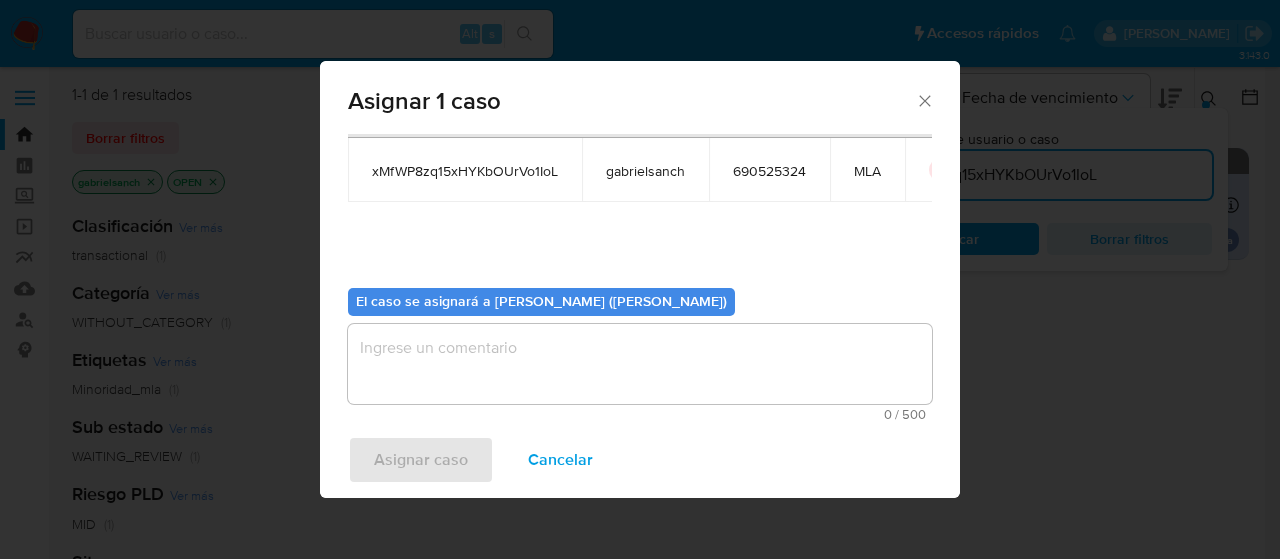 click at bounding box center [640, 364] 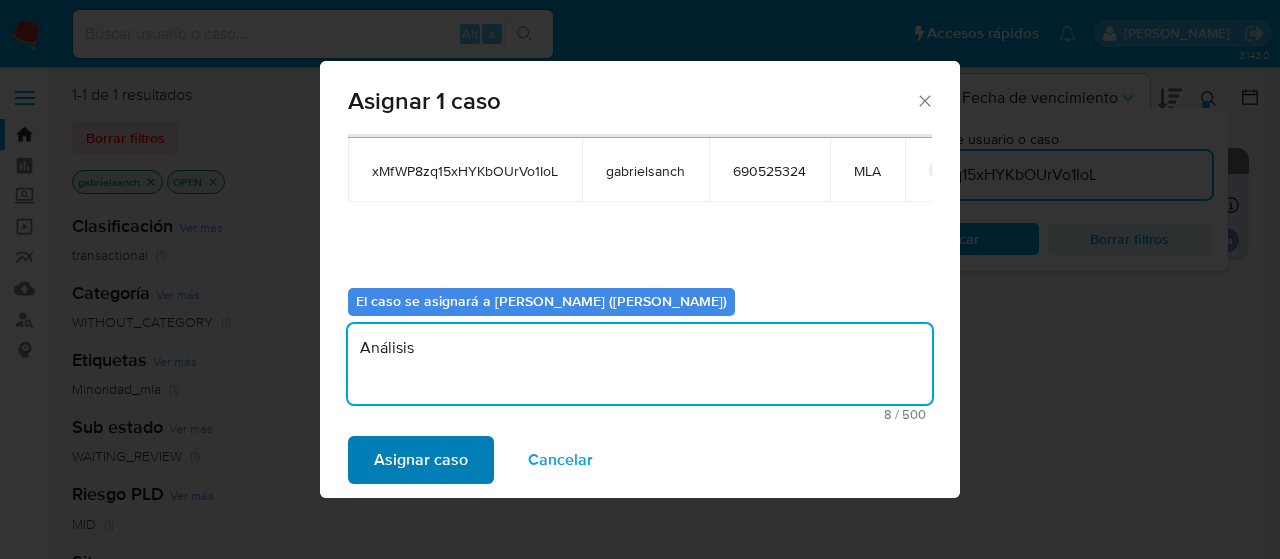 type on "Análisis" 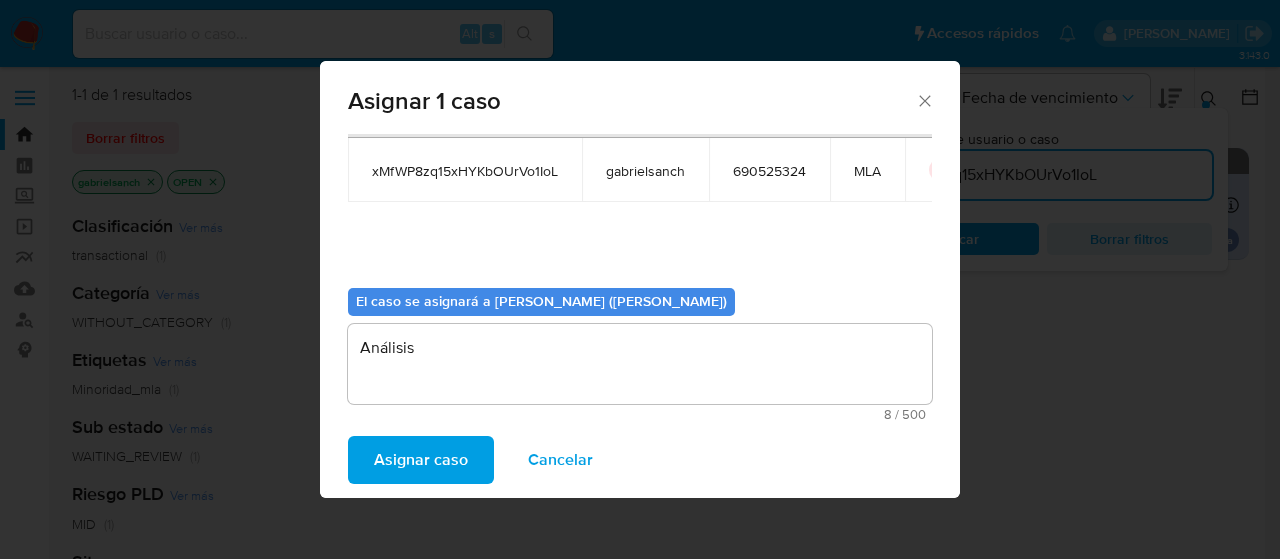 click on "Asignar caso" at bounding box center (421, 460) 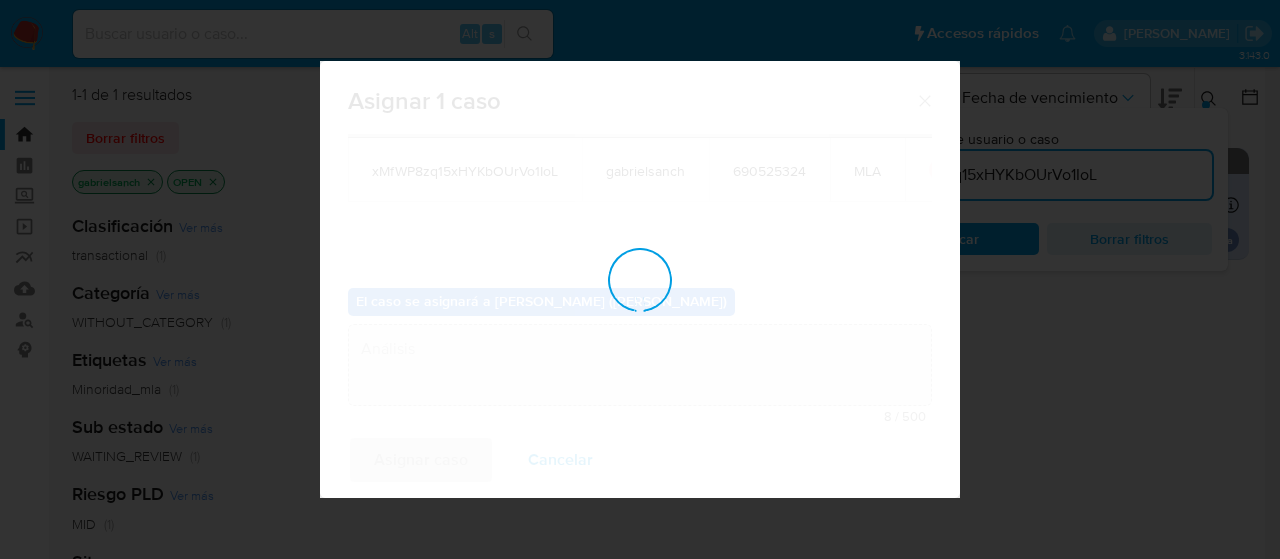 type 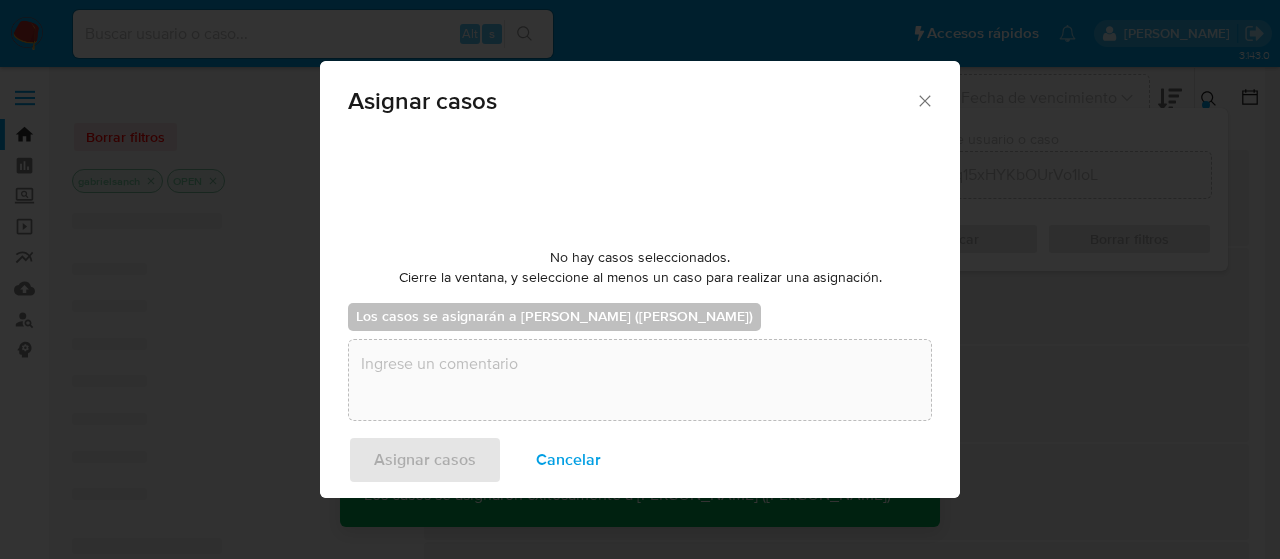 checkbox on "false" 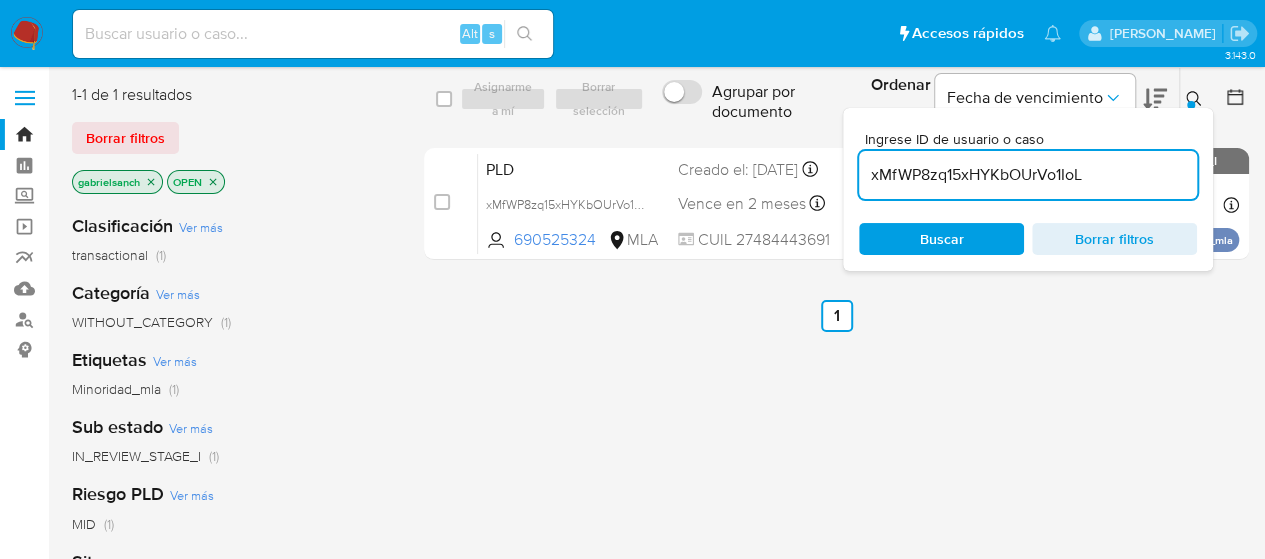 click on "xMfWP8zq15xHYKbOUrVo1IoL" at bounding box center [1028, 175] 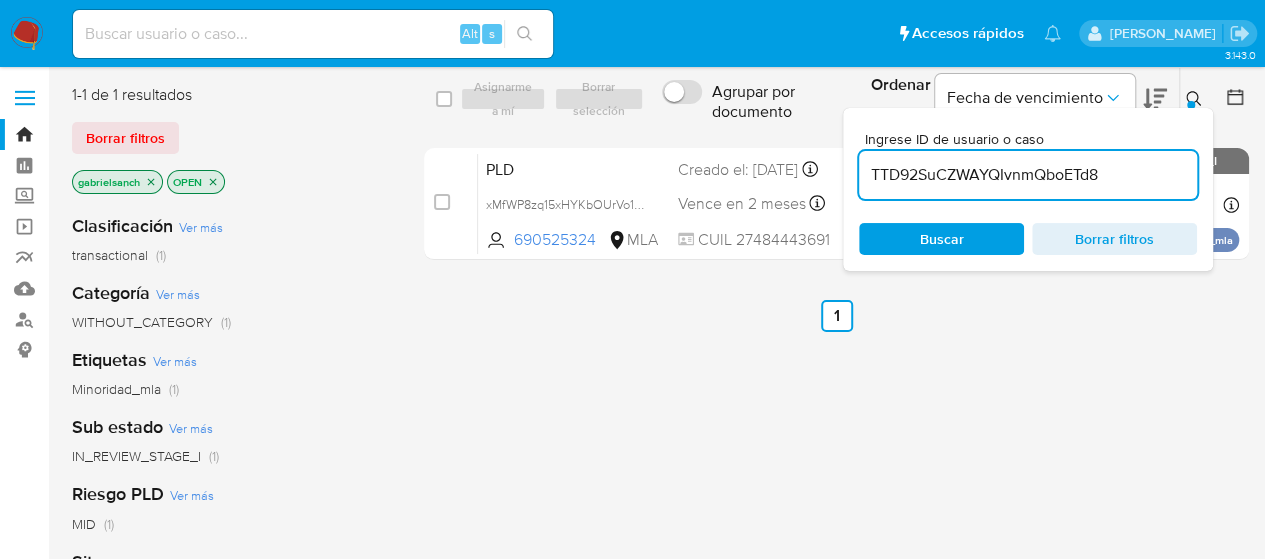 type on "TTD92SuCZWAYQIvnmQboETd8" 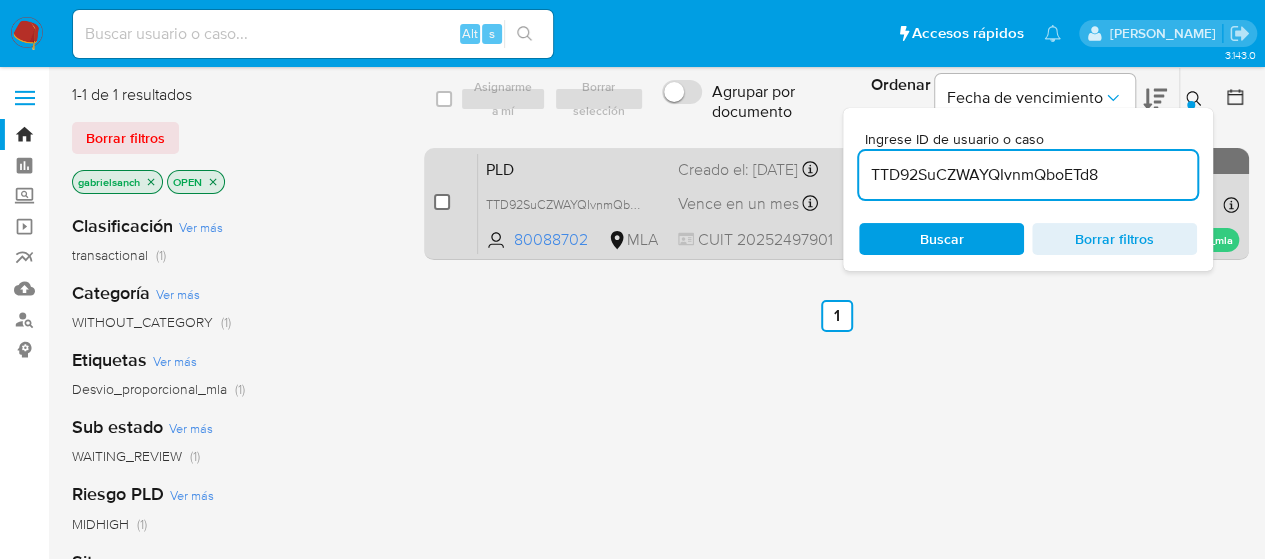click at bounding box center [442, 202] 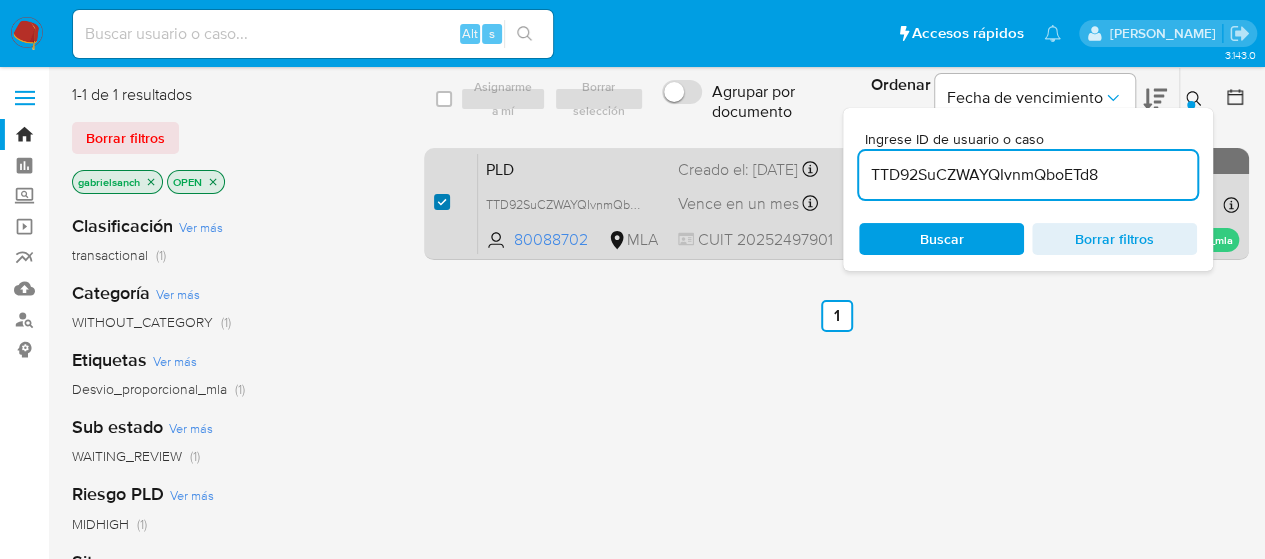 checkbox on "true" 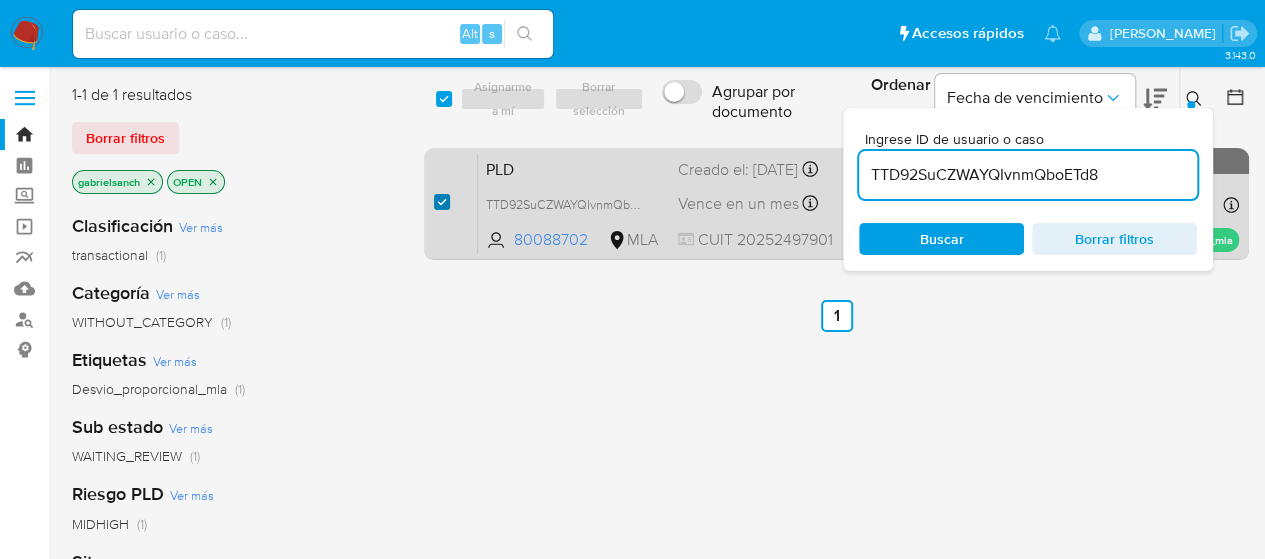 checkbox on "true" 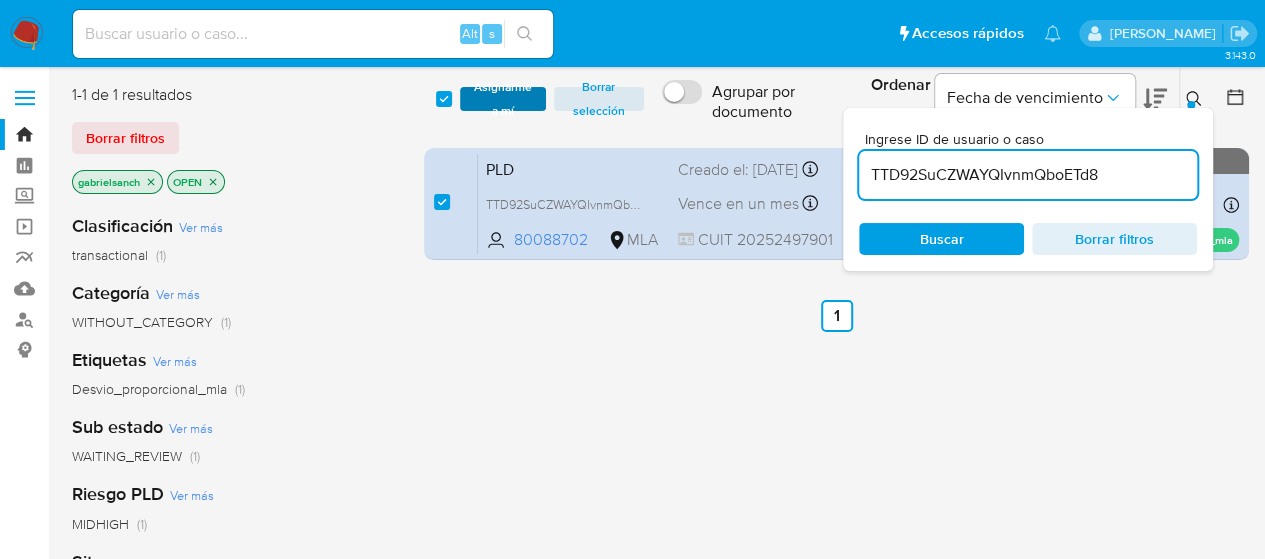 click on "Asignarme a mí" at bounding box center [503, 99] 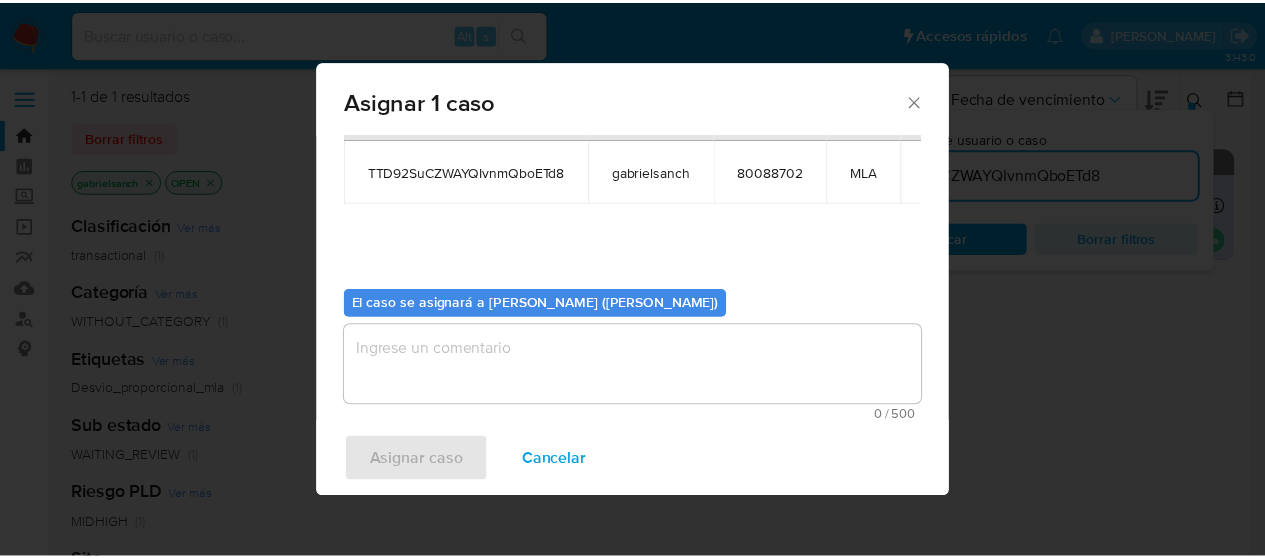 scroll, scrollTop: 102, scrollLeft: 0, axis: vertical 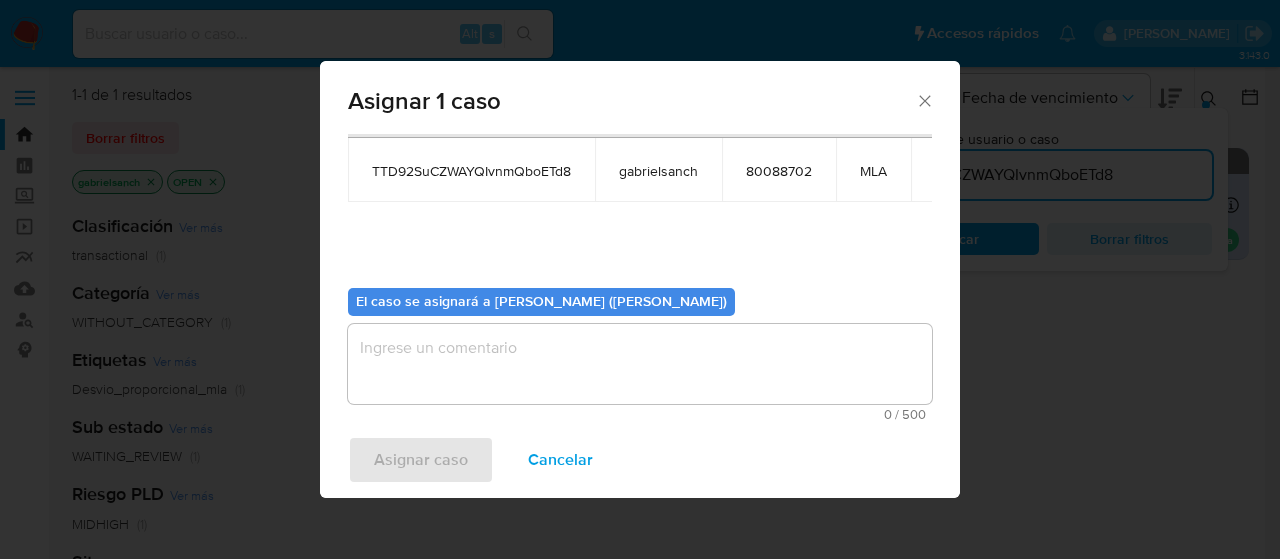 click at bounding box center [640, 364] 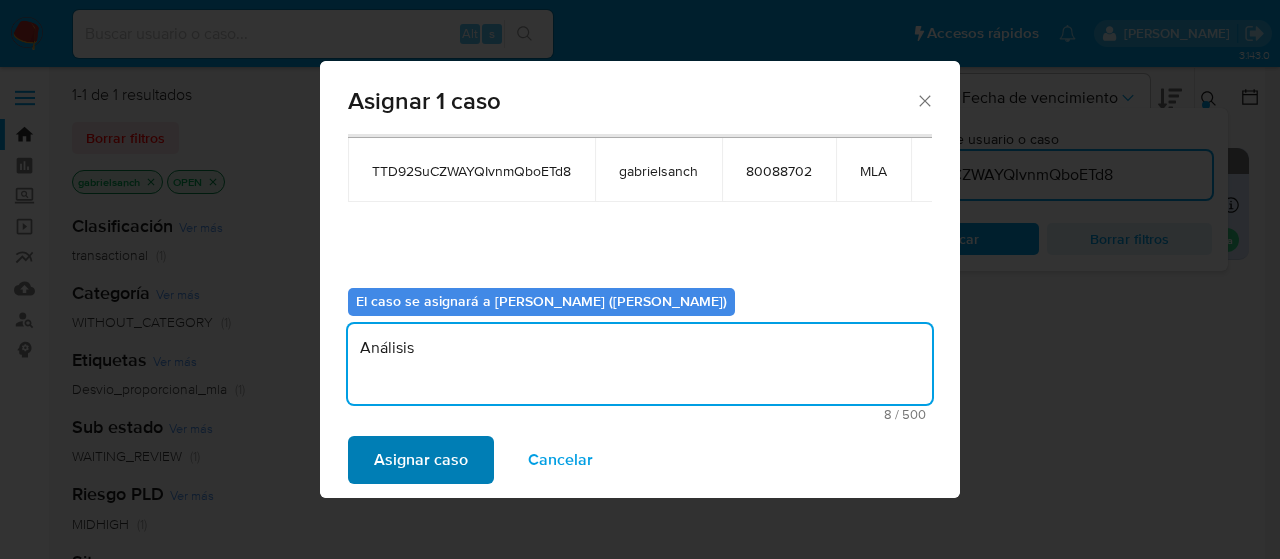 type on "Análisis" 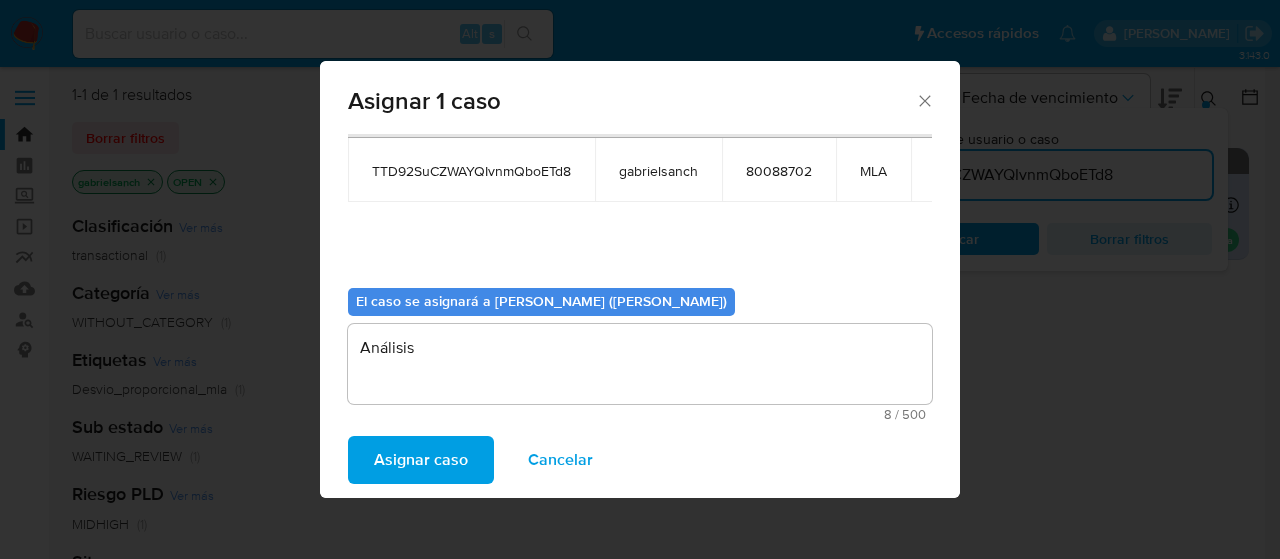 click on "Asignar caso" at bounding box center (421, 460) 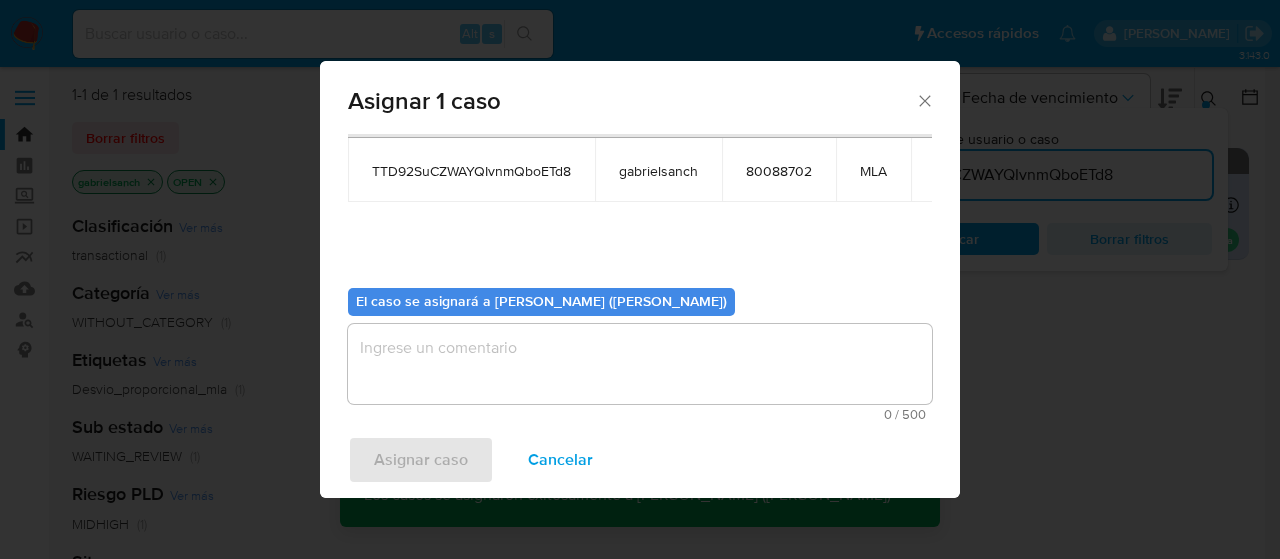 checkbox on "false" 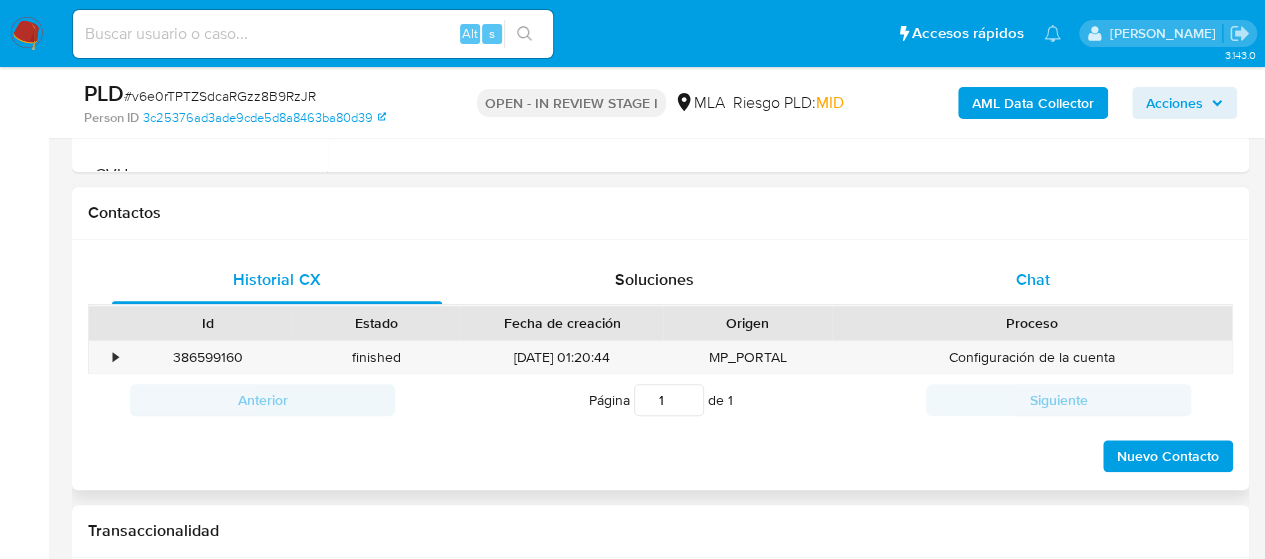 scroll, scrollTop: 900, scrollLeft: 0, axis: vertical 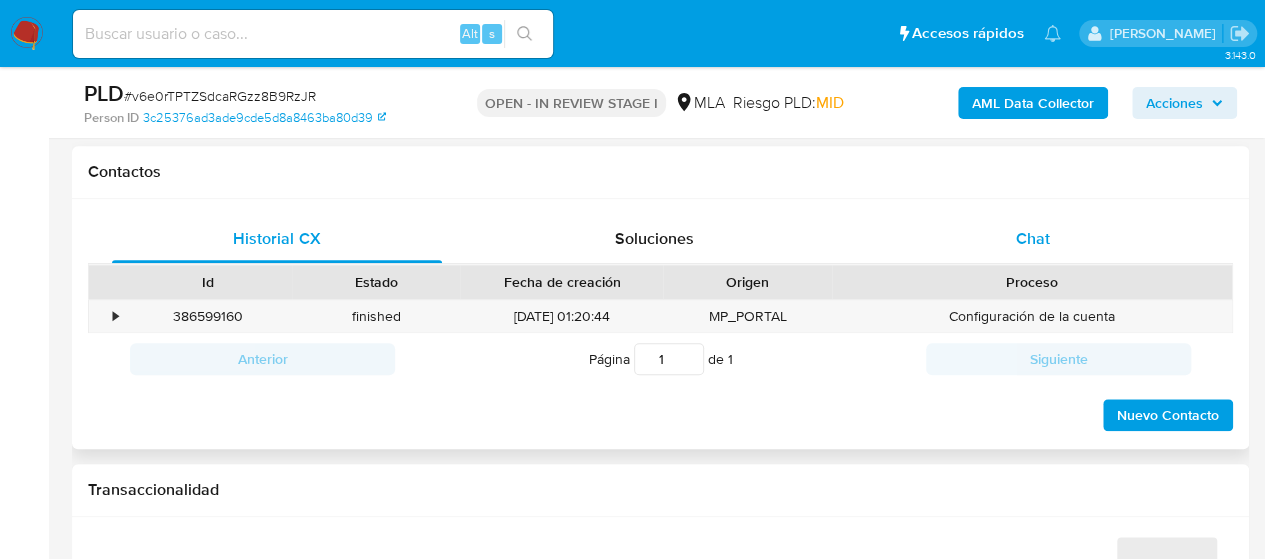 click on "Chat" at bounding box center [1033, 238] 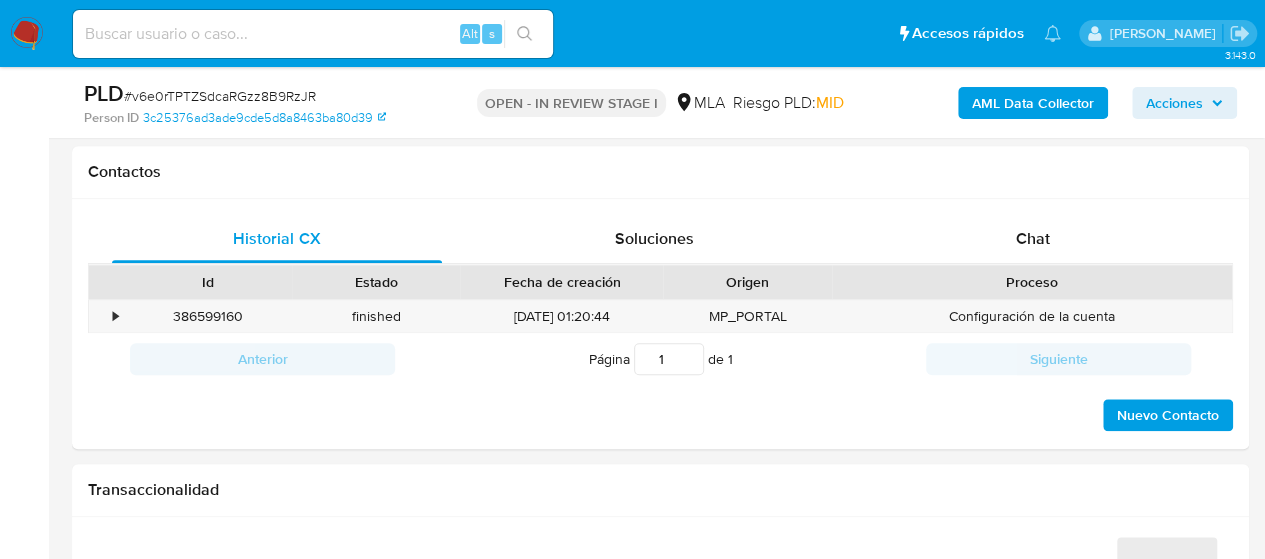 select on "10" 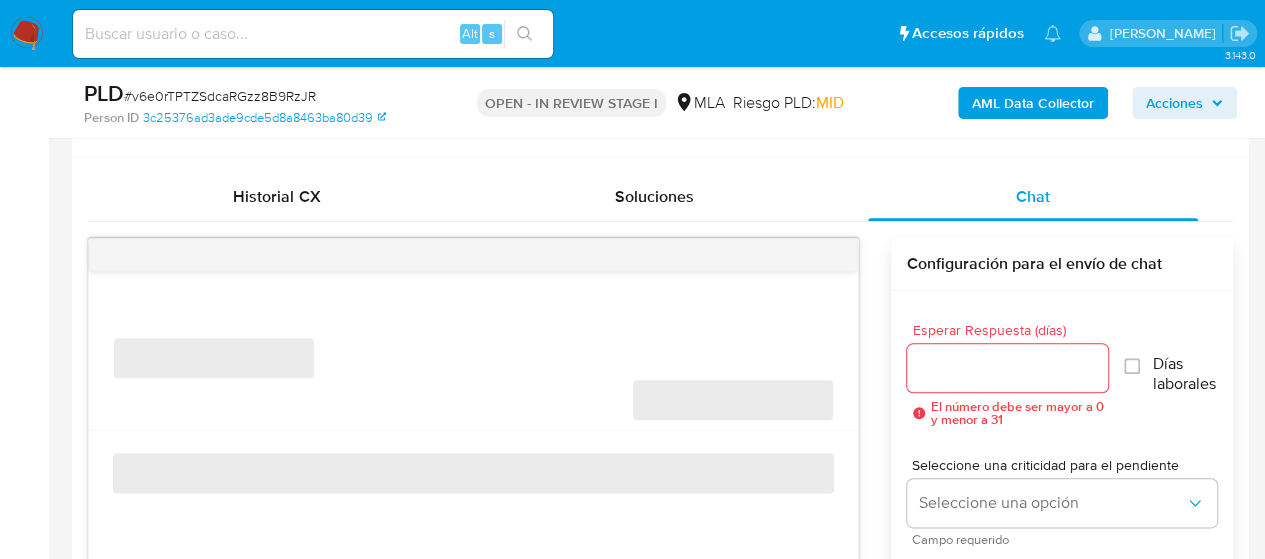 scroll, scrollTop: 1000, scrollLeft: 0, axis: vertical 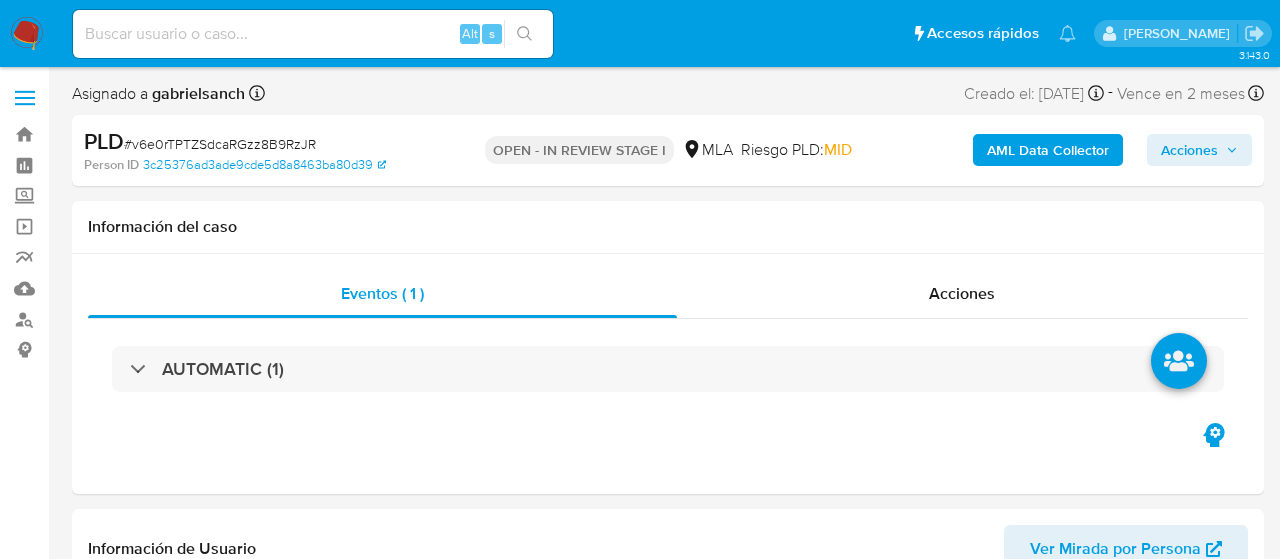 select on "10" 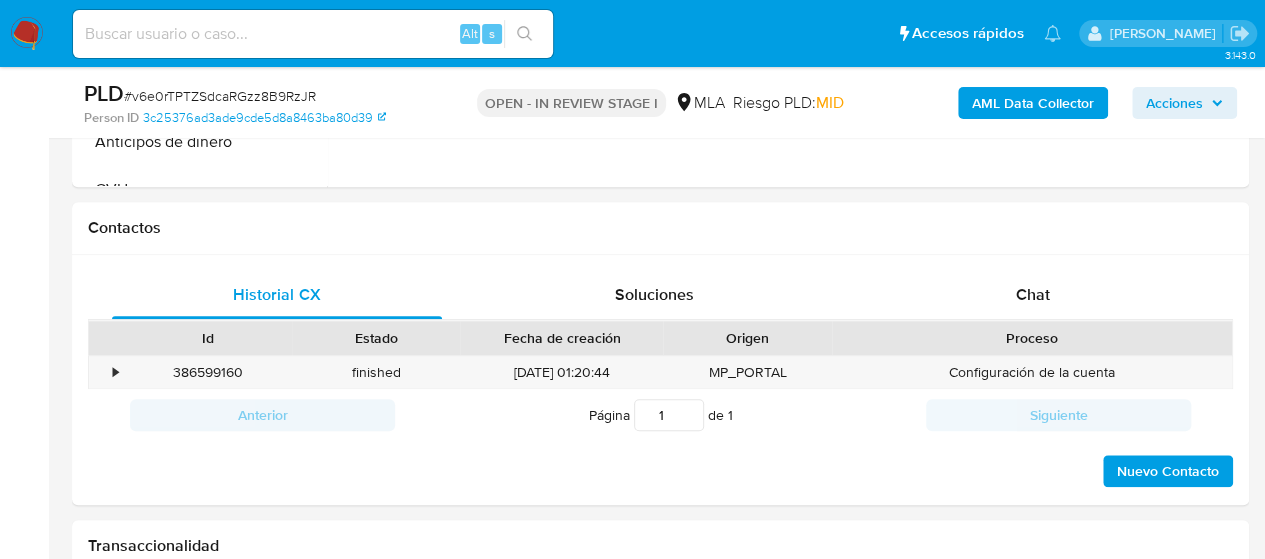 scroll, scrollTop: 900, scrollLeft: 0, axis: vertical 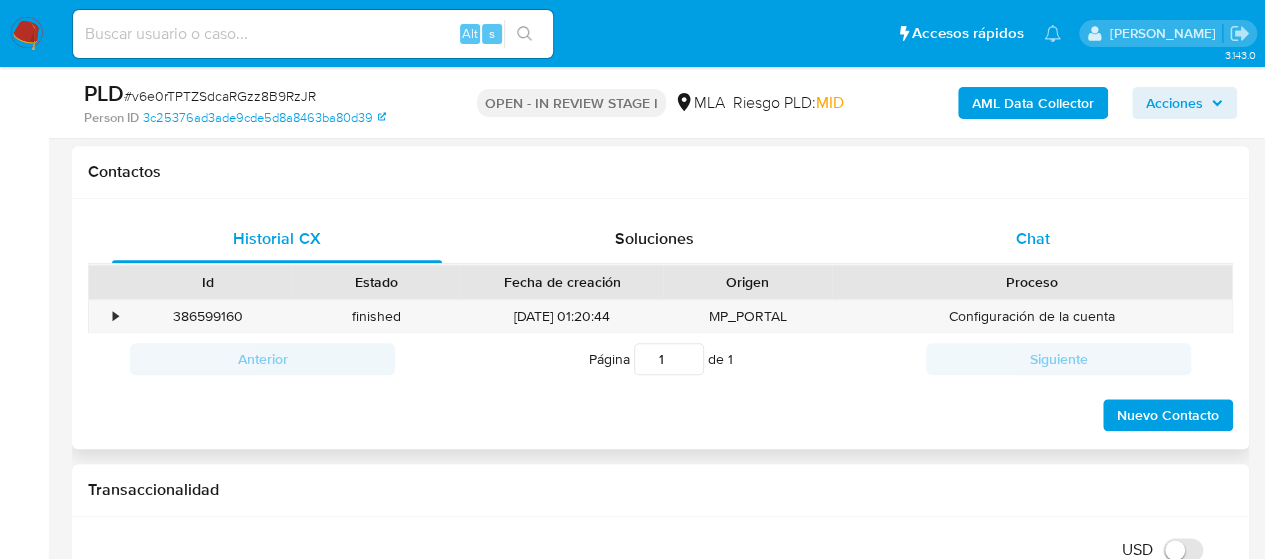 click on "Chat" at bounding box center [1033, 239] 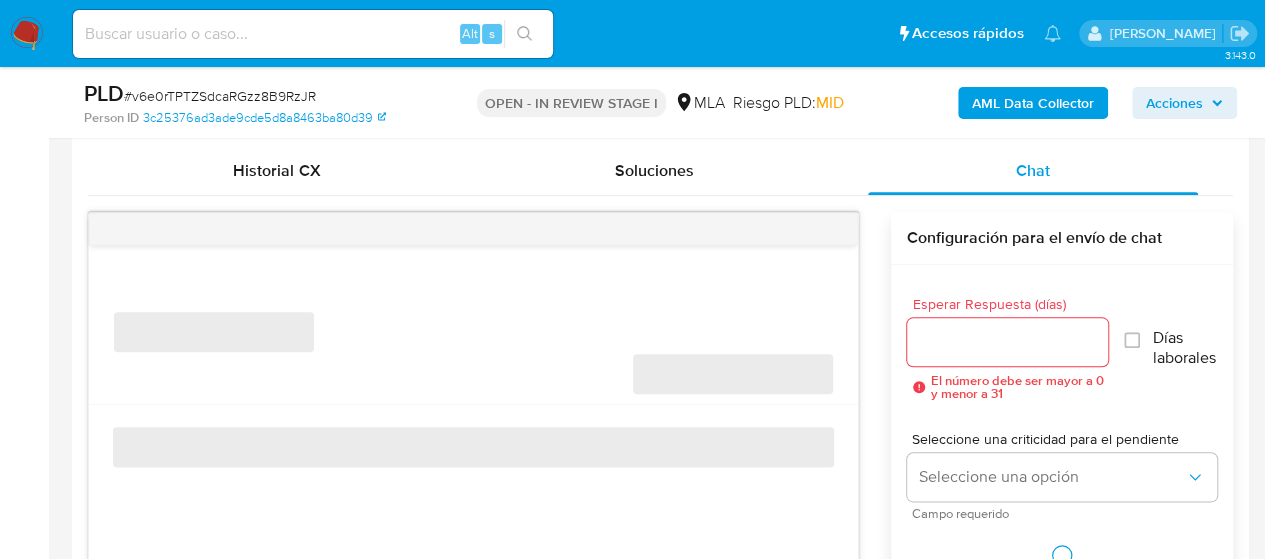scroll, scrollTop: 1000, scrollLeft: 0, axis: vertical 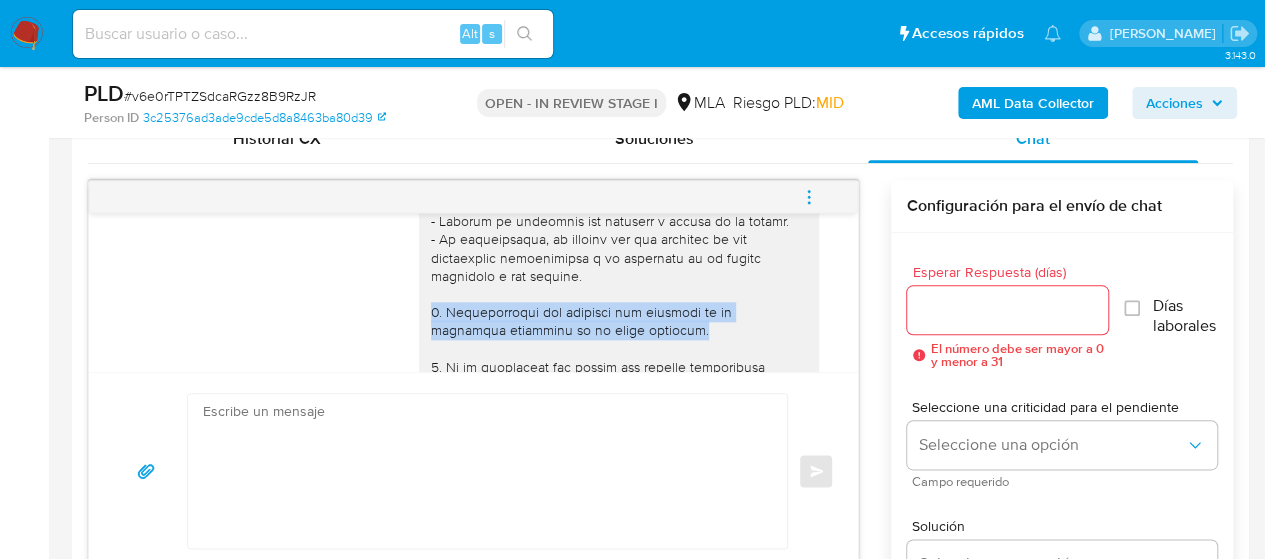drag, startPoint x: 606, startPoint y: 330, endPoint x: 413, endPoint y: 316, distance: 193.50711 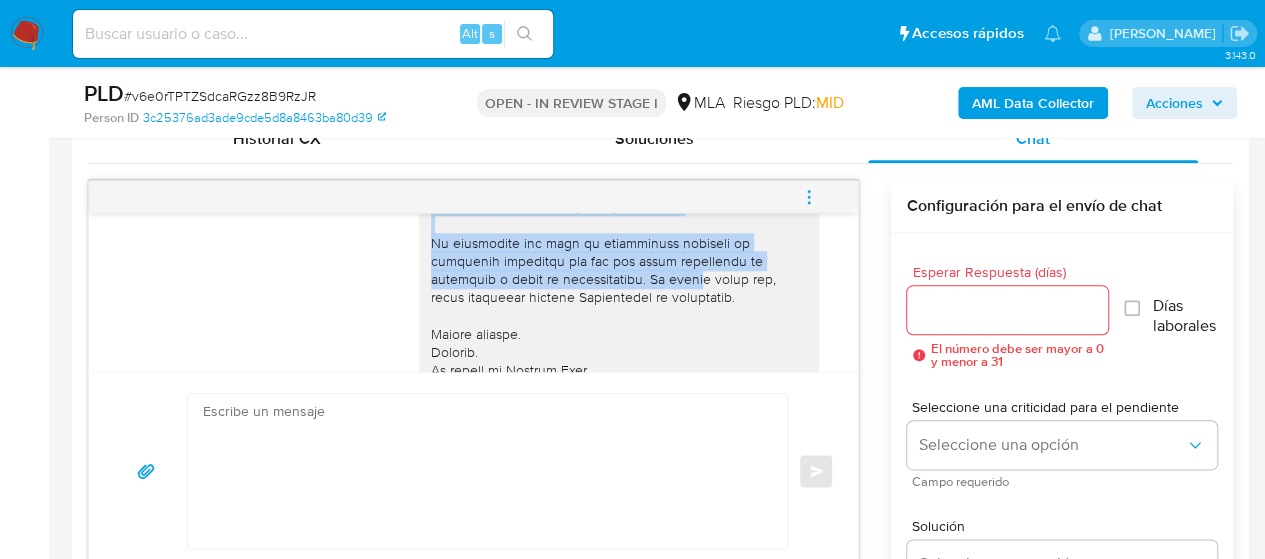 scroll, scrollTop: 800, scrollLeft: 0, axis: vertical 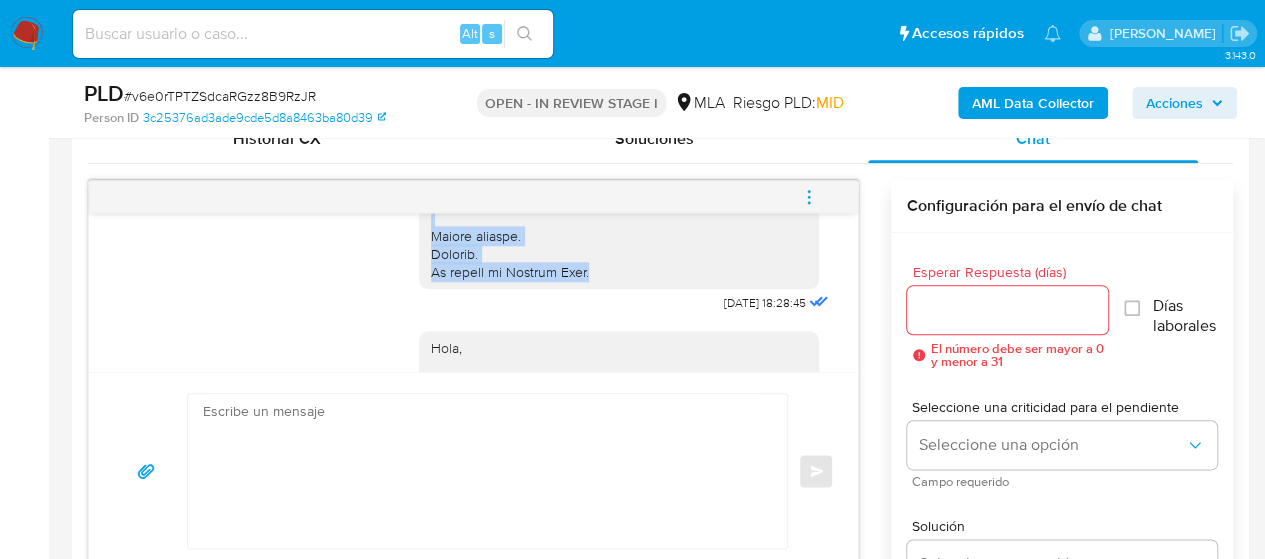 drag, startPoint x: 463, startPoint y: 269, endPoint x: 598, endPoint y: 286, distance: 136.06616 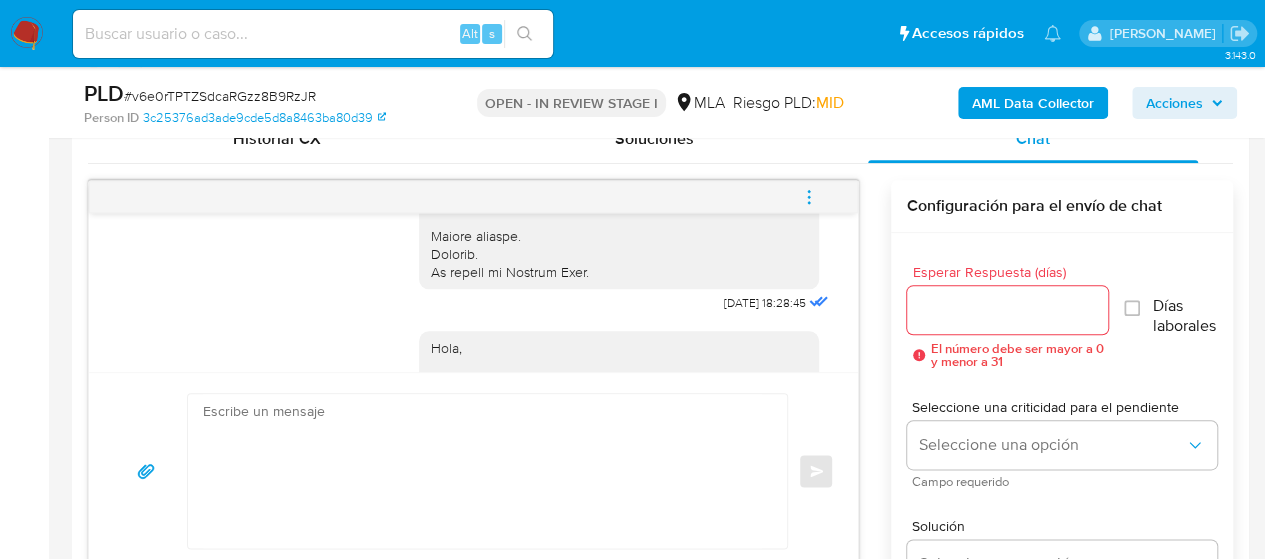 click at bounding box center [482, 471] 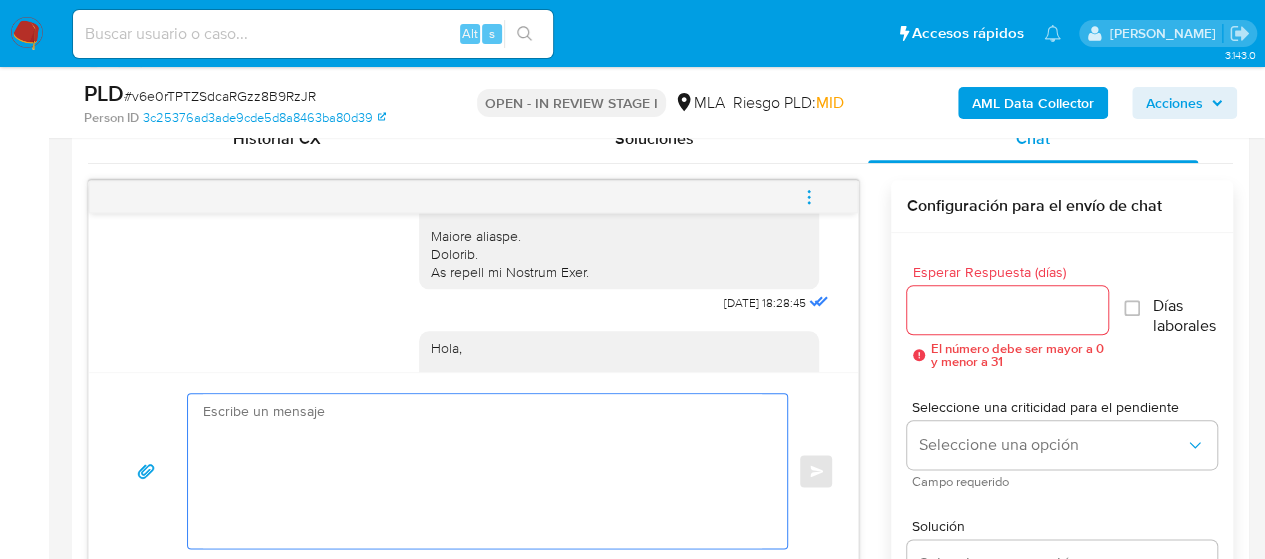 paste on "Hola,
Por disposición de la Resolución 200/2024 de la Unidad de Información Financiera (UIF), te pedimos que nos envíes la siguiente información/documentación para seguir usando tu cuenta con normalidad.
1. Descripción del uso otorgado a la aplicación de Mercado Pago:
- Detalla la actividad que realizas a través de tu cuenta.
- De corresponder, te pedimos que nos informes si las operaciones corresponden a la actividad de tu adulto aprobador o son propias.
2. Documentación que respalde los ingresos de la actividad detallada en el punto anterior.
3. Proporciona el vínculo con las siguientes contrapartes con las que operaste, el motivo de las transacciones y documentación de respaldo:
- Isaias Gabriel Traslaviña - CUIT 20430760484
- Katherina Micol Paris - CUIT 27438302390
- Matias Jesus Traslaviña - CUIL 20332775155
Es importante que sepas que, en caso de no responder a lo solicitado o si lo presentado resulta insuficiente, tu cuenta podría ser inhabilitada de acuerdo a los términos y condiciones de u..." 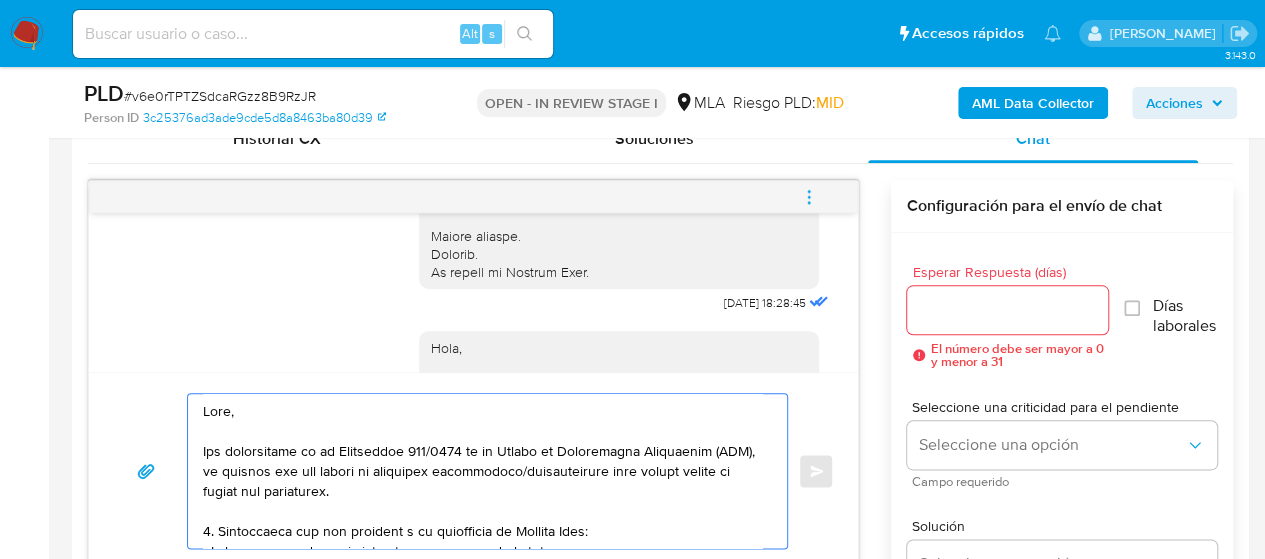 scroll, scrollTop: 1032, scrollLeft: 0, axis: vertical 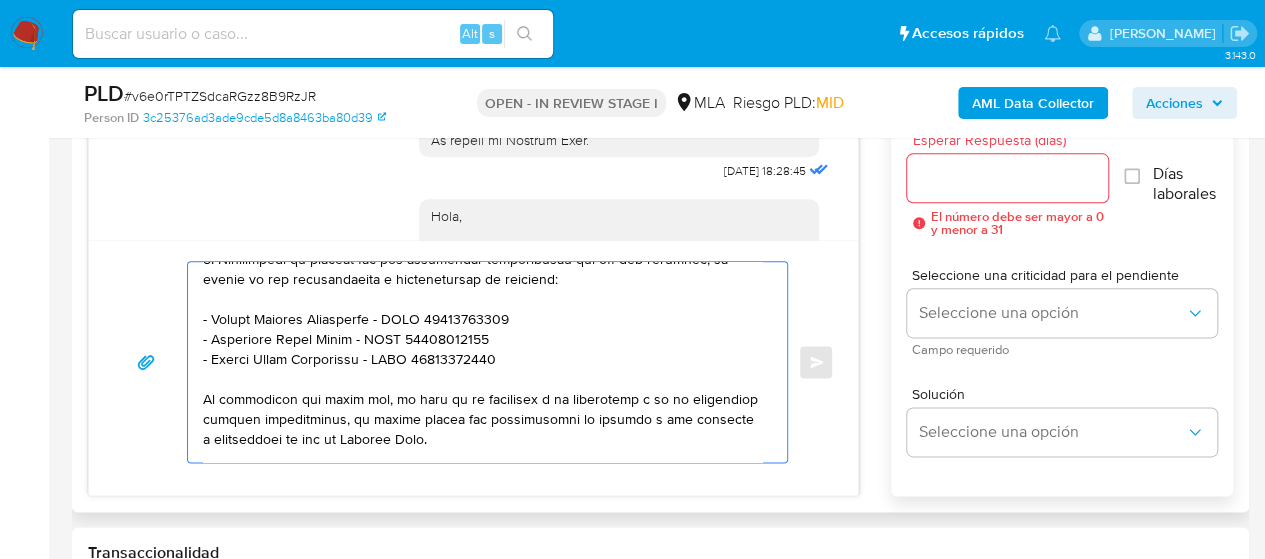 click at bounding box center (482, 362) 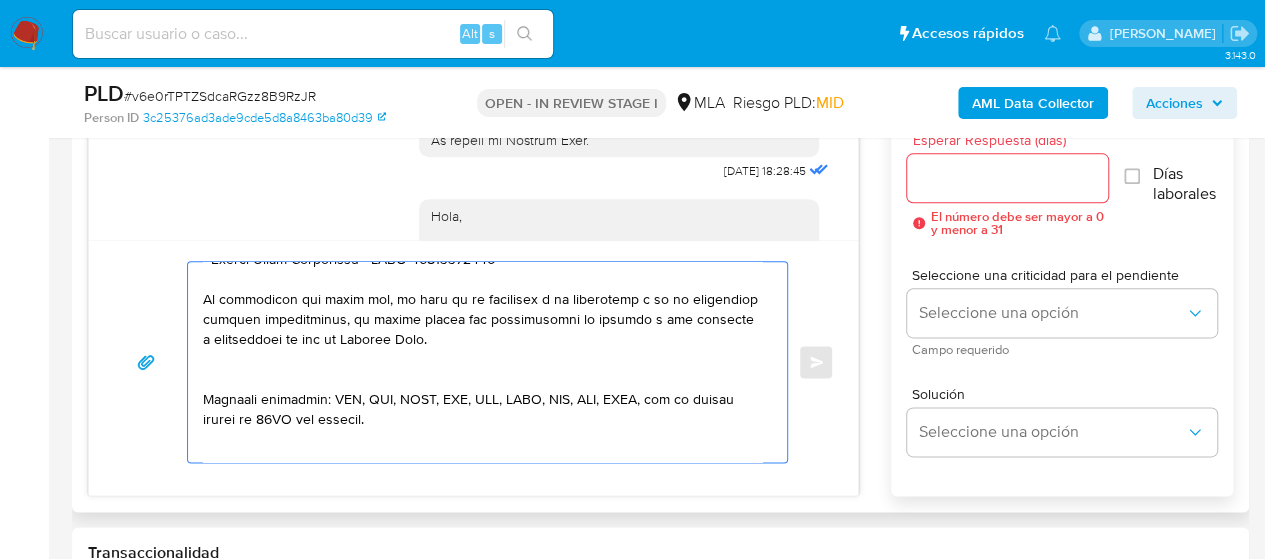 click at bounding box center (482, 362) 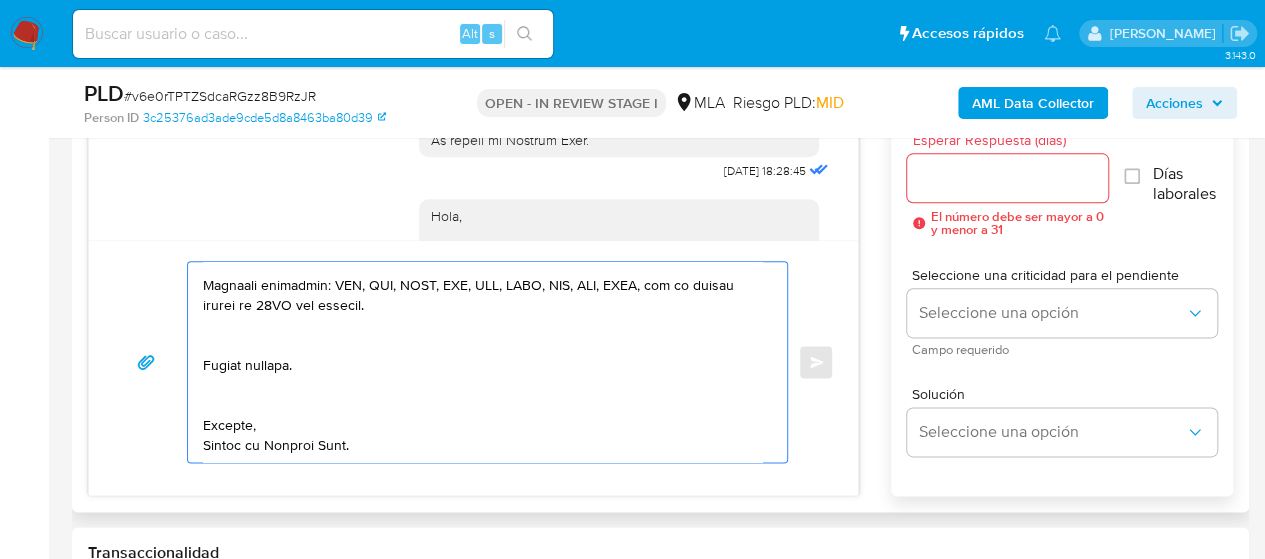 click at bounding box center (482, 362) 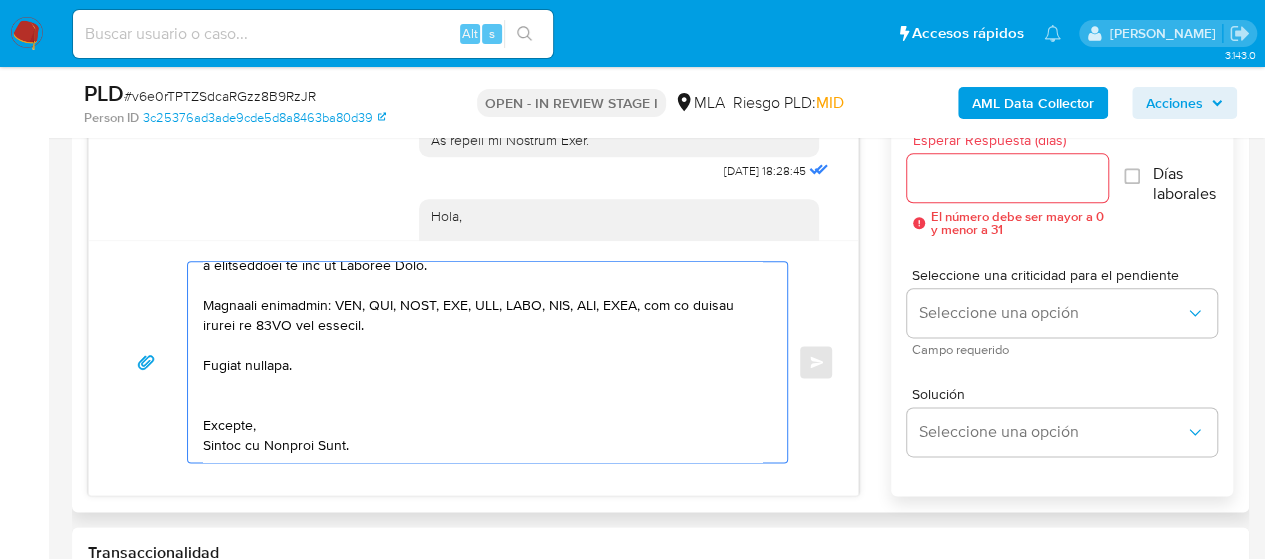 click at bounding box center [482, 362] 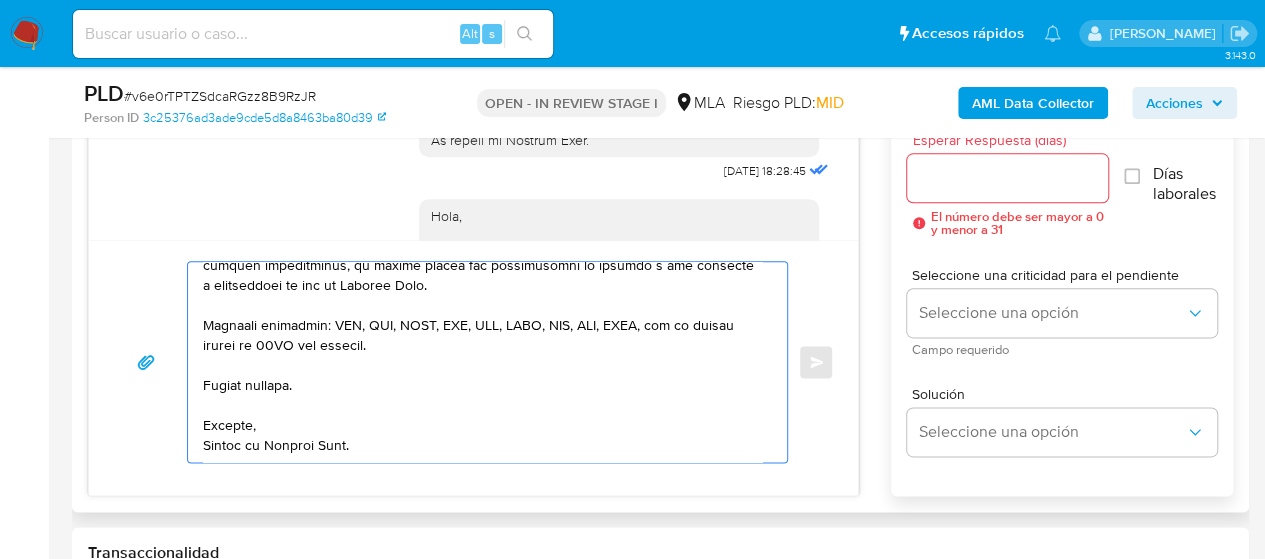scroll, scrollTop: 474, scrollLeft: 0, axis: vertical 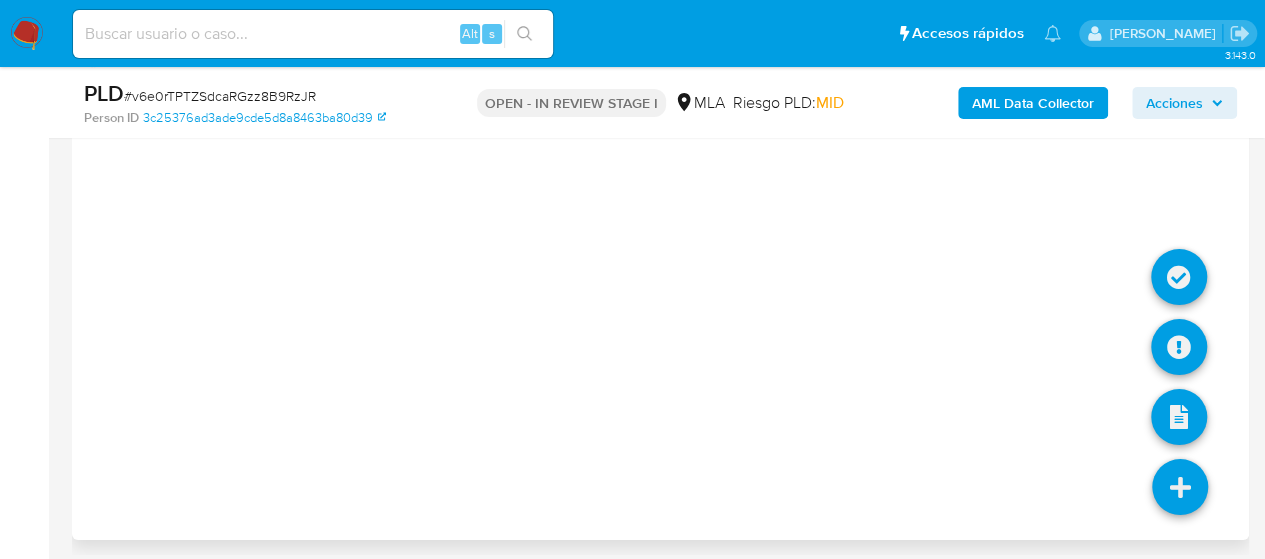 type on "1" 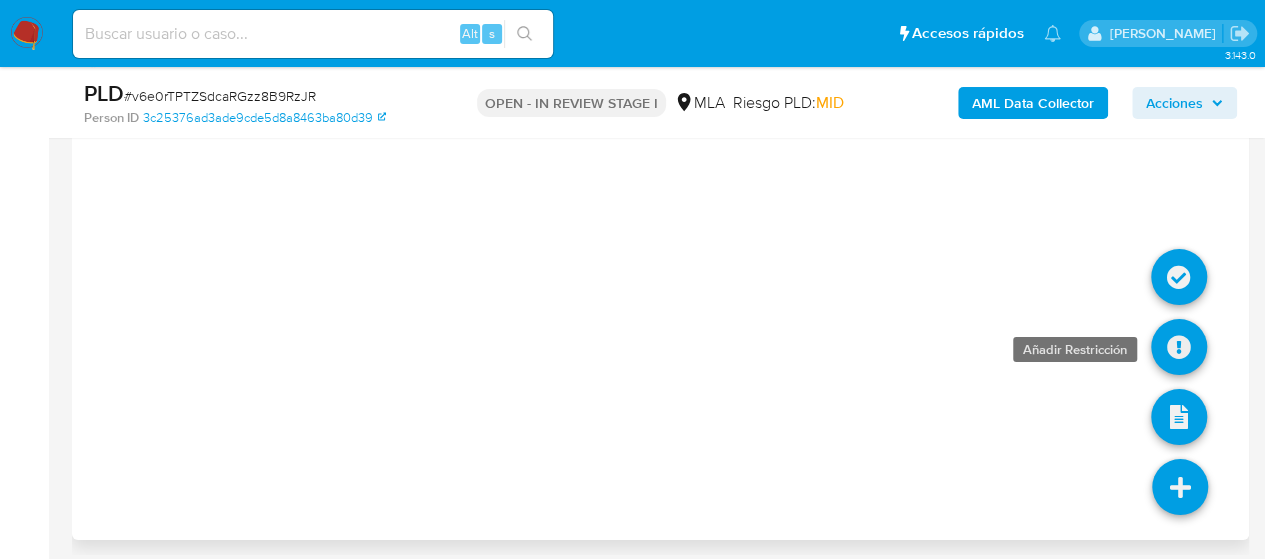click at bounding box center (1179, 347) 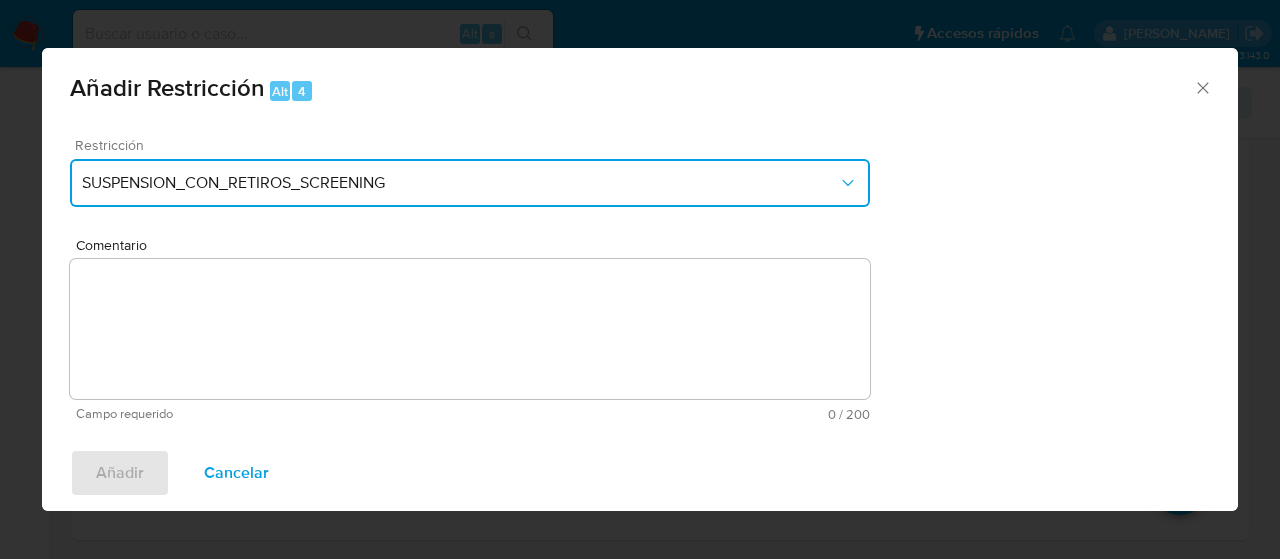 click on "SUSPENSION_CON_RETIROS_SCREENING" at bounding box center (470, 183) 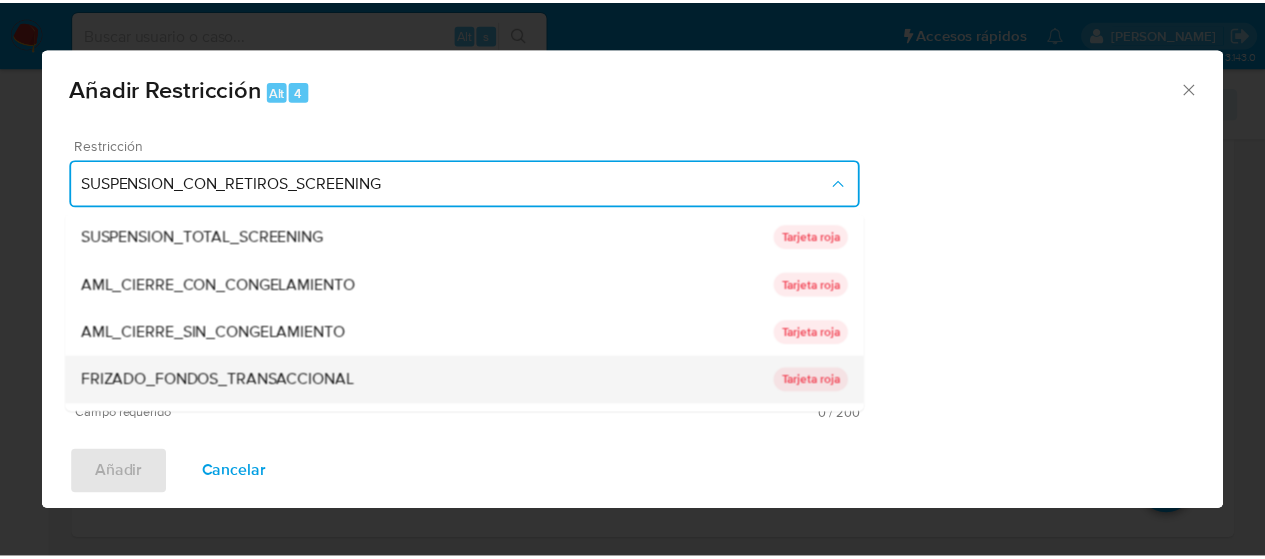 scroll, scrollTop: 136, scrollLeft: 0, axis: vertical 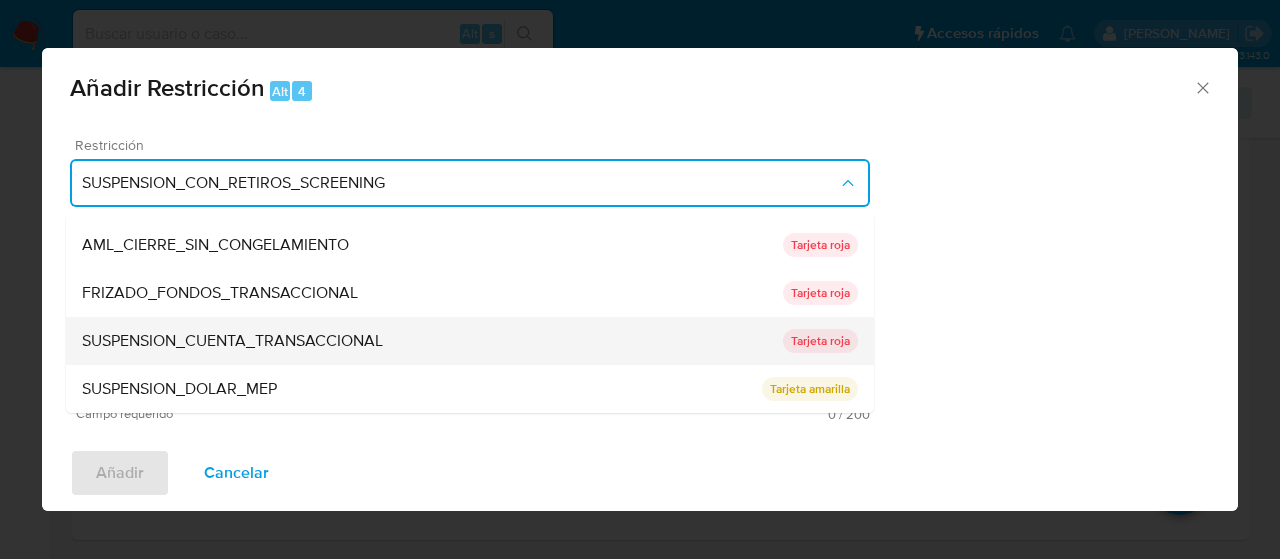 click on "SUSPENSION_CUENTA_TRANSACCIONAL" at bounding box center (232, 341) 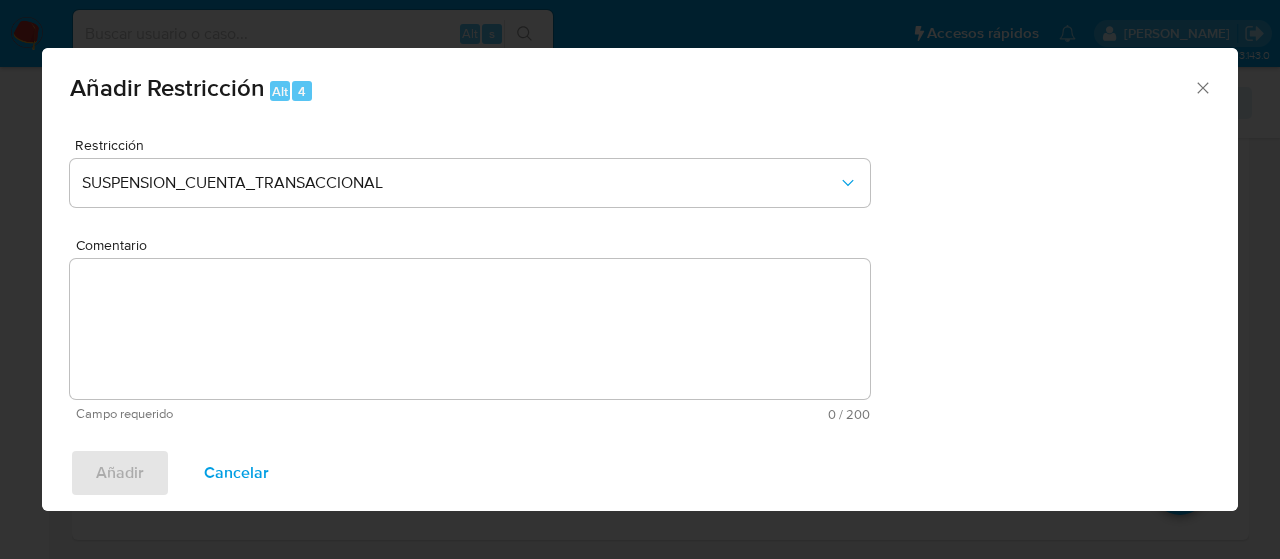 click on "Comentario" at bounding box center (470, 329) 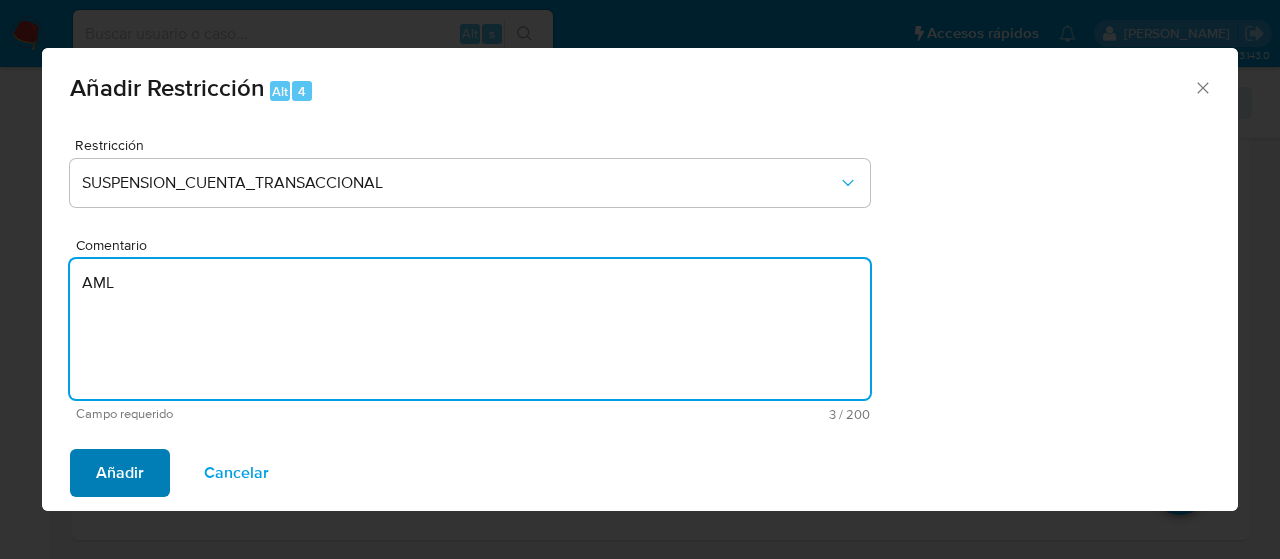 type on "AML" 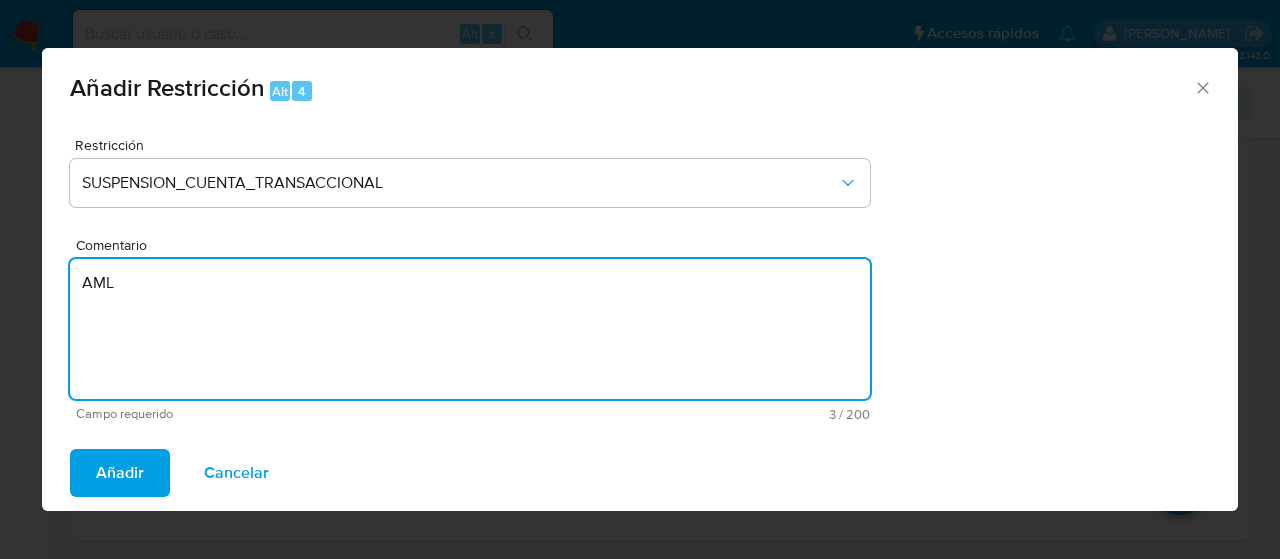 click on "Añadir" at bounding box center [120, 473] 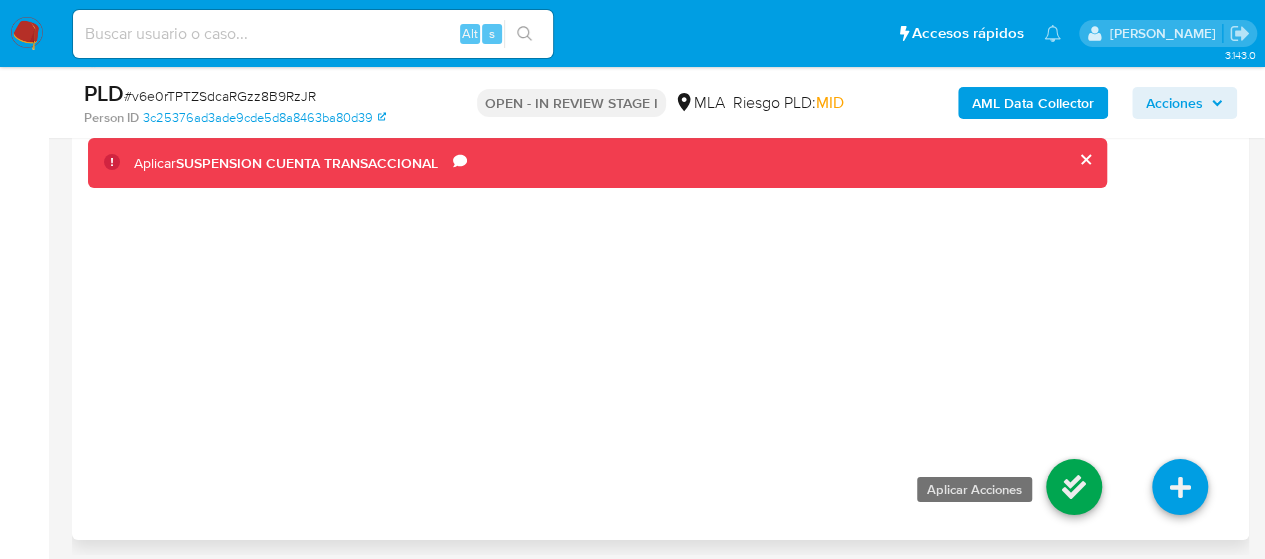 click at bounding box center [1074, 487] 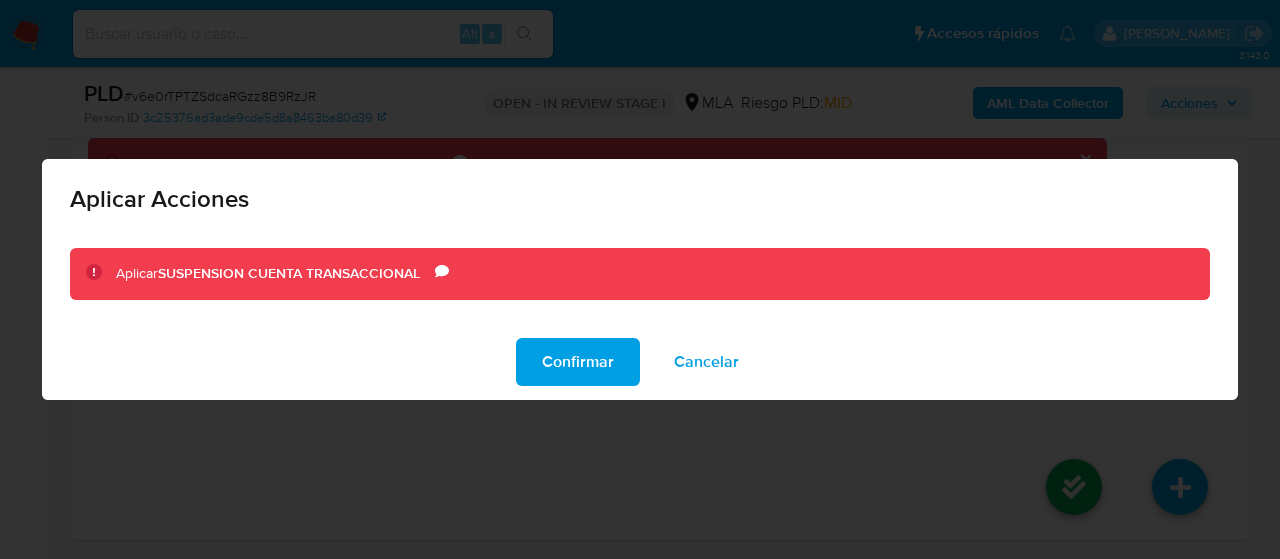 click on "Confirmar" at bounding box center [578, 362] 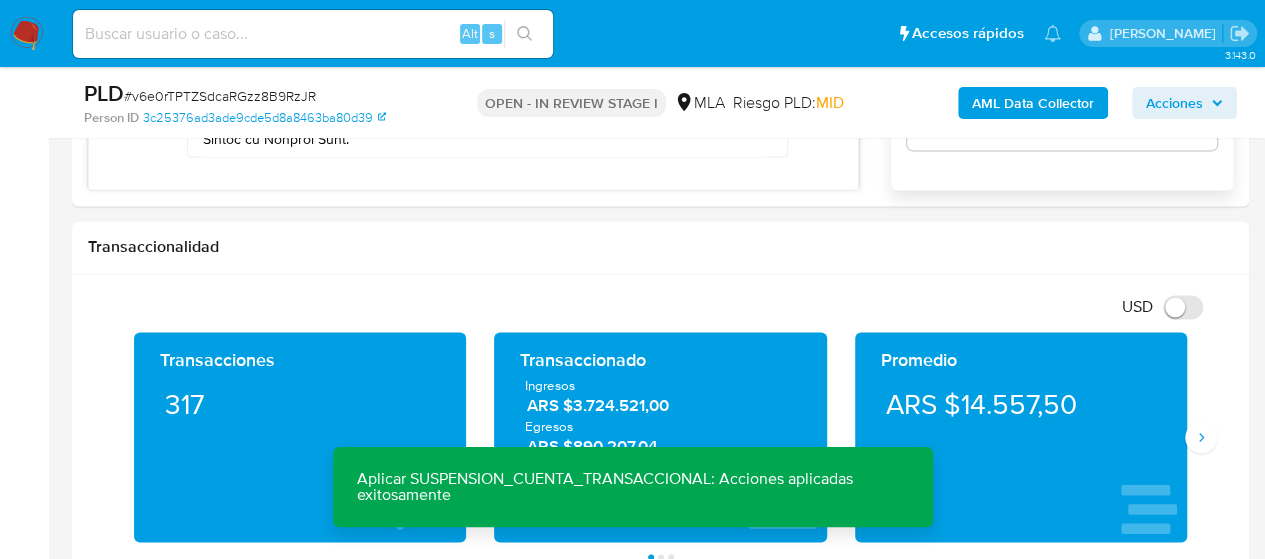 scroll, scrollTop: 1238, scrollLeft: 0, axis: vertical 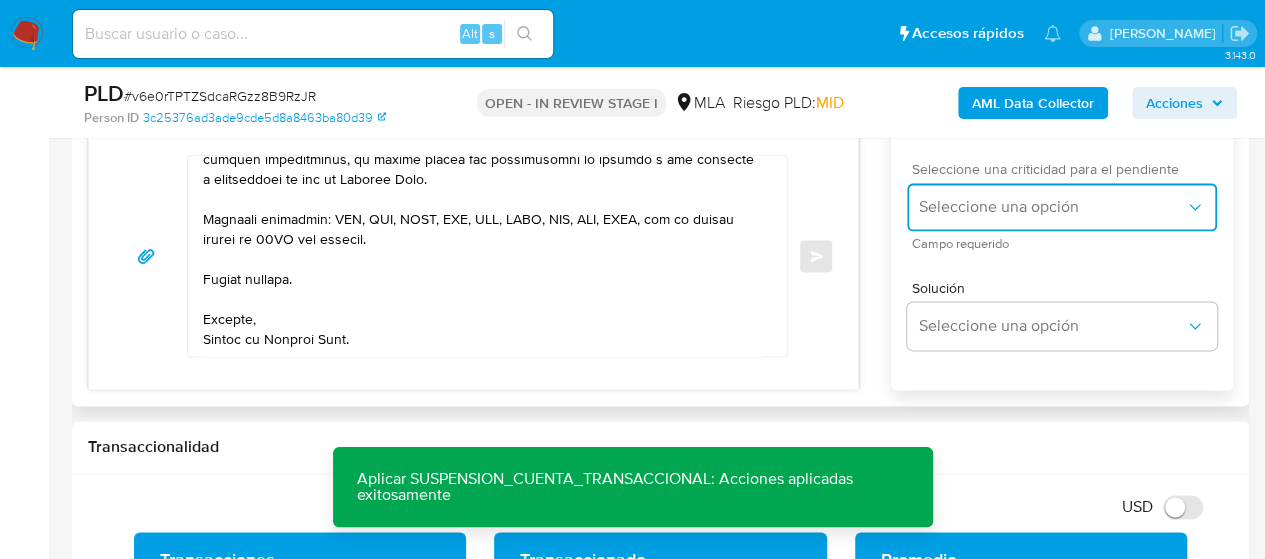 click on "Seleccione una opción" at bounding box center (1052, 207) 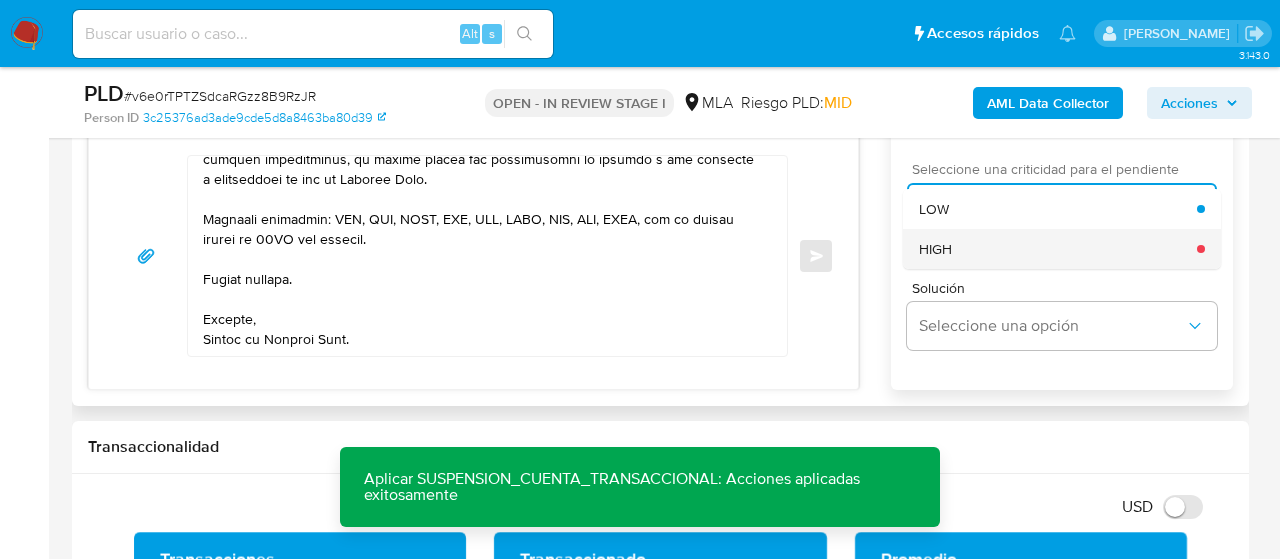click on "HIGH" at bounding box center [1058, 249] 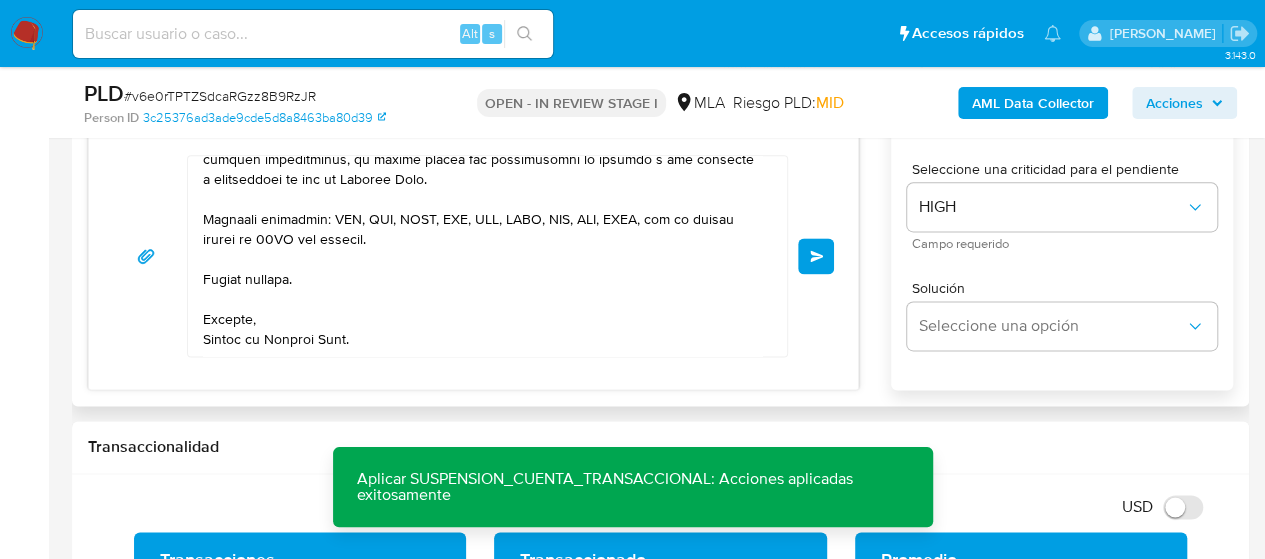 click on "Enviar" at bounding box center [816, 256] 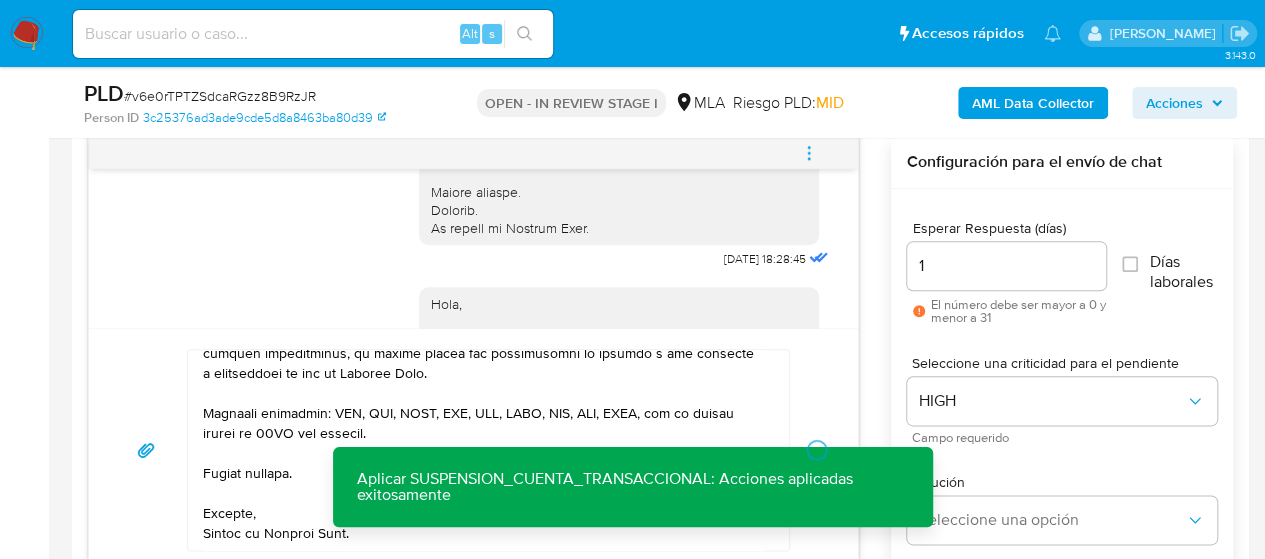 scroll, scrollTop: 938, scrollLeft: 0, axis: vertical 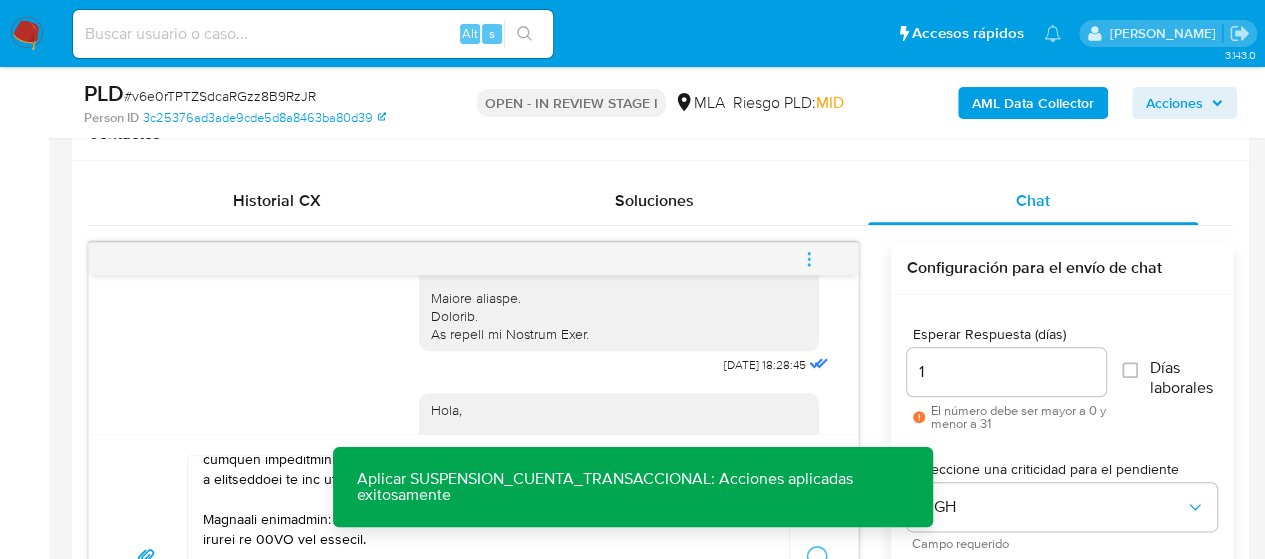 type 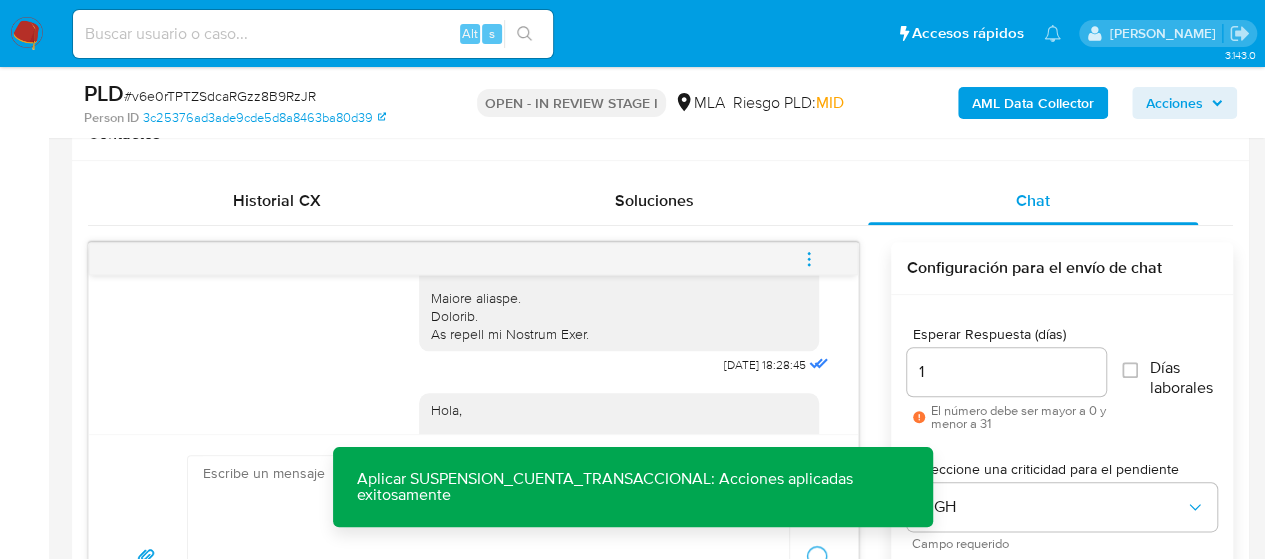 scroll, scrollTop: 0, scrollLeft: 0, axis: both 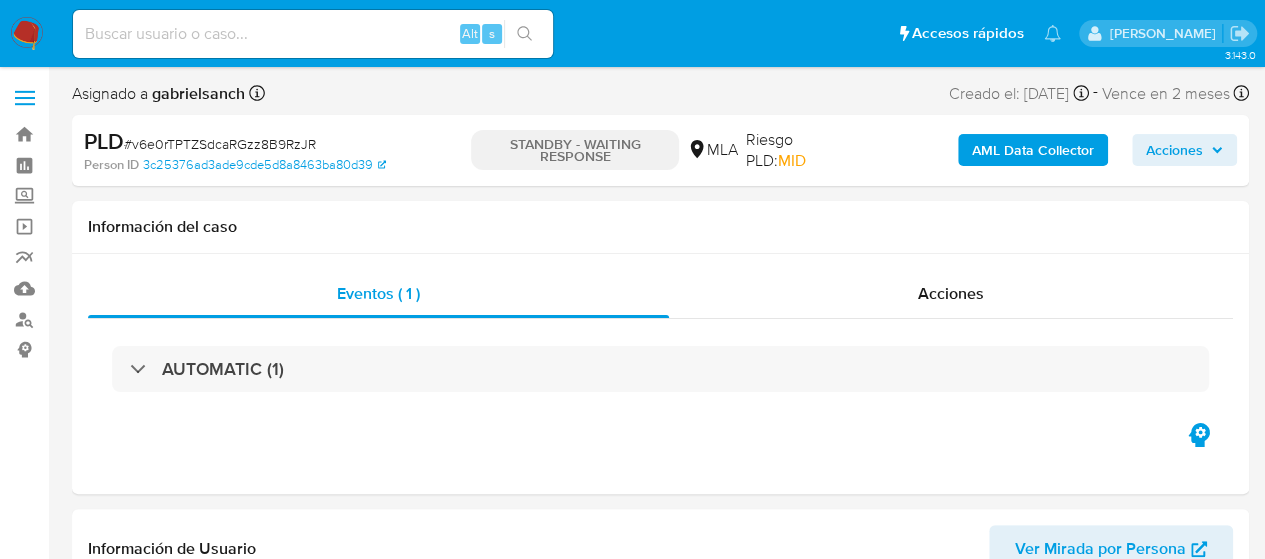 select on "10" 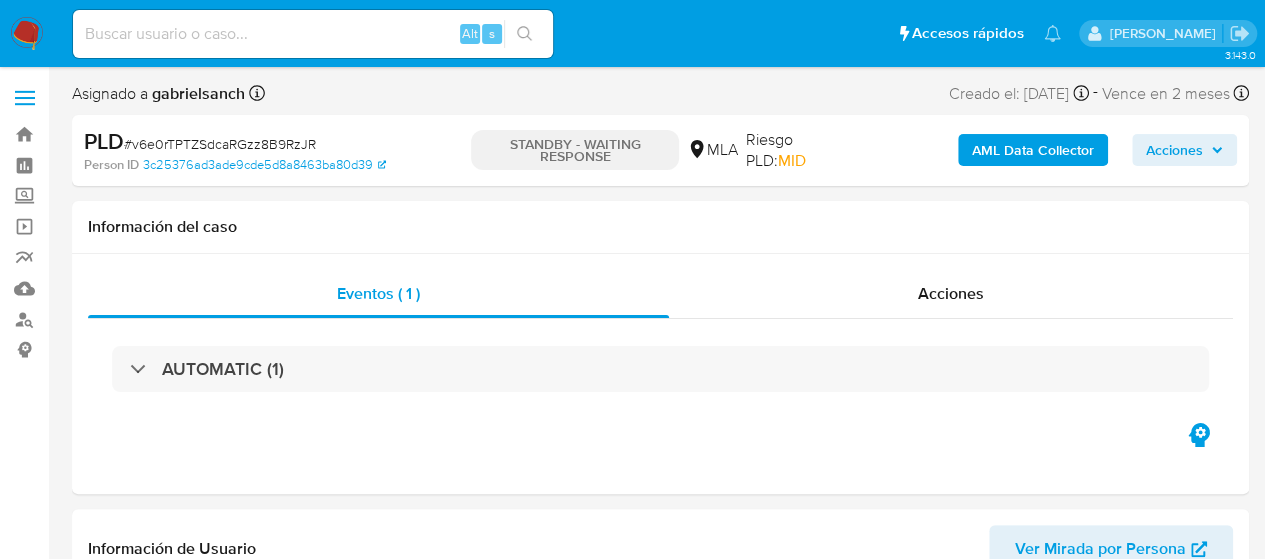 click at bounding box center (313, 34) 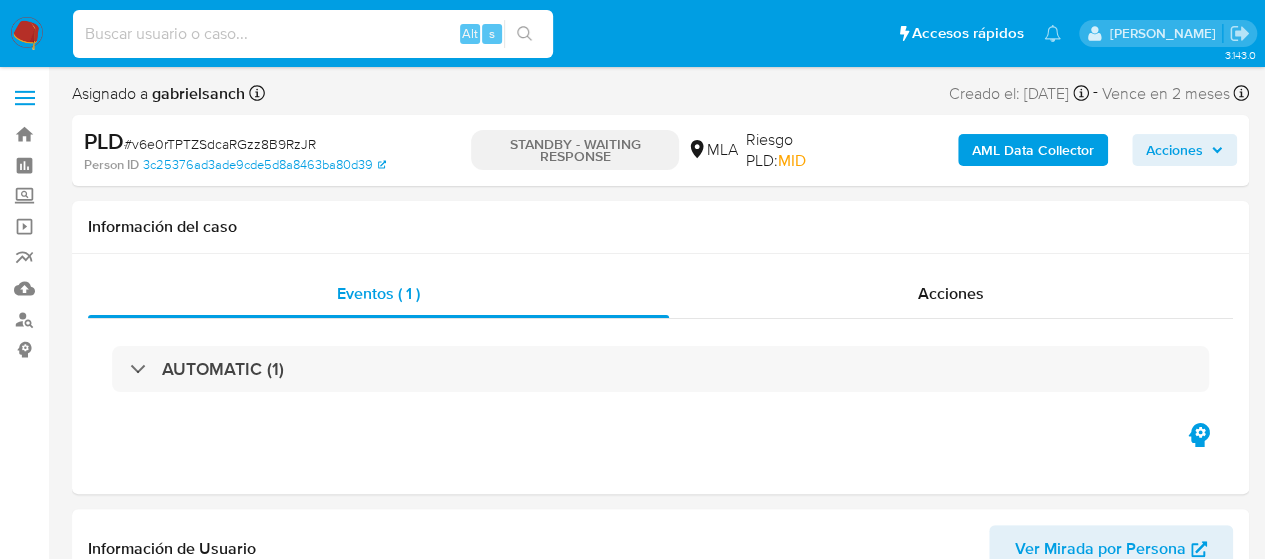 paste on "xMfWP8zq15xHYKbOUrVo1IoL" 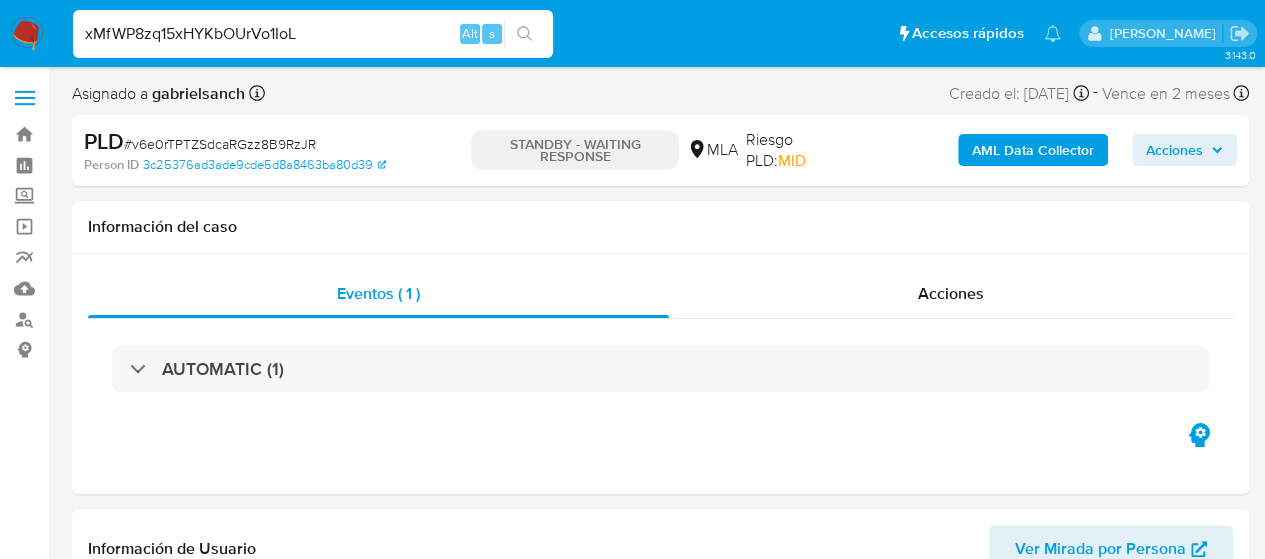 type on "xMfWP8zq15xHYKbOUrVo1IoL" 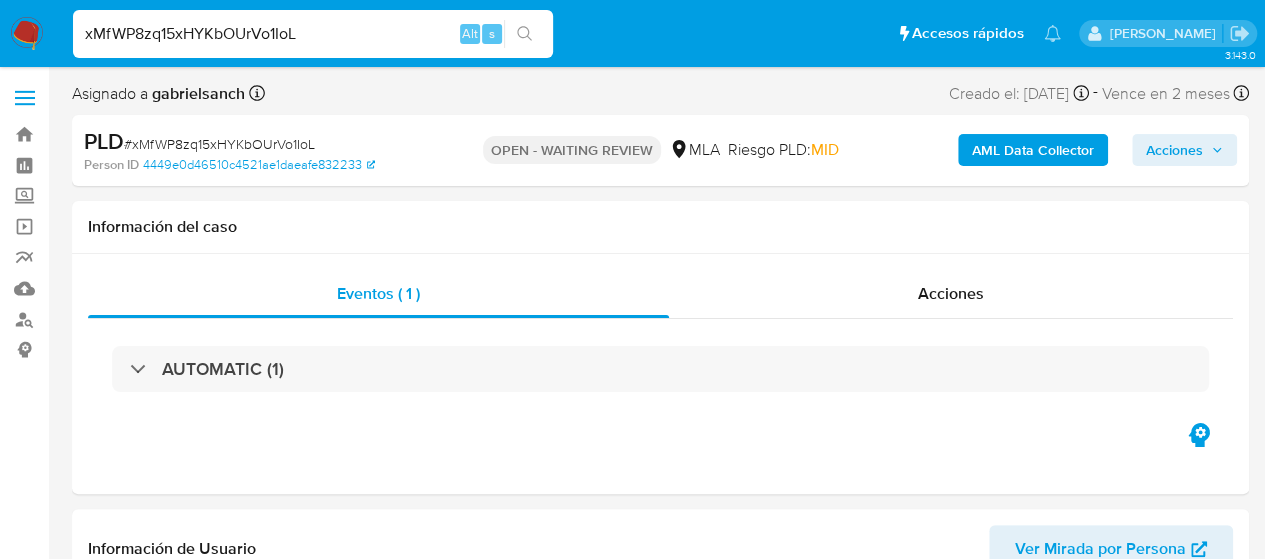 select on "10" 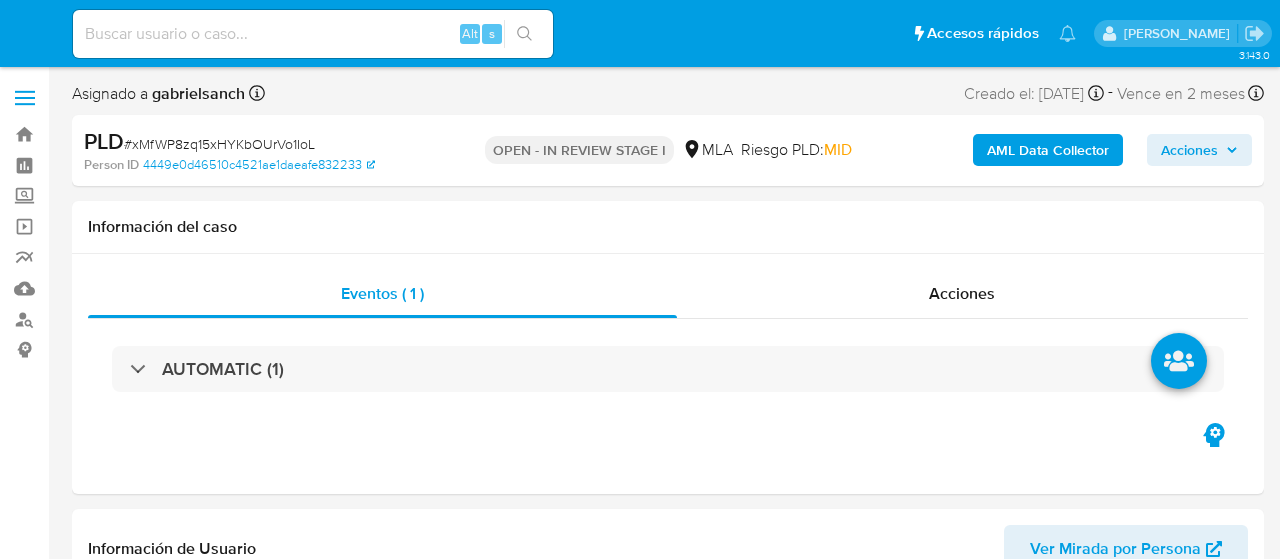 select on "10" 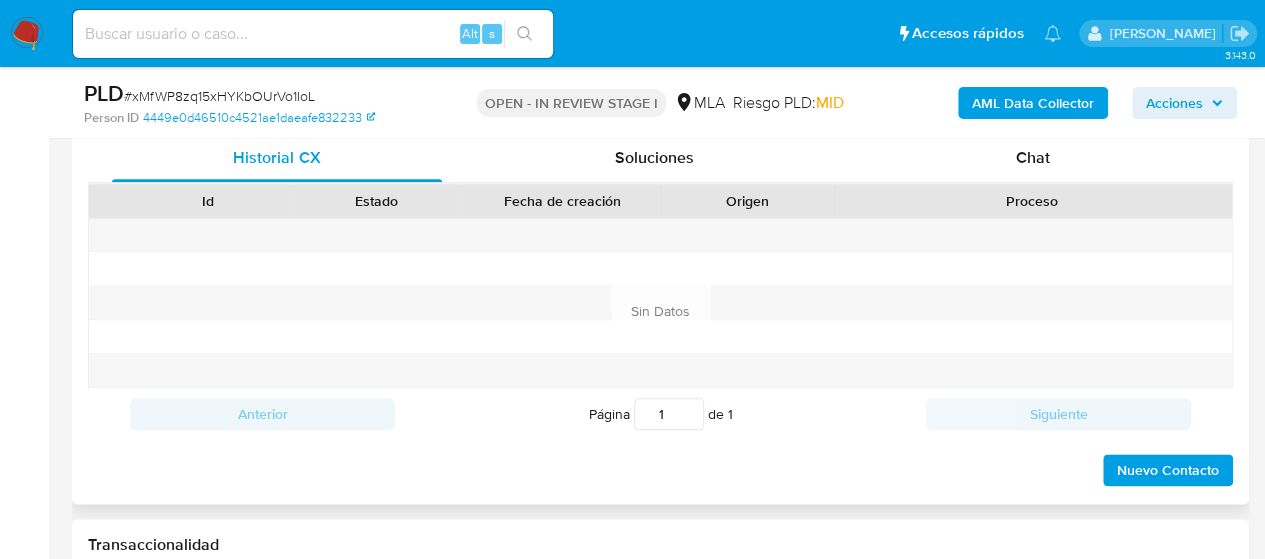 scroll, scrollTop: 900, scrollLeft: 0, axis: vertical 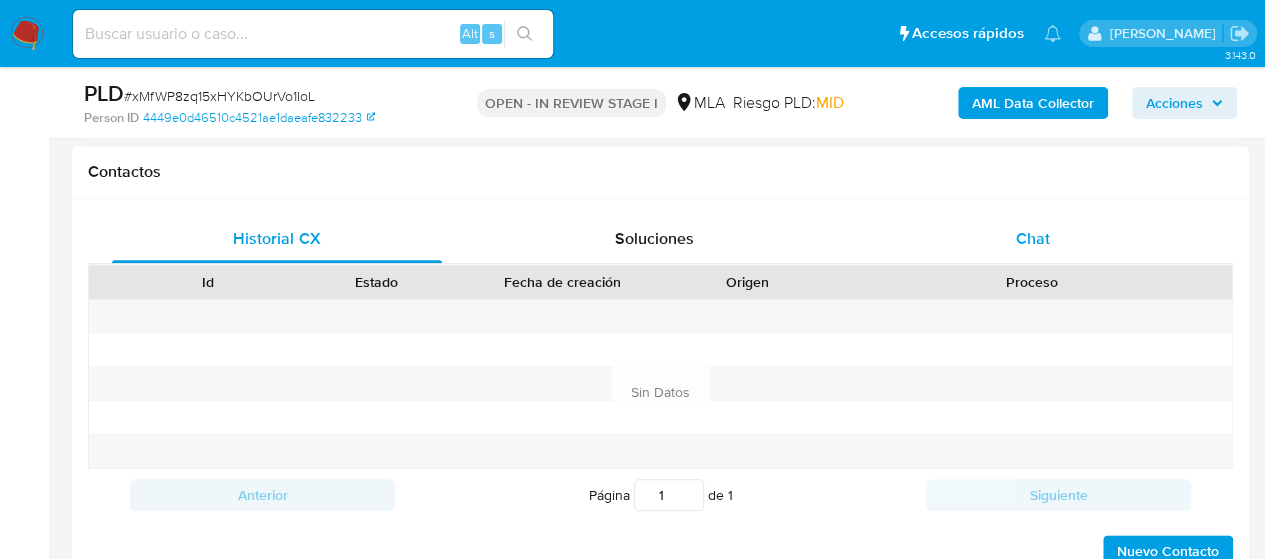 click on "Chat" at bounding box center [1033, 239] 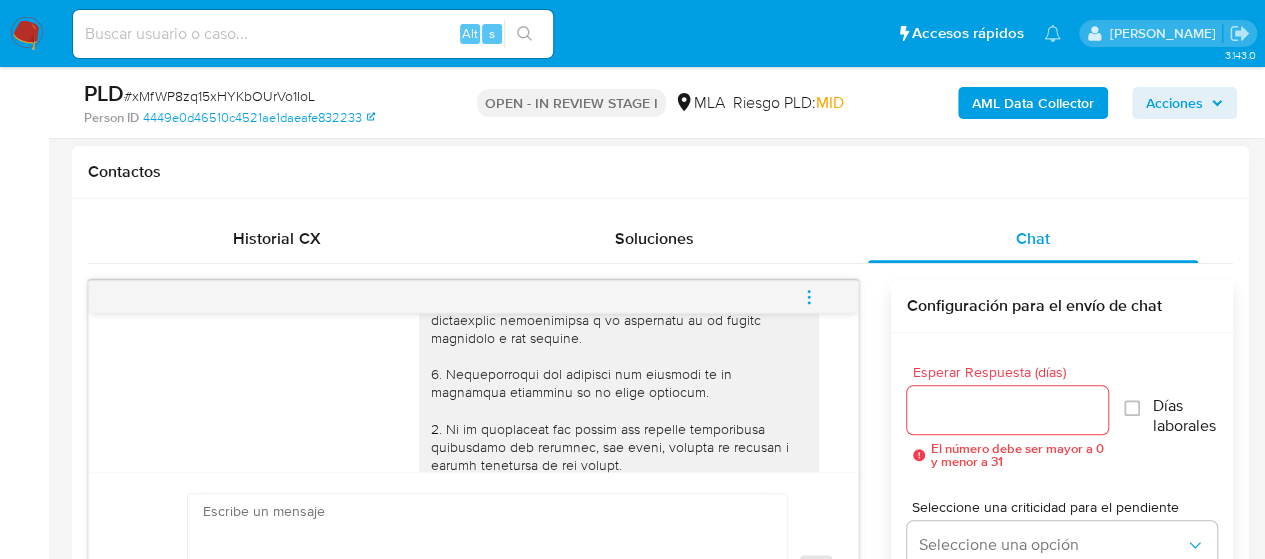 scroll, scrollTop: 207, scrollLeft: 0, axis: vertical 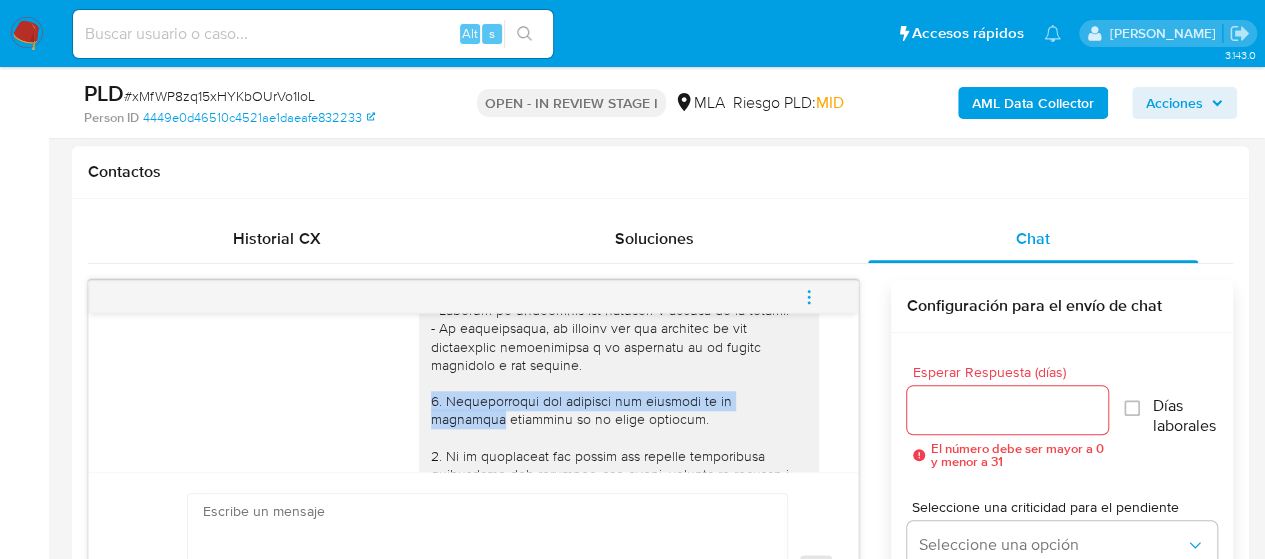 drag, startPoint x: 416, startPoint y: 399, endPoint x: 782, endPoint y: 395, distance: 366.02185 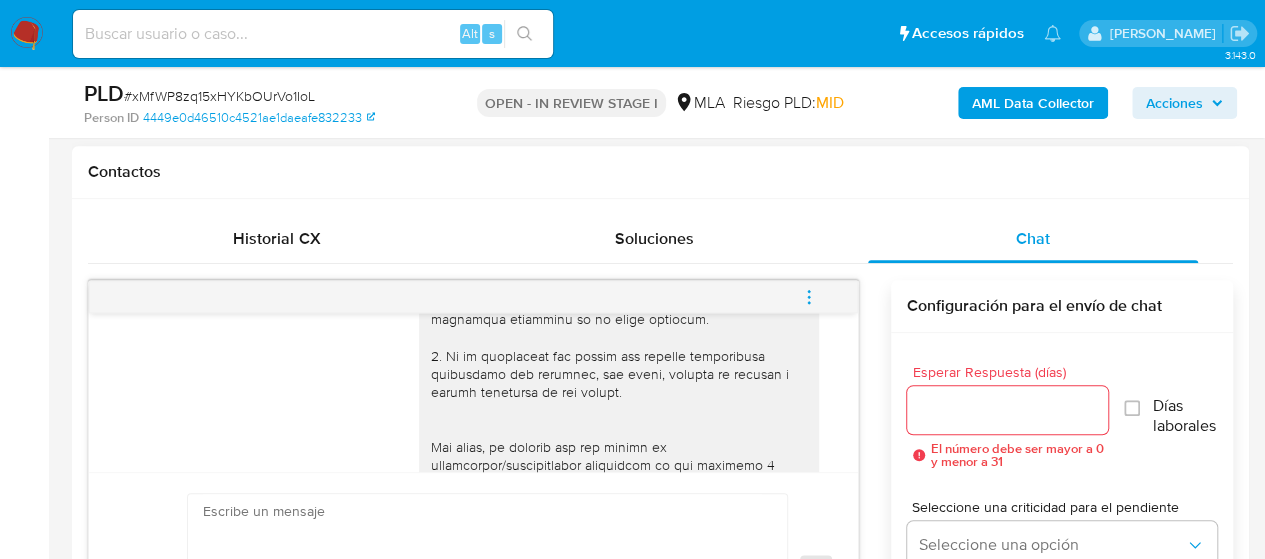click at bounding box center (482, 571) 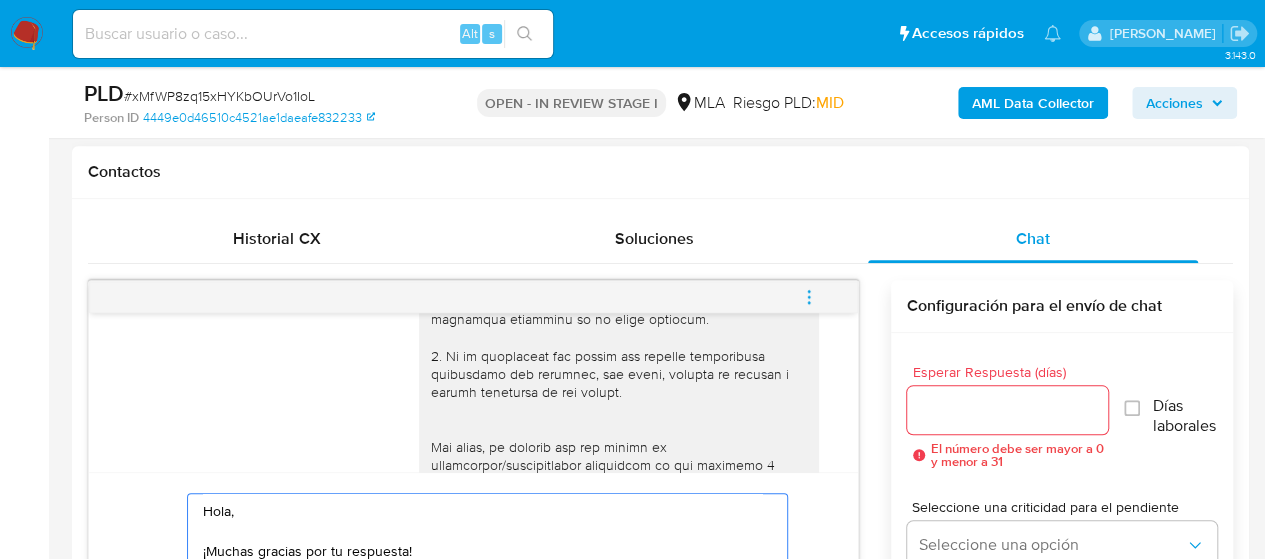 scroll, scrollTop: 1032, scrollLeft: 0, axis: vertical 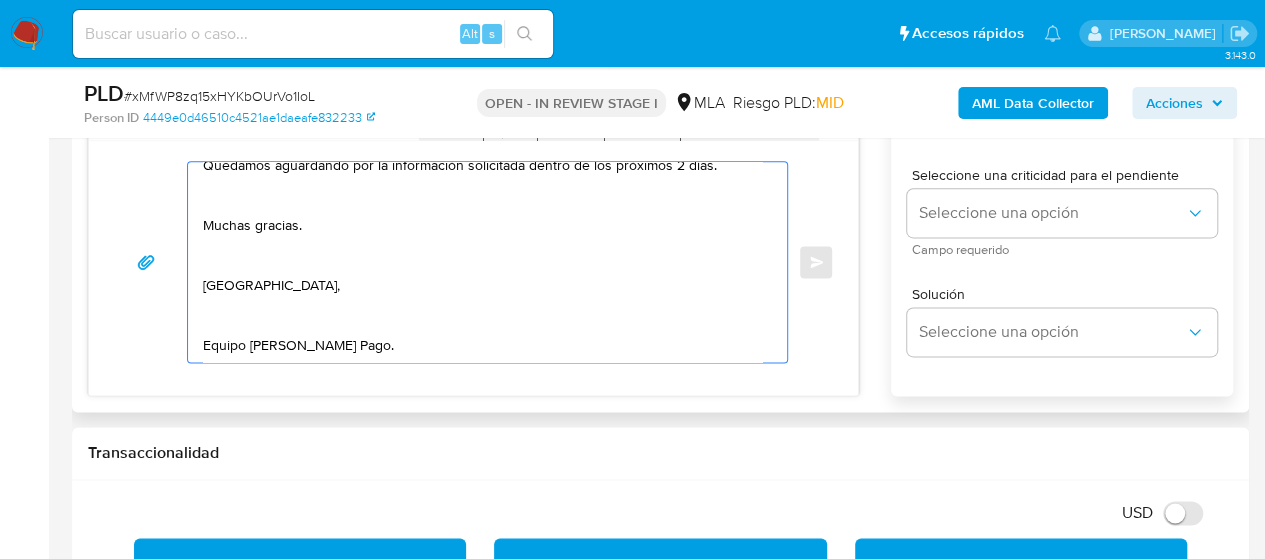click on "Hola,
¡Muchas gracias por tu respuesta!
En función de las operaciones registradas en tu cuenta de Mercado Pago, necesitamos que nos proporciones el vínculo con las siguientes contrapartes con las que operaste, el motivo de las transacciones y documentación de respaldo:
- Mario Daniel Aguirre - CUIT 23206002999
- Clara Alejandra Werning - CUIT 27244708027
- Hector Gustavo De Pilato Gimenez - CUIL 20249142213
- Mancuso Julieta - CUIT 27442612671
- Jason Emir Leguizamon - CUIT 20347130541
- Martina Yanel Sad - CUIT 27468967117
Es importante que sepas que, en caso de no responder a lo solicitado o si lo presentado resulta insuficiente, tu cuenta podría ser inhabilitada de acuerdo a los términos y condiciones de uso de Mercado Pago.
Formatos admitidos: PDF, JPG, JPEG, TXT, DOC, DOCX, XLS, PNG, XLSX, con un tamaño máximo de 25MB por archivo.
Quedamos aguardando por la información solicitada dentro de los próximos 2 días.
Muchas gracias.
Saludos,
Equipo de Mercado Pago." at bounding box center (482, 262) 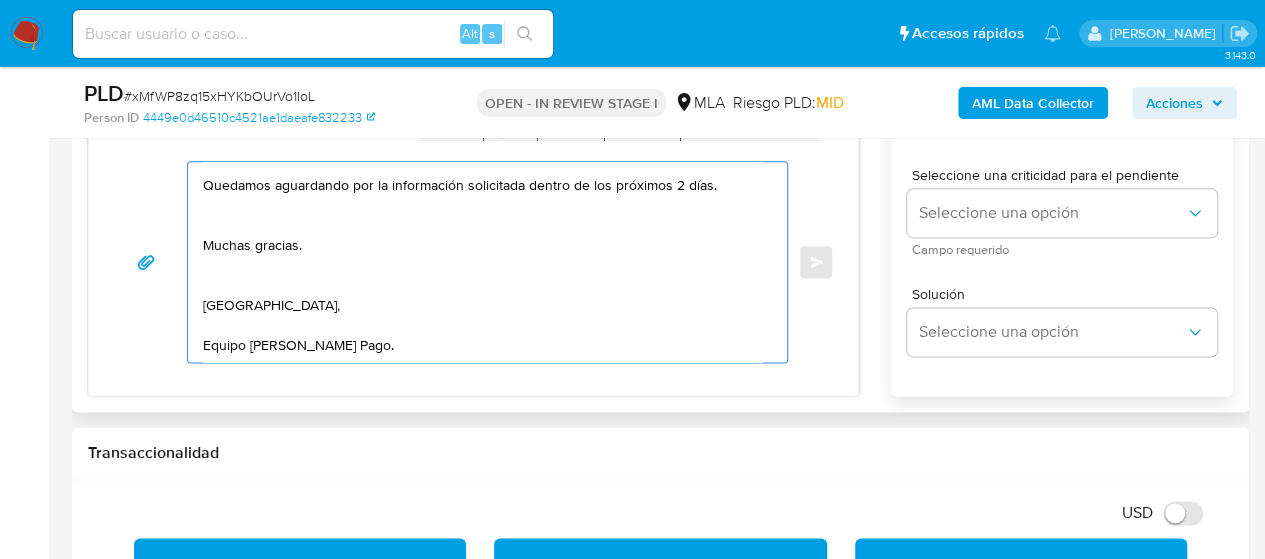 scroll, scrollTop: 514, scrollLeft: 0, axis: vertical 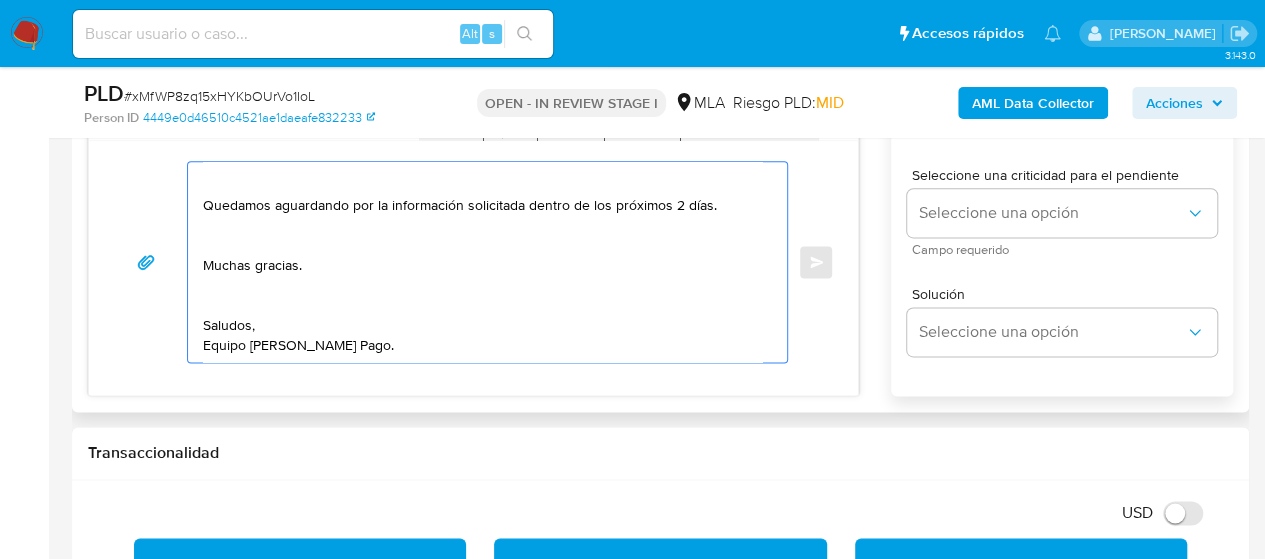 click on "Hola,
¡Muchas gracias por tu respuesta!
En función de las operaciones registradas en tu cuenta de Mercado Pago, necesitamos que nos proporciones el vínculo con las siguientes contrapartes con las que operaste, el motivo de las transacciones y documentación de respaldo:
- Mario Daniel Aguirre - CUIT 23206002999
- Clara Alejandra Werning - CUIT 27244708027
- Hector Gustavo De Pilato Gimenez - CUIL 20249142213
- Mancuso Julieta - CUIT 27442612671
- Jason Emir Leguizamon - CUIT 20347130541
- Martina Yanel Sad - CUIT 27468967117
Es importante que sepas que, en caso de no responder a lo solicitado o si lo presentado resulta insuficiente, tu cuenta podría ser inhabilitada de acuerdo a los términos y condiciones de uso de Mercado Pago.
Formatos admitidos: PDF, JPG, JPEG, TXT, DOC, DOCX, XLS, PNG, XLSX, con un tamaño máximo de 25MB por archivo.
Quedamos aguardando por la información solicitada dentro de los próximos 2 días.
Muchas gracias.
Saludos,
Equipo de Mercado Pago." at bounding box center (482, 262) 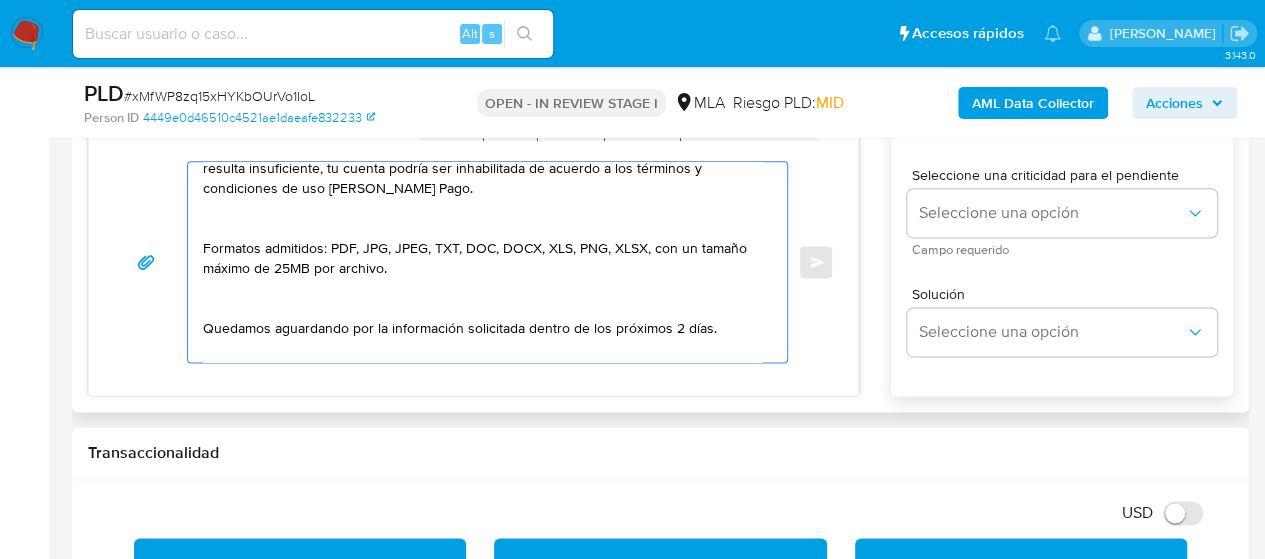 scroll, scrollTop: 354, scrollLeft: 0, axis: vertical 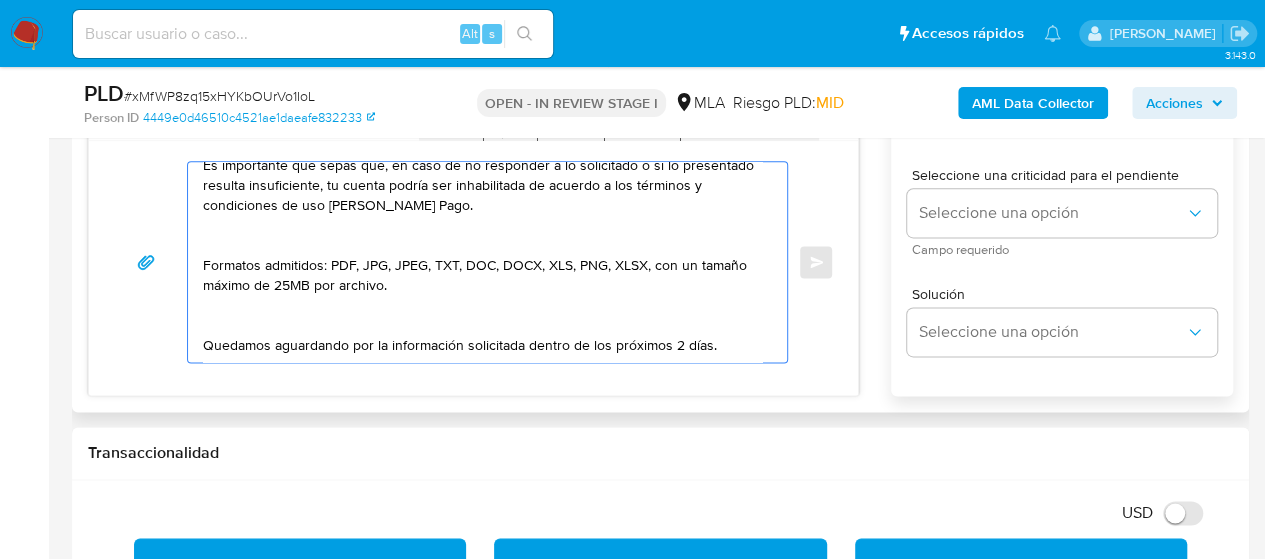 click on "Hola,
¡Muchas gracias por tu respuesta!
En función de las operaciones registradas en tu cuenta de Mercado Pago, necesitamos que nos proporciones el vínculo con las siguientes contrapartes con las que operaste, el motivo de las transacciones y documentación de respaldo:
- Mario Daniel Aguirre - CUIT 23206002999
- Clara Alejandra Werning - CUIT 27244708027
- Hector Gustavo De Pilato Gimenez - CUIL 20249142213
- Mancuso Julieta - CUIT 27442612671
- Jason Emir Leguizamon - CUIT 20347130541
- Martina Yanel Sad - CUIT 27468967117
Es importante que sepas que, en caso de no responder a lo solicitado o si lo presentado resulta insuficiente, tu cuenta podría ser inhabilitada de acuerdo a los términos y condiciones de uso de Mercado Pago.
Formatos admitidos: PDF, JPG, JPEG, TXT, DOC, DOCX, XLS, PNG, XLSX, con un tamaño máximo de 25MB por archivo.
Quedamos aguardando por la información solicitada dentro de los próximos 2 días.
Muchas gracias.
Saludos,
Equipo de Mercado Pago." at bounding box center [482, 262] 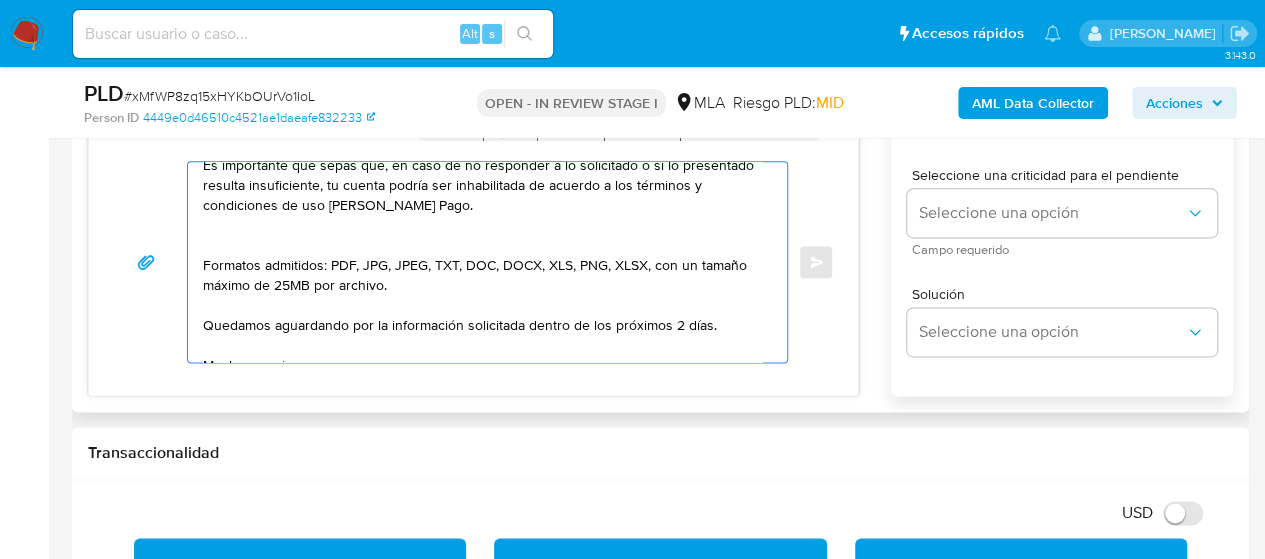click on "Hola,
¡Muchas gracias por tu respuesta!
En función de las operaciones registradas en tu cuenta de Mercado Pago, necesitamos que nos proporciones el vínculo con las siguientes contrapartes con las que operaste, el motivo de las transacciones y documentación de respaldo:
- Mario Daniel Aguirre - CUIT 23206002999
- Clara Alejandra Werning - CUIT 27244708027
- Hector Gustavo De Pilato Gimenez - CUIL 20249142213
- Mancuso Julieta - CUIT 27442612671
- Jason Emir Leguizamon - CUIT 20347130541
- Martina Yanel Sad - CUIT 27468967117
Es importante que sepas que, en caso de no responder a lo solicitado o si lo presentado resulta insuficiente, tu cuenta podría ser inhabilitada de acuerdo a los términos y condiciones de uso de Mercado Pago.
Formatos admitidos: PDF, JPG, JPEG, TXT, DOC, DOCX, XLS, PNG, XLSX, con un tamaño máximo de 25MB por archivo.
Quedamos aguardando por la información solicitada dentro de los próximos 2 días.
Muchas gracias.
Saludos,
Equipo de Mercado Pago." at bounding box center [482, 262] 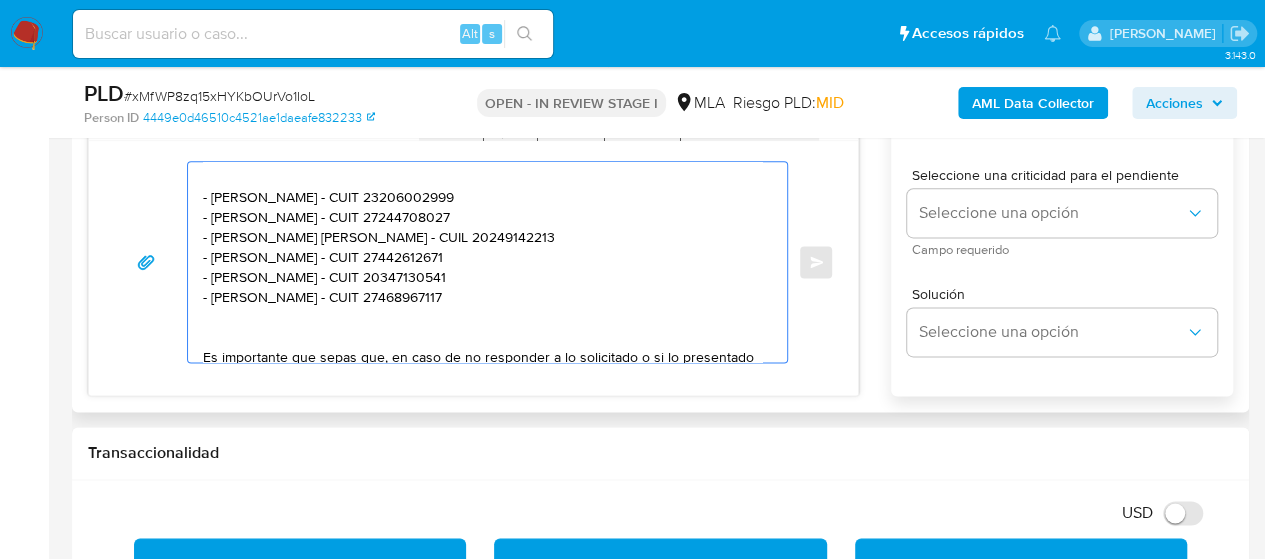 scroll, scrollTop: 154, scrollLeft: 0, axis: vertical 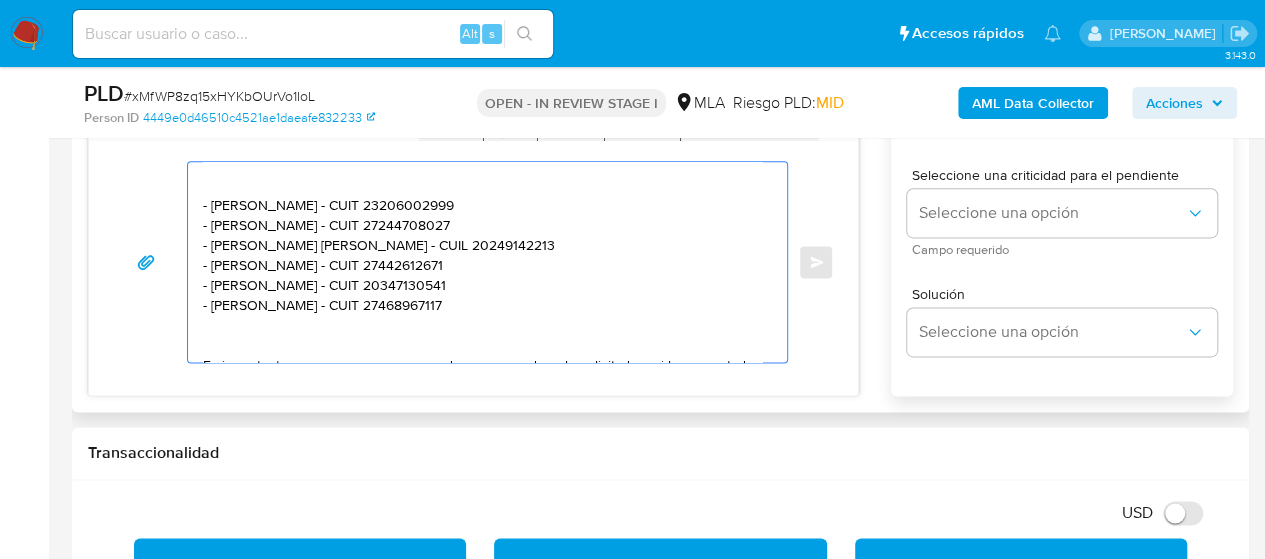 click on "Hola,
¡Muchas gracias por tu respuesta!
En función de las operaciones registradas en tu cuenta de Mercado Pago, necesitamos que nos proporciones el vínculo con las siguientes contrapartes con las que operaste, el motivo de las transacciones y documentación de respaldo:
- Mario Daniel Aguirre - CUIT 23206002999
- Clara Alejandra Werning - CUIT 27244708027
- Hector Gustavo De Pilato Gimenez - CUIL 20249142213
- Mancuso Julieta - CUIT 27442612671
- Jason Emir Leguizamon - CUIT 20347130541
- Martina Yanel Sad - CUIT 27468967117
Es importante que sepas que, en caso de no responder a lo solicitado o si lo presentado resulta insuficiente, tu cuenta podría ser inhabilitada de acuerdo a los términos y condiciones de uso de Mercado Pago.
Formatos admitidos: PDF, JPG, JPEG, TXT, DOC, DOCX, XLS, PNG, XLSX, con un tamaño máximo de 25MB por archivo.
Quedamos aguardando por la información solicitada dentro de los próximos 2 días.
Muchas gracias.
Saludos,
Equipo de Mercado Pago." at bounding box center (482, 262) 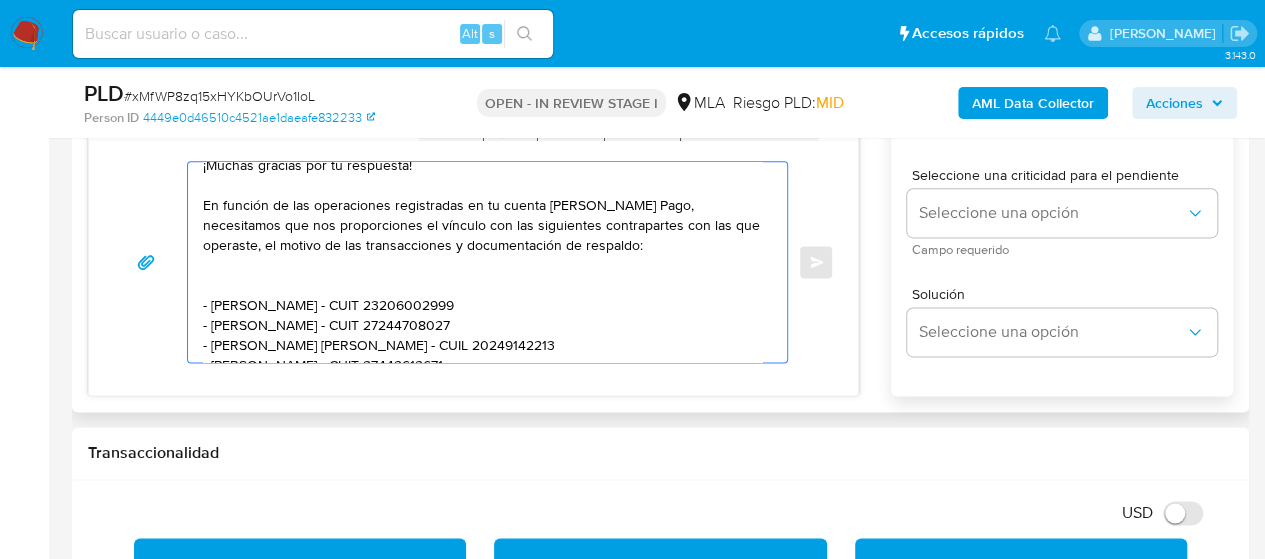 click on "Hola,
¡Muchas gracias por tu respuesta!
En función de las operaciones registradas en tu cuenta de Mercado Pago, necesitamos que nos proporciones el vínculo con las siguientes contrapartes con las que operaste, el motivo de las transacciones y documentación de respaldo:
- Mario Daniel Aguirre - CUIT 23206002999
- Clara Alejandra Werning - CUIT 27244708027
- Hector Gustavo De Pilato Gimenez - CUIL 20249142213
- Mancuso Julieta - CUIT 27442612671
- Jason Emir Leguizamon - CUIT 20347130541
- Martina Yanel Sad - CUIT 27468967117
Es importante que sepas que, en caso de no responder a lo solicitado o si lo presentado resulta insuficiente, tu cuenta podría ser inhabilitada de acuerdo a los términos y condiciones de uso de Mercado Pago.
Formatos admitidos: PDF, JPG, JPEG, TXT, DOC, DOCX, XLS, PNG, XLSX, con un tamaño máximo de 25MB por archivo.
Quedamos aguardando por la información solicitada dentro de los próximos 2 días.
Muchas gracias.
Saludos,
Equipo de Mercado Pago." at bounding box center [482, 262] 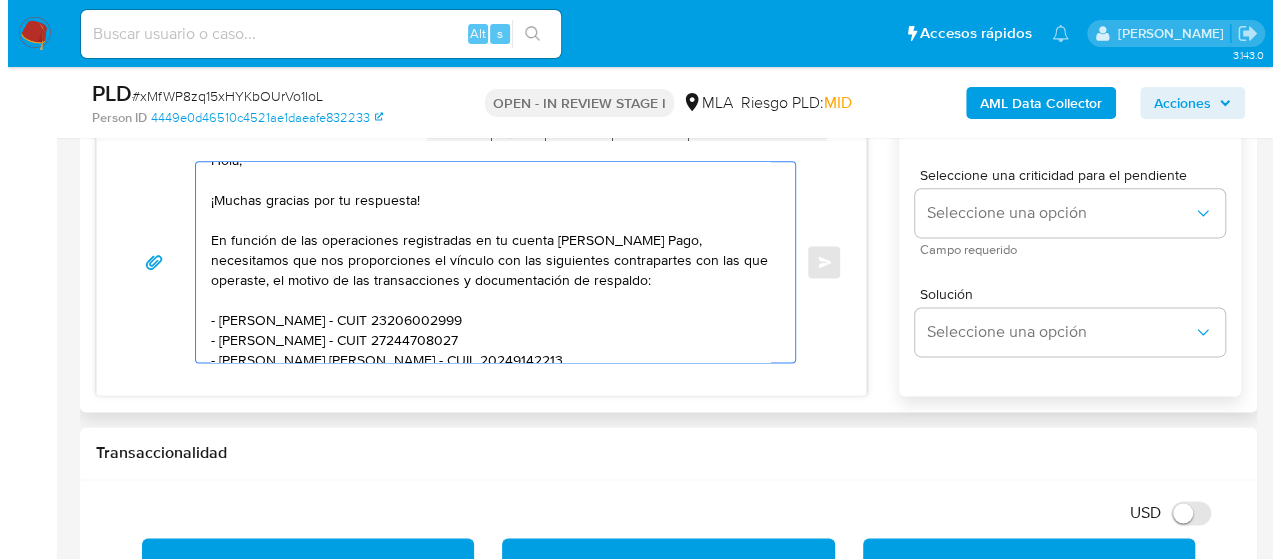 scroll, scrollTop: 0, scrollLeft: 0, axis: both 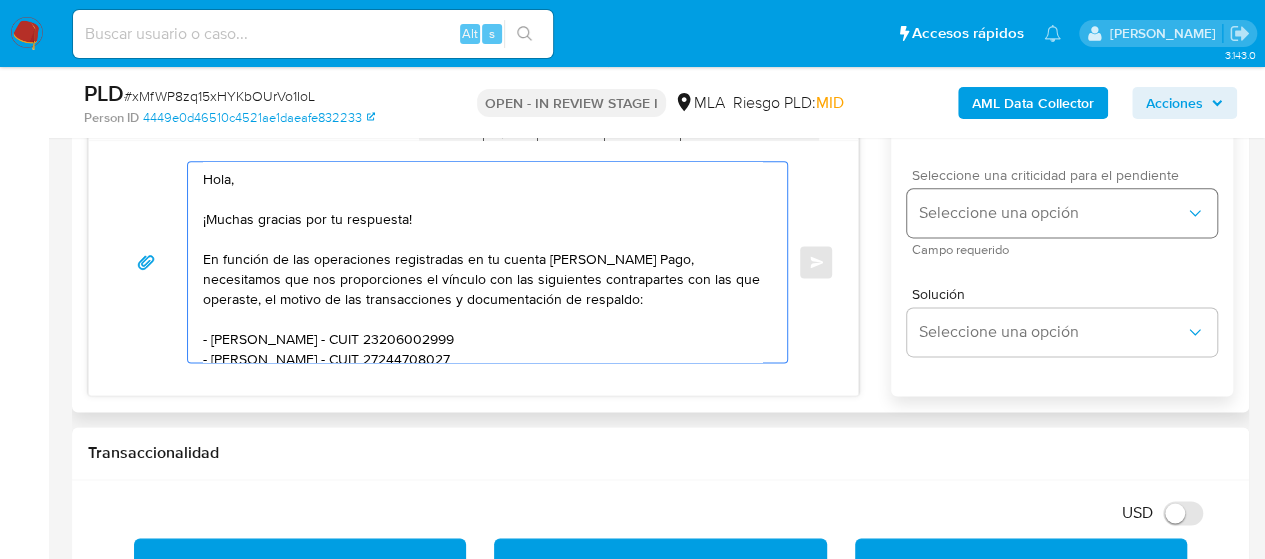 type on "Hola,
¡Muchas gracias por tu respuesta!
En función de las operaciones registradas en tu cuenta de Mercado Pago, necesitamos que nos proporciones el vínculo con las siguientes contrapartes con las que operaste, el motivo de las transacciones y documentación de respaldo:
- Mario Daniel Aguirre - CUIT 23206002999
- Clara Alejandra Werning - CUIT 27244708027
- Hector Gustavo De Pilato Gimenez - CUIL 20249142213
- Mancuso Julieta - CUIT 27442612671
- Jason Emir Leguizamon - CUIT 20347130541
- Martina Yanel Sad - CUIT 27468967117
Es importante que sepas que, en caso de no responder a lo solicitado o si lo presentado resulta insuficiente, tu cuenta podría ser inhabilitada de acuerdo a los términos y condiciones de uso de Mercado Pago.
Formatos admitidos: PDF, JPG, JPEG, TXT, DOC, DOCX, XLS, PNG, XLSX, con un tamaño máximo de 25MB por archivo.
Quedamos aguardando por la información solicitada dentro de los próximos 2 días.
Muchas gracias.
Saludos,
Equipo de Mercado Pago." 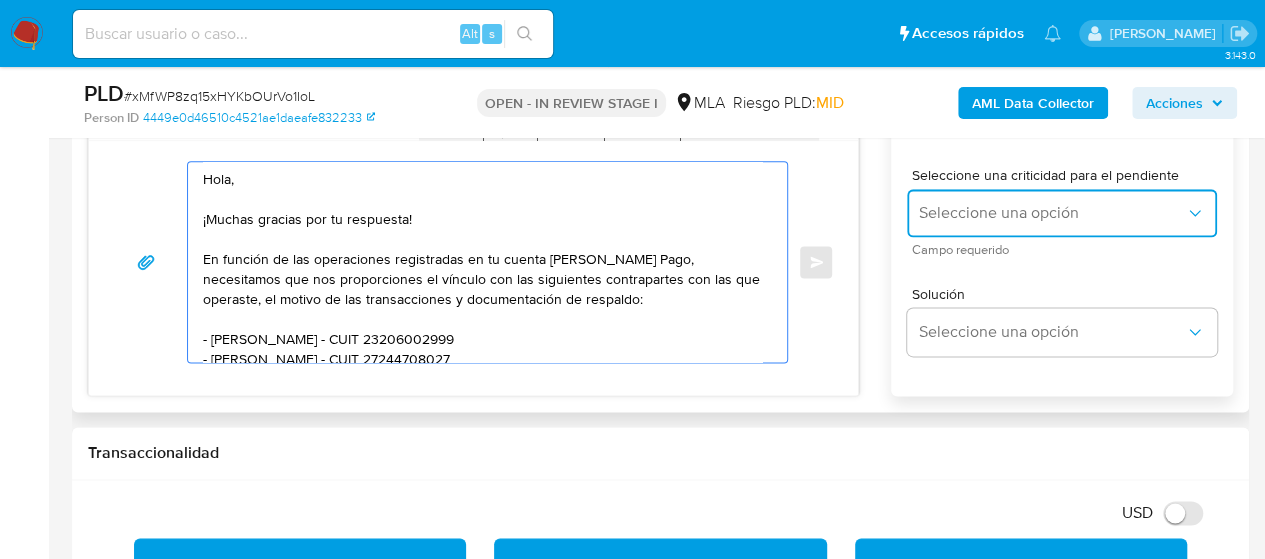 drag, startPoint x: 1052, startPoint y: 204, endPoint x: 975, endPoint y: 275, distance: 104.73777 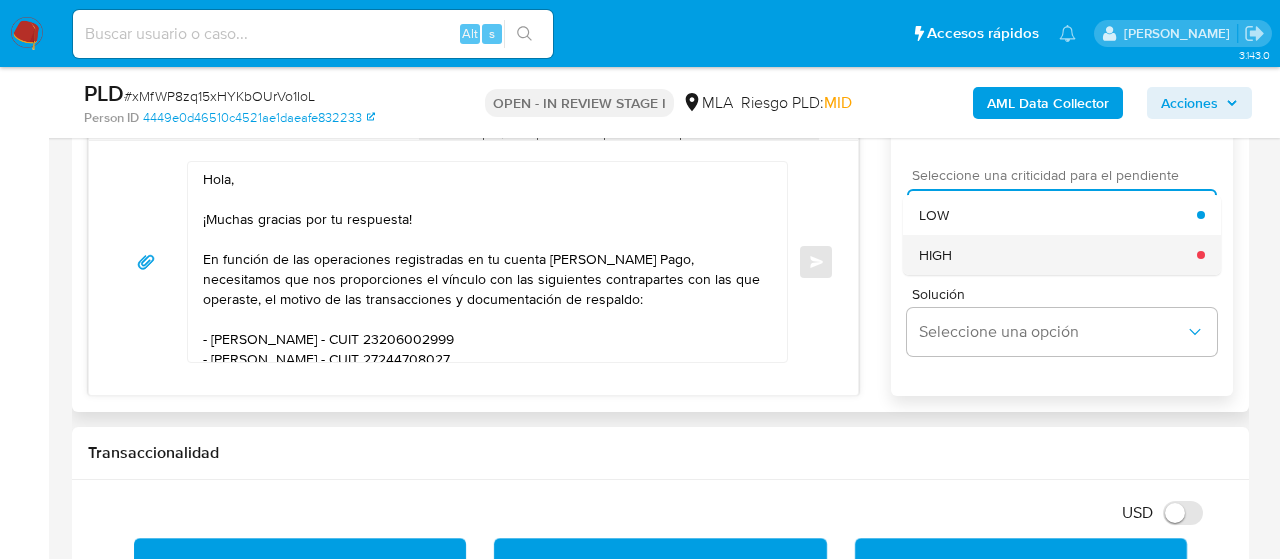 click on "HIGH" at bounding box center (1058, 255) 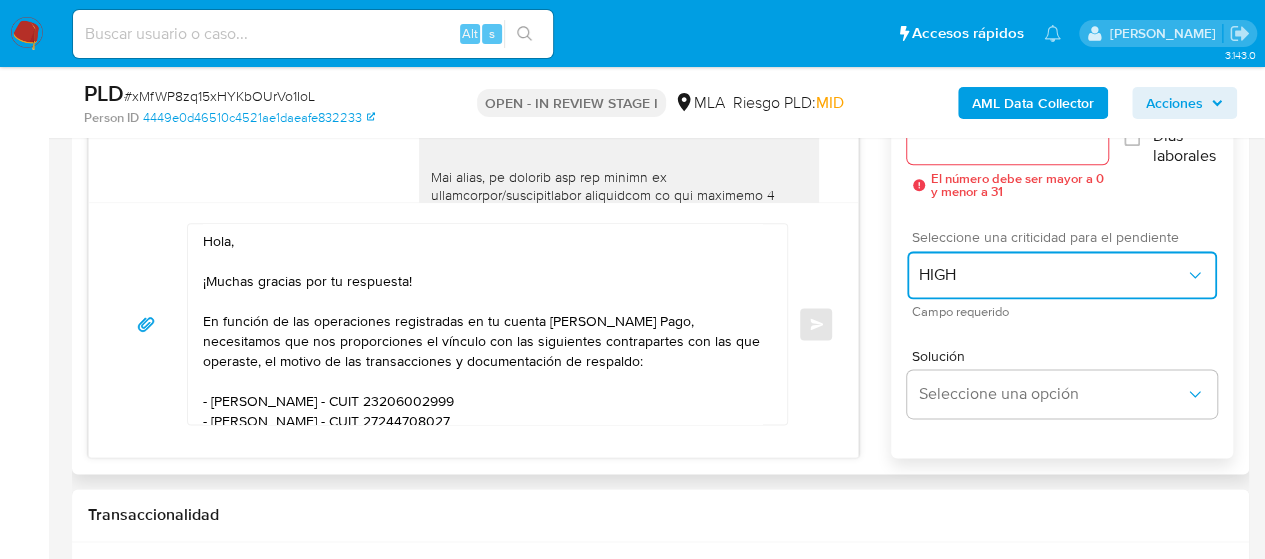 scroll, scrollTop: 1032, scrollLeft: 0, axis: vertical 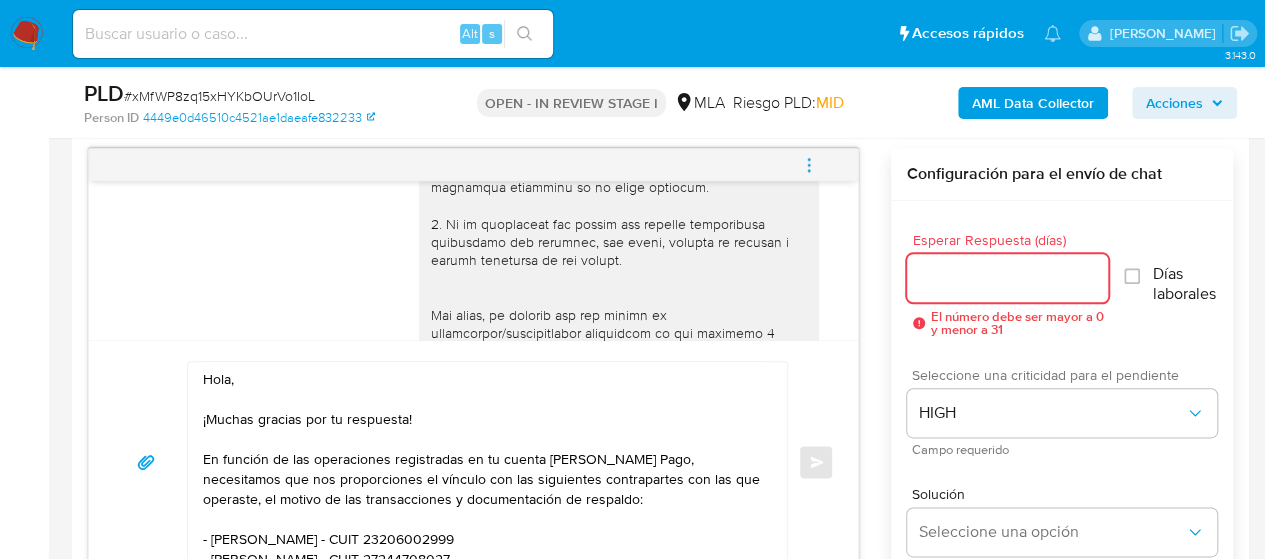 click on "Esperar Respuesta (días)" at bounding box center [1008, 278] 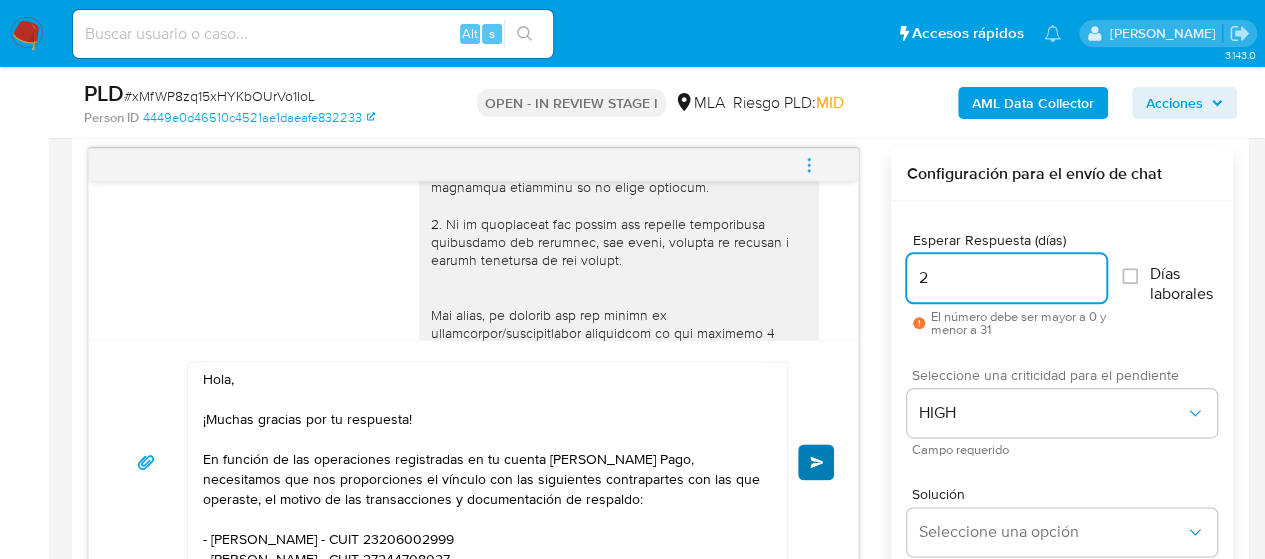 type on "2" 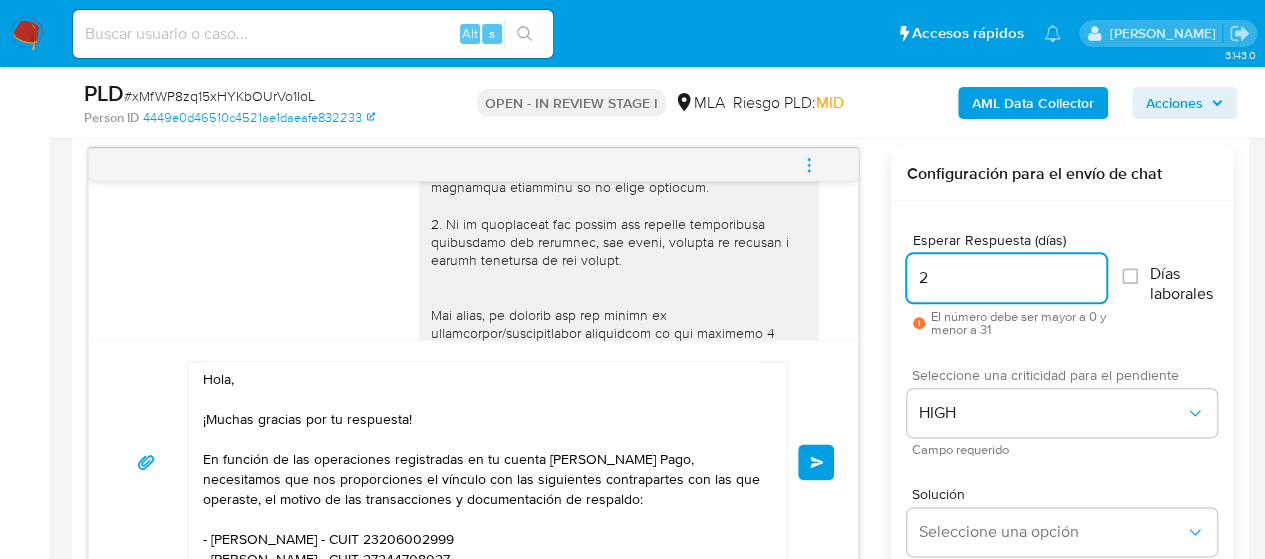 click on "Enviar" at bounding box center [817, 462] 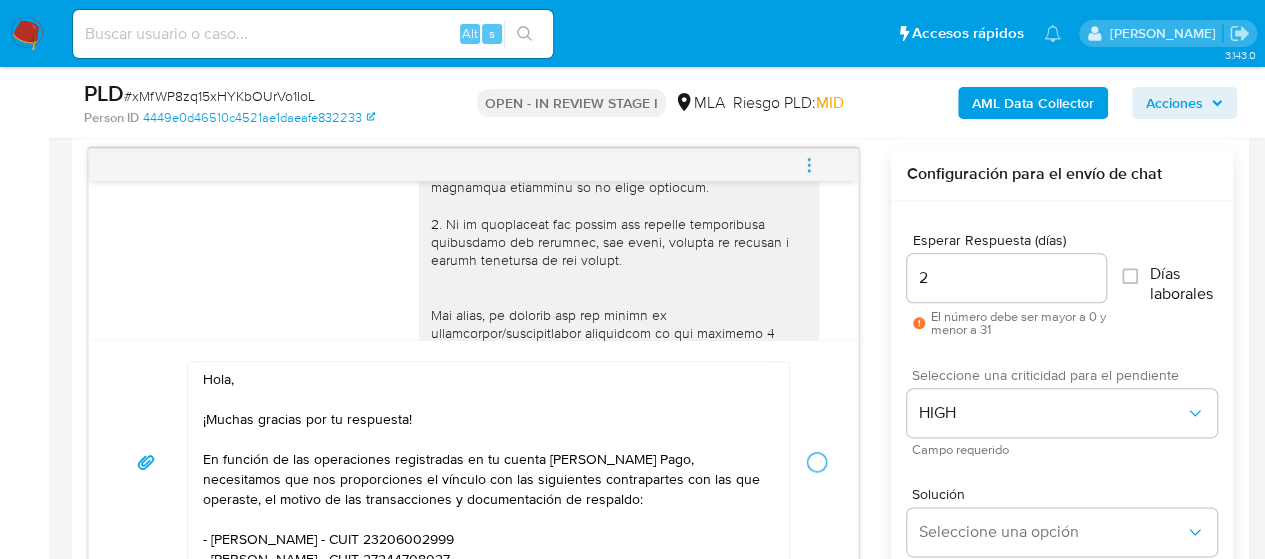 type 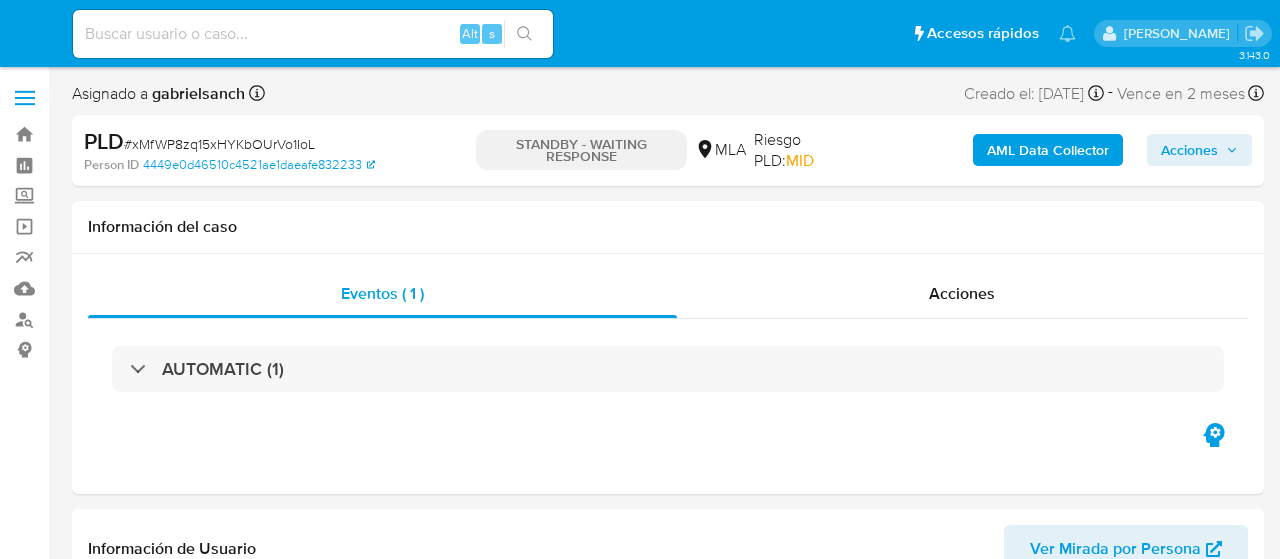 select on "10" 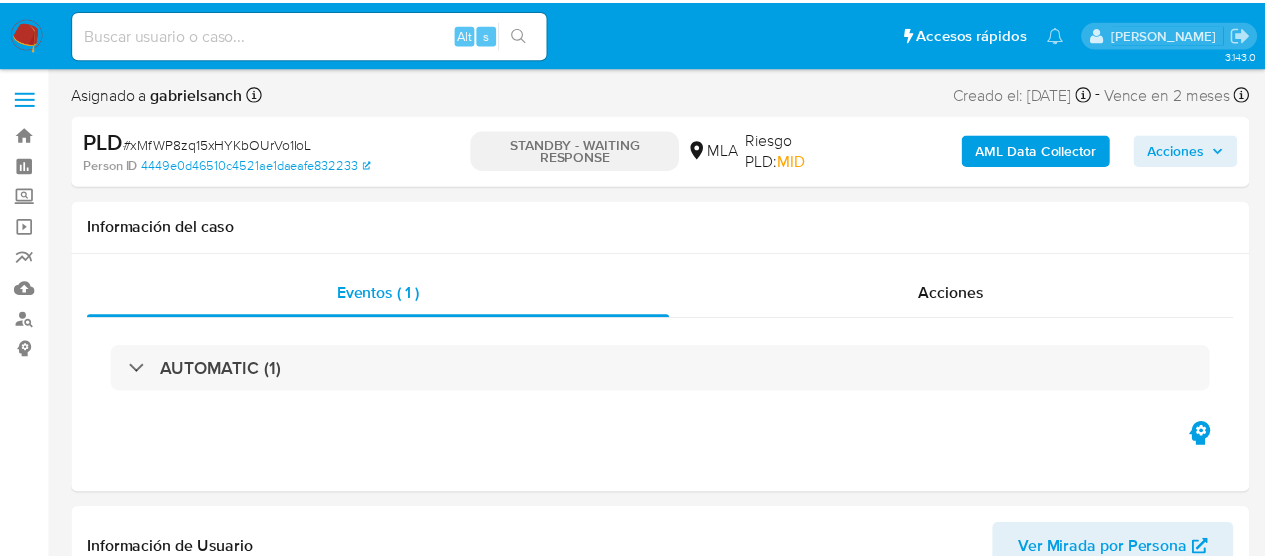 scroll, scrollTop: 0, scrollLeft: 0, axis: both 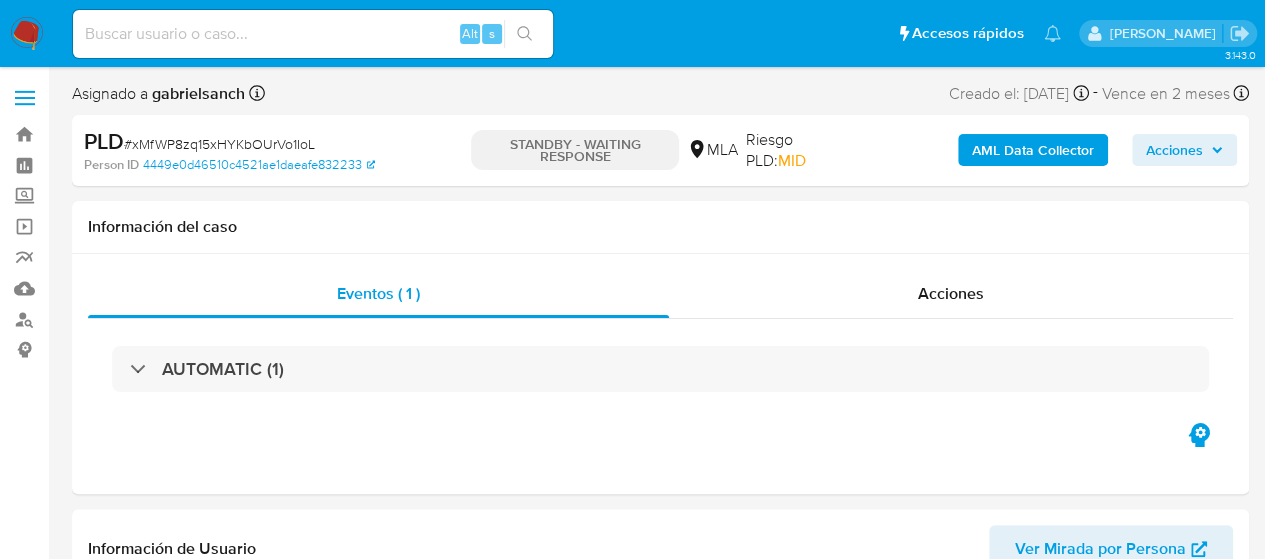 click at bounding box center (313, 34) 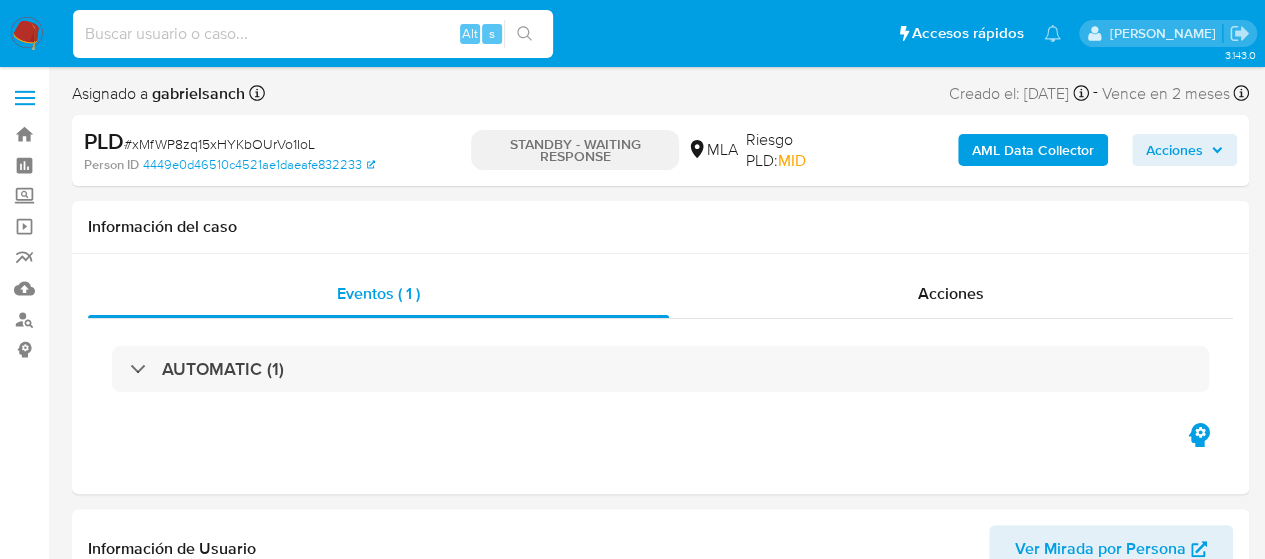 paste on "wXhFhA2MqByHPCcOss1MwS8s" 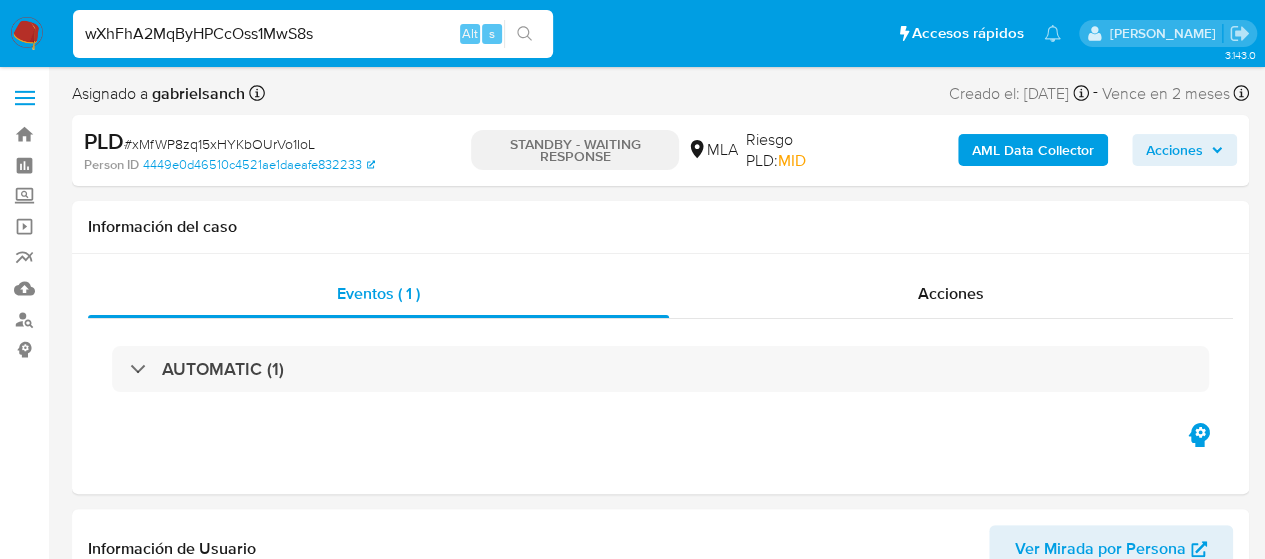 type on "wXhFhA2MqByHPCcOss1MwS8s" 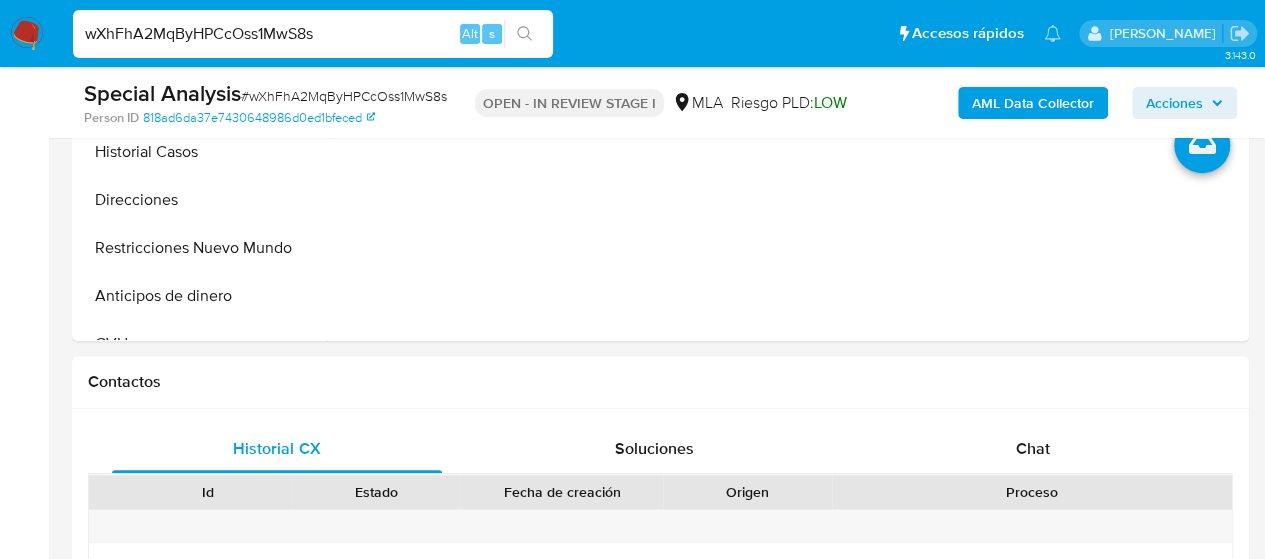 scroll, scrollTop: 700, scrollLeft: 0, axis: vertical 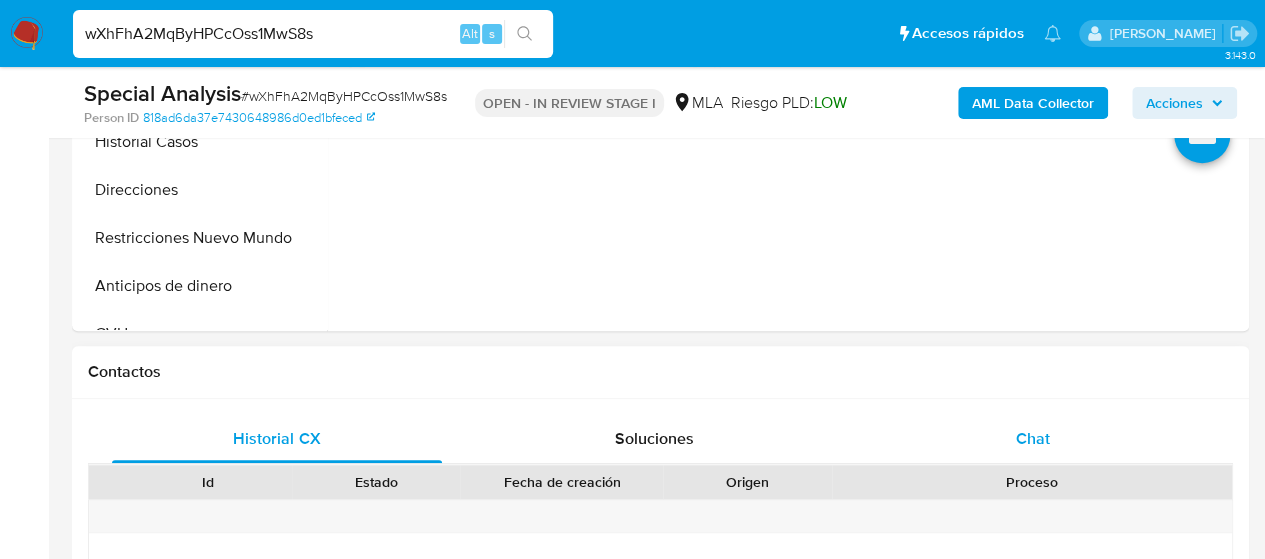 click on "Chat" at bounding box center (1033, 439) 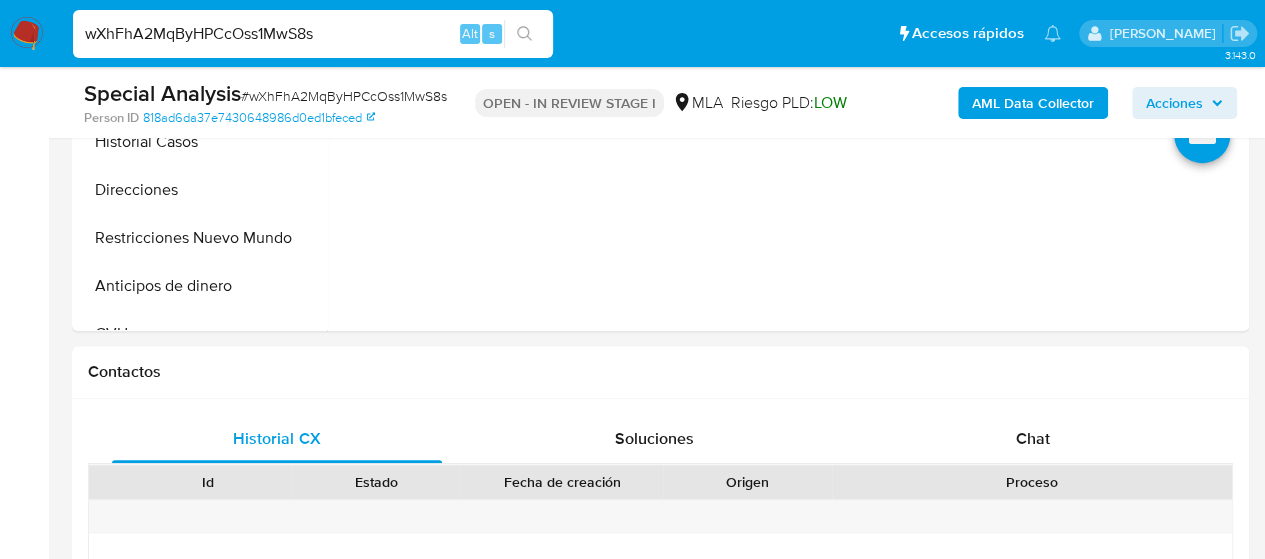 select on "10" 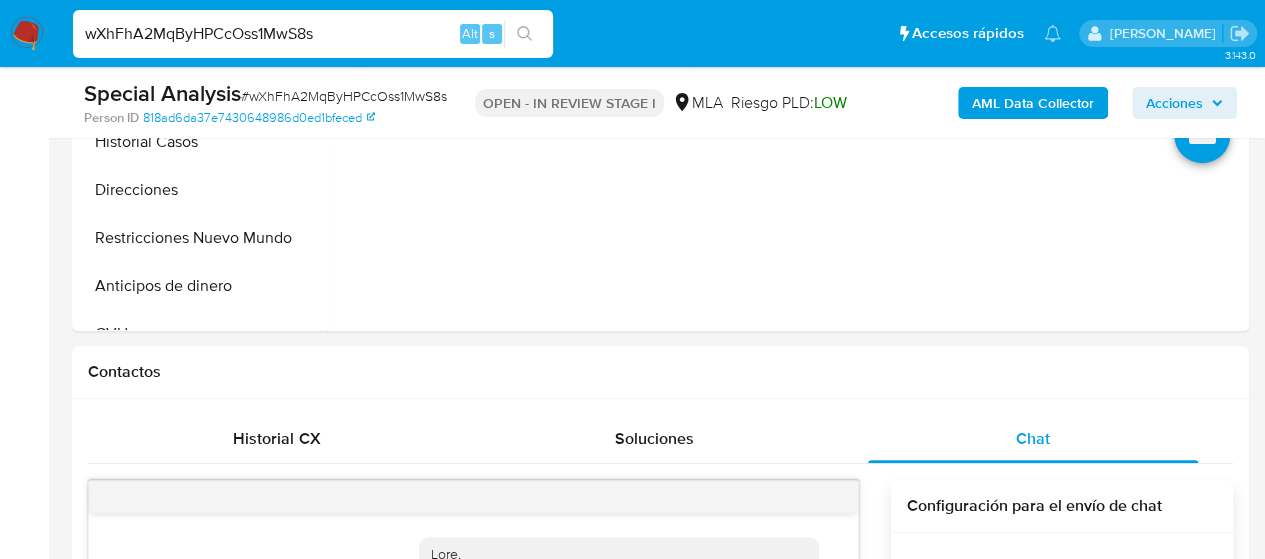 scroll, scrollTop: 1164, scrollLeft: 0, axis: vertical 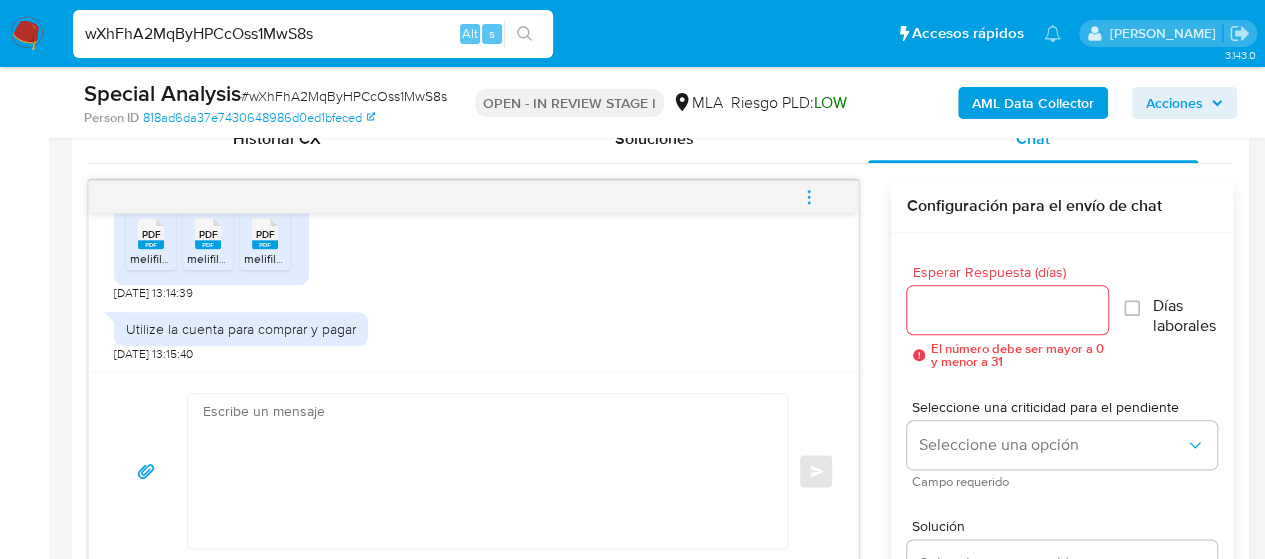 click at bounding box center [482, 471] 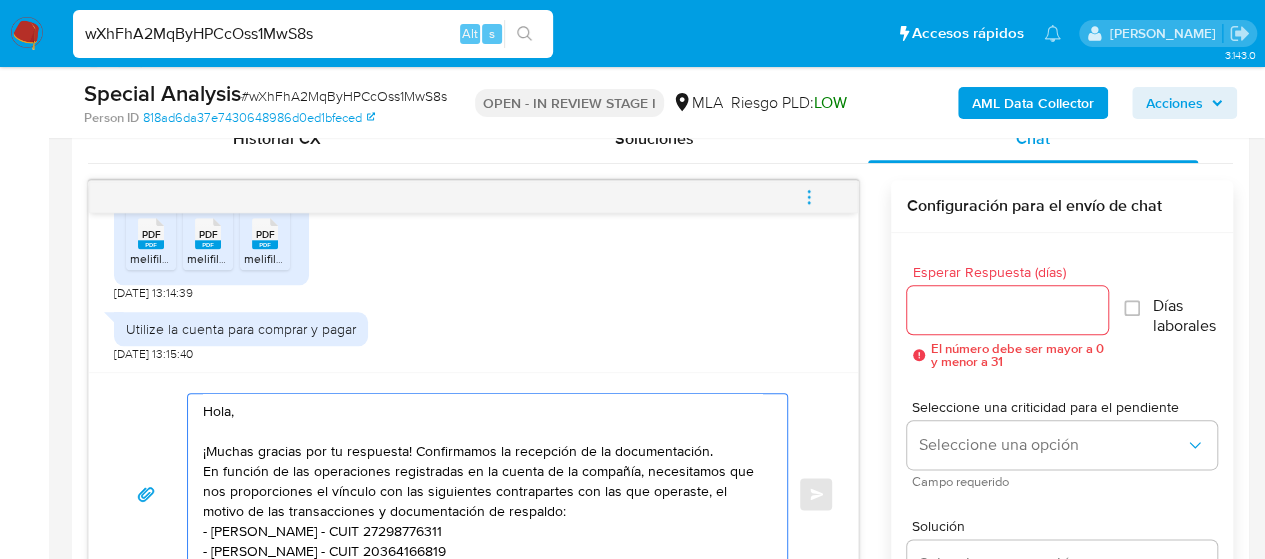 scroll, scrollTop: 1032, scrollLeft: 0, axis: vertical 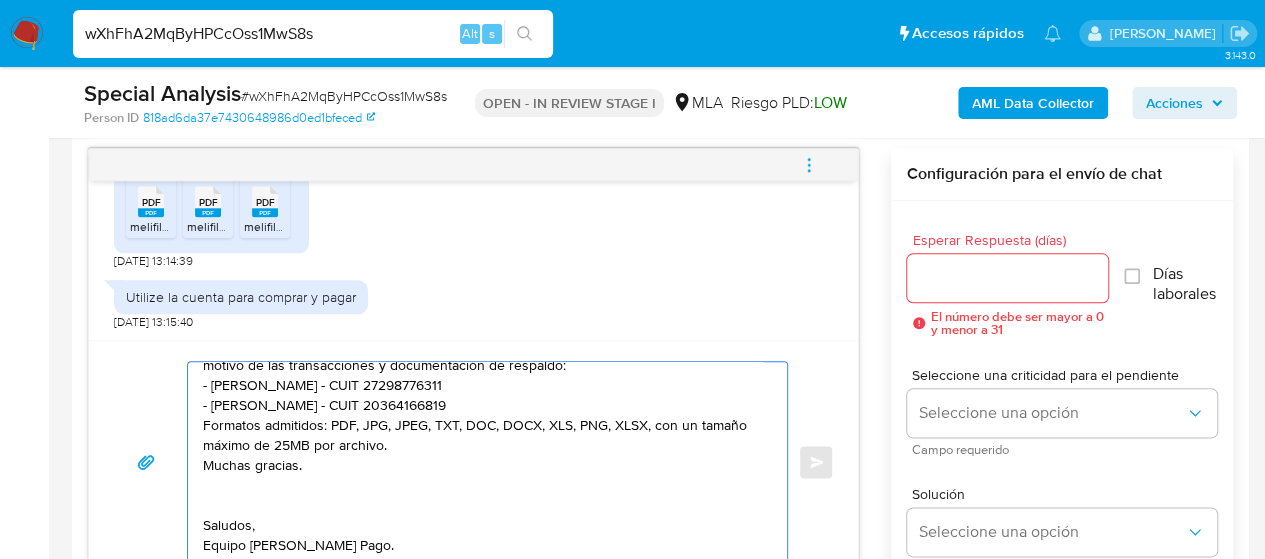 type on "Hola,
¡Muchas gracias por tu respuesta! Confirmamos la recepción de la documentación.
En función de las operaciones registradas en la cuenta de la compañía, necesitamos que nos proporciones el vínculo con las siguientes contrapartes con las que operaste, el motivo de las transacciones y documentación de respaldo:
- [PERSON_NAME] - CUIT 27298776311
- [PERSON_NAME] - CUIT 20364166819
Formatos admitidos: PDF, JPG, JPEG, TXT, DOC, DOCX, XLS, PNG, XLSX, con un tamaño máximo de 25MB por archivo.
Muchas gracias.
Saludos,
Equipo [PERSON_NAME] Pago." 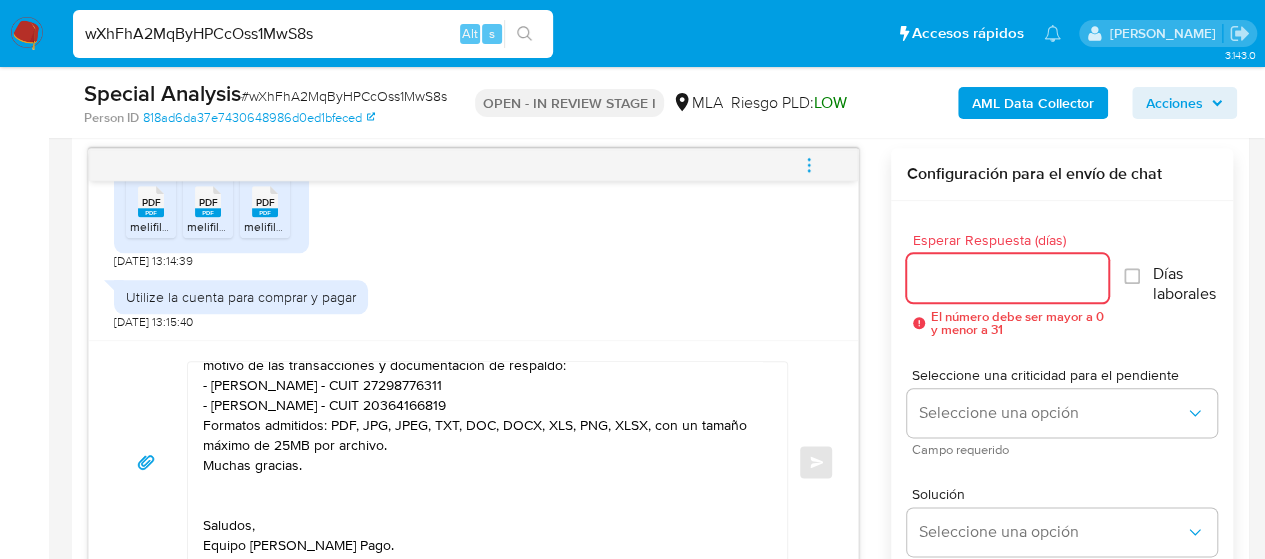 click on "Esperar Respuesta (días)" at bounding box center (1008, 278) 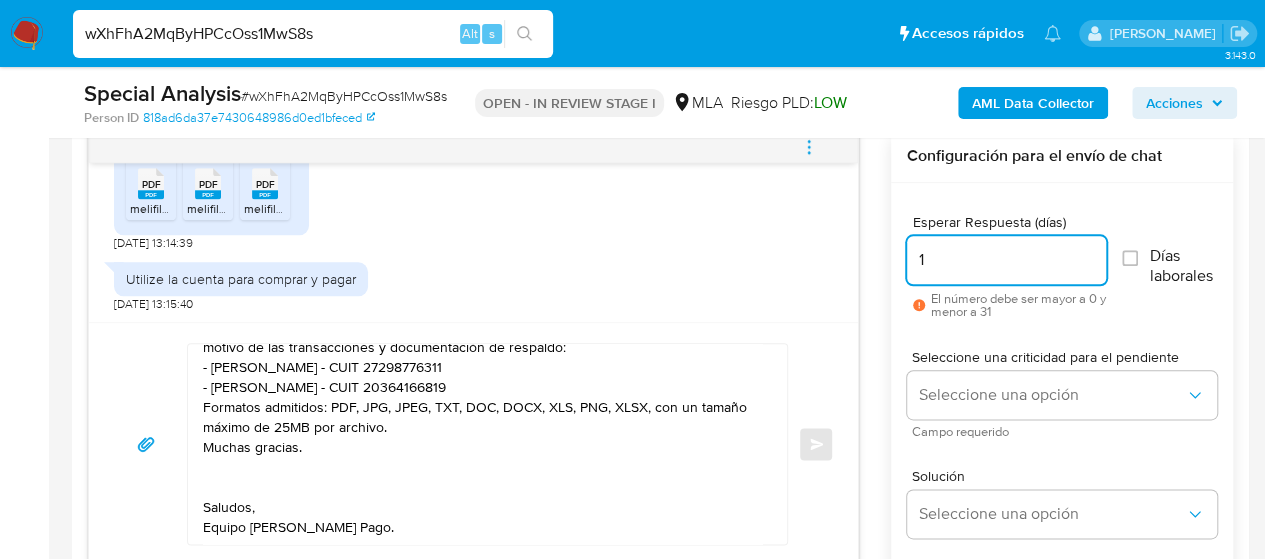 scroll, scrollTop: 1032, scrollLeft: 0, axis: vertical 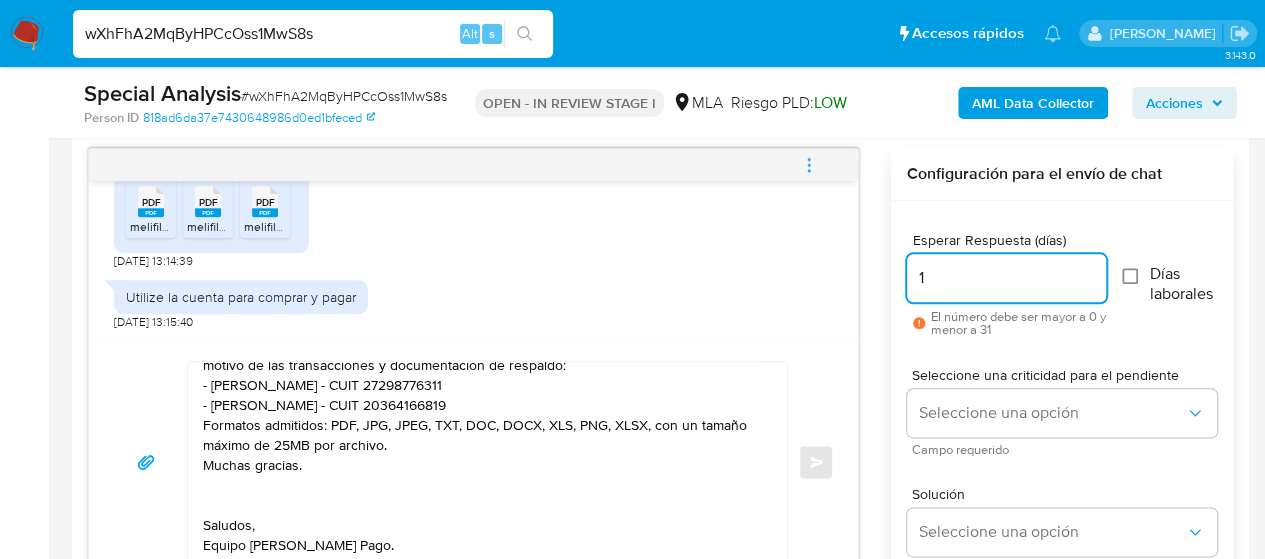 type on "1" 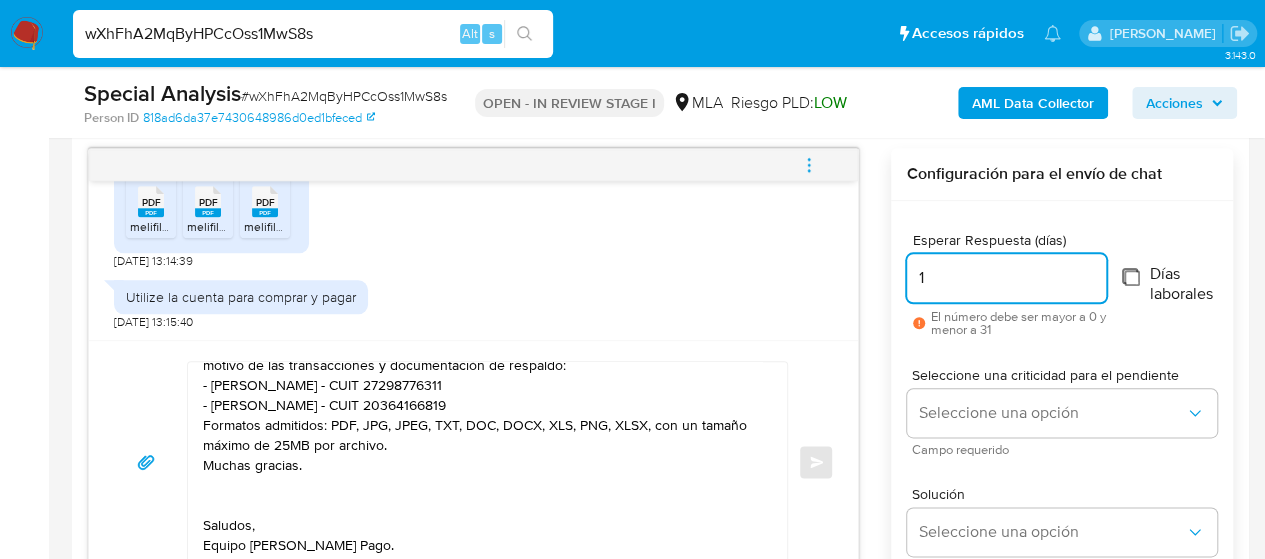 click on "Días laborales" at bounding box center (1130, 276) 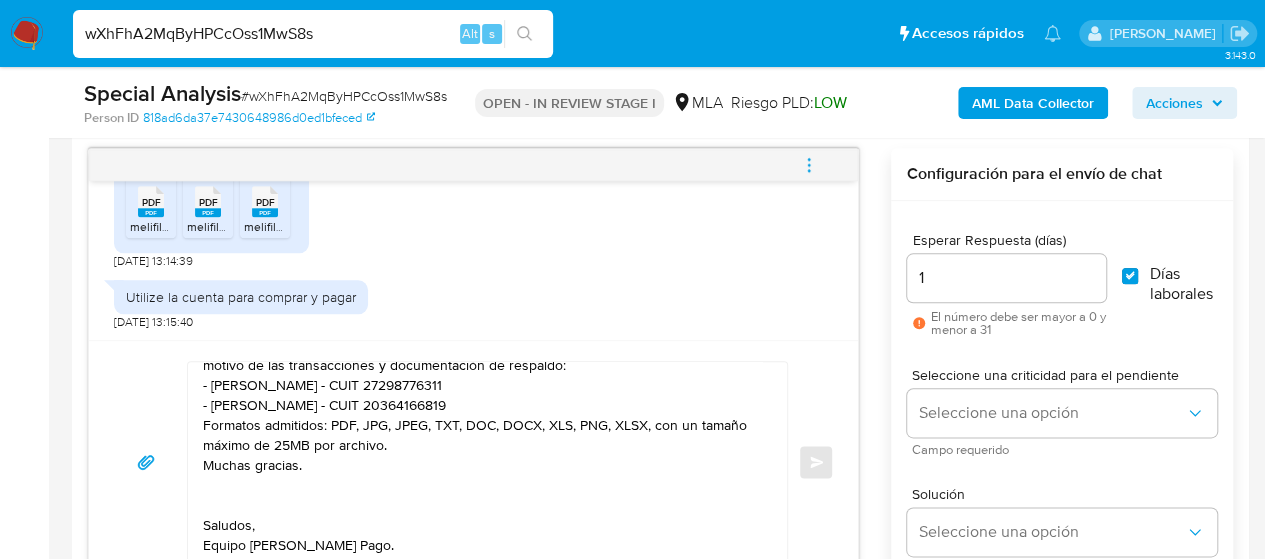 click on "Días laborales" at bounding box center (1130, 276) 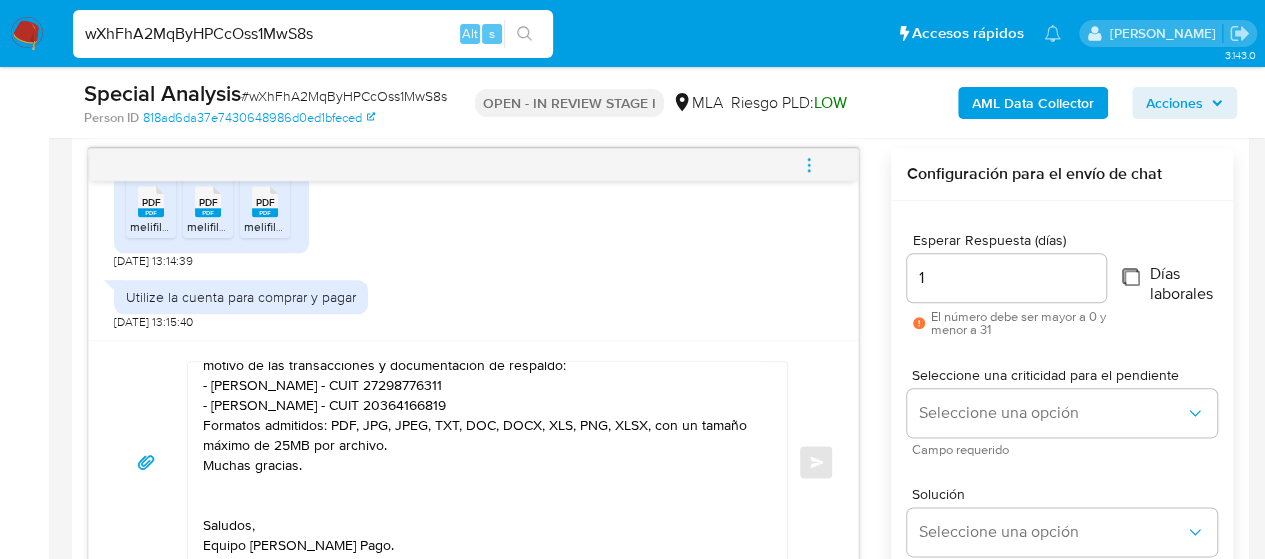 checkbox on "false" 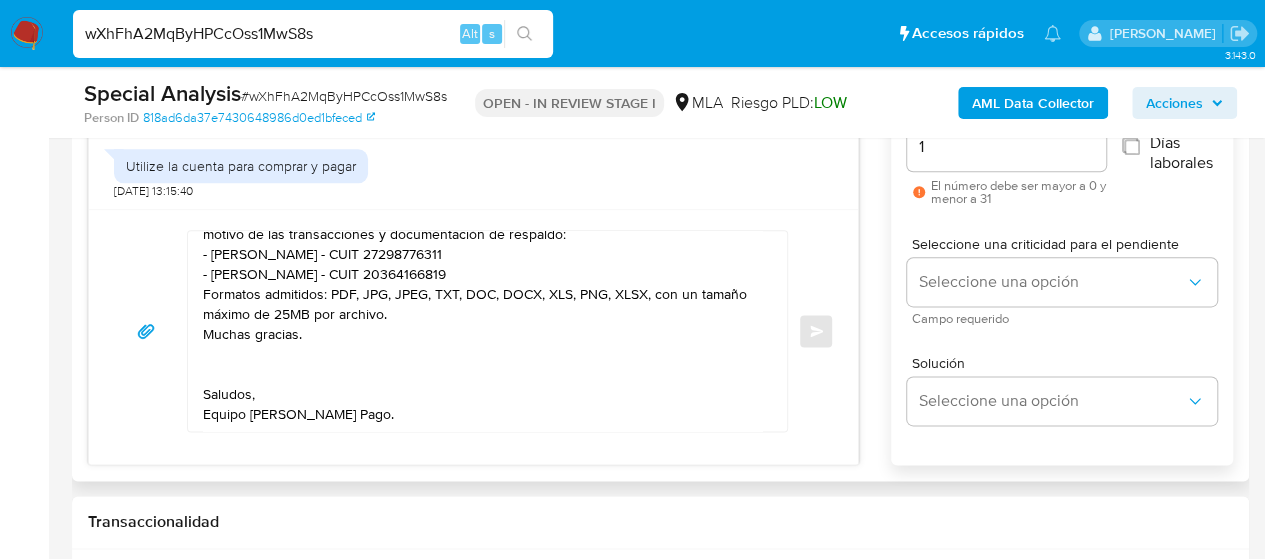 scroll, scrollTop: 1132, scrollLeft: 0, axis: vertical 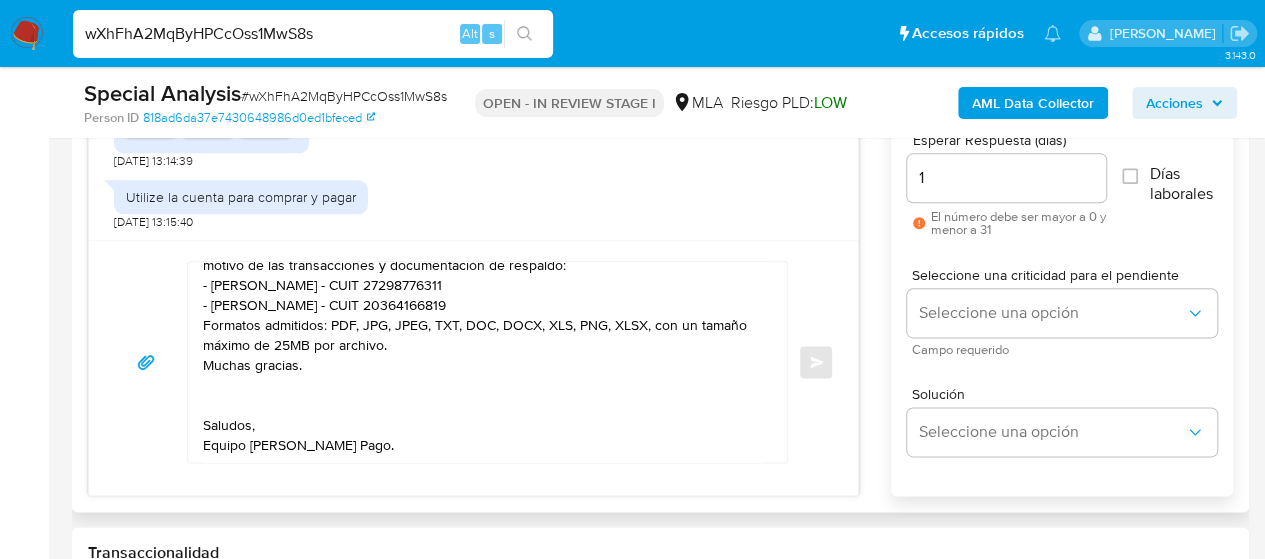 click on "Hola,
¡Muchas gracias por tu respuesta! Confirmamos la recepción de la documentación.
En función de las operaciones registradas en la cuenta de la compañía, necesitamos que nos proporciones el vínculo con las siguientes contrapartes con las que operaste, el motivo de las transacciones y documentación de respaldo:
- Fernanda Margarita Rosales - CUIT 27298776311
- Salvador Gaspar Maccari - CUIT 20364166819
Formatos admitidos: PDF, JPG, JPEG, TXT, DOC, DOCX, XLS, PNG, XLSX, con un tamaño máximo de 25MB por archivo.
Muchas gracias.
Saludos,
Equipo de Mercado Pago." at bounding box center [482, 362] 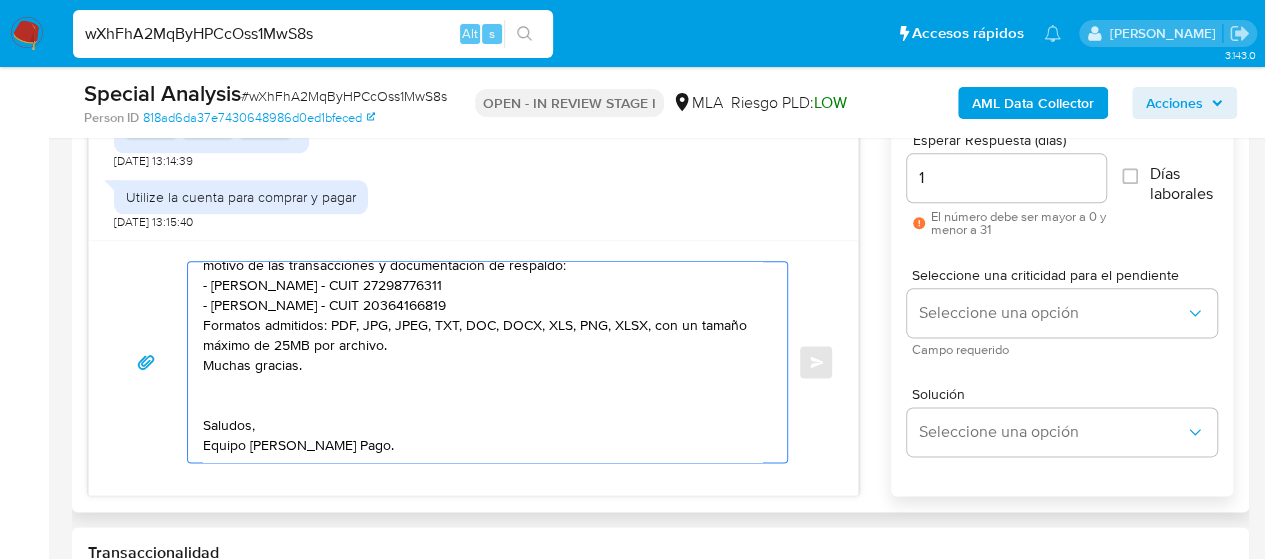 click on "Hola,
¡Muchas gracias por tu respuesta! Confirmamos la recepción de la documentación.
En función de las operaciones registradas en la cuenta de la compañía, necesitamos que nos proporciones el vínculo con las siguientes contrapartes con las que operaste, el motivo de las transacciones y documentación de respaldo:
- Fernanda Margarita Rosales - CUIT 27298776311
- Salvador Gaspar Maccari - CUIT 20364166819
Formatos admitidos: PDF, JPG, JPEG, TXT, DOC, DOCX, XLS, PNG, XLSX, con un tamaño máximo de 25MB por archivo.
Muchas gracias.
Saludos,
Equipo de Mercado Pago." at bounding box center [482, 362] 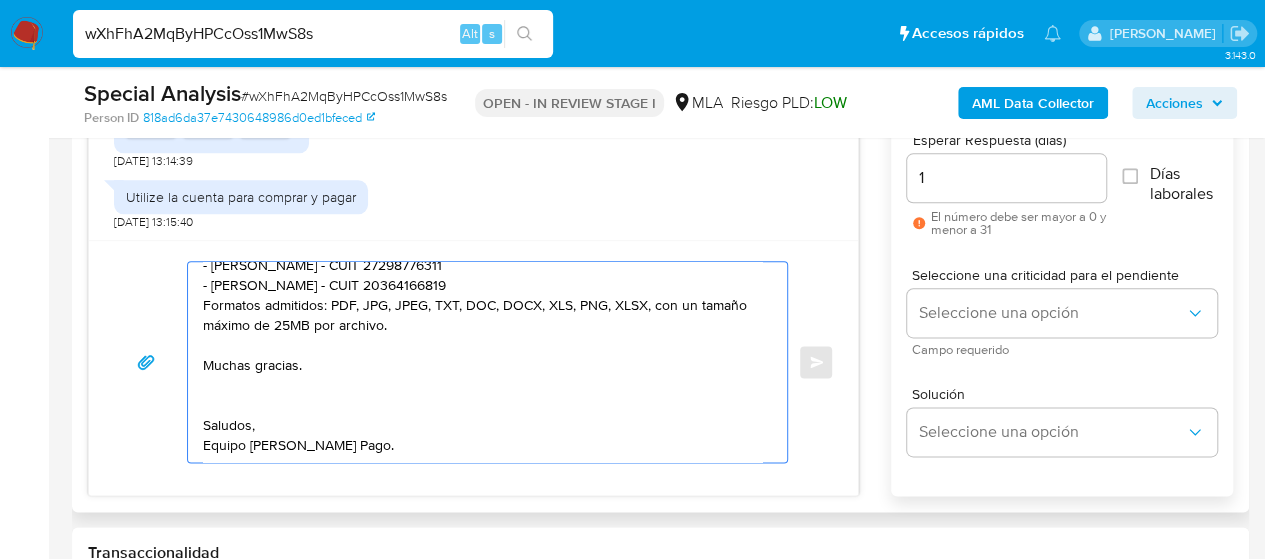 click on "Hola,
¡Muchas gracias por tu respuesta! Confirmamos la recepción de la documentación.
En función de las operaciones registradas en la cuenta de la compañía, necesitamos que nos proporciones el vínculo con las siguientes contrapartes con las que operaste, el motivo de las transacciones y documentación de respaldo:
- Fernanda Margarita Rosales - CUIT 27298776311
- Salvador Gaspar Maccari - CUIT 20364166819
Formatos admitidos: PDF, JPG, JPEG, TXT, DOC, DOCX, XLS, PNG, XLSX, con un tamaño máximo de 25MB por archivo.
Muchas gracias.
Saludos,
Equipo de Mercado Pago." at bounding box center [482, 362] 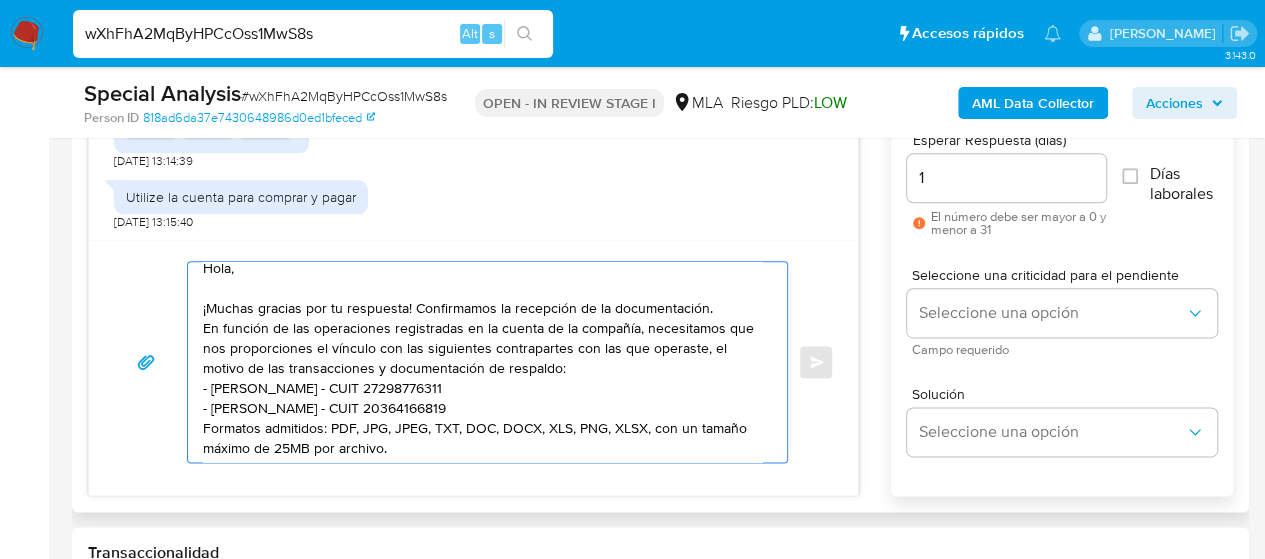 scroll, scrollTop: 0, scrollLeft: 0, axis: both 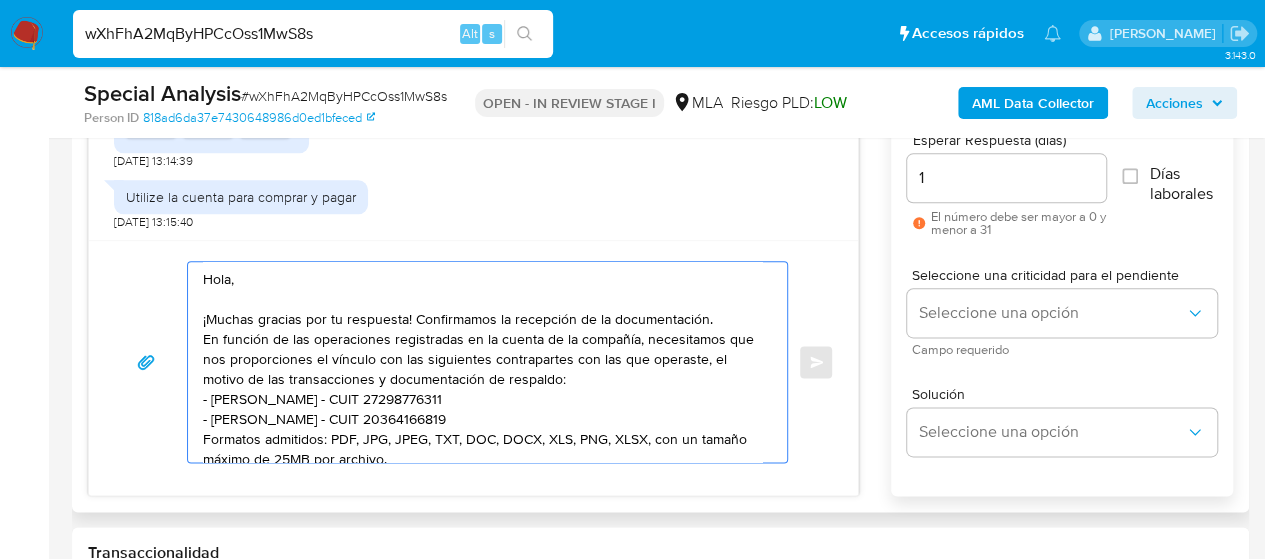 click on "Hola,
¡Muchas gracias por tu respuesta! Confirmamos la recepción de la documentación.
En función de las operaciones registradas en la cuenta de la compañía, necesitamos que nos proporciones el vínculo con las siguientes contrapartes con las que operaste, el motivo de las transacciones y documentación de respaldo:
- Fernanda Margarita Rosales - CUIT 27298776311
- Salvador Gaspar Maccari - CUIT 20364166819
Formatos admitidos: PDF, JPG, JPEG, TXT, DOC, DOCX, XLS, PNG, XLSX, con un tamaño máximo de 25MB por archivo.
Muchas gracias.
Saludos,
Equipo de Mercado Pago." at bounding box center (482, 362) 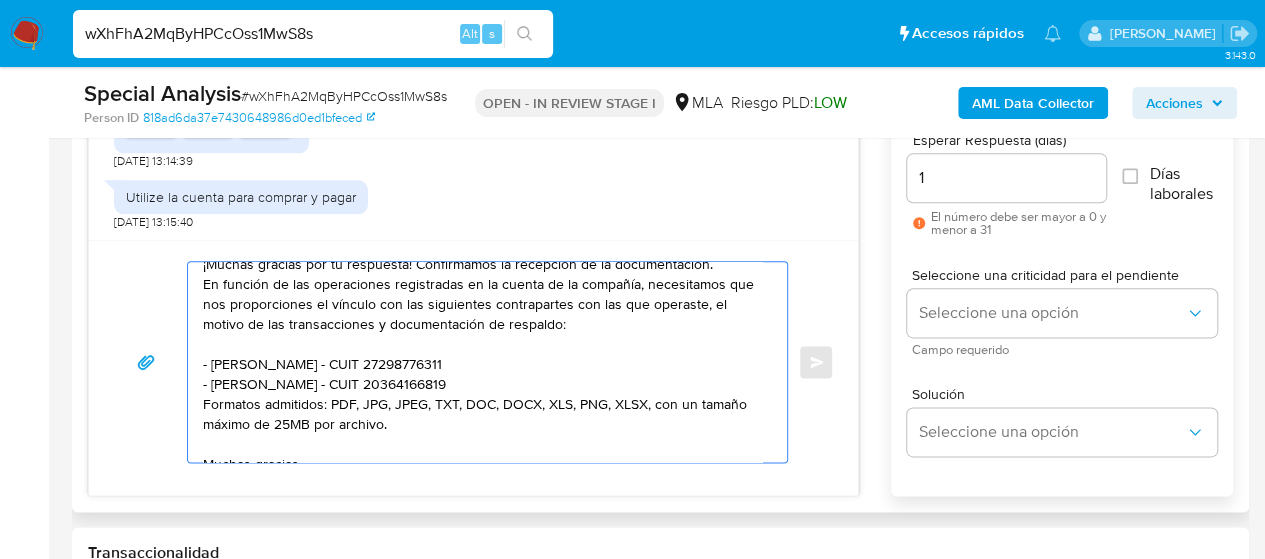 scroll, scrollTop: 100, scrollLeft: 0, axis: vertical 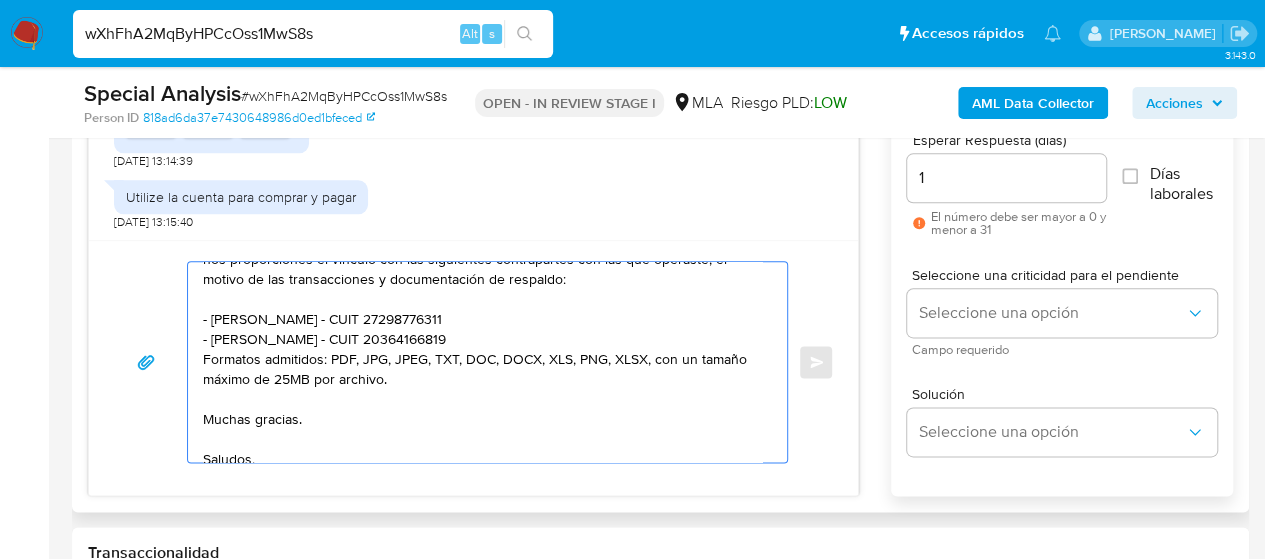 click on "Hola,
¡Muchas gracias por tu respuesta! Confirmamos la recepción de la documentación.
En función de las operaciones registradas en la cuenta de la compañía, necesitamos que nos proporciones el vínculo con las siguientes contrapartes con las que operaste, el motivo de las transacciones y documentación de respaldo:
- Fernanda Margarita Rosales - CUIT 27298776311
- Salvador Gaspar Maccari - CUIT 20364166819
Formatos admitidos: PDF, JPG, JPEG, TXT, DOC, DOCX, XLS, PNG, XLSX, con un tamaño máximo de 25MB por archivo.
Muchas gracias.
Saludos,
Equipo de Mercado Pago." at bounding box center [482, 362] 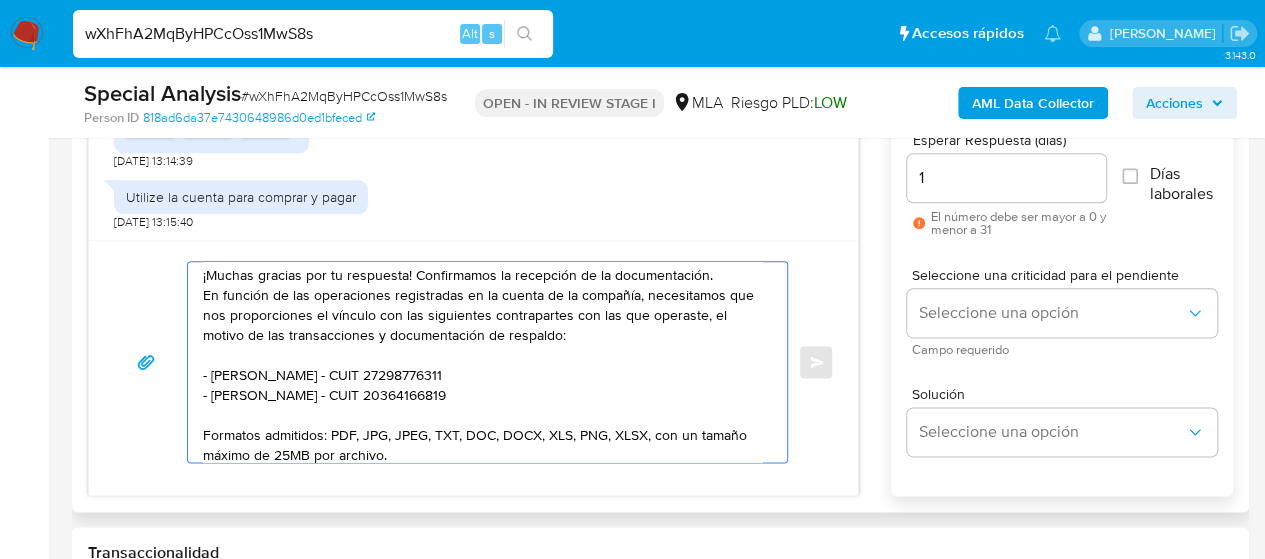 scroll, scrollTop: 0, scrollLeft: 0, axis: both 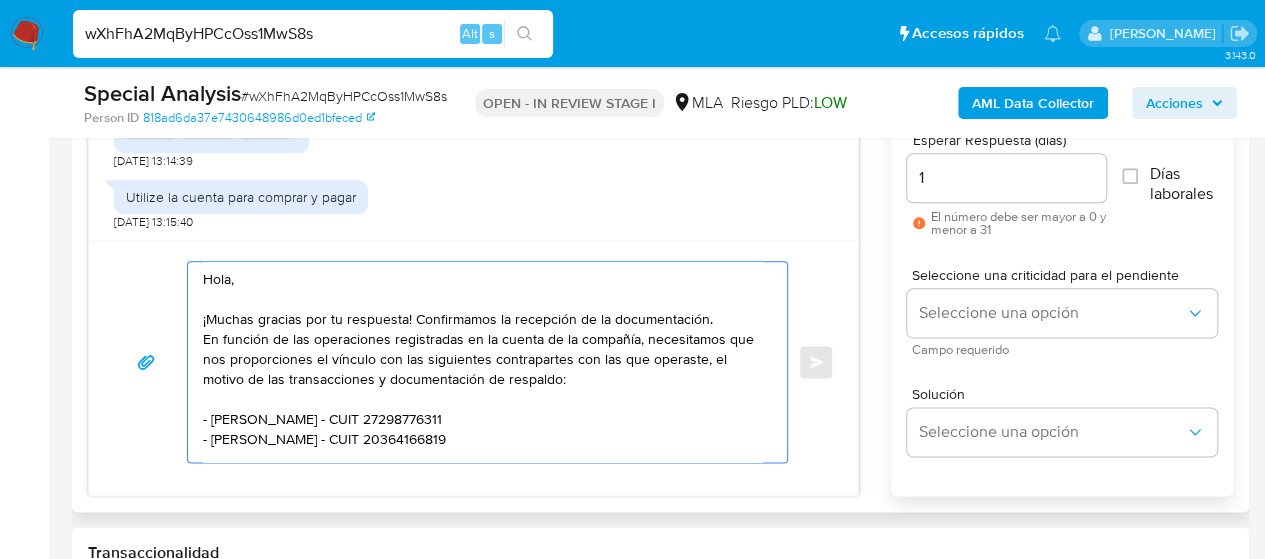 click on "Hola,
¡Muchas gracias por tu respuesta! Confirmamos la recepción de la documentación.
En función de las operaciones registradas en la cuenta de la compañía, necesitamos que nos proporciones el vínculo con las siguientes contrapartes con las que operaste, el motivo de las transacciones y documentación de respaldo:
- Fernanda Margarita Rosales - CUIT 27298776311
- Salvador Gaspar Maccari - CUIT 20364166819
Formatos admitidos: PDF, JPG, JPEG, TXT, DOC, DOCX, XLS, PNG, XLSX, con un tamaño máximo de 25MB por archivo.
Muchas gracias.
Saludos,
Equipo de Mercado Pago." at bounding box center [482, 362] 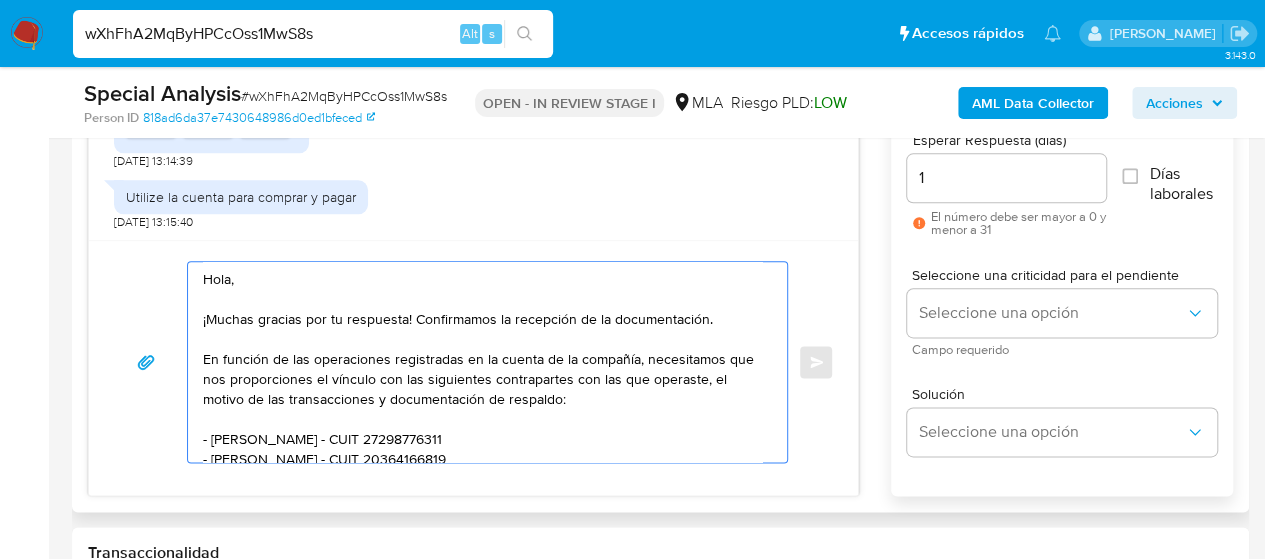 click on "Hola,
¡Muchas gracias por tu respuesta! Confirmamos la recepción de la documentación.
En función de las operaciones registradas en la cuenta de la compañía, necesitamos que nos proporciones el vínculo con las siguientes contrapartes con las que operaste, el motivo de las transacciones y documentación de respaldo:
- Fernanda Margarita Rosales - CUIT 27298776311
- Salvador Gaspar Maccari - CUIT 20364166819
Formatos admitidos: PDF, JPG, JPEG, TXT, DOC, DOCX, XLS, PNG, XLSX, con un tamaño máximo de 25MB por archivo.
Muchas gracias.
Saludos,
Equipo de Mercado Pago." at bounding box center (482, 362) 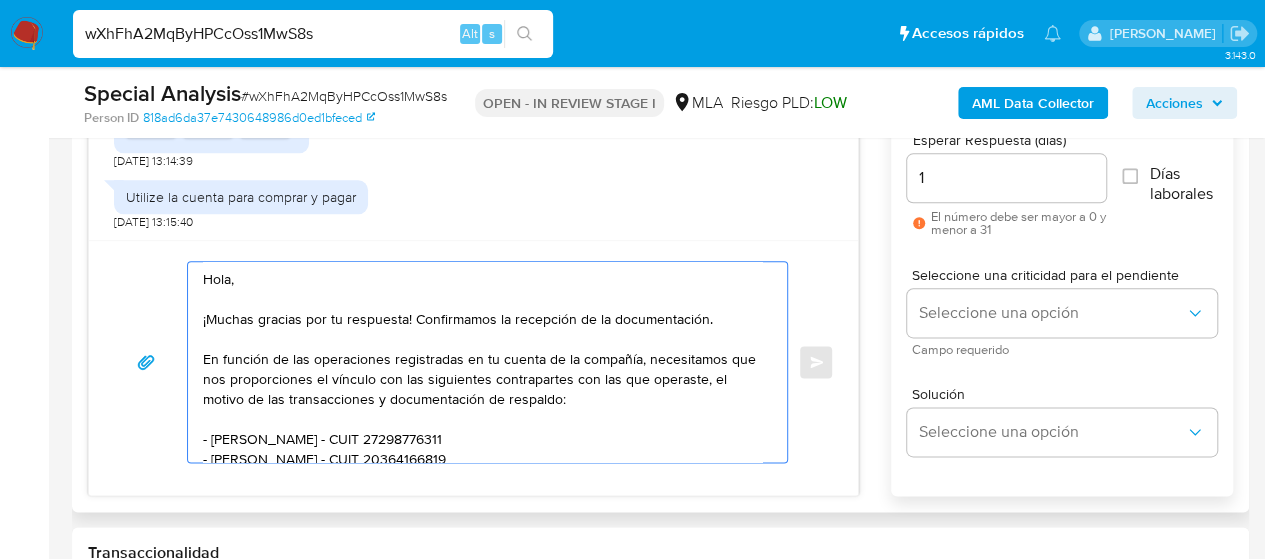 drag, startPoint x: 544, startPoint y: 357, endPoint x: 632, endPoint y: 360, distance: 88.051125 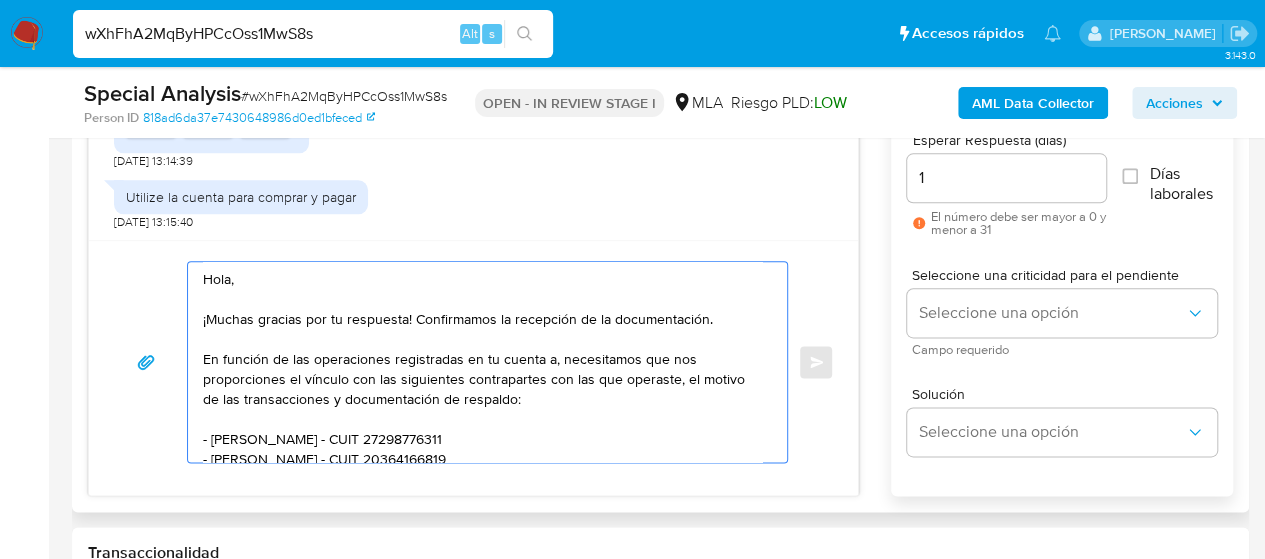 click on "Hola,
¡Muchas gracias por tu respuesta! Confirmamos la recepción de la documentación.
En función de las operaciones registradas en tu cuenta a, necesitamos que nos proporciones el vínculo con las siguientes contrapartes con las que operaste, el motivo de las transacciones y documentación de respaldo:
- Fernanda Margarita Rosales - CUIT 27298776311
- Salvador Gaspar Maccari - CUIT 20364166819
Formatos admitidos: PDF, JPG, JPEG, TXT, DOC, DOCX, XLS, PNG, XLSX, con un tamaño máximo de 25MB por archivo.
Muchas gracias.
Saludos,
Equipo de Mercado Pago." at bounding box center (482, 362) 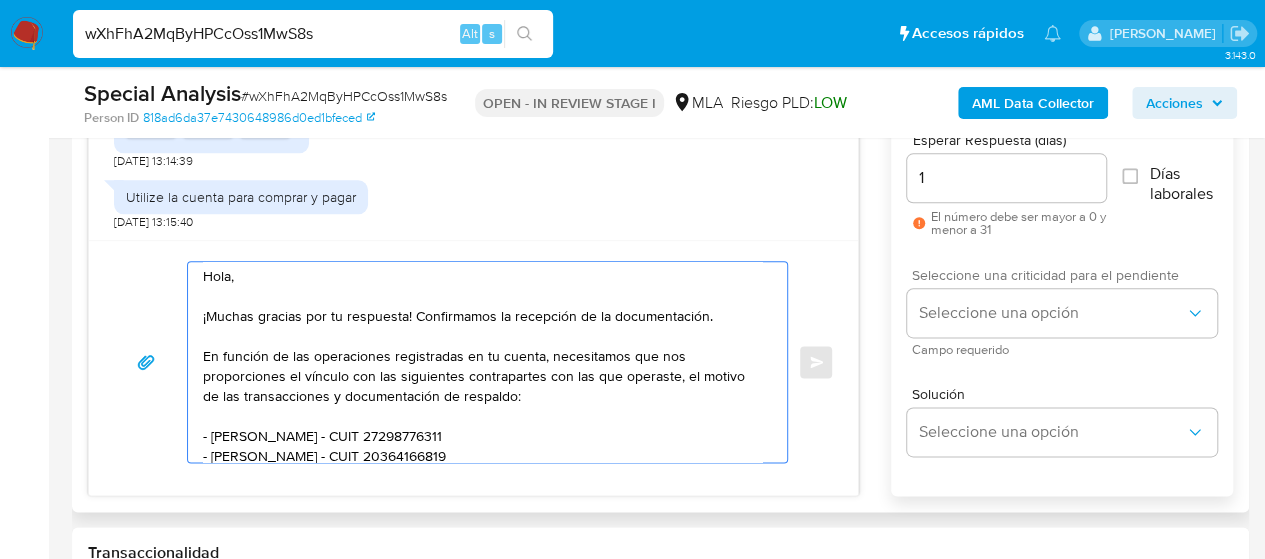 scroll, scrollTop: 0, scrollLeft: 0, axis: both 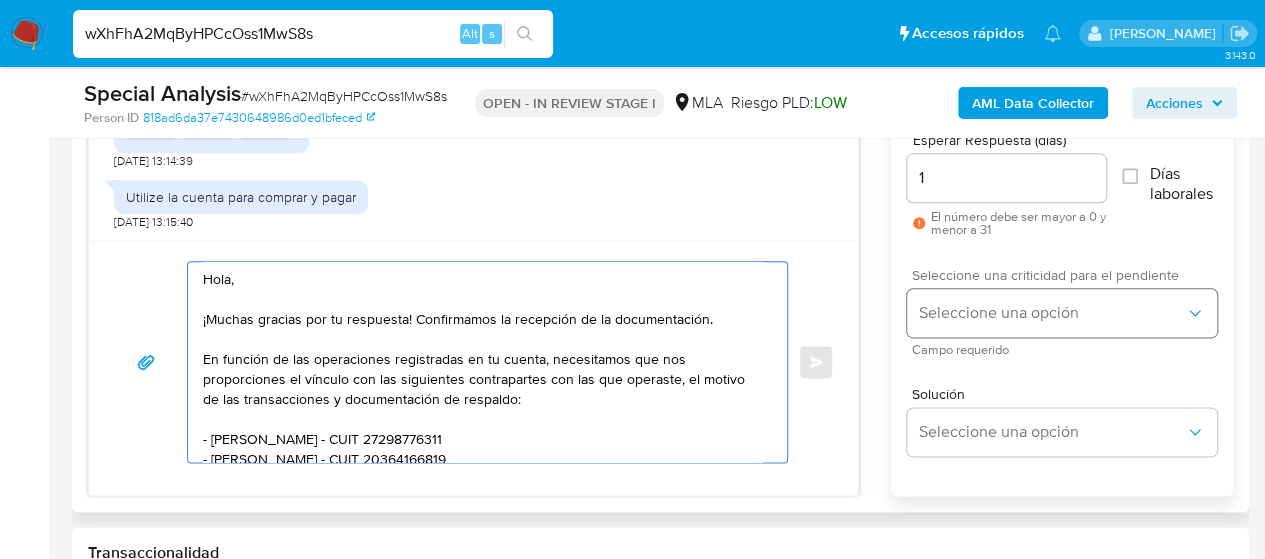 type on "Hola,
¡Muchas gracias por tu respuesta! Confirmamos la recepción de la documentación.
En función de las operaciones registradas en tu cuenta, necesitamos que nos proporciones el vínculo con las siguientes contrapartes con las que operaste, el motivo de las transacciones y documentación de respaldo:
- Fernanda Margarita Rosales - CUIT 27298776311
- Salvador Gaspar Maccari - CUIT 20364166819
Formatos admitidos: PDF, JPG, JPEG, TXT, DOC, DOCX, XLS, PNG, XLSX, con un tamaño máximo de 25MB por archivo.
Muchas gracias.
Saludos,
Equipo de Mercado Pago." 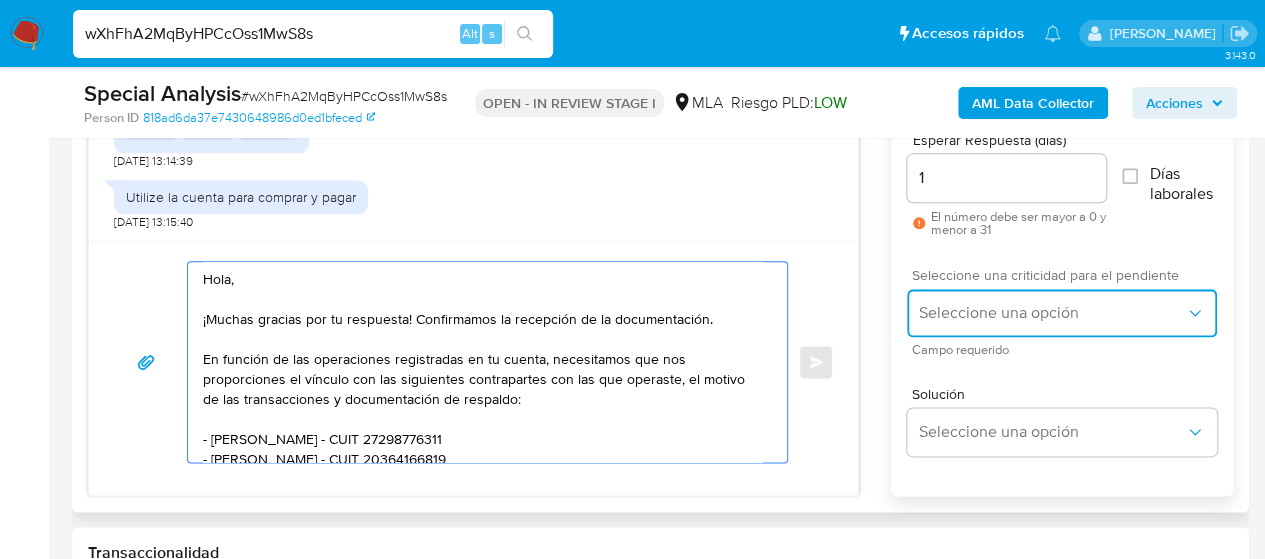 click on "Seleccione una opción" at bounding box center [1052, 313] 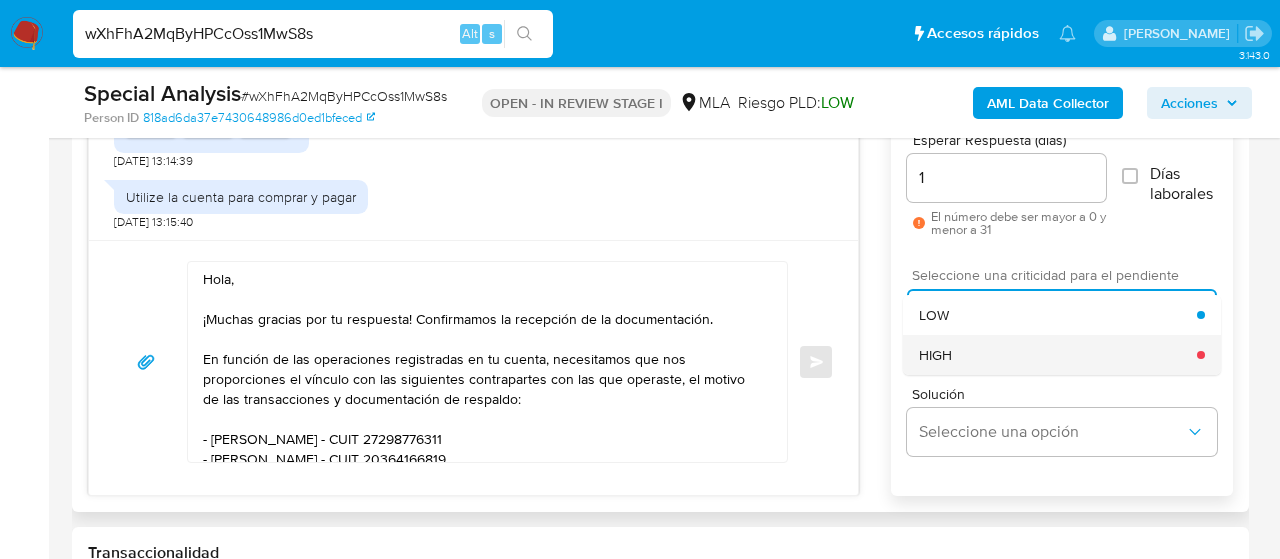 click on "HIGH" at bounding box center [1058, 355] 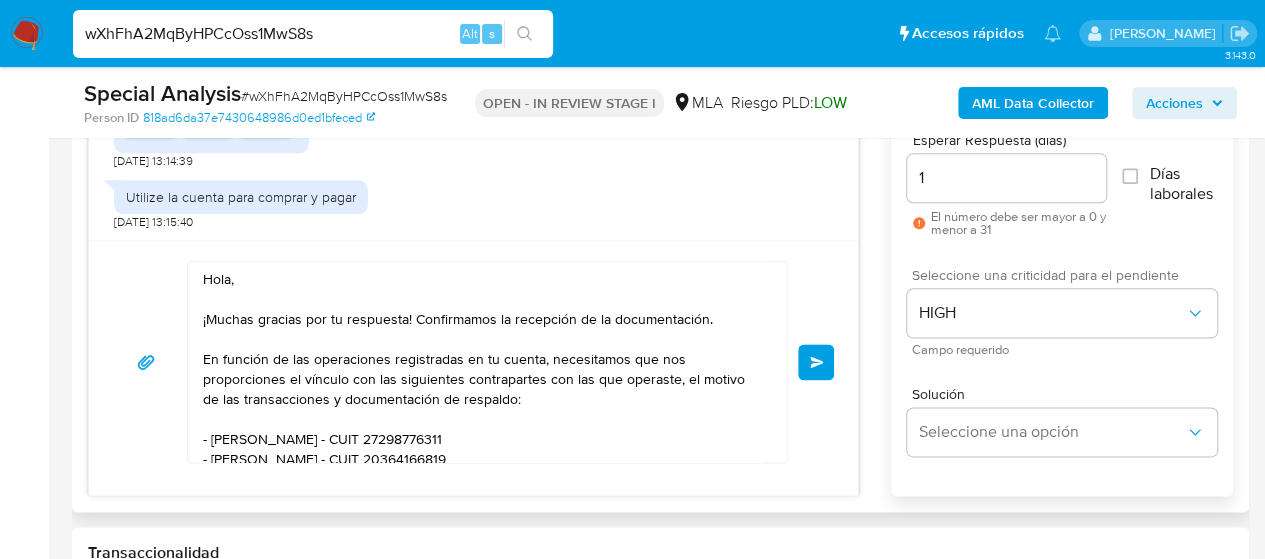 click on "Enviar" at bounding box center (817, 362) 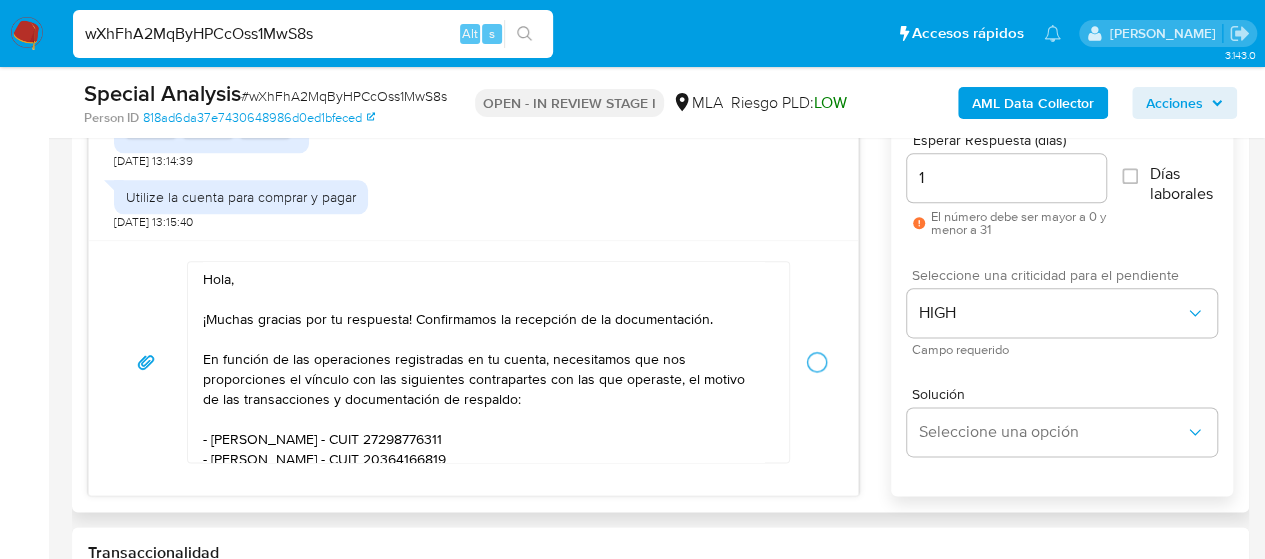 type 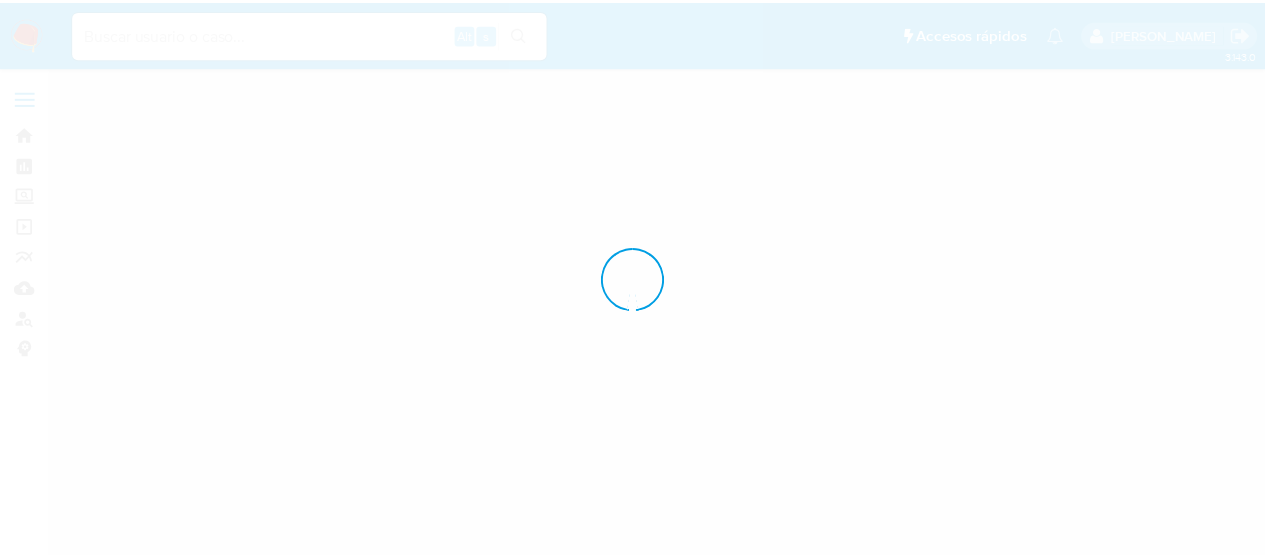 scroll, scrollTop: 0, scrollLeft: 0, axis: both 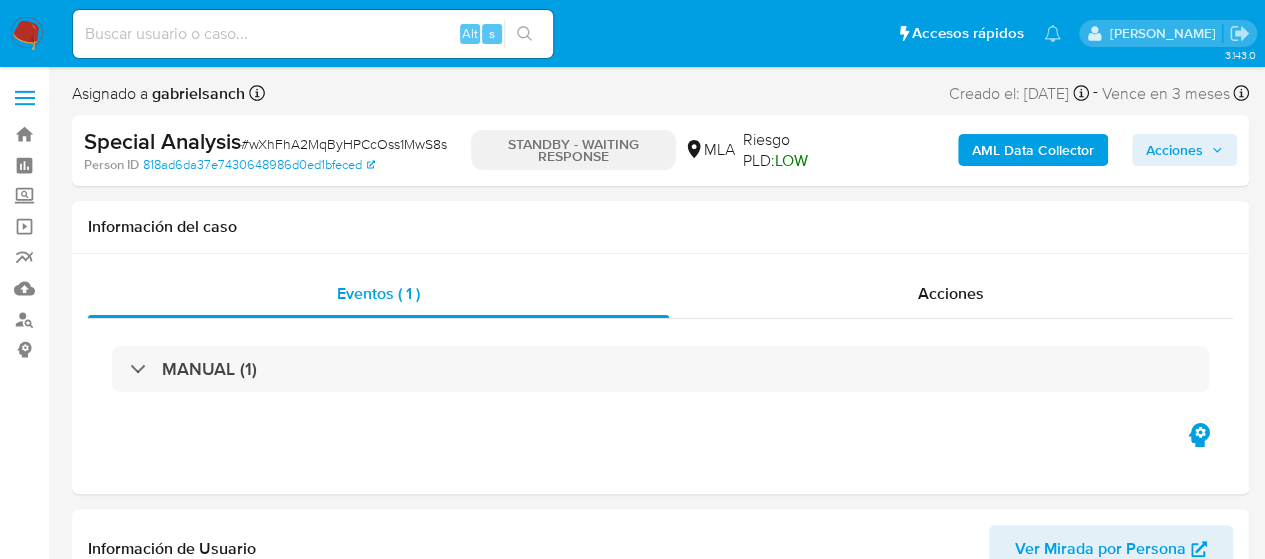 select on "10" 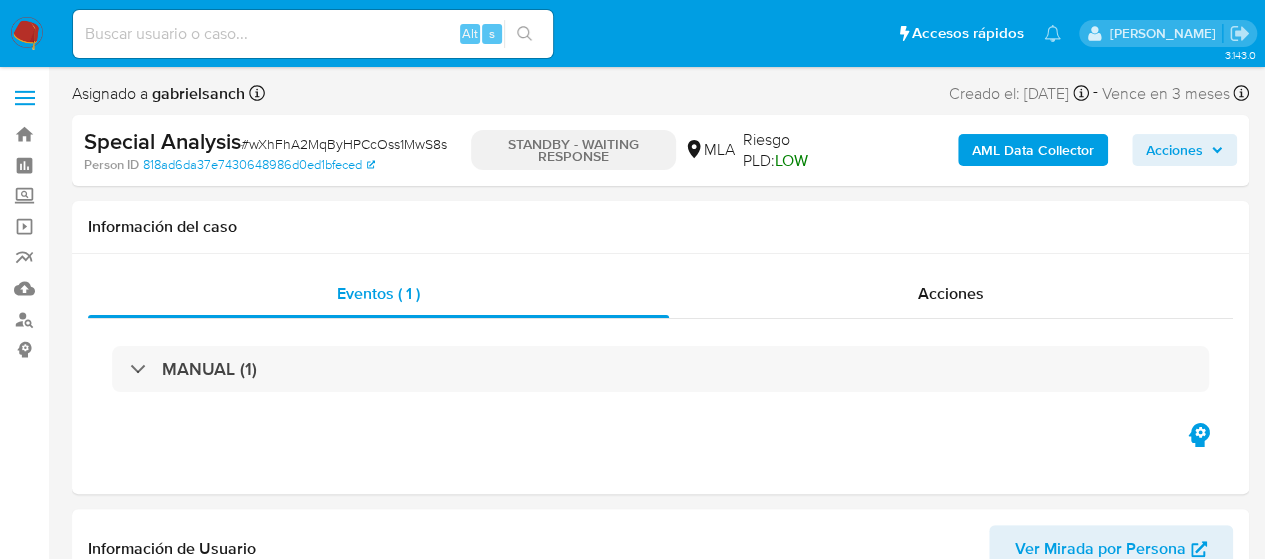 click on "Alt s" at bounding box center (313, 34) 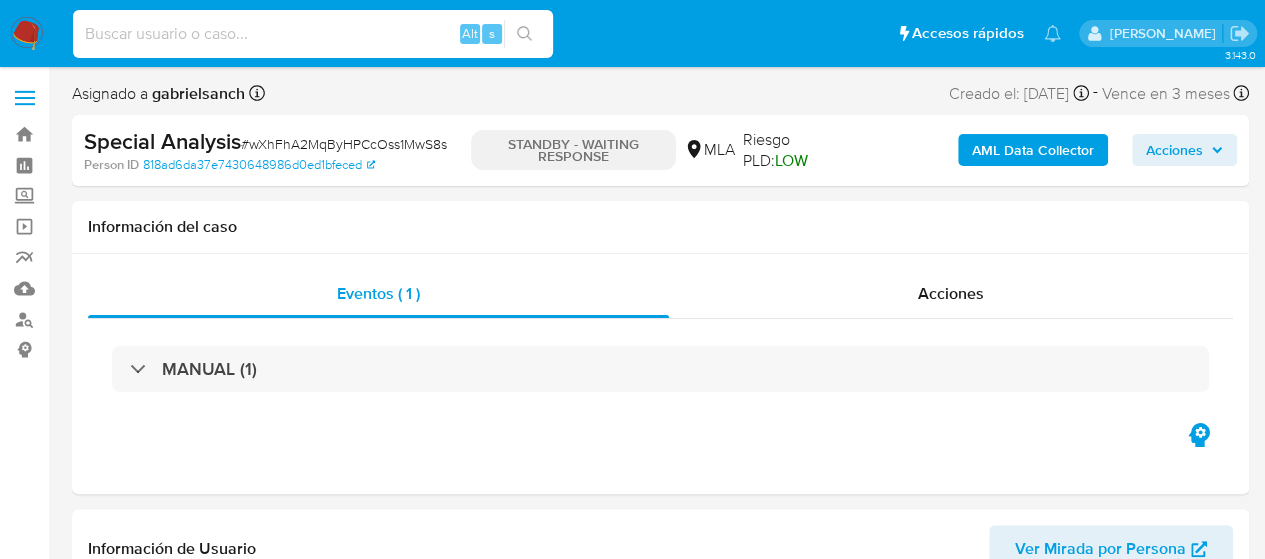 paste on "TObwDfcFlaLl6SJpLn83Q70b" 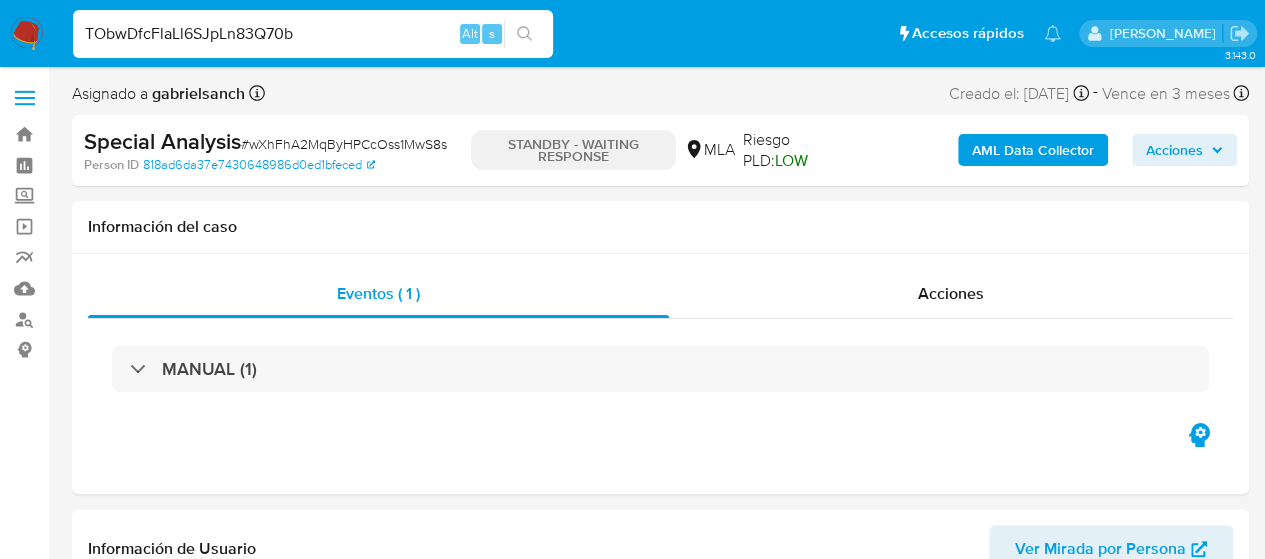 type on "TObwDfcFlaLl6SJpLn83Q70b" 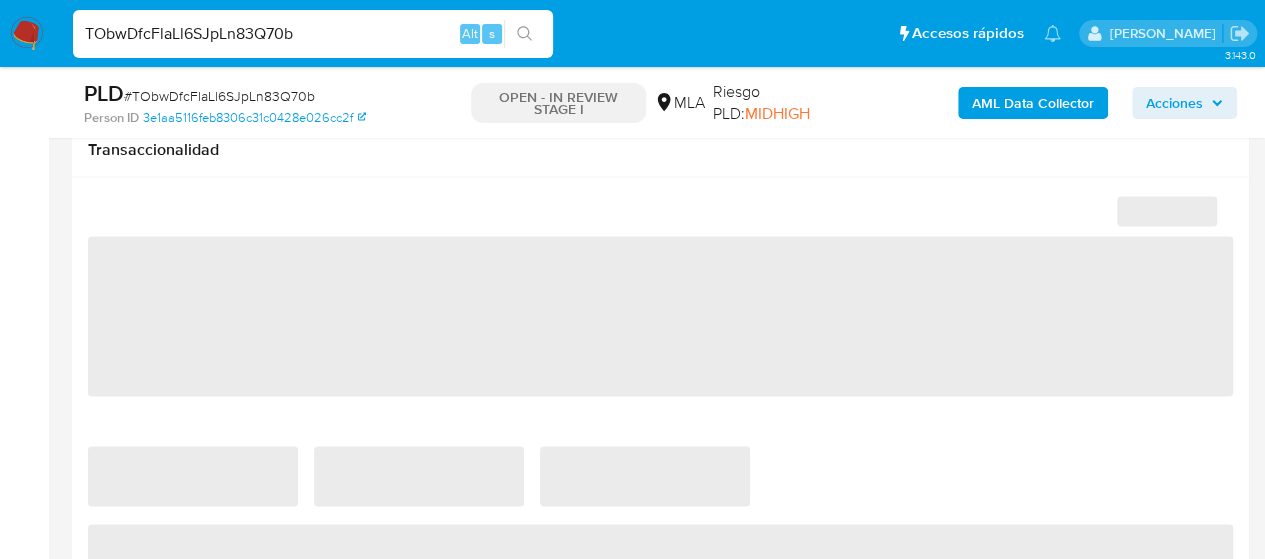 select on "10" 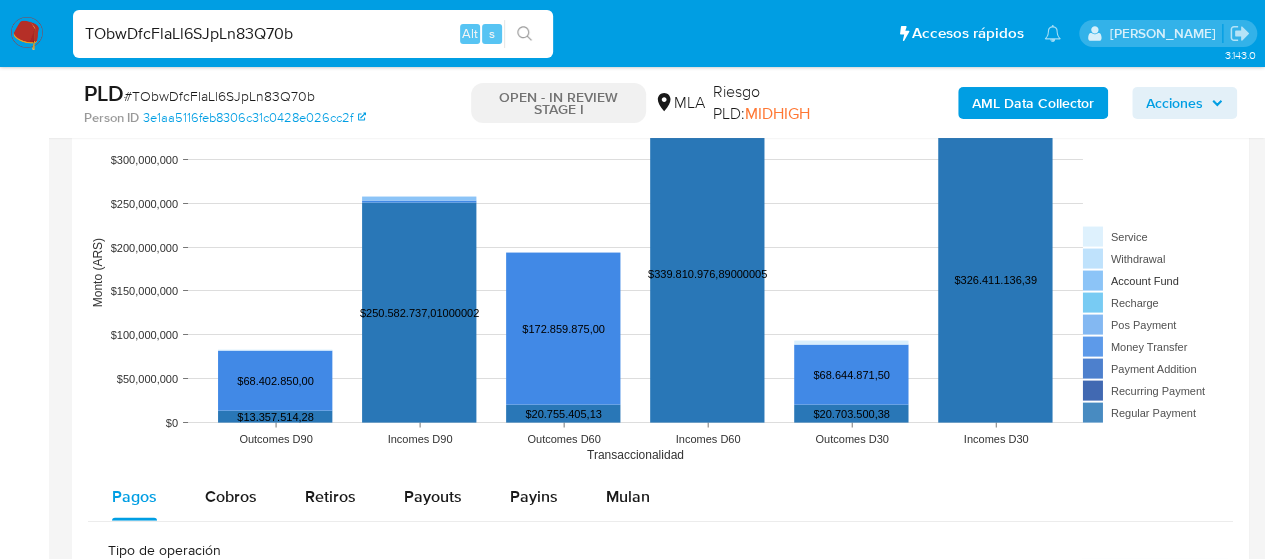 scroll, scrollTop: 2200, scrollLeft: 0, axis: vertical 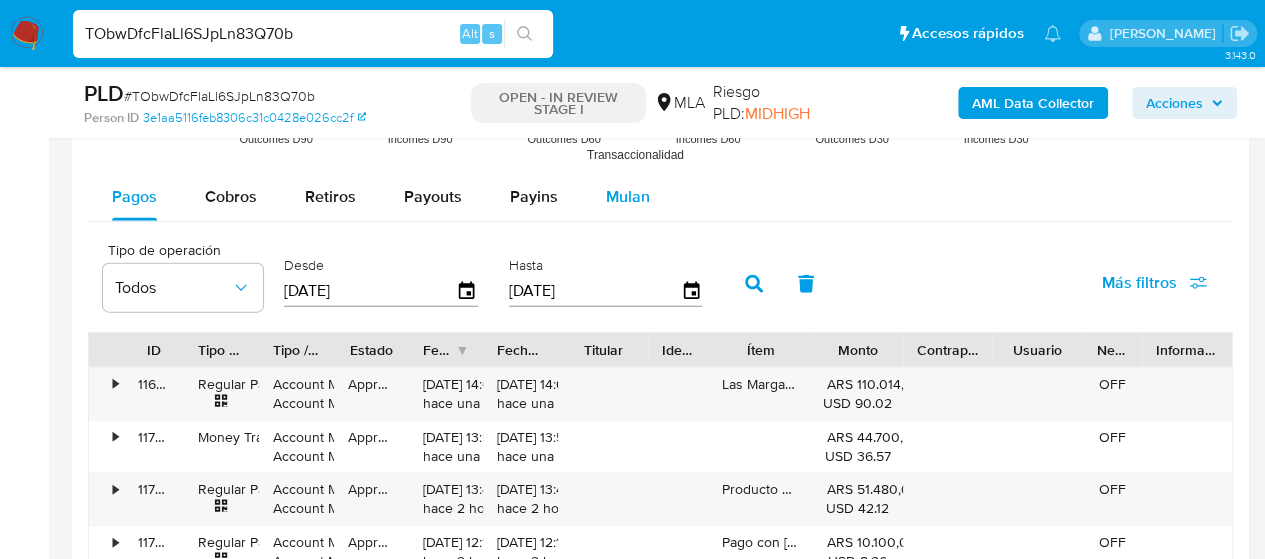 click on "Mulan" at bounding box center [628, 196] 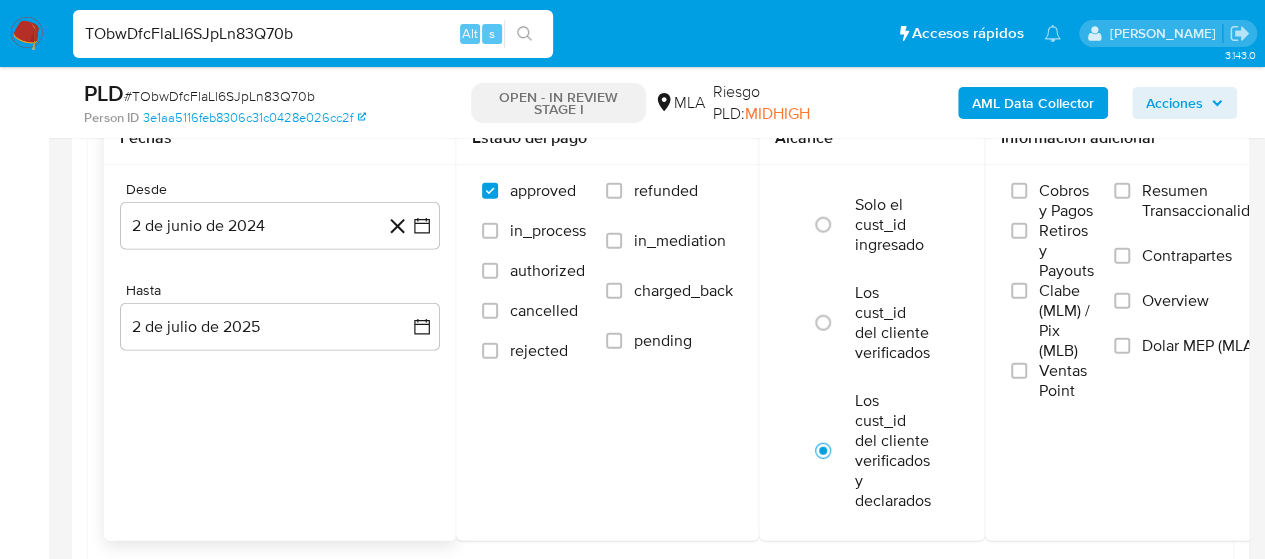 scroll, scrollTop: 2400, scrollLeft: 0, axis: vertical 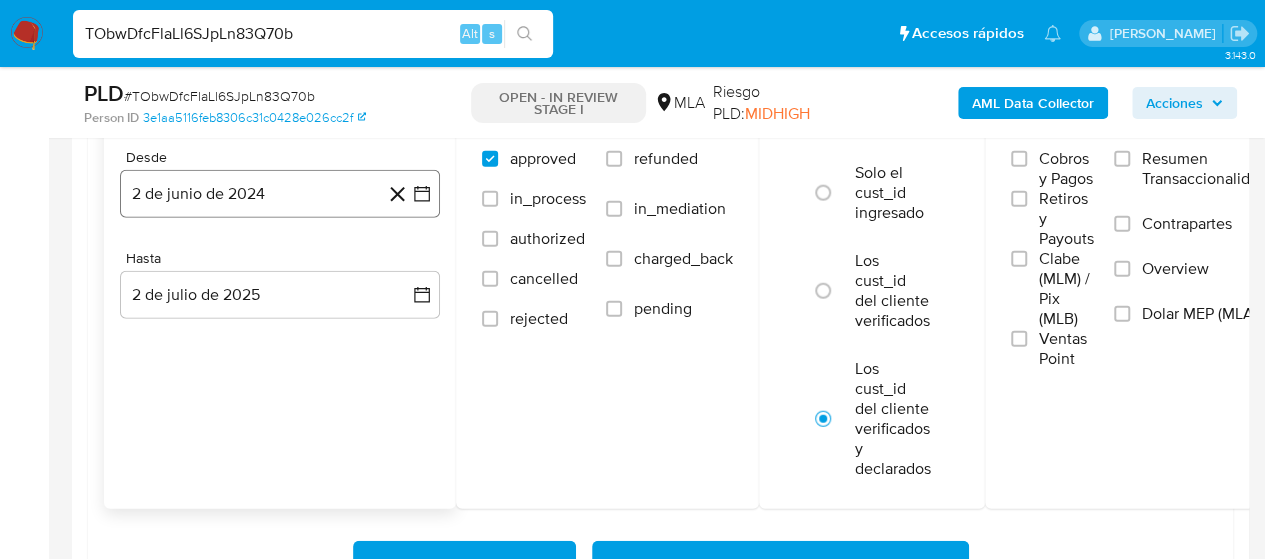 click on "2 de junio de 2024" at bounding box center [280, 194] 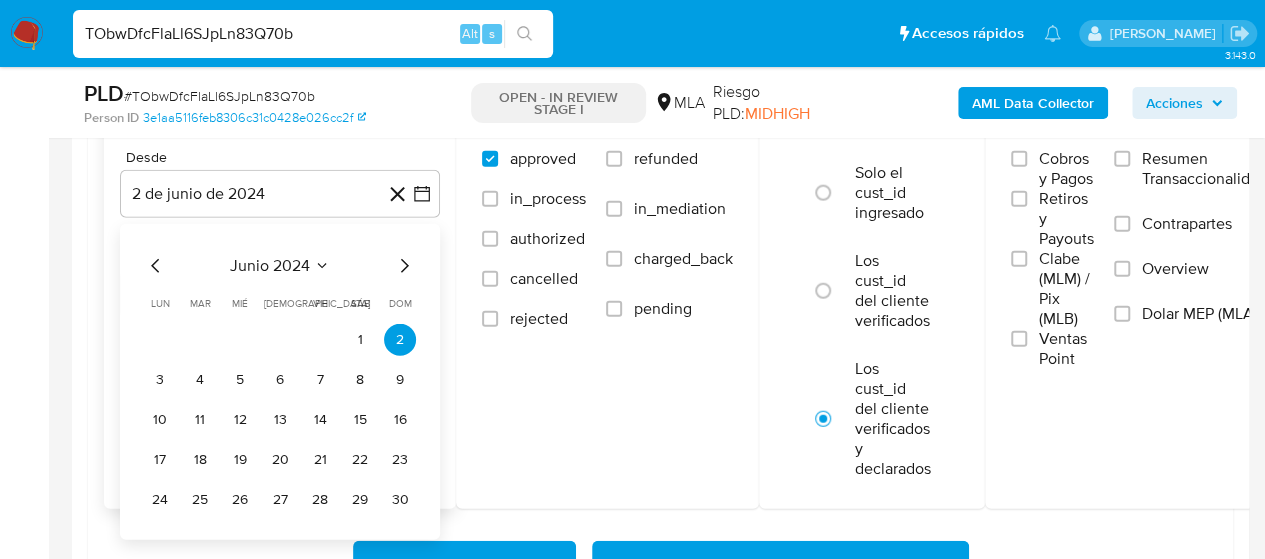 click 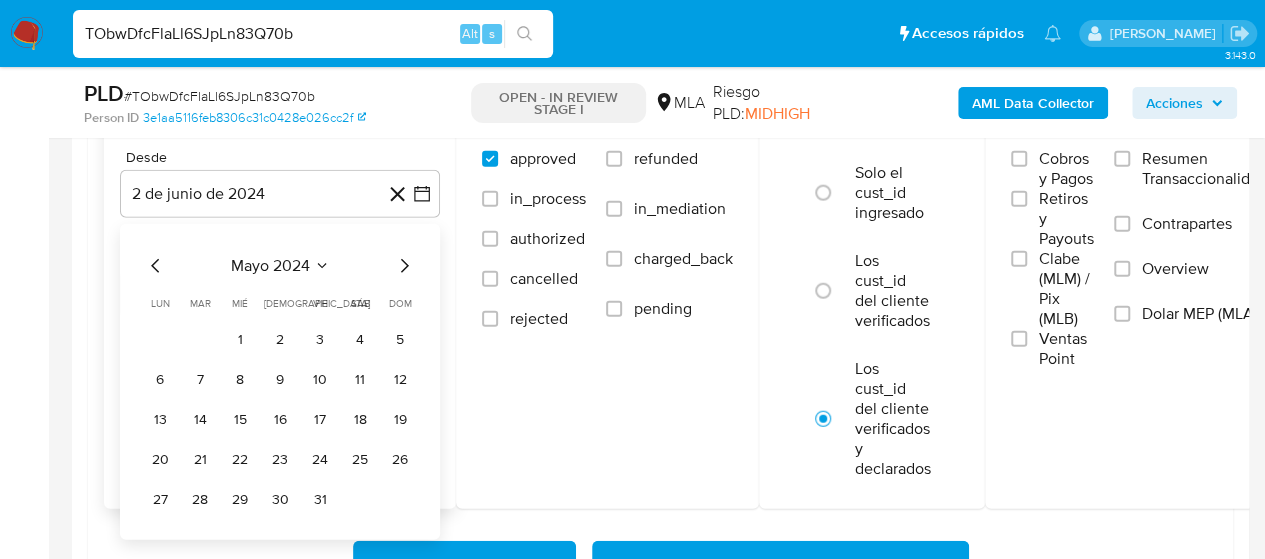 click 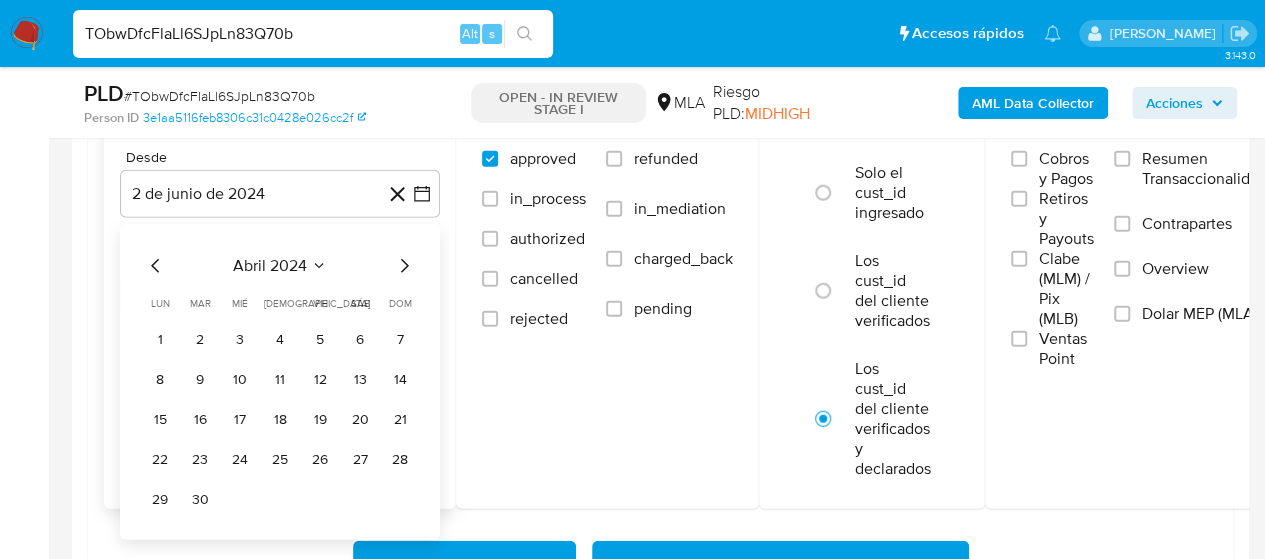 click 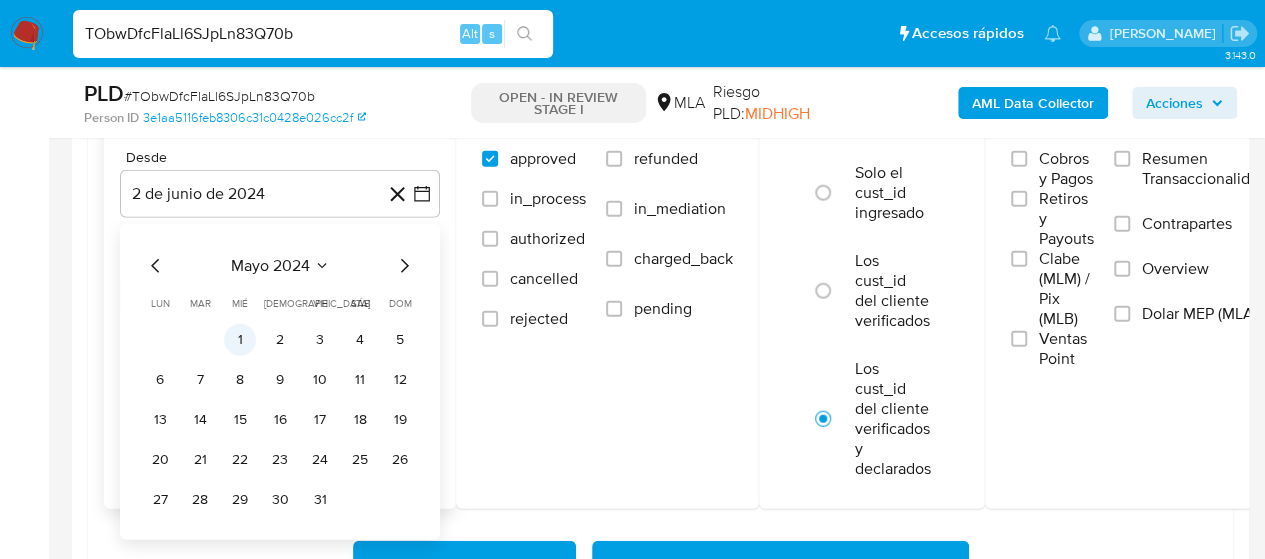 click on "1" at bounding box center (240, 340) 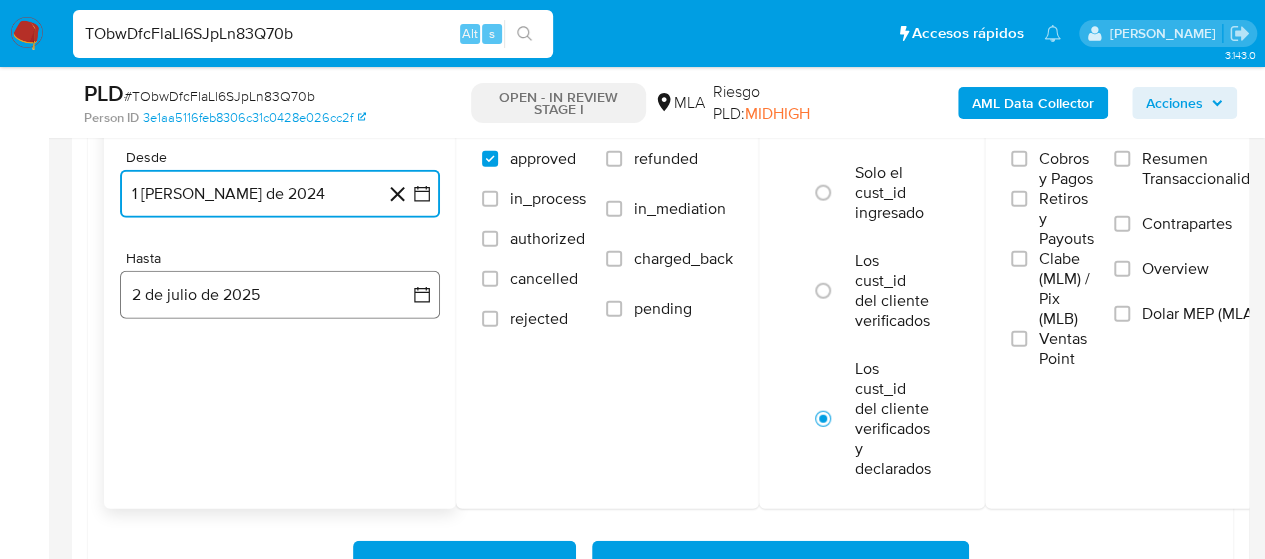 click on "2 de julio de 2025" at bounding box center [280, 295] 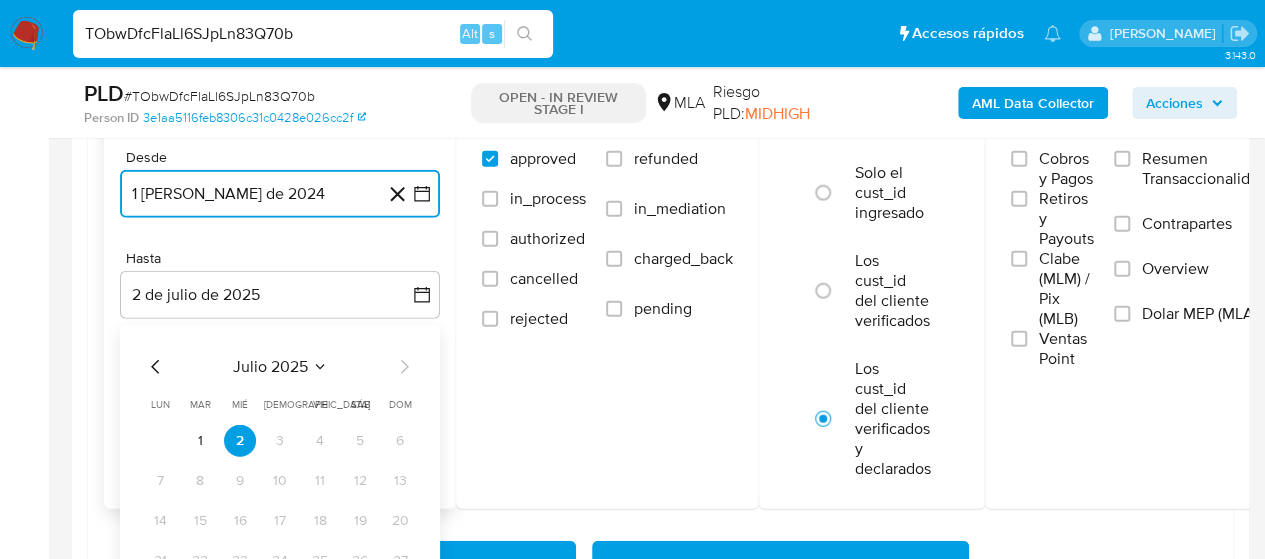 click 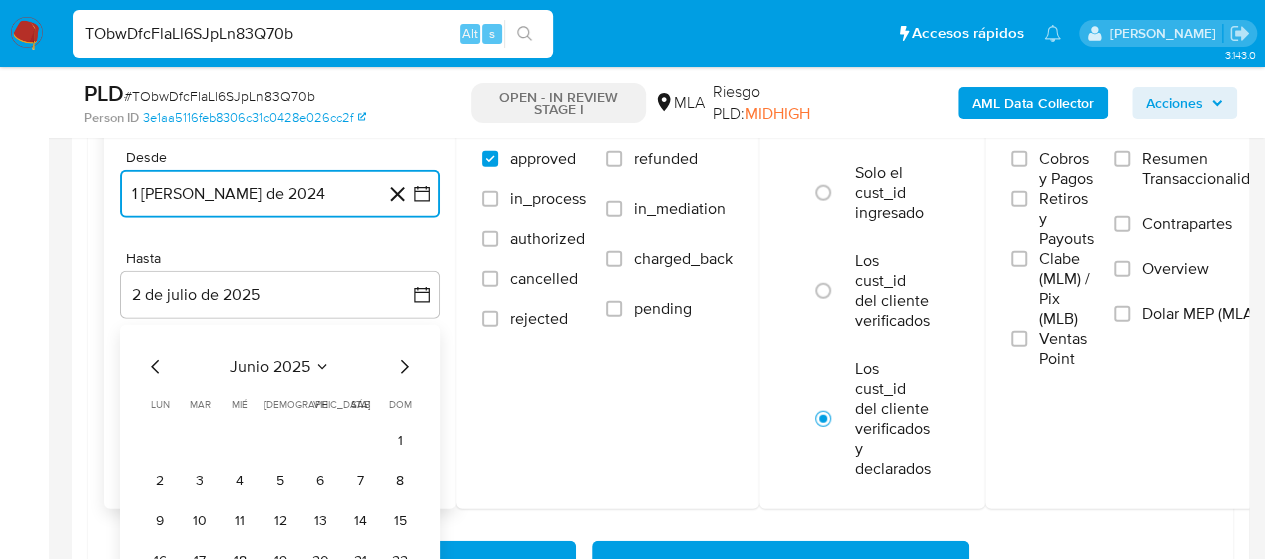 click 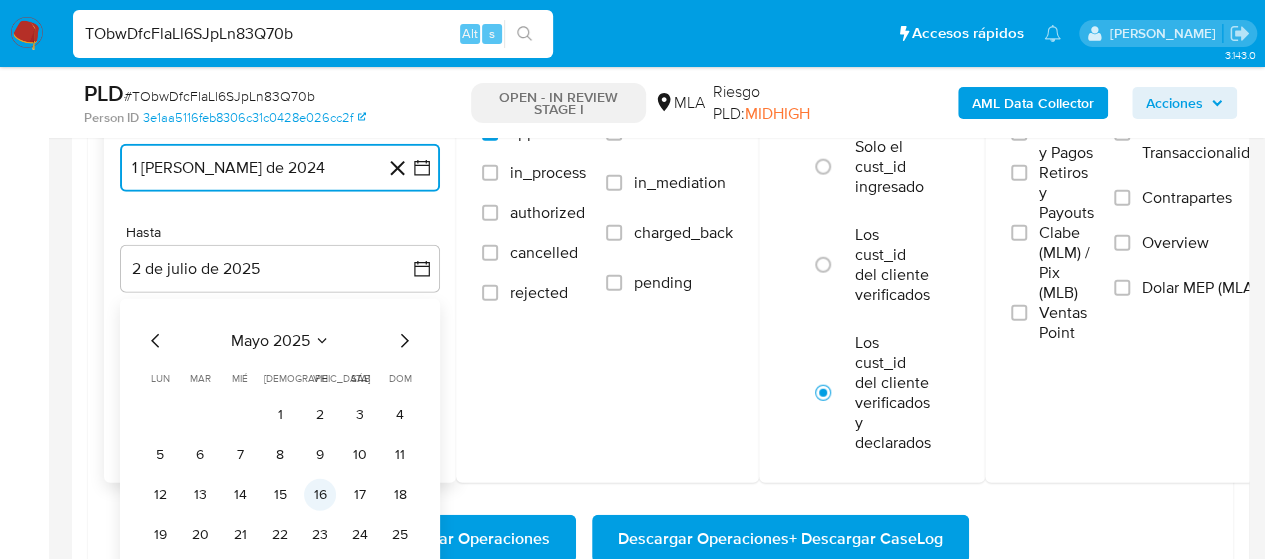 scroll, scrollTop: 2500, scrollLeft: 0, axis: vertical 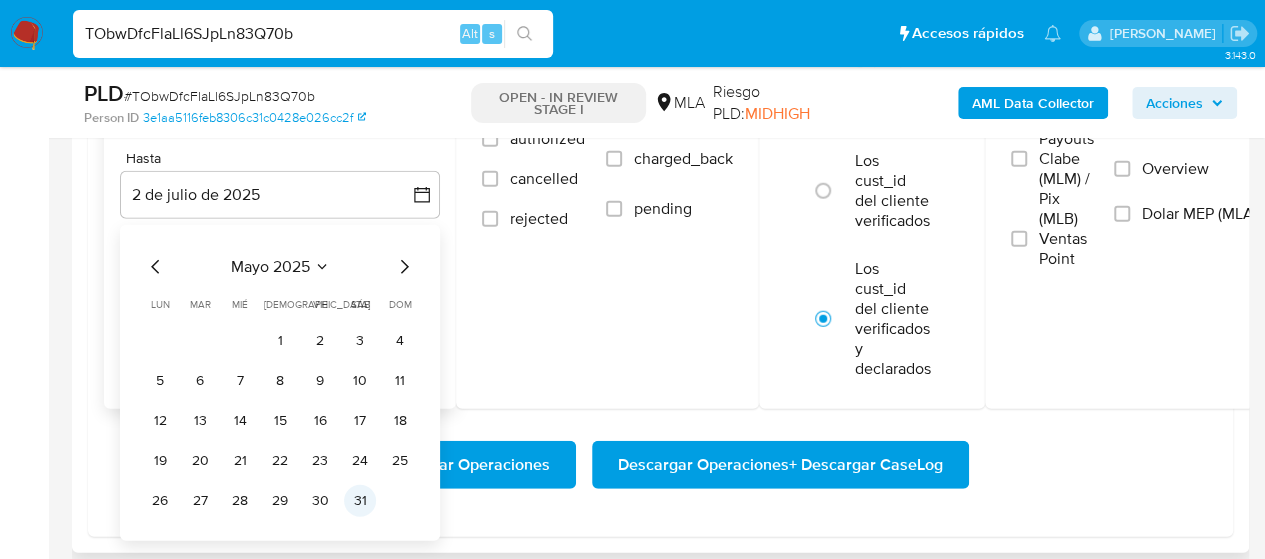 click on "31" at bounding box center [360, 501] 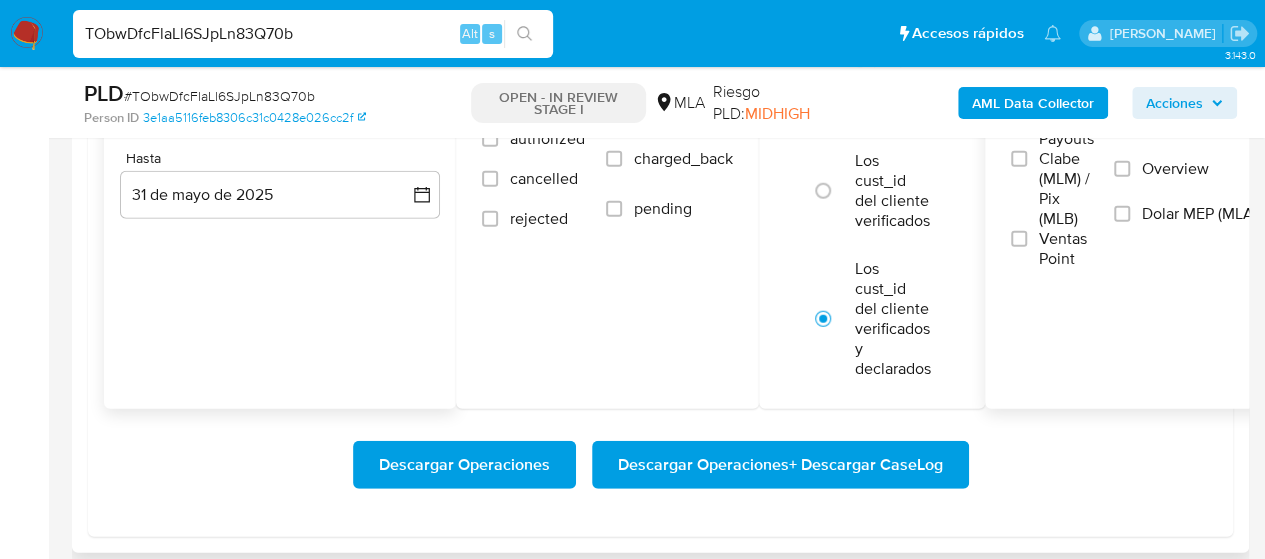 click on "Dolar MEP (MLA)" at bounding box center (1200, 214) 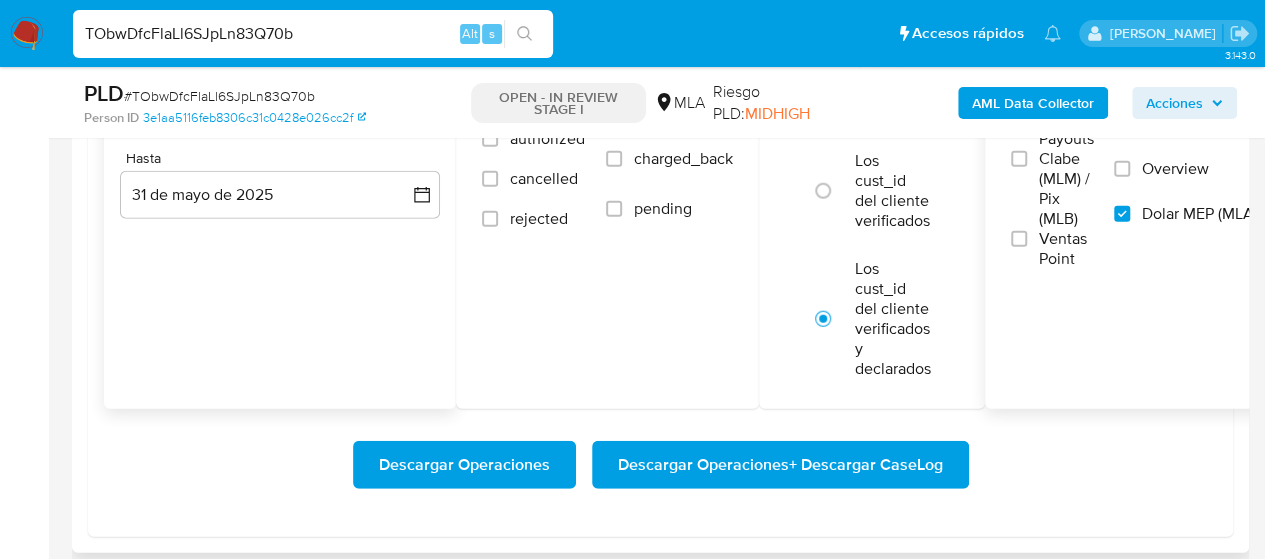 click on "Descargar Operaciones  +   Descargar CaseLog" at bounding box center (780, 465) 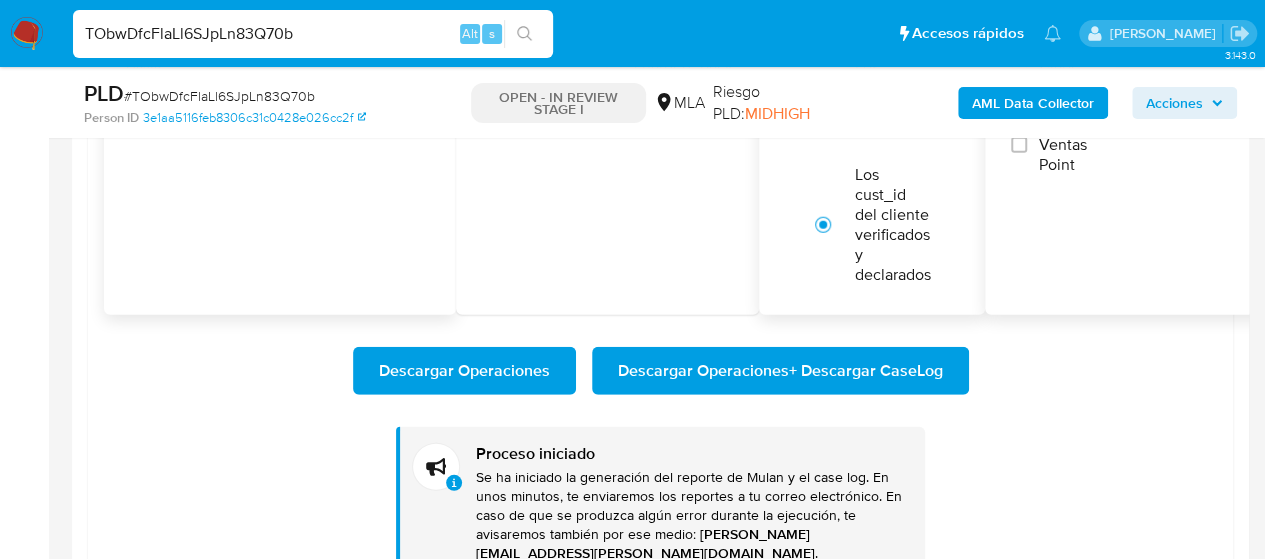 scroll, scrollTop: 2700, scrollLeft: 0, axis: vertical 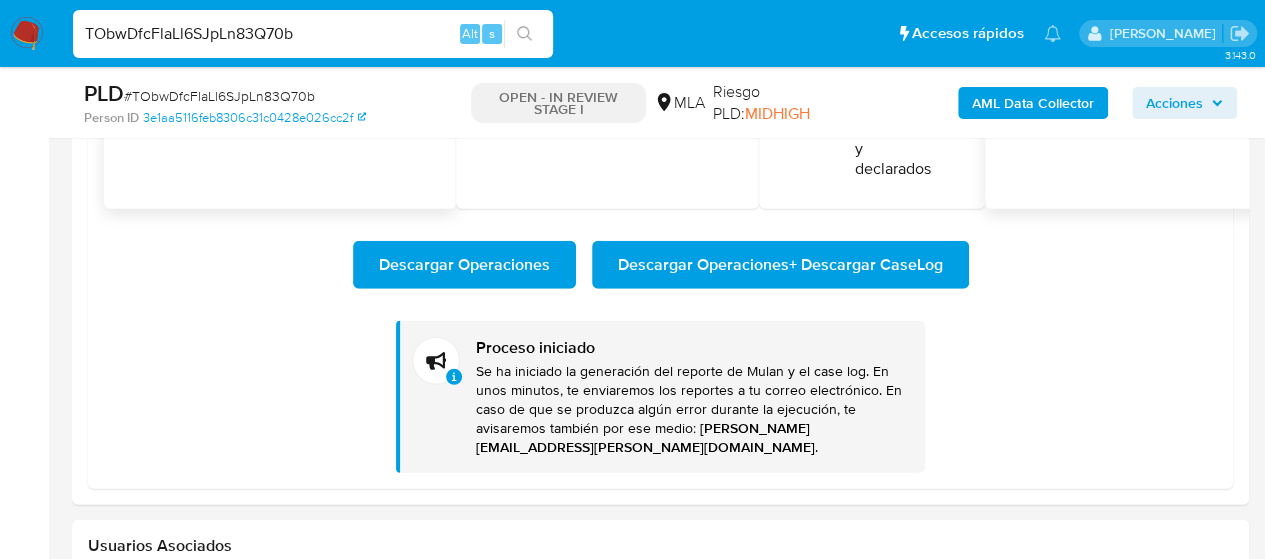 click on "TObwDfcFlaLl6SJpLn83Q70b" at bounding box center [313, 34] 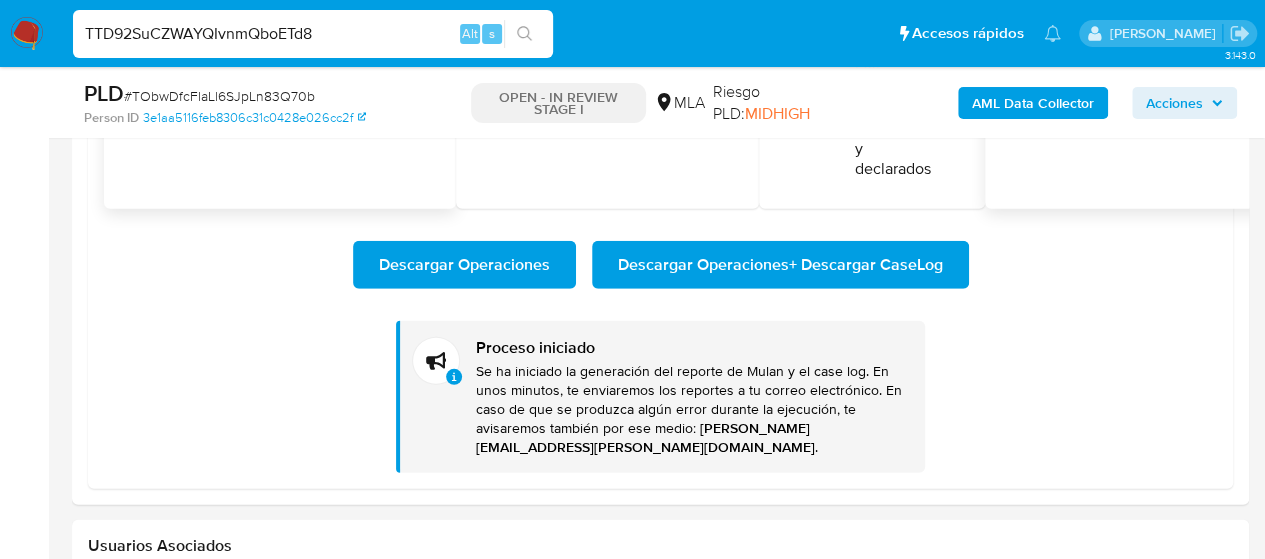 type on "TTD92SuCZWAYQIvnmQboETd8" 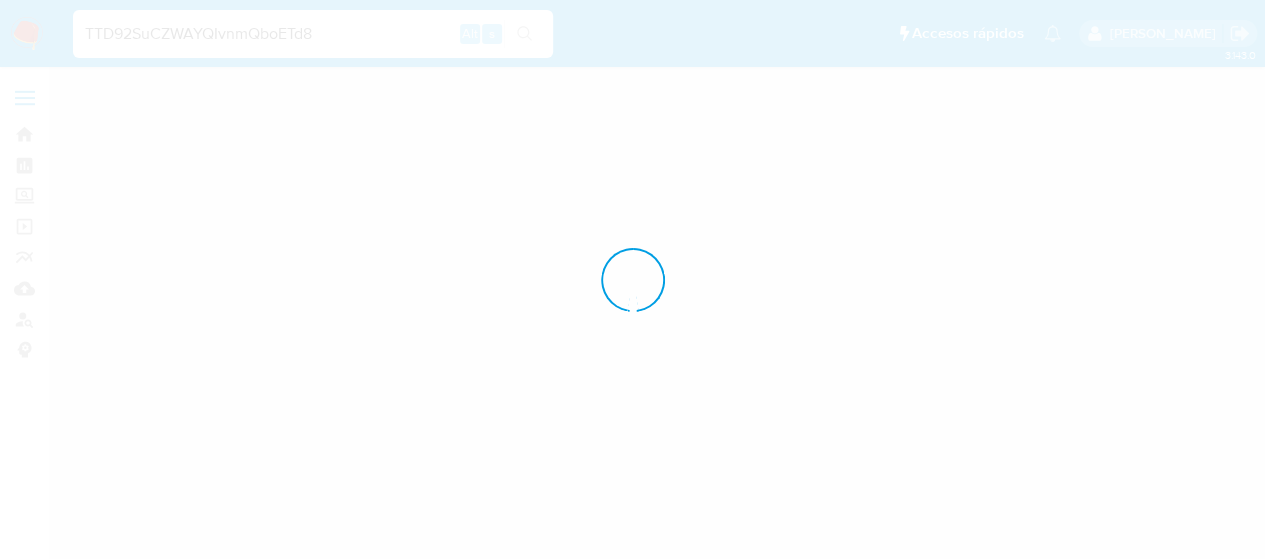 scroll, scrollTop: 0, scrollLeft: 0, axis: both 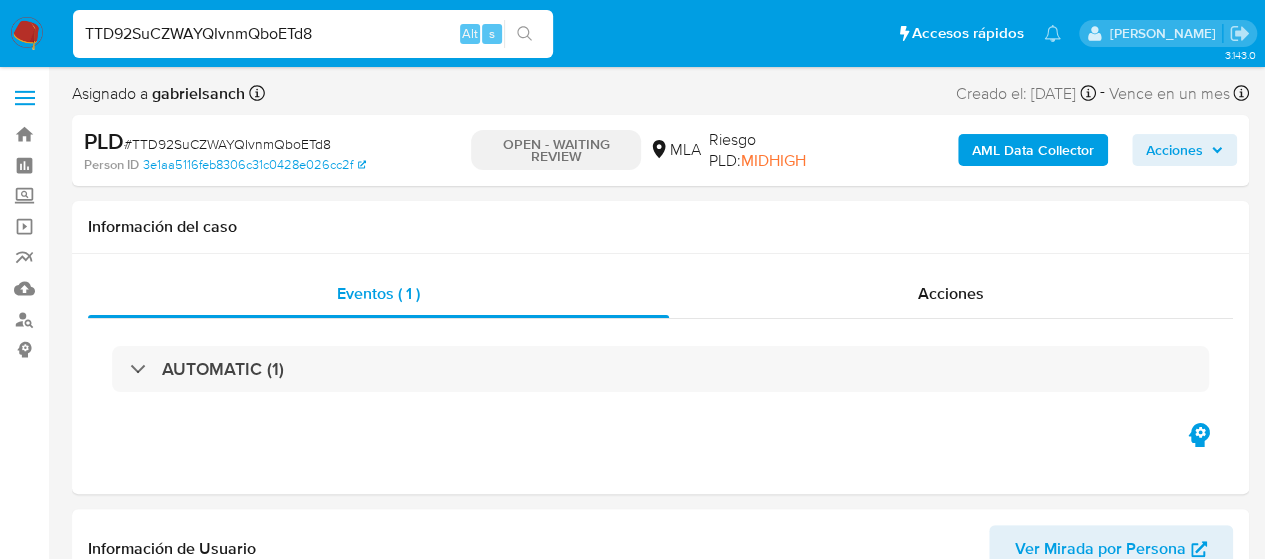 select on "10" 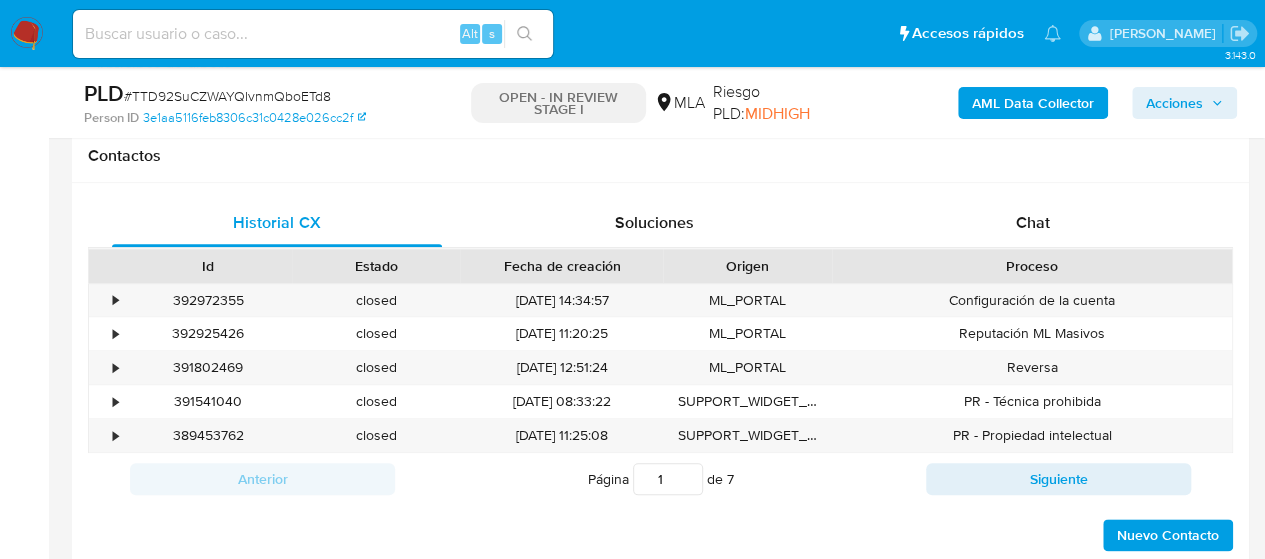 scroll, scrollTop: 800, scrollLeft: 0, axis: vertical 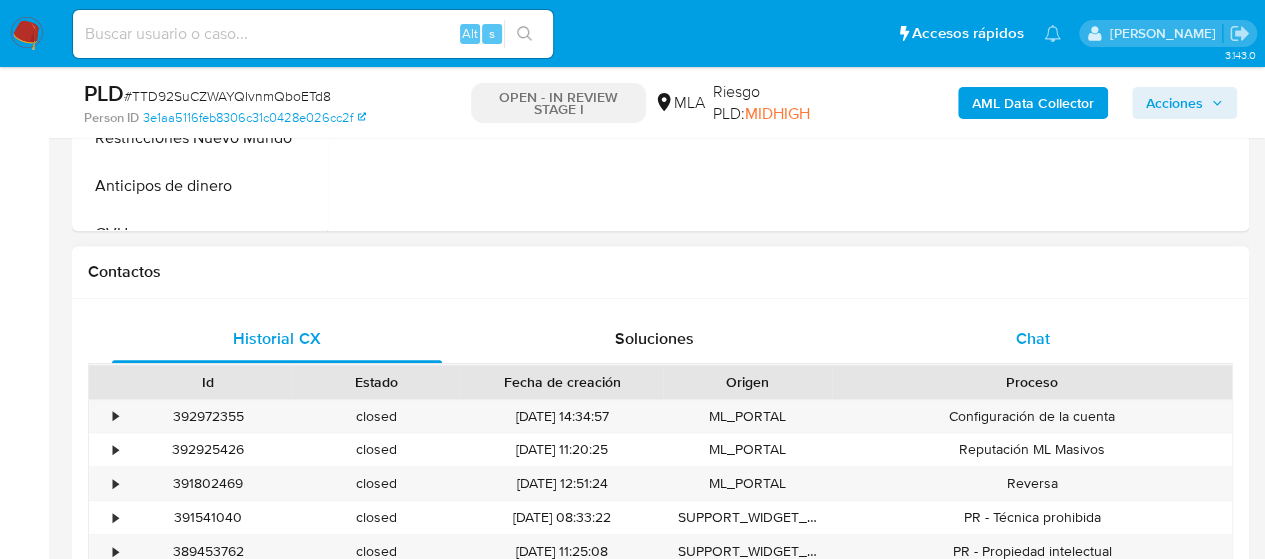 click on "Chat" at bounding box center [1033, 339] 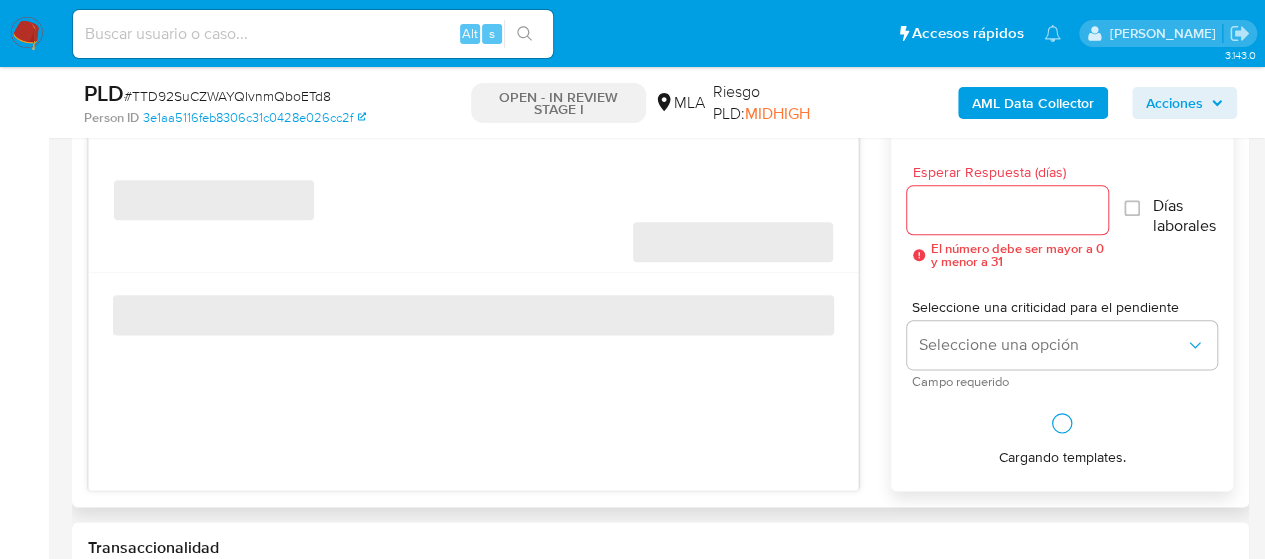 scroll, scrollTop: 1000, scrollLeft: 0, axis: vertical 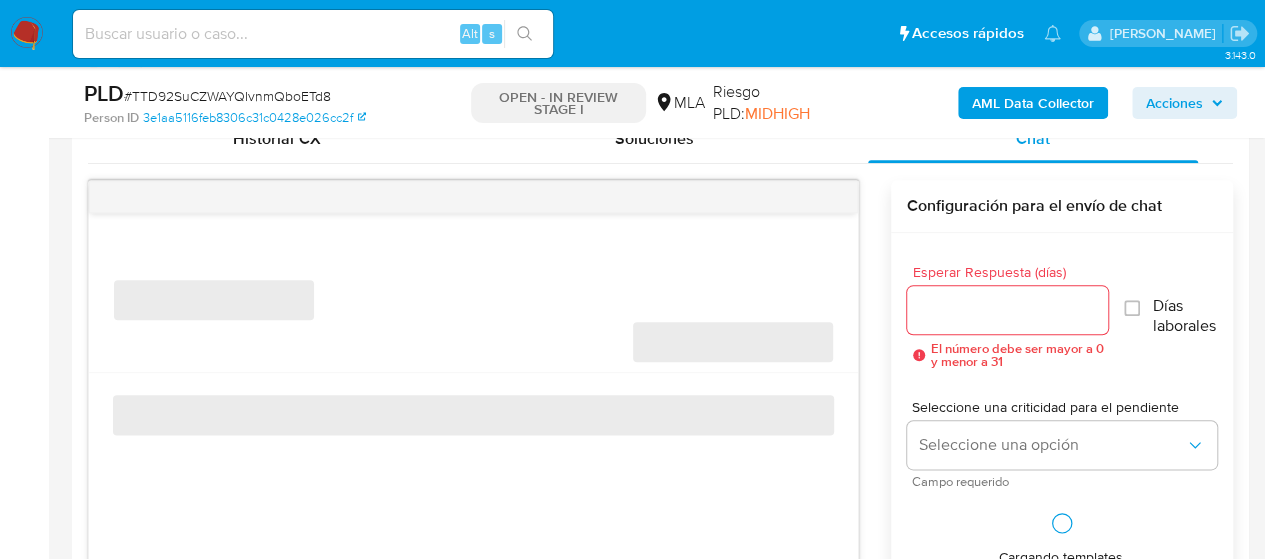 select on "10" 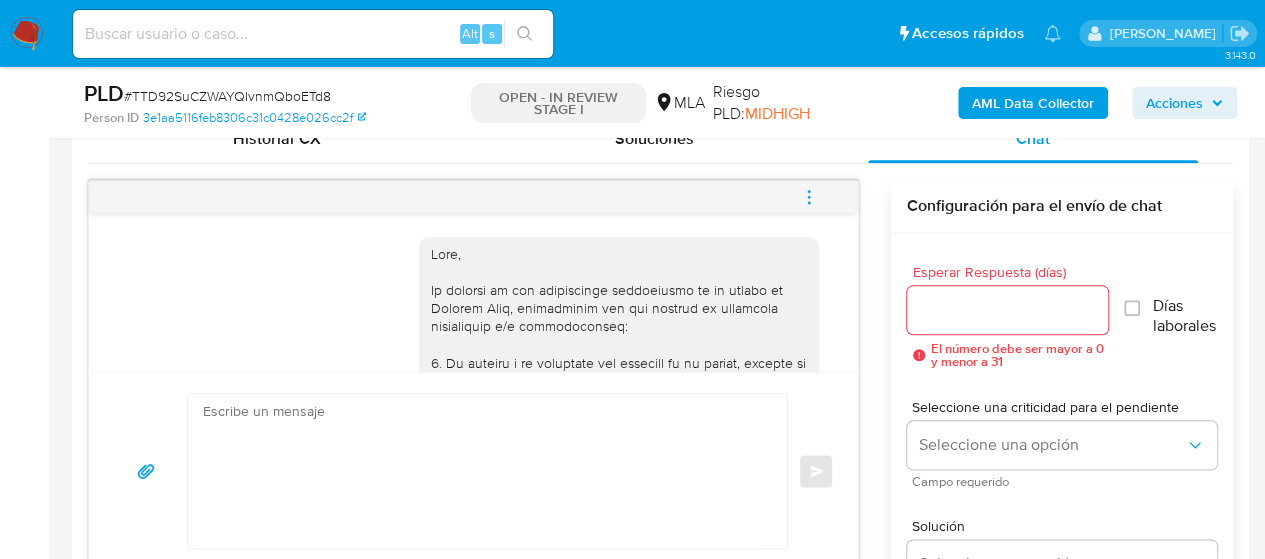 scroll, scrollTop: 1146, scrollLeft: 0, axis: vertical 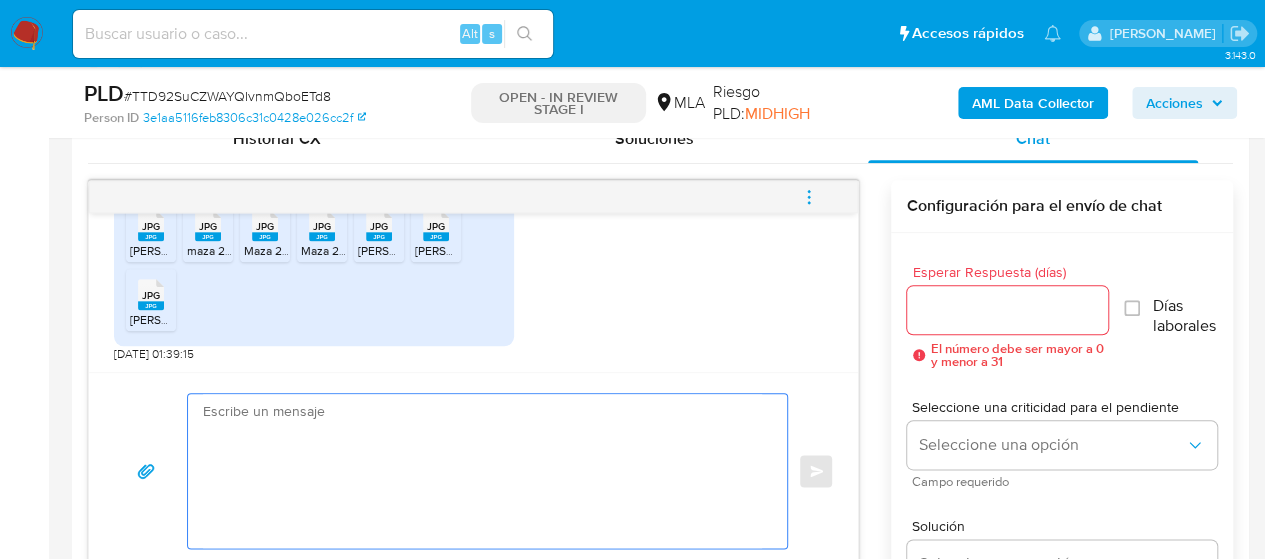 click at bounding box center [482, 471] 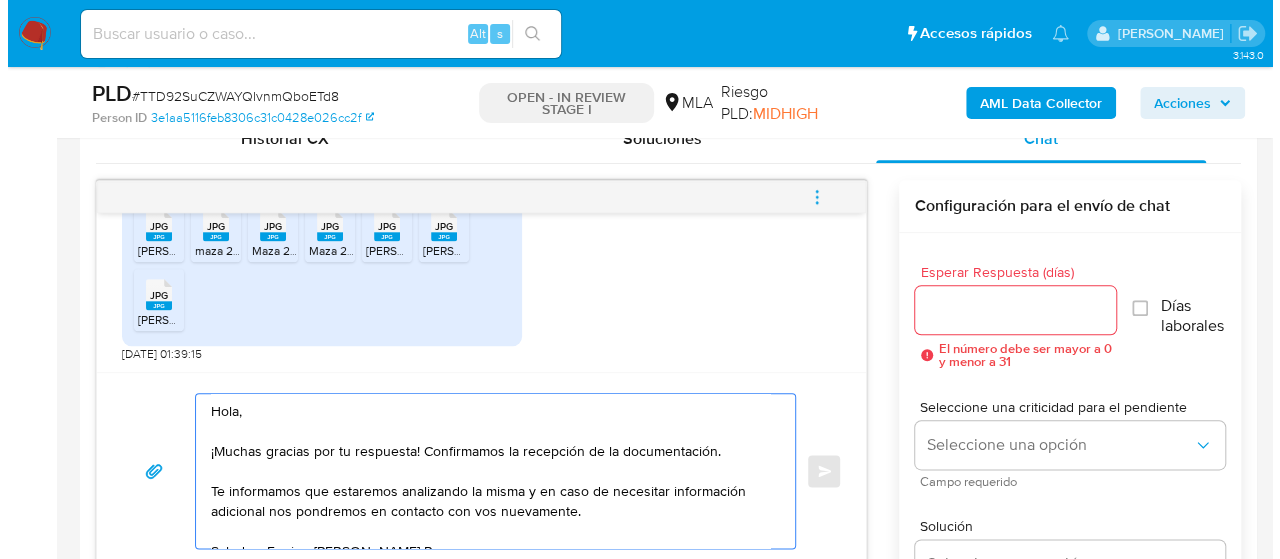 scroll, scrollTop: 1019, scrollLeft: 0, axis: vertical 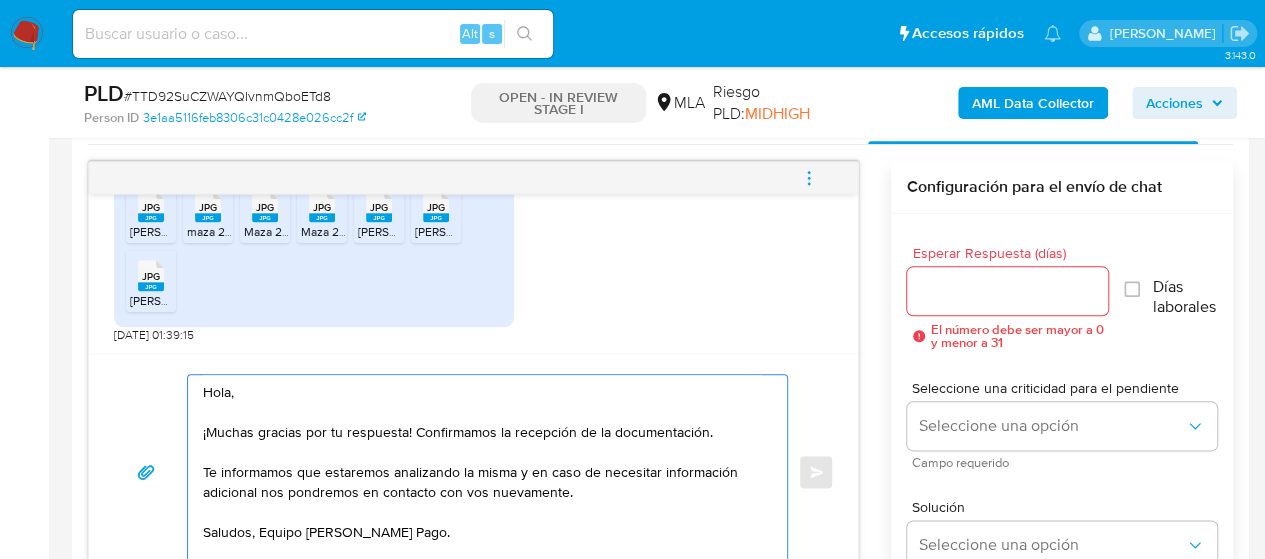 type on "Hola,
¡Muchas gracias por tu respuesta! Confirmamos la recepción de la documentación.
Te informamos que estaremos analizando la misma y en caso de necesitar información adicional nos pondremos en contacto con vos nuevamente.
Saludos, Equipo [PERSON_NAME] Pago." 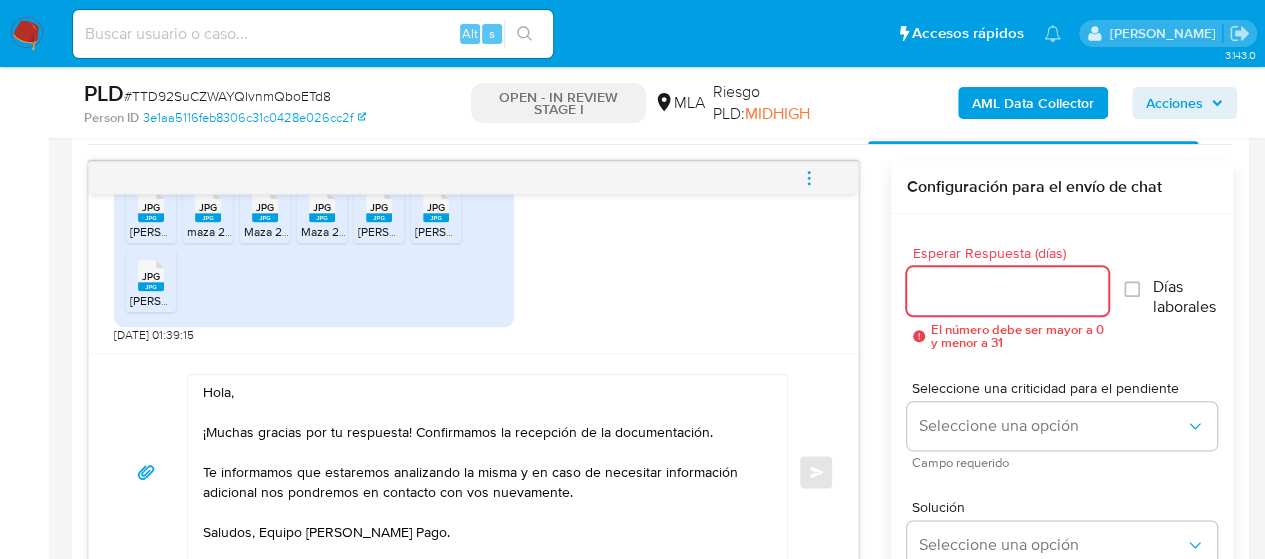 click on "Esperar Respuesta (días)" at bounding box center [1008, 291] 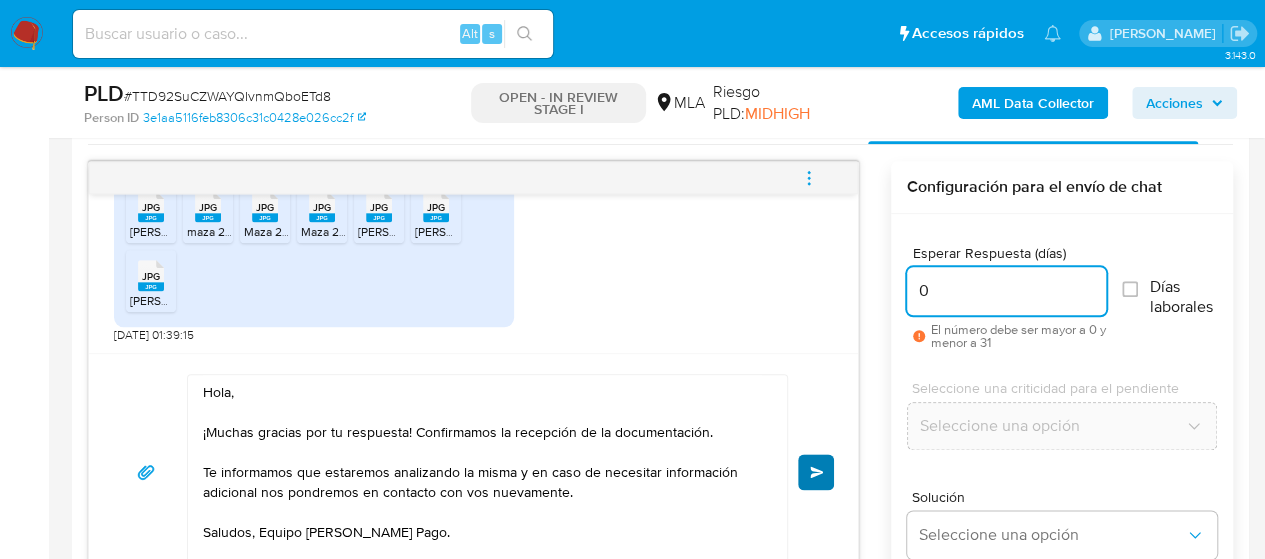 type on "0" 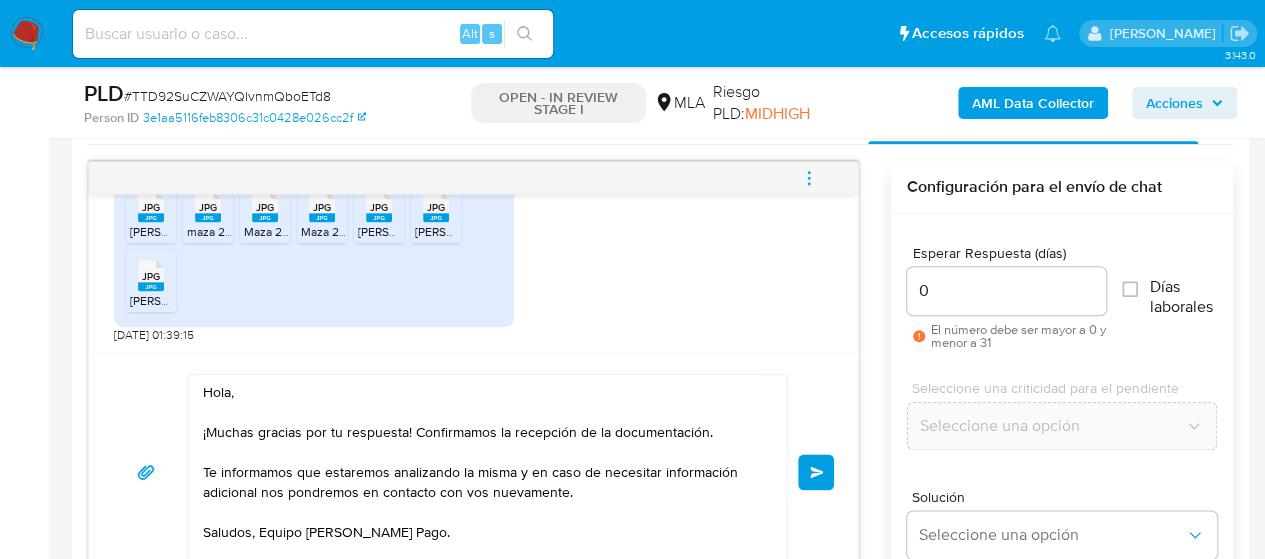 click on "Enviar" at bounding box center (816, 472) 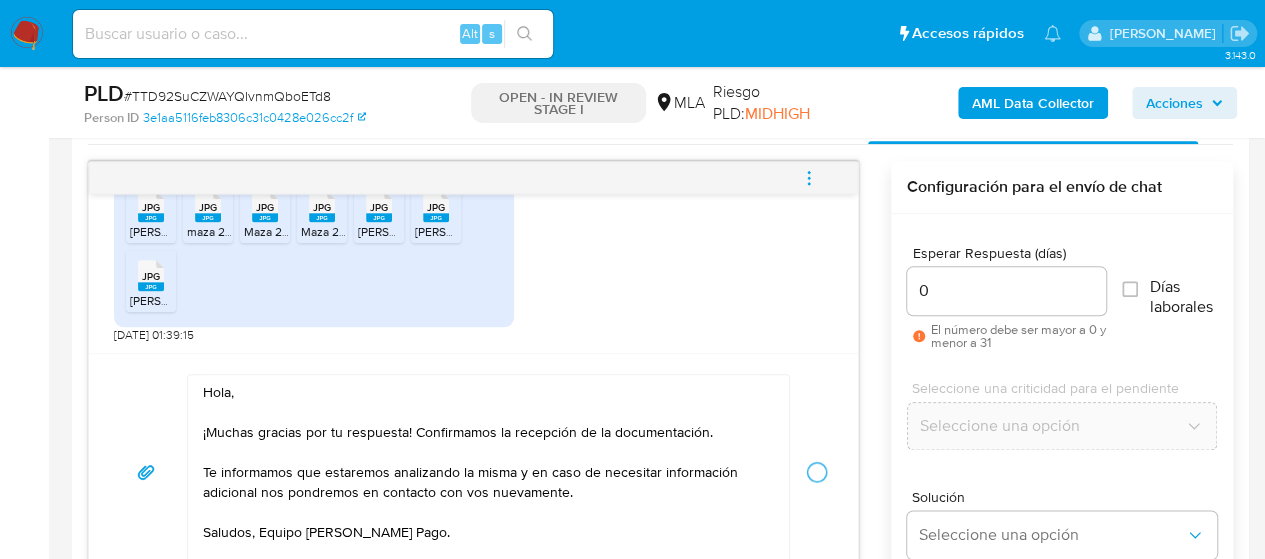 click 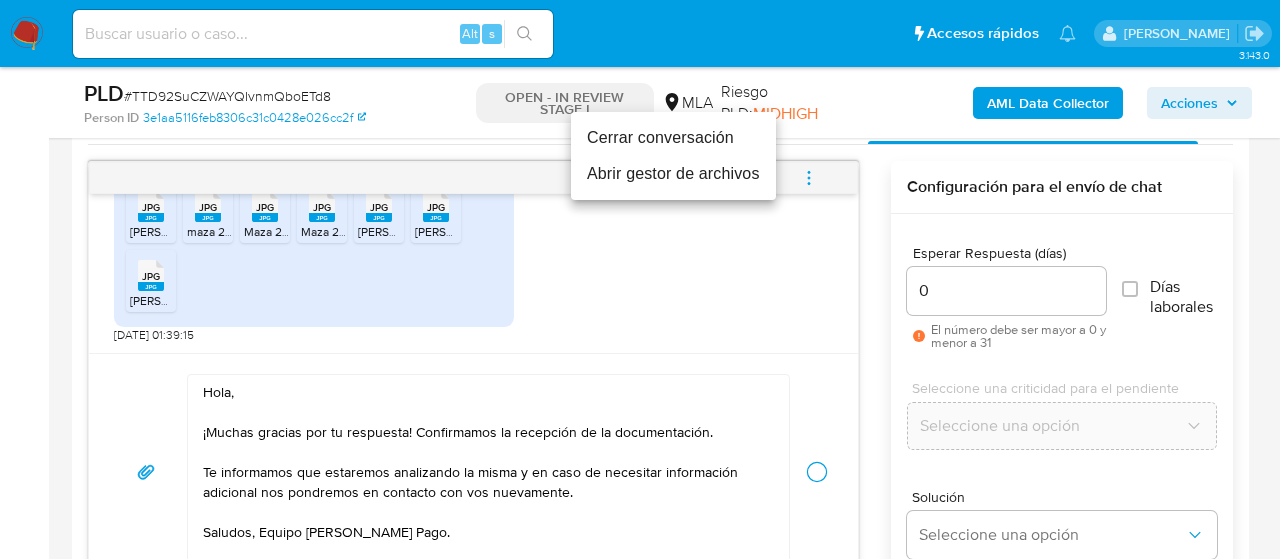 type 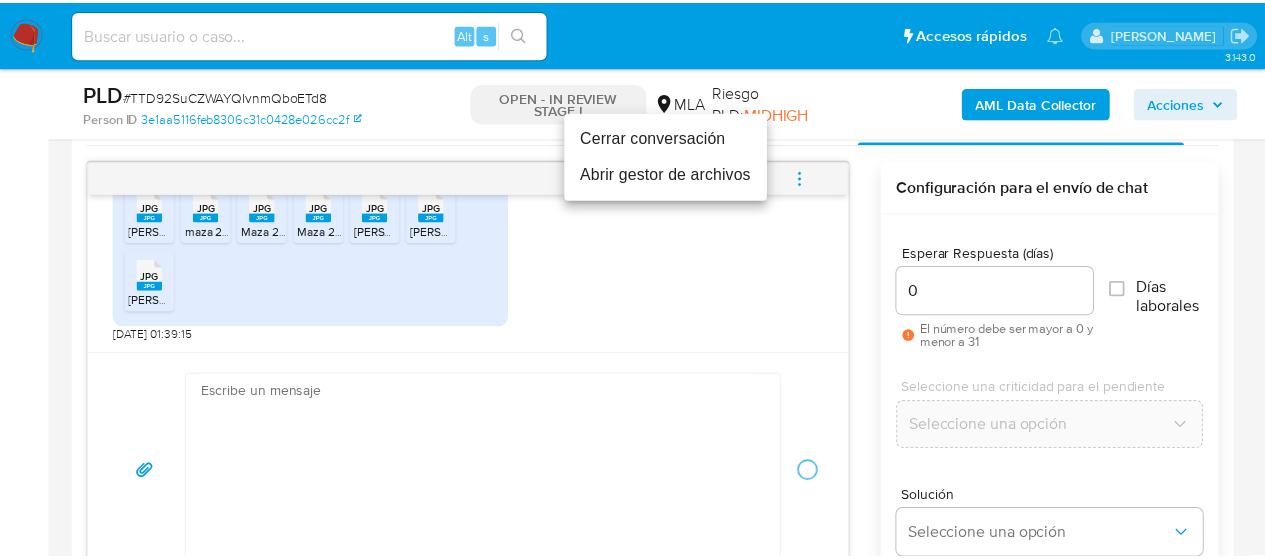 scroll, scrollTop: 1387, scrollLeft: 0, axis: vertical 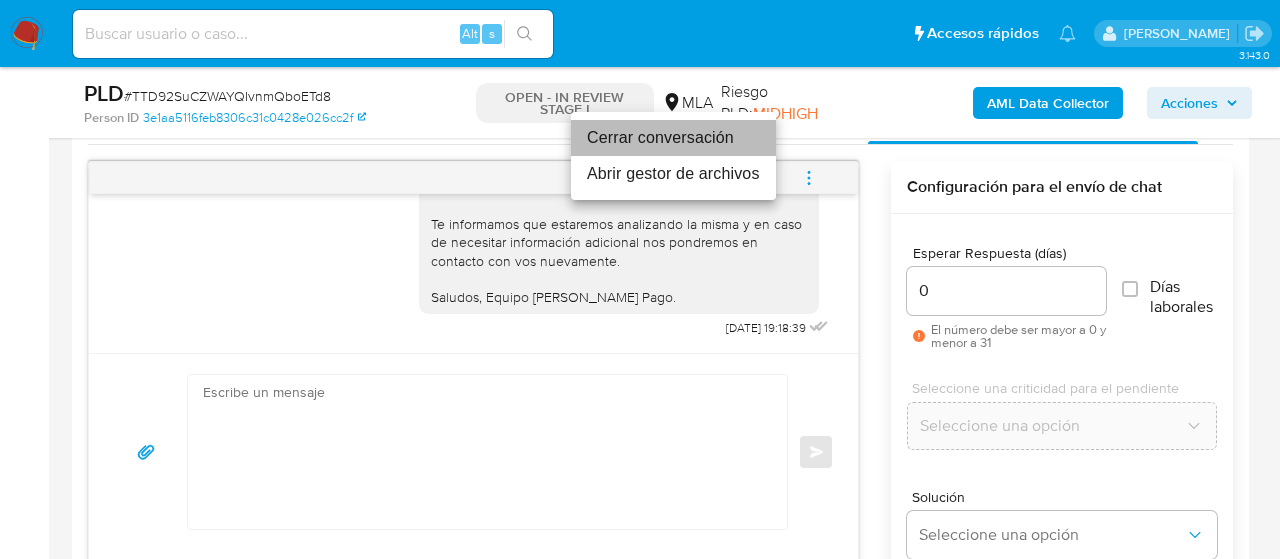 click on "Cerrar conversación" at bounding box center [673, 138] 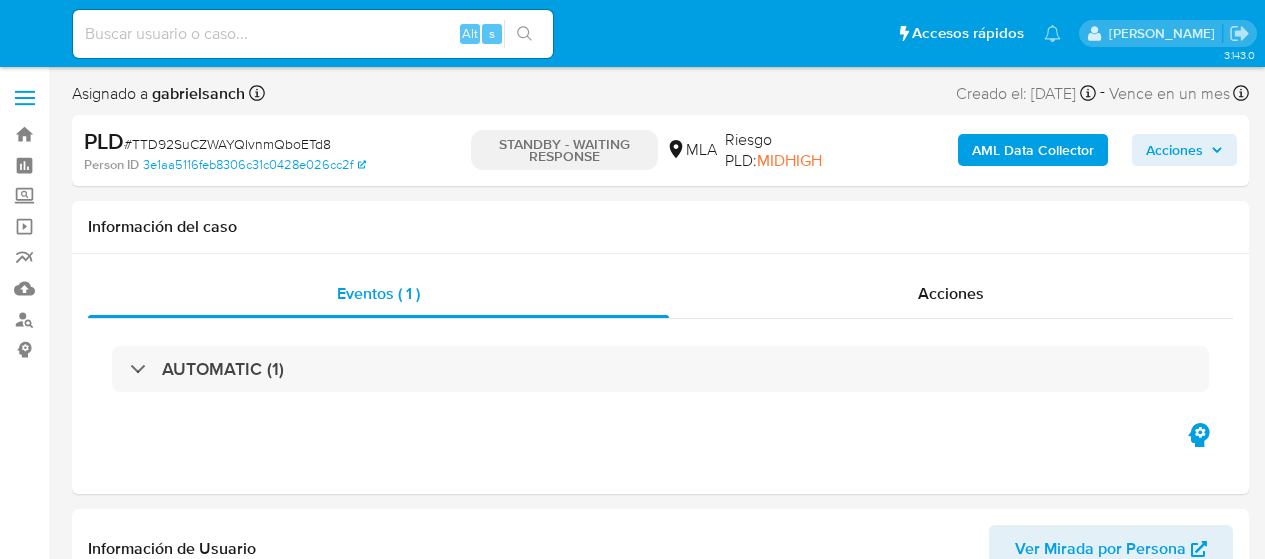 select on "10" 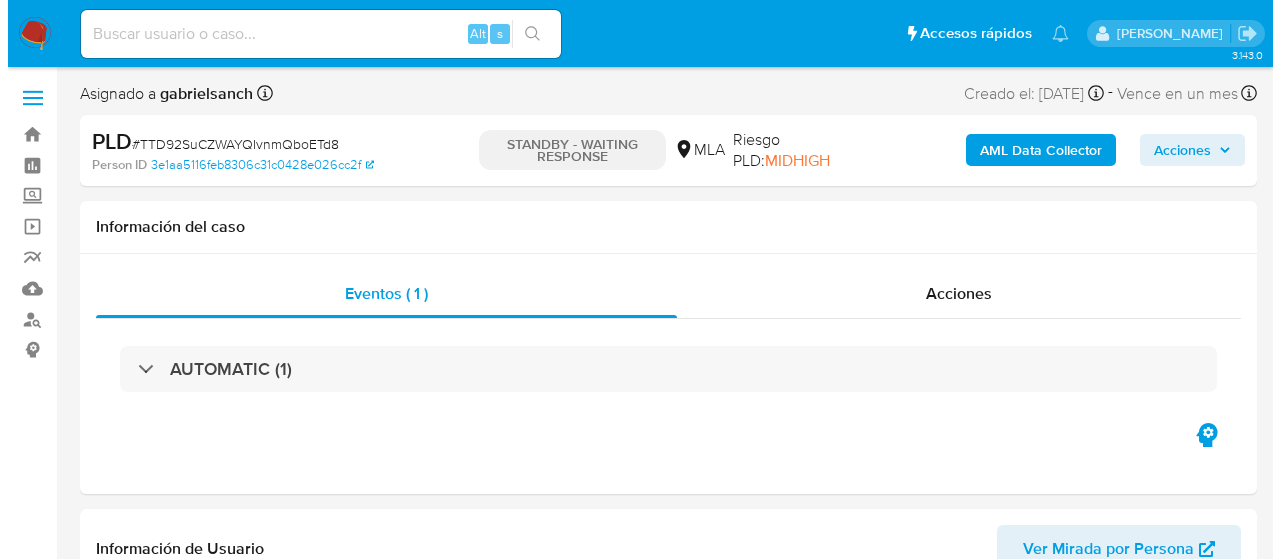 scroll, scrollTop: 0, scrollLeft: 0, axis: both 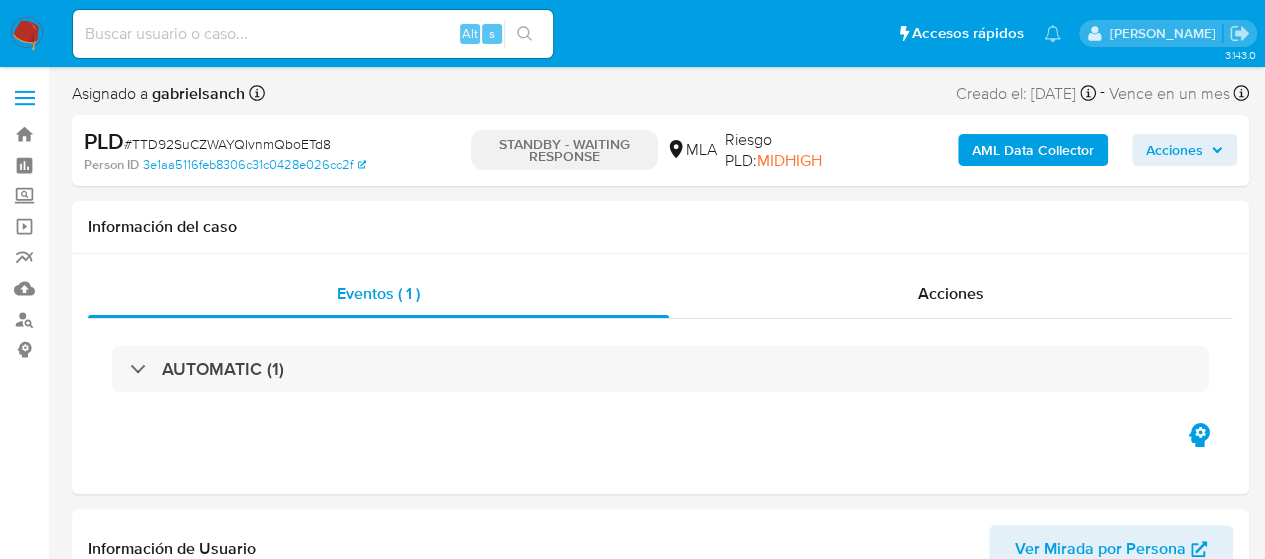 click at bounding box center (313, 34) 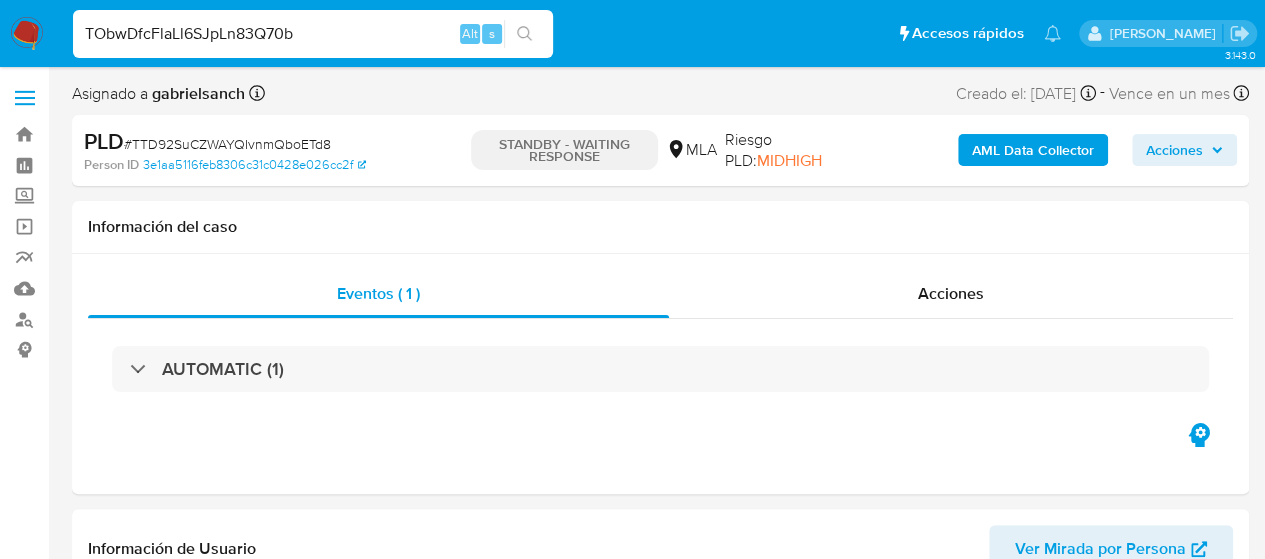 type on "TObwDfcFlaLl6SJpLn83Q70b" 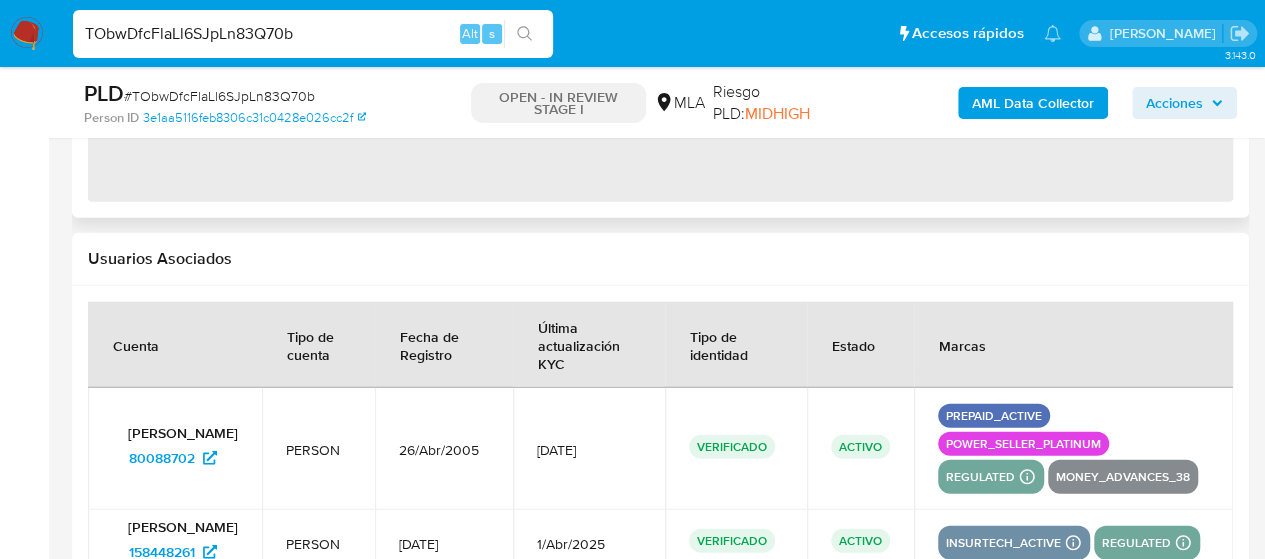 select on "10" 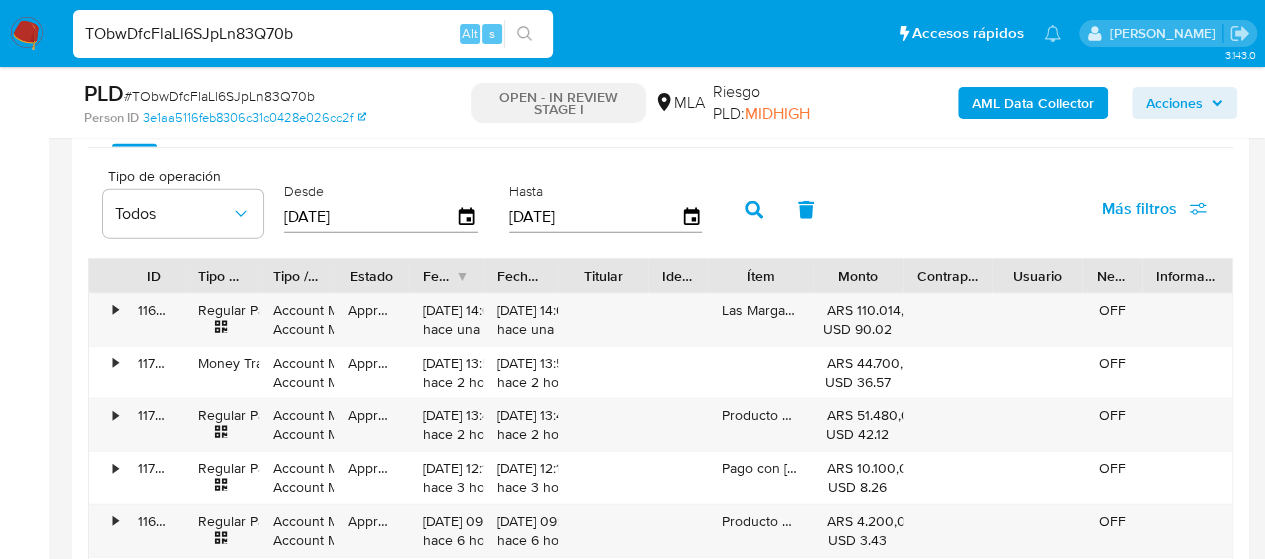 scroll, scrollTop: 2200, scrollLeft: 0, axis: vertical 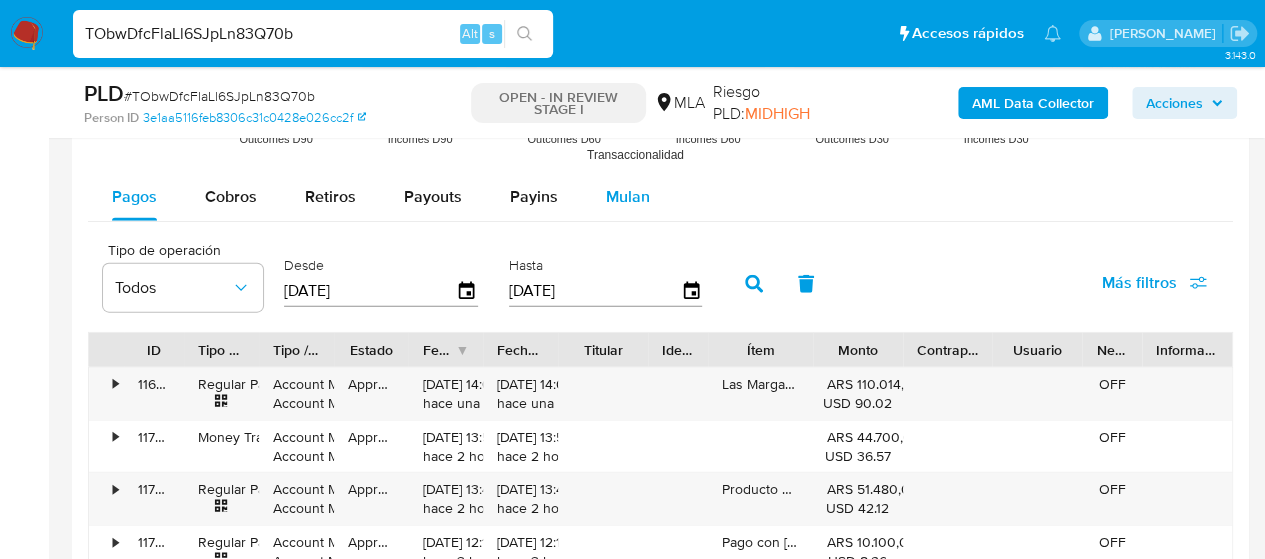 click on "Mulan" at bounding box center [628, 196] 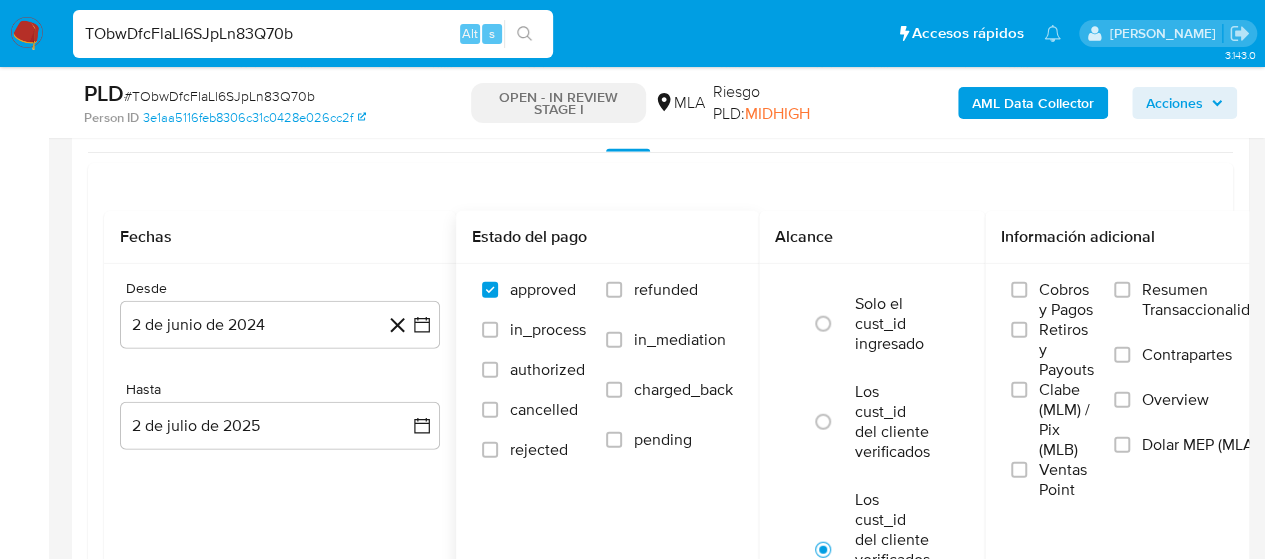 scroll, scrollTop: 2300, scrollLeft: 0, axis: vertical 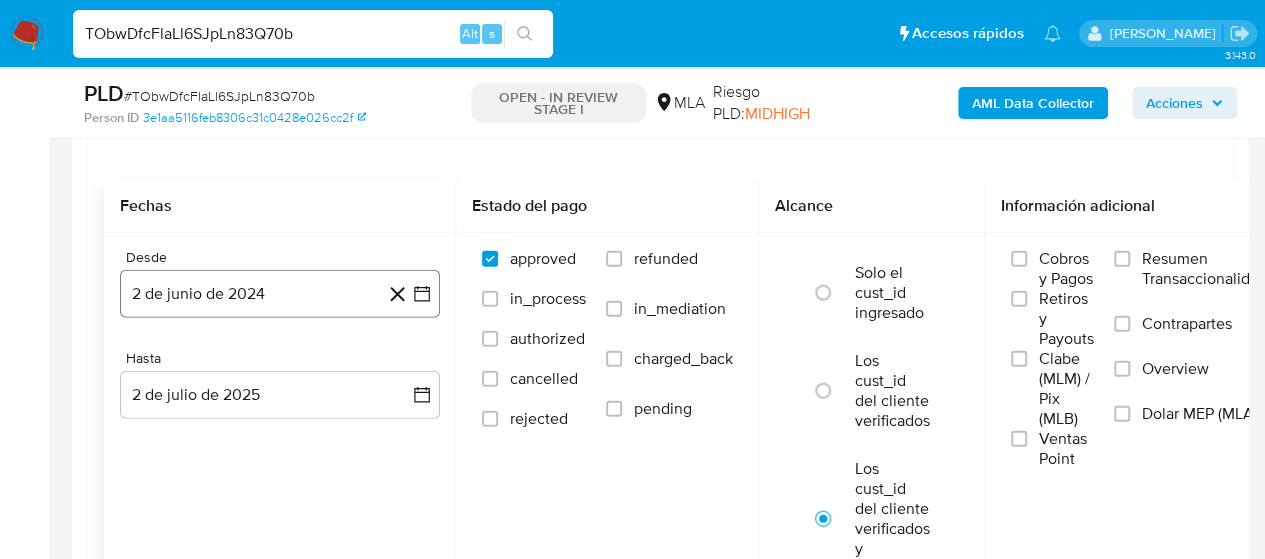 click on "2 de junio de 2024" at bounding box center (280, 294) 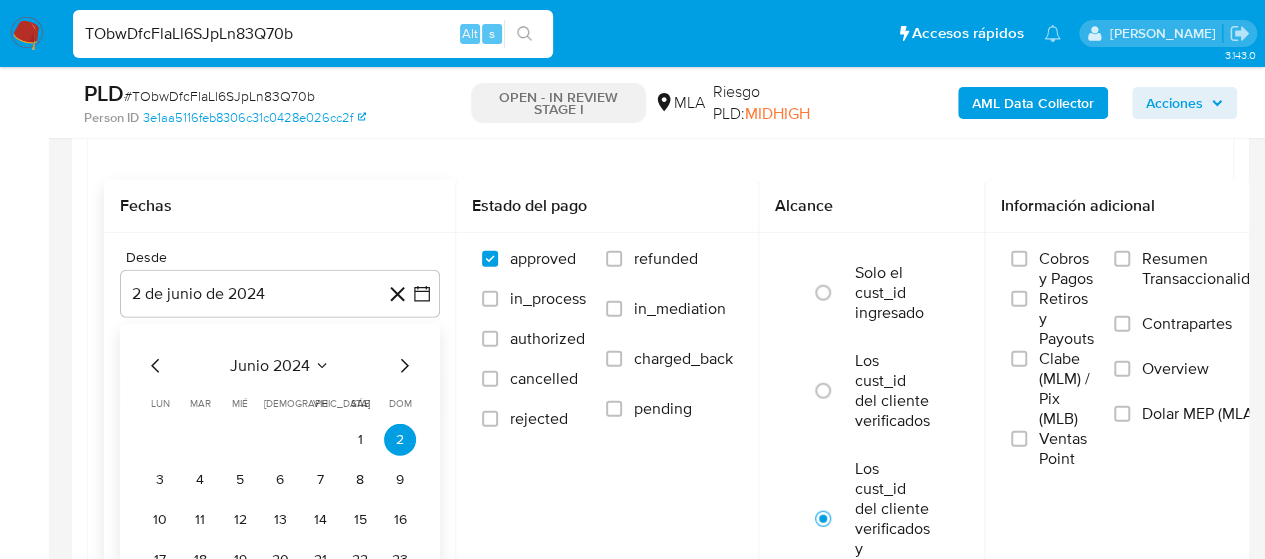 click 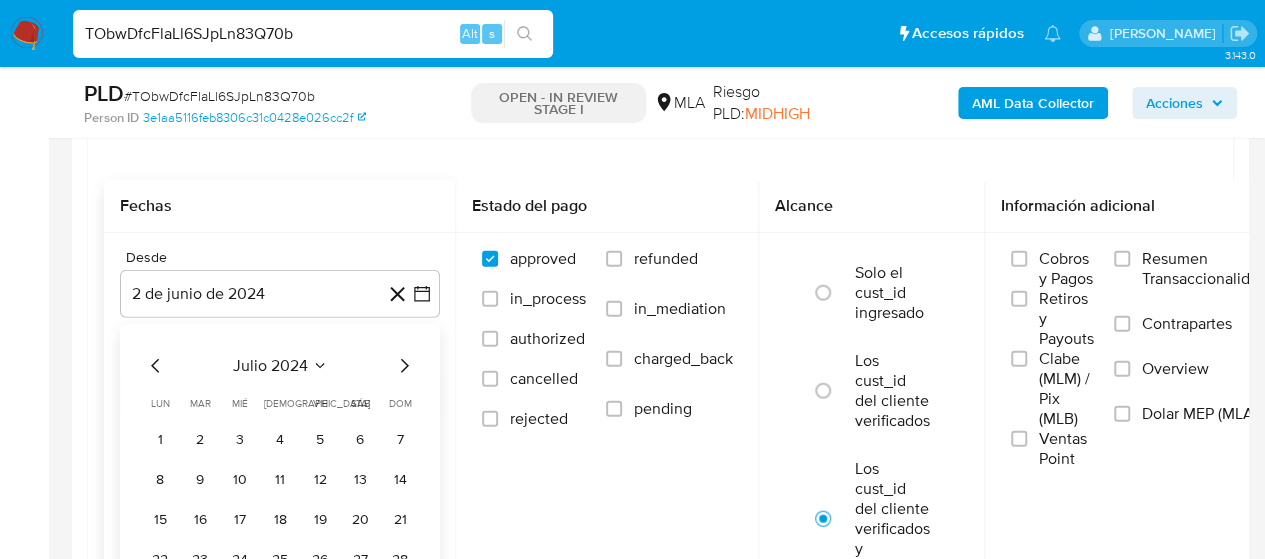 click 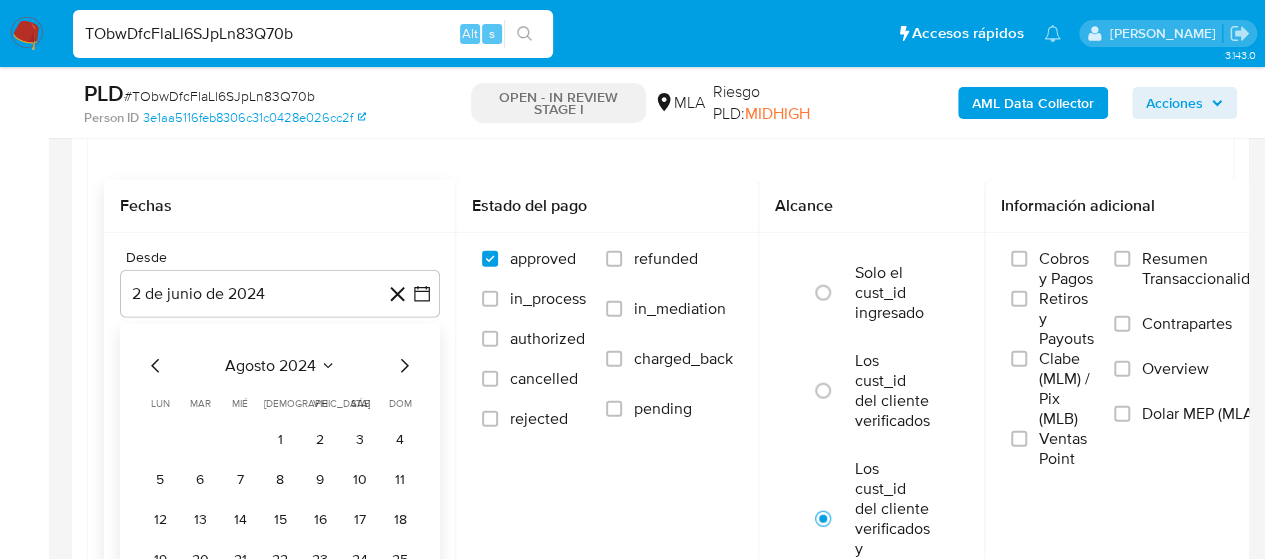 click 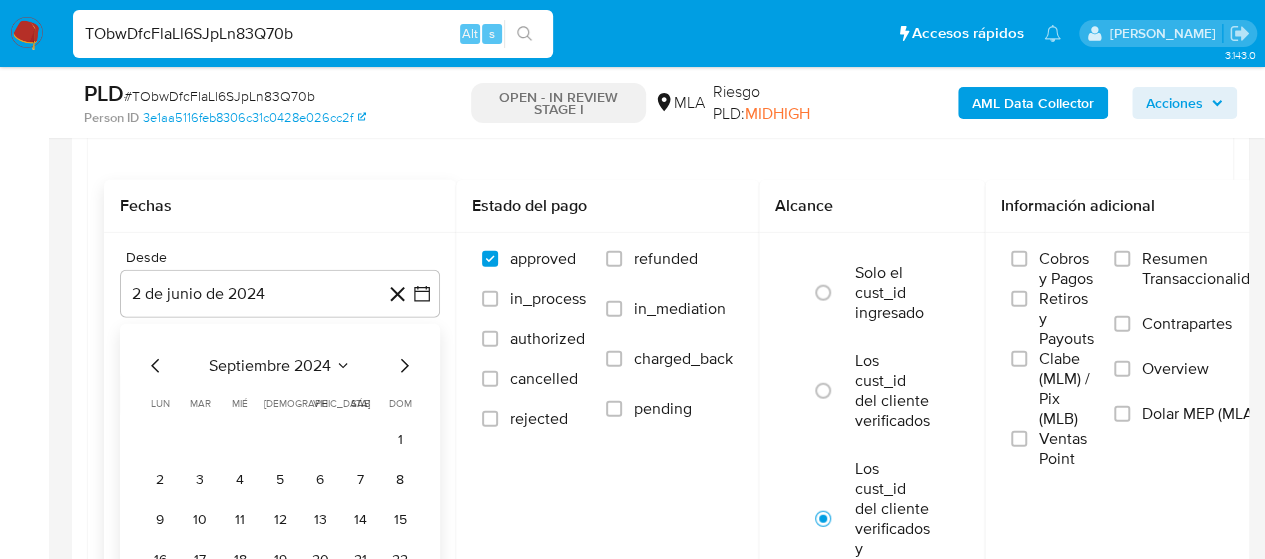 click 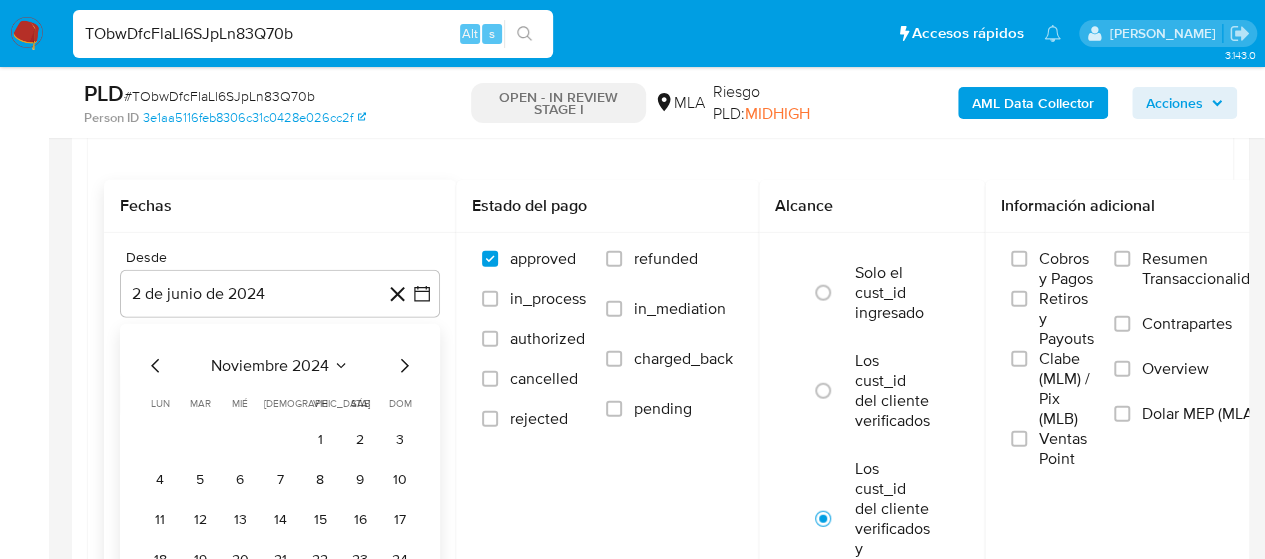 click 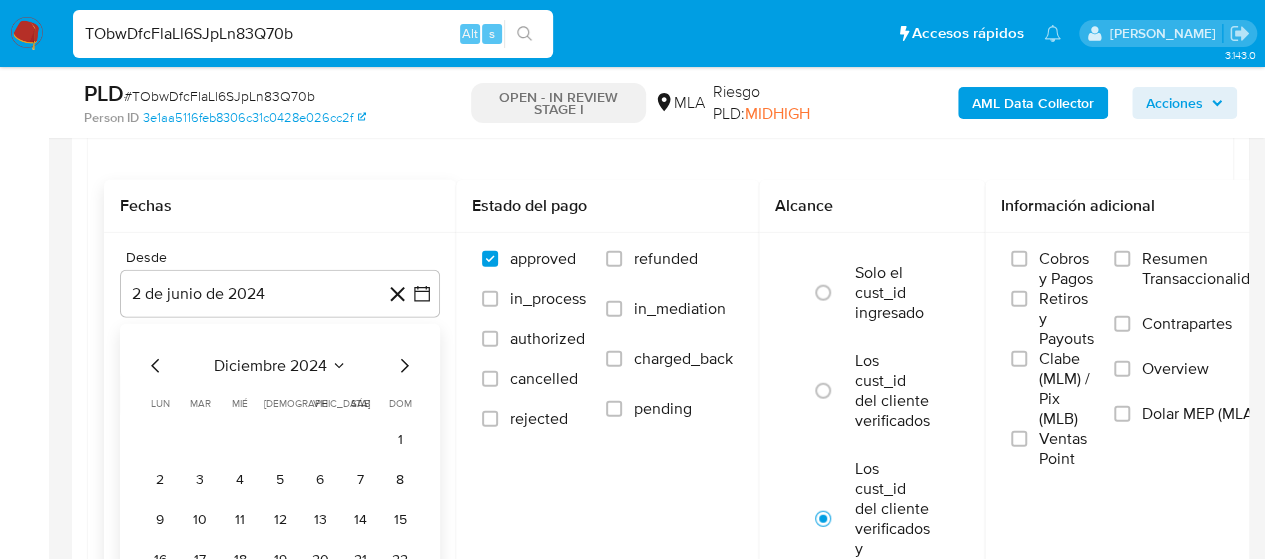 click 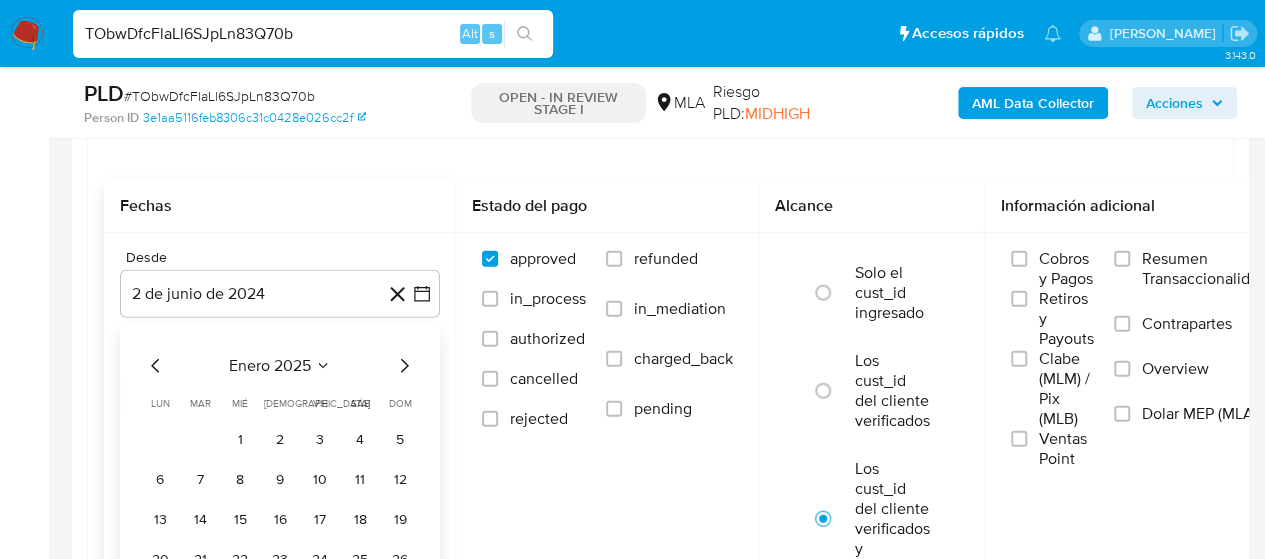 click 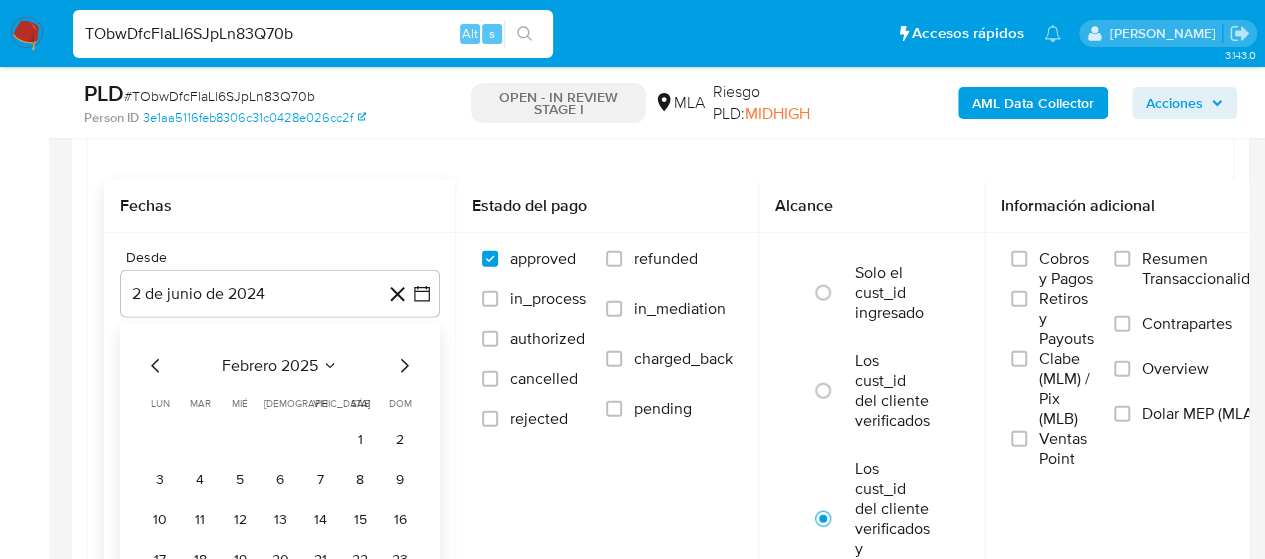 click 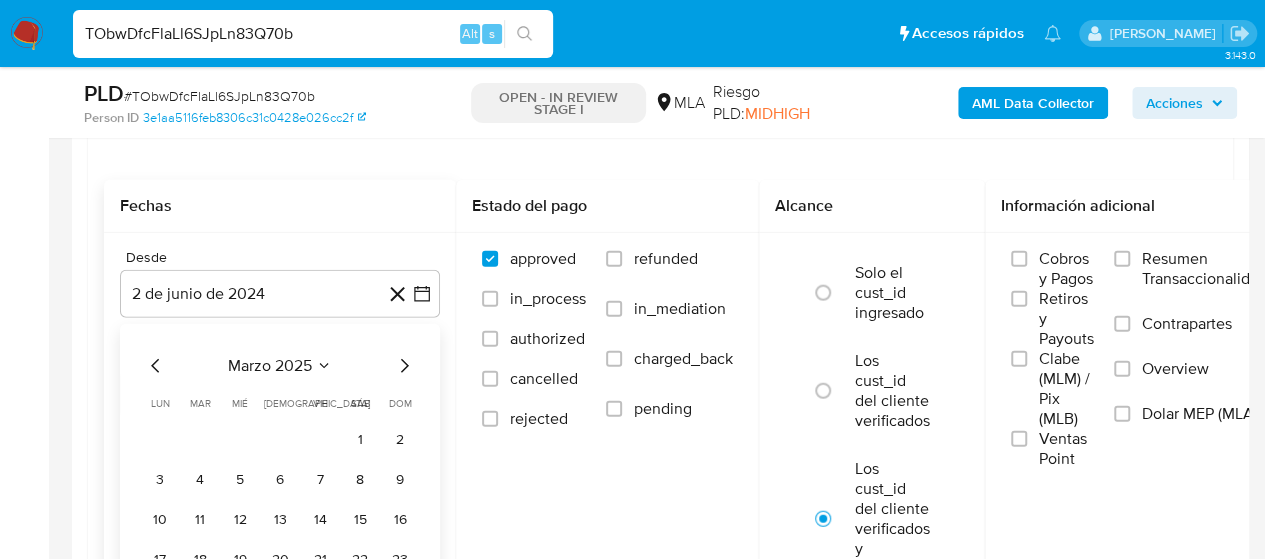 click 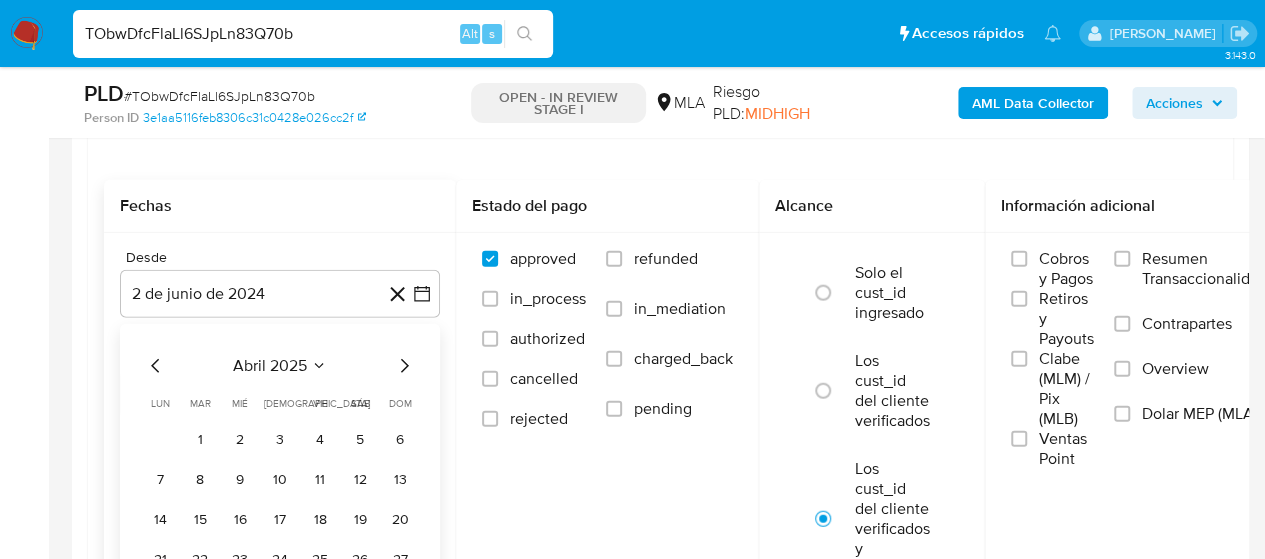 click 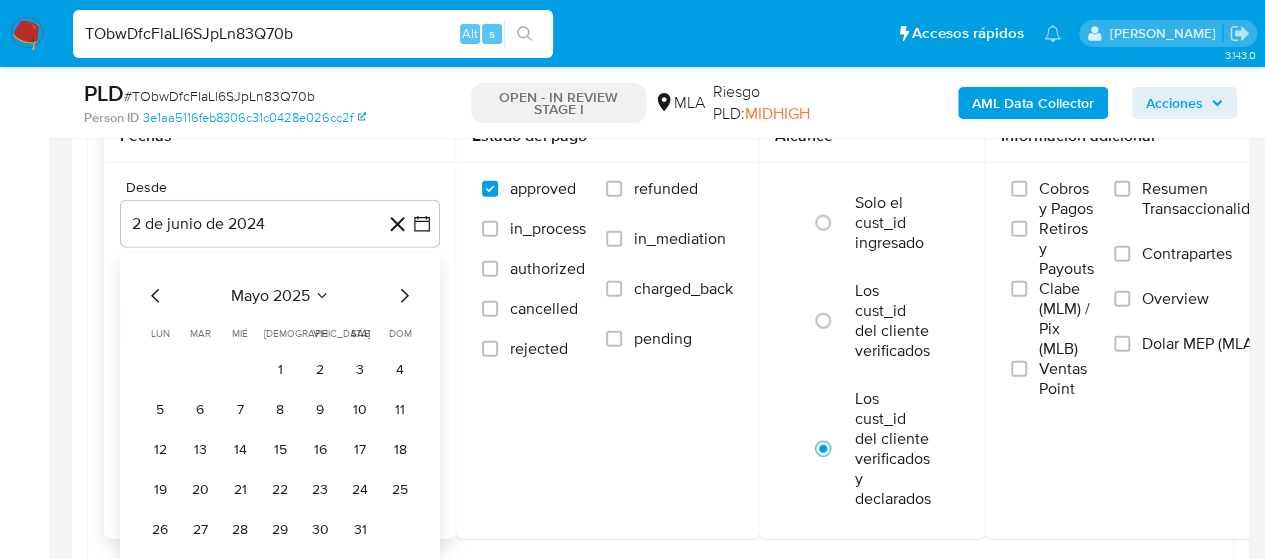 scroll, scrollTop: 2400, scrollLeft: 0, axis: vertical 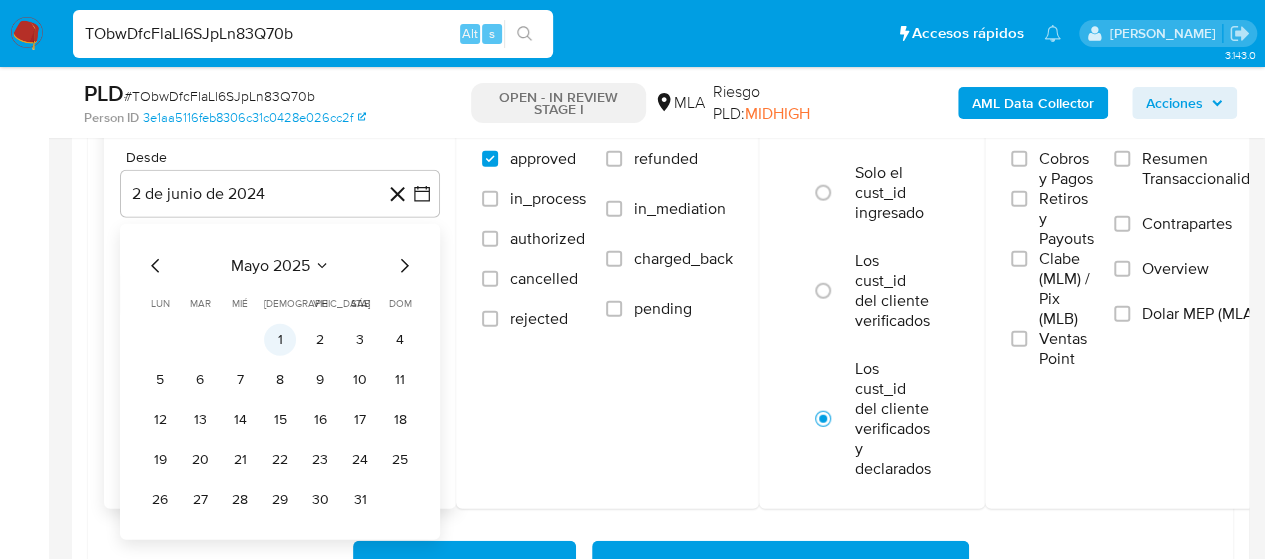 click on "1" at bounding box center (280, 340) 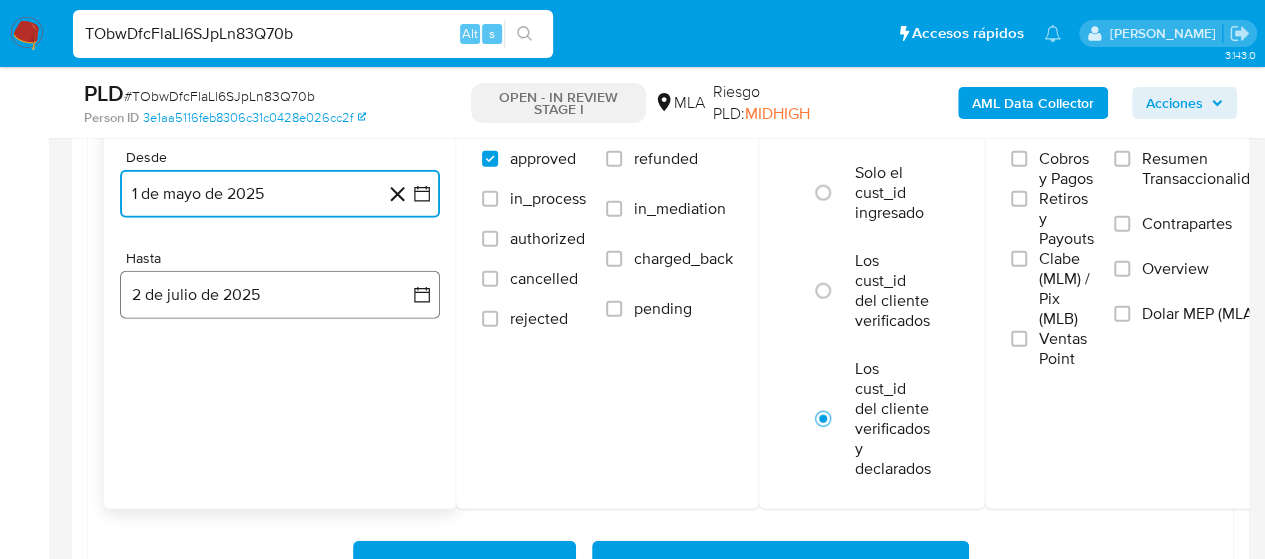 click on "2 de julio de 2025" at bounding box center [280, 295] 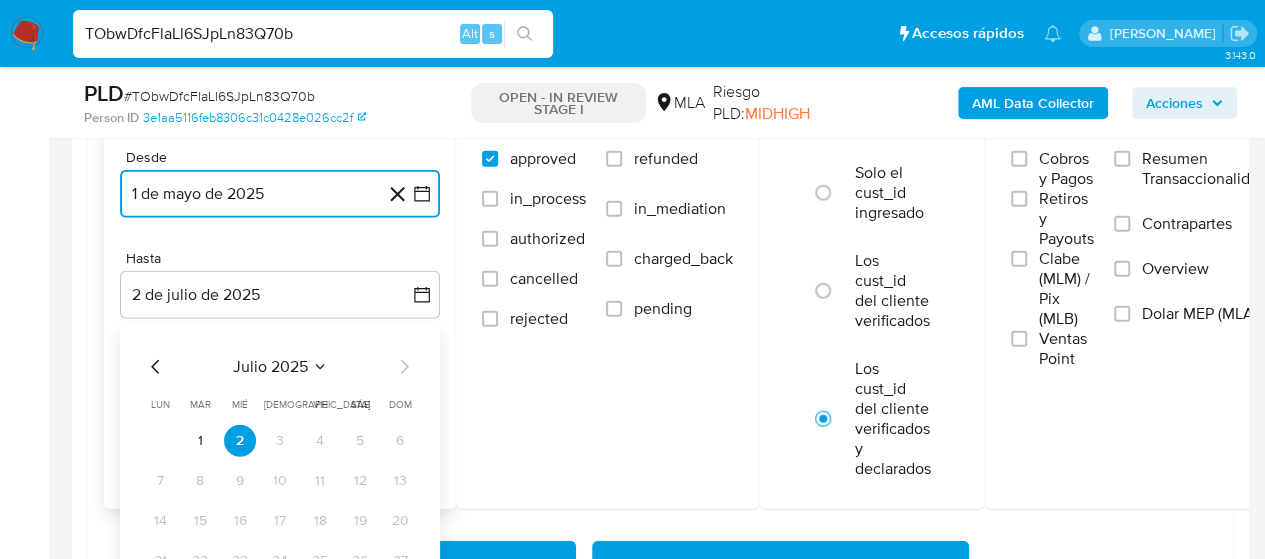 click 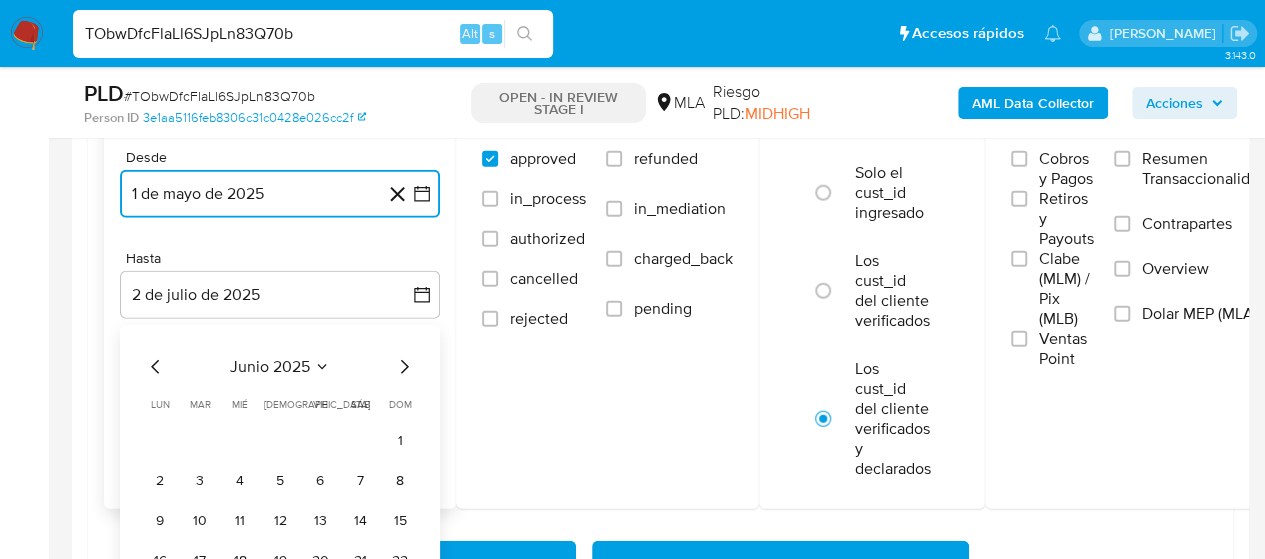 click 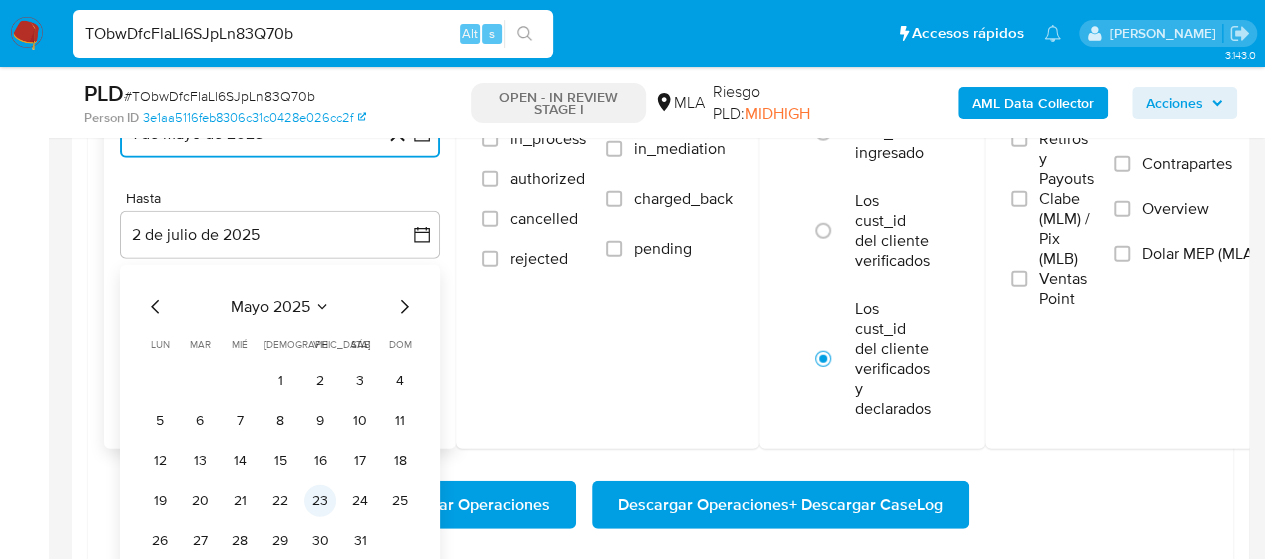 scroll, scrollTop: 2500, scrollLeft: 0, axis: vertical 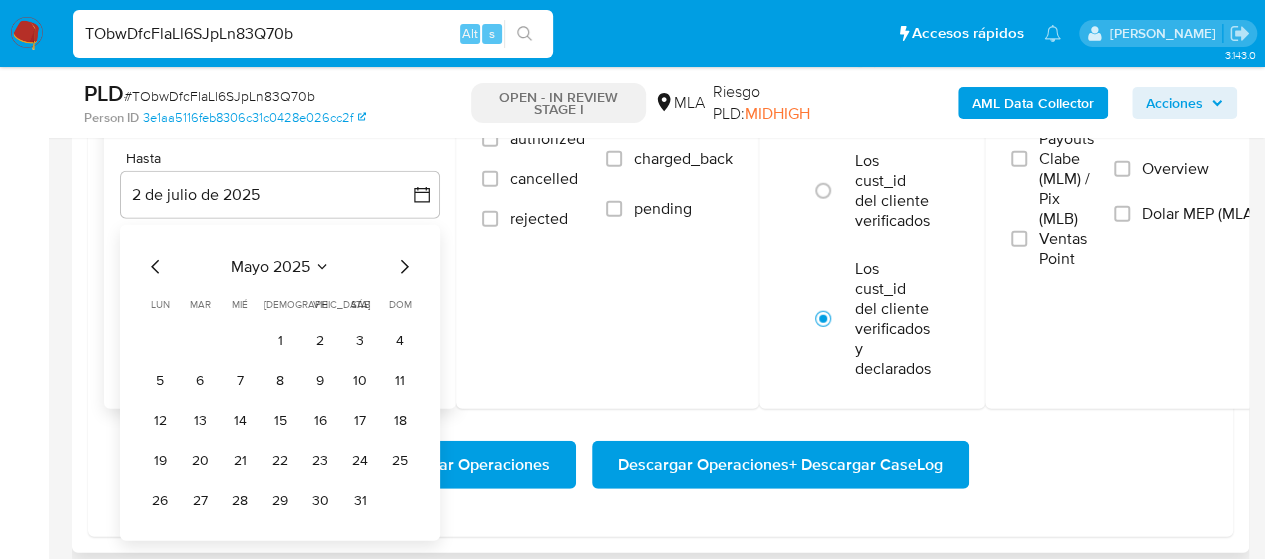 click on "26 27 28 29 30 31" at bounding box center (280, 501) 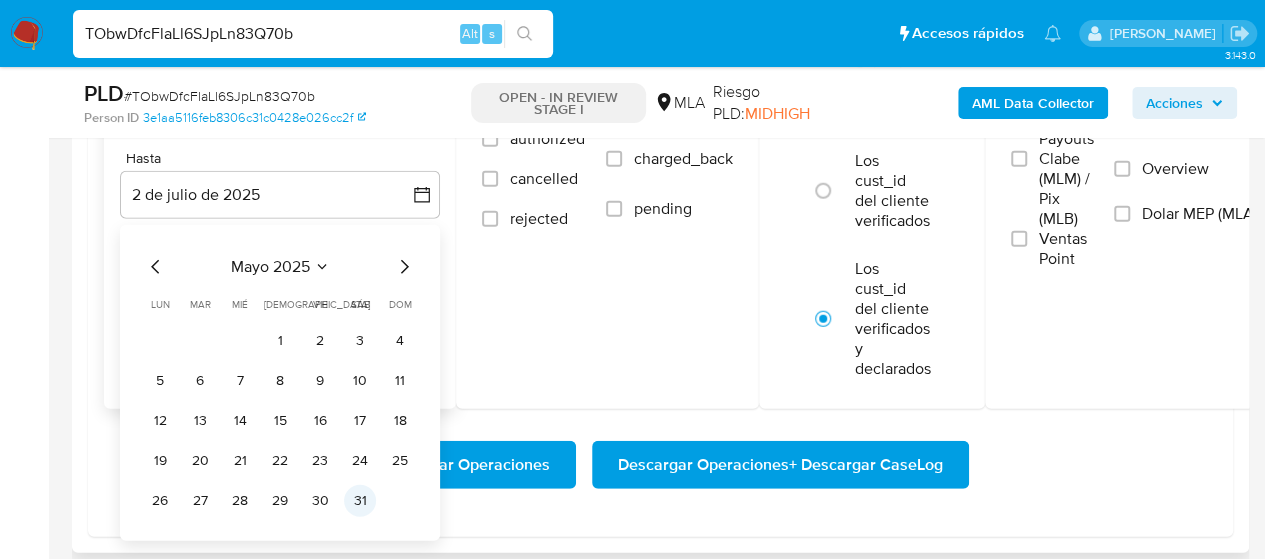 click on "31" at bounding box center [360, 501] 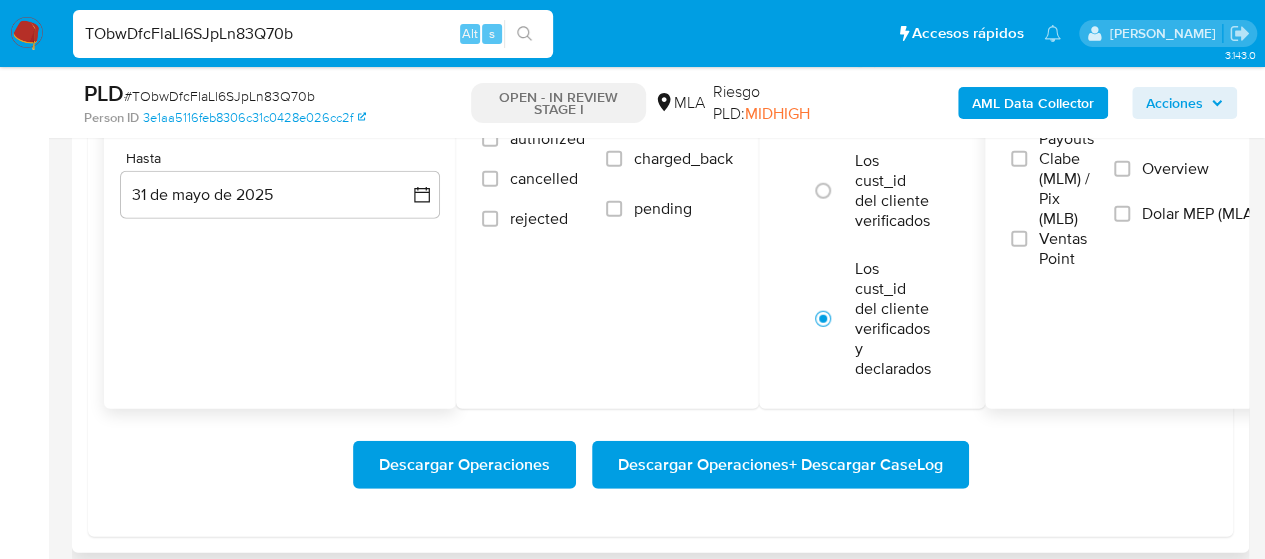 click on "Dolar MEP (MLA)" at bounding box center (1200, 214) 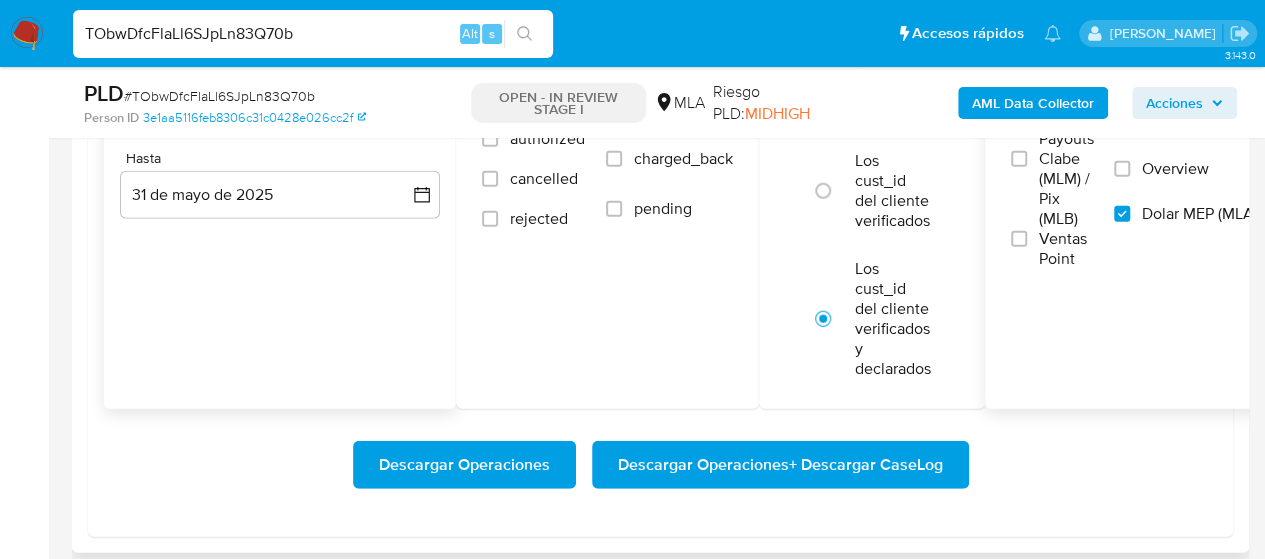 click on "Descargar Operaciones  +   Descargar CaseLog" at bounding box center (780, 465) 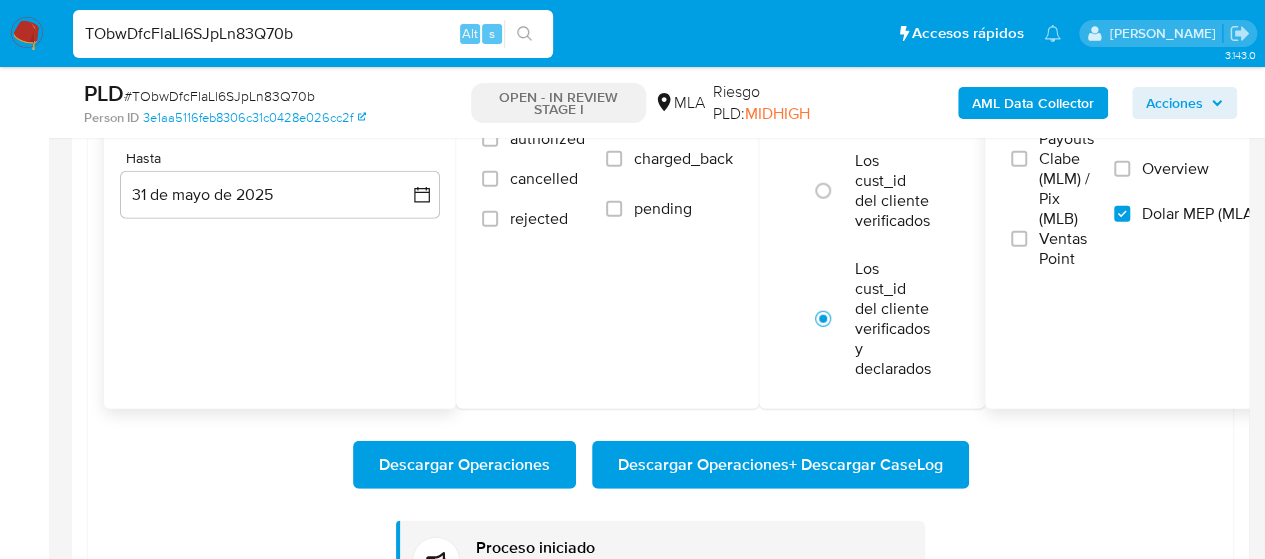 click on "TObwDfcFlaLl6SJpLn83Q70b" at bounding box center [313, 34] 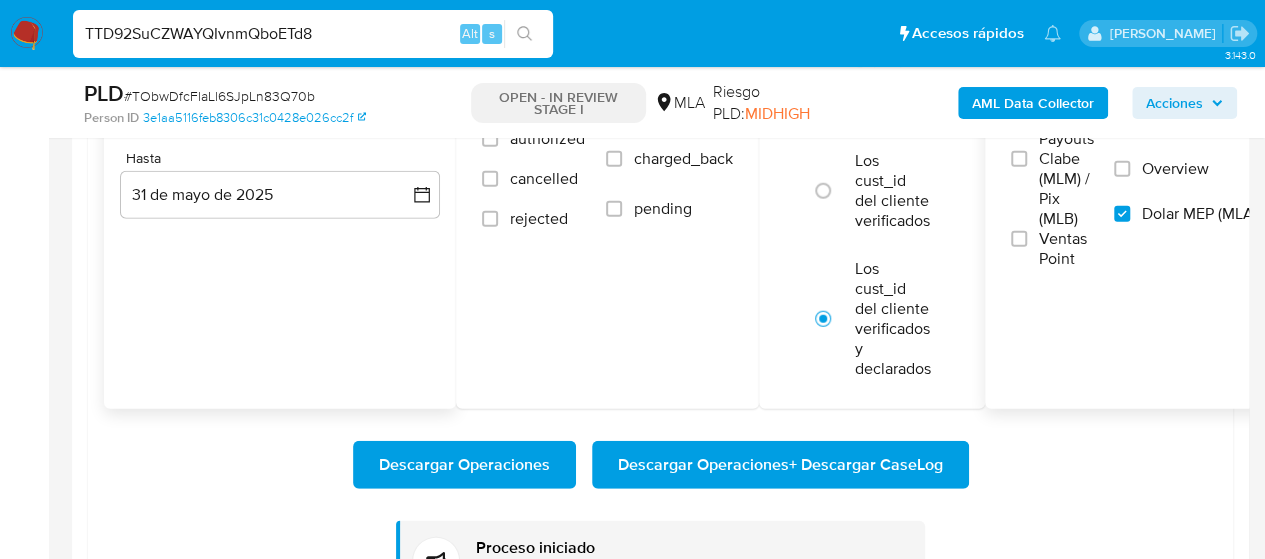 type on "TTD92SuCZWAYQIvnmQboETd8" 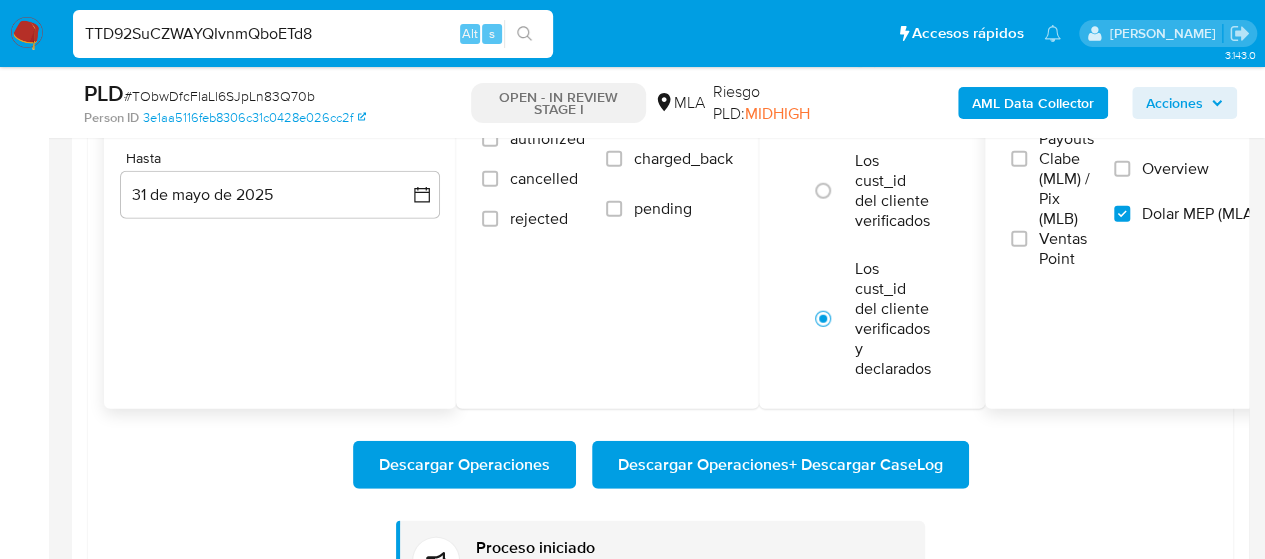 scroll, scrollTop: 0, scrollLeft: 0, axis: both 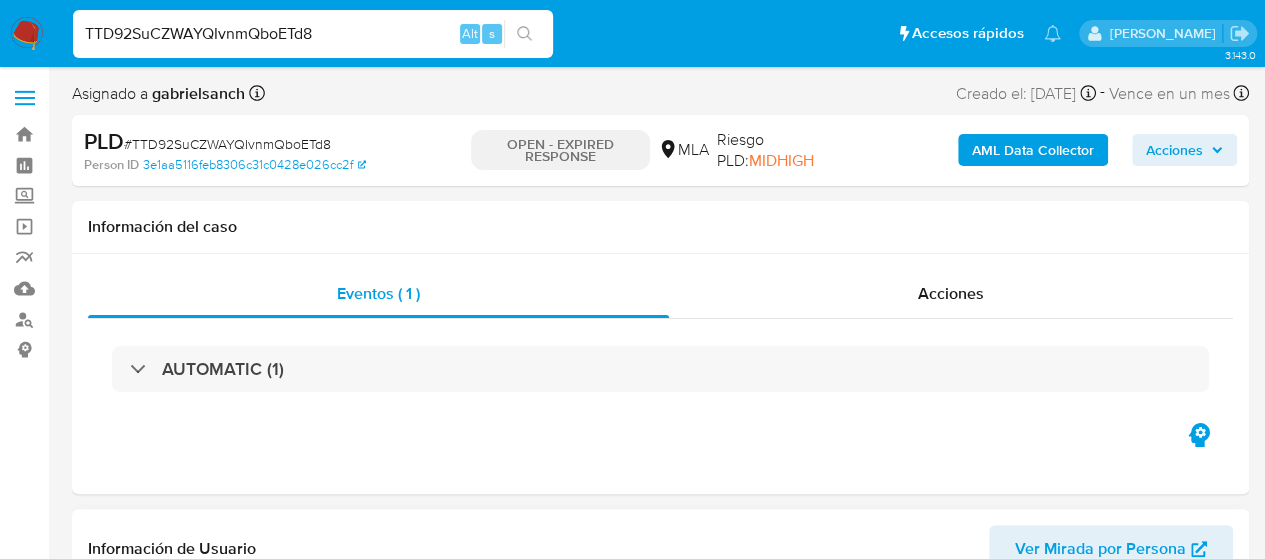 select on "10" 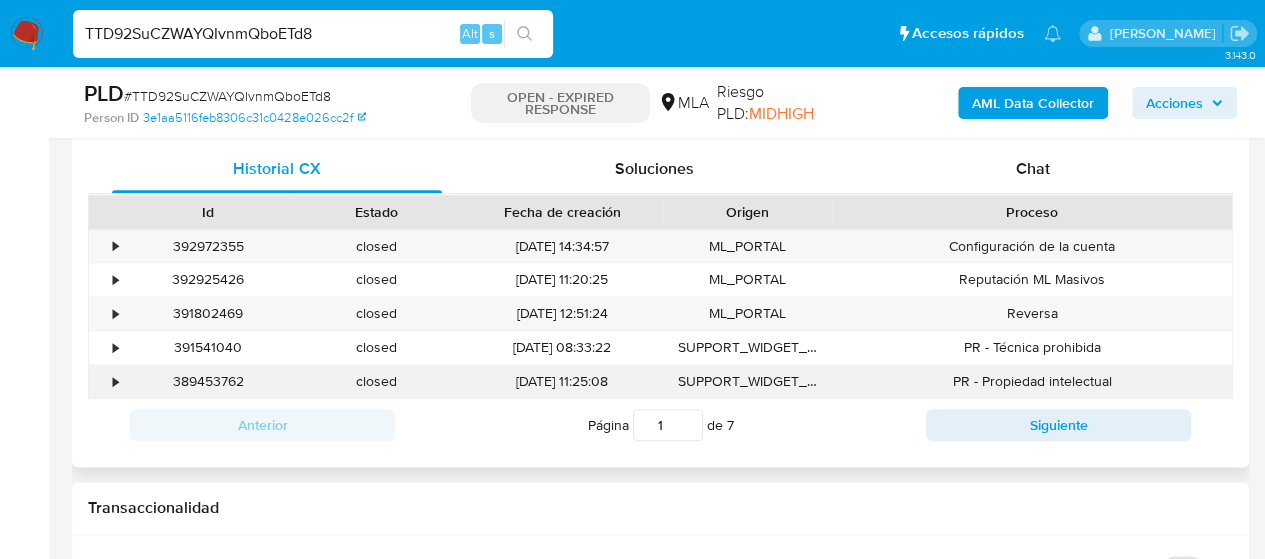 scroll, scrollTop: 900, scrollLeft: 0, axis: vertical 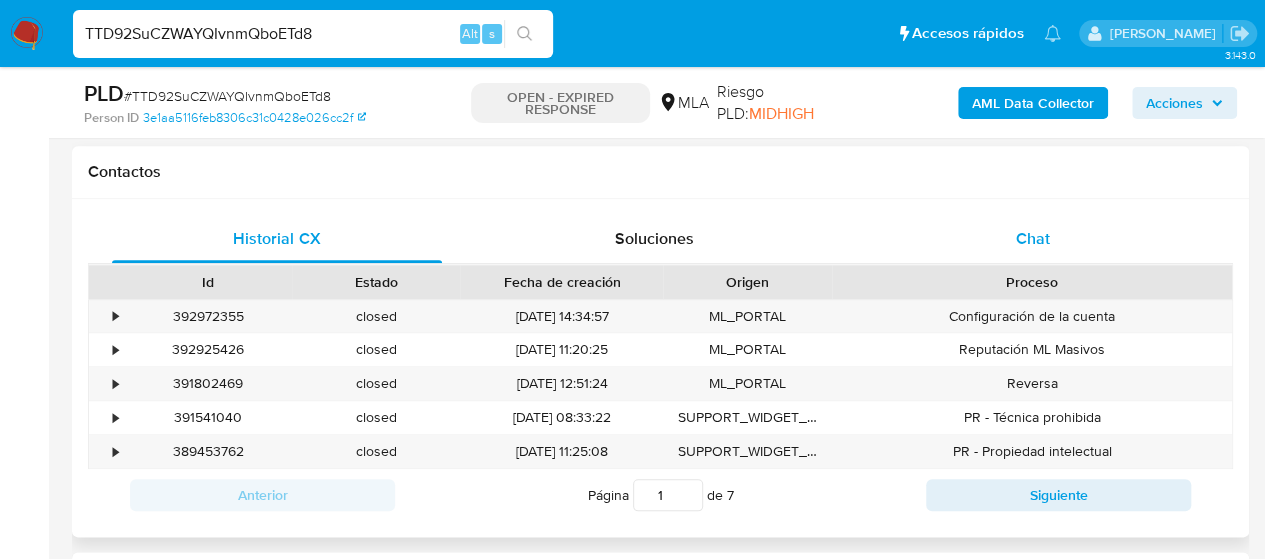 click on "Chat" at bounding box center [1033, 239] 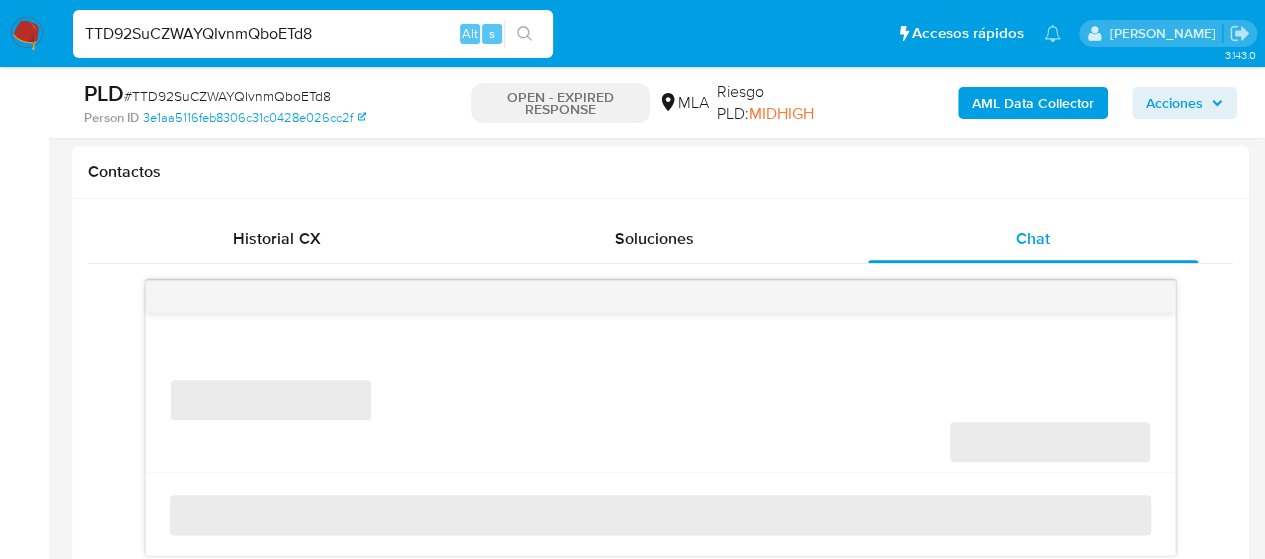 scroll, scrollTop: 1000, scrollLeft: 0, axis: vertical 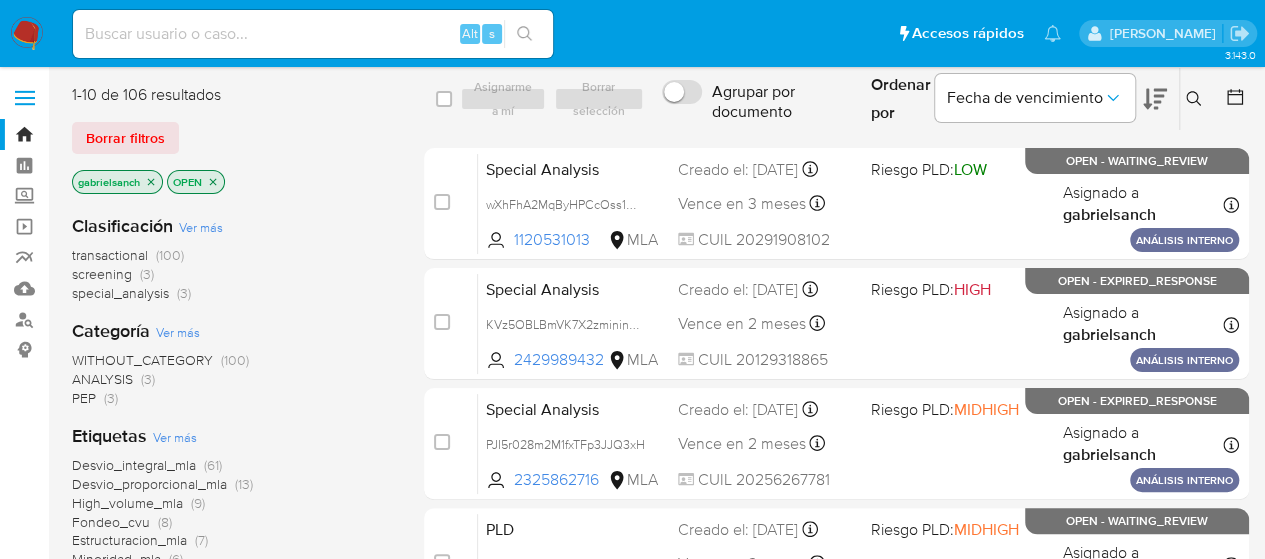 click 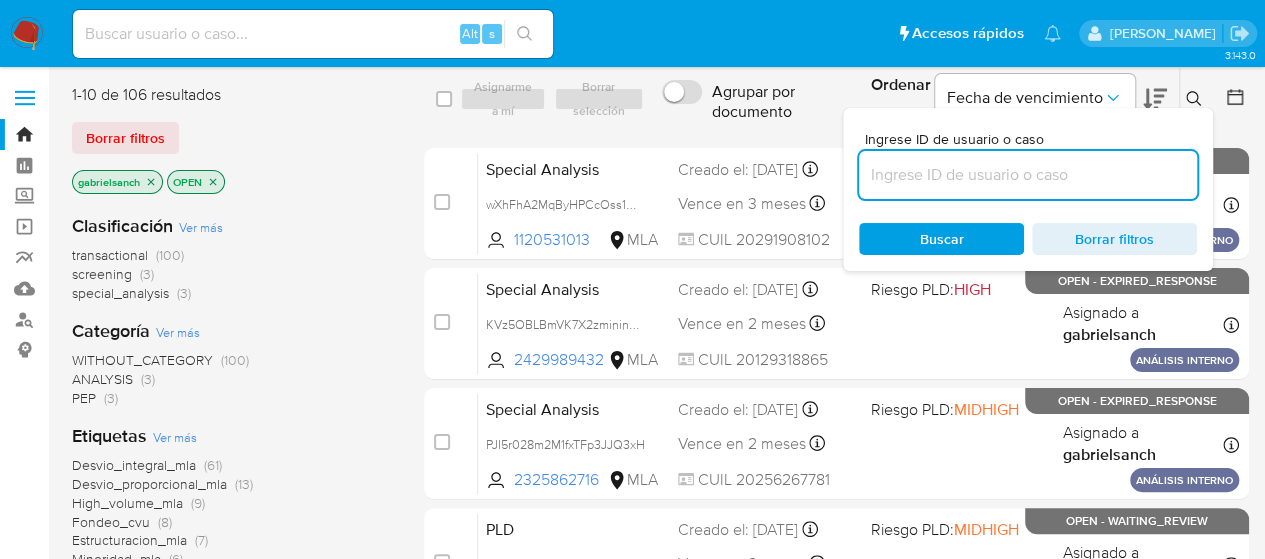 click at bounding box center [1028, 175] 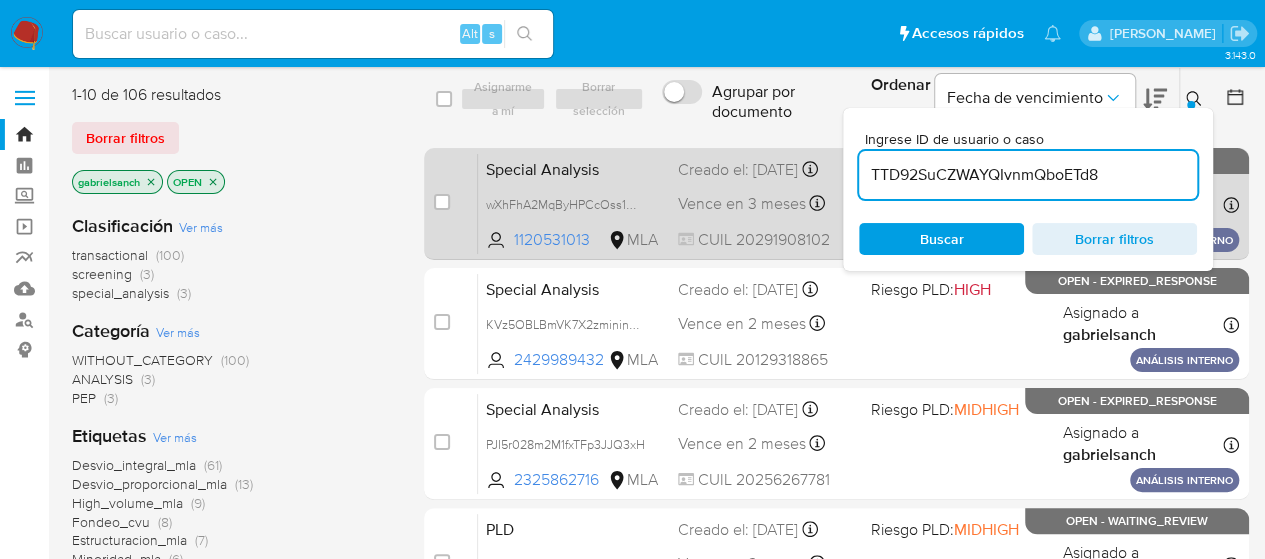 type on "TTD92SuCZWAYQIvnmQboETd8" 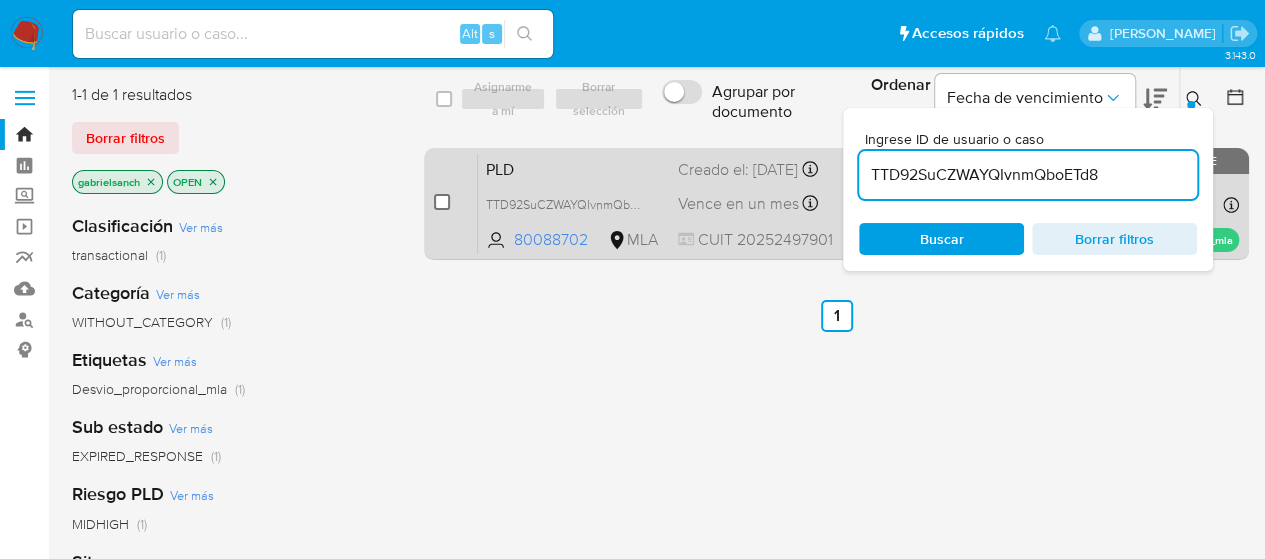 click at bounding box center (442, 202) 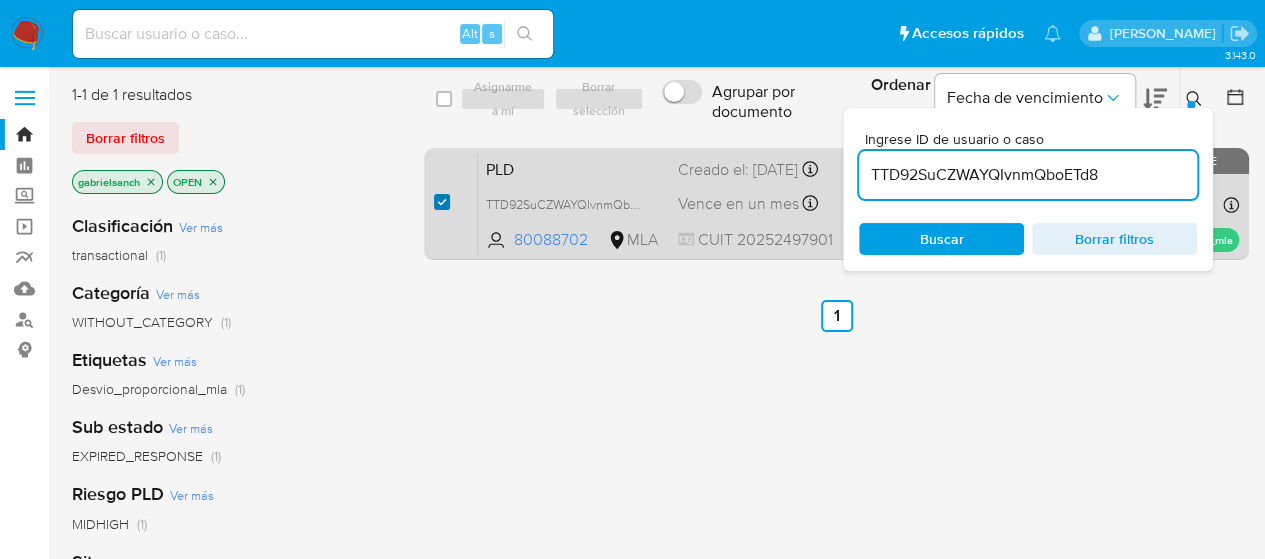 checkbox on "true" 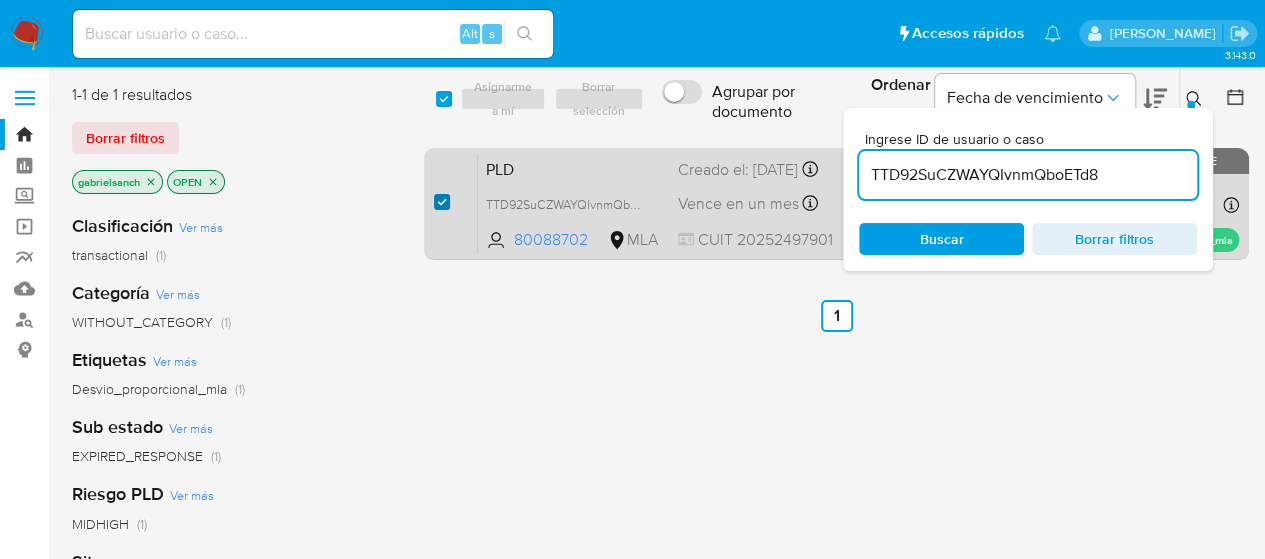 checkbox on "true" 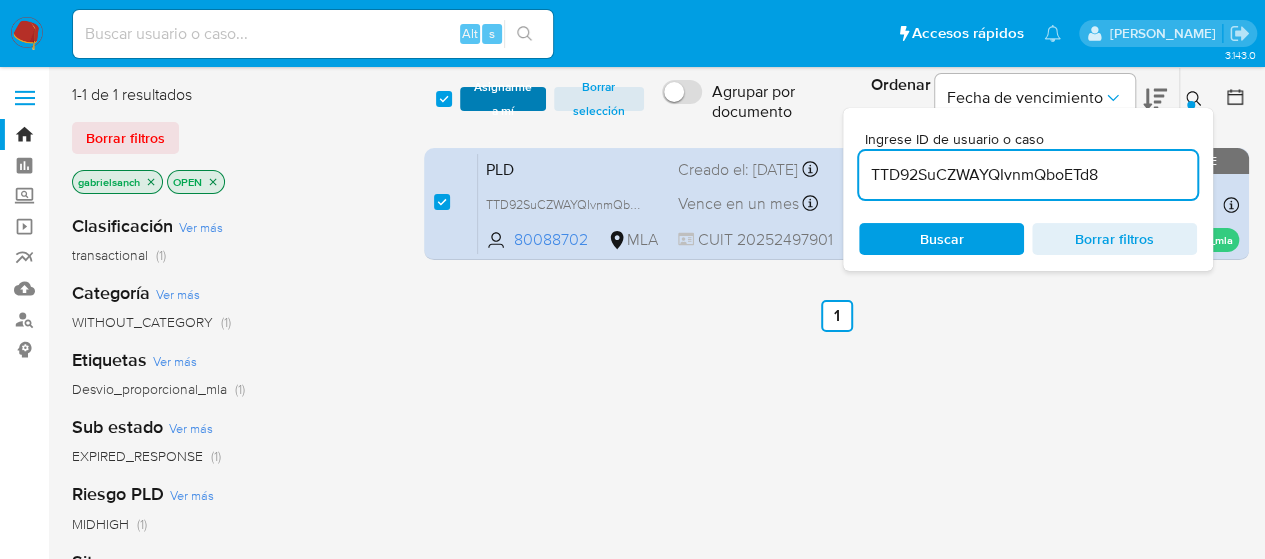 click on "Asignarme a mí" at bounding box center [503, 99] 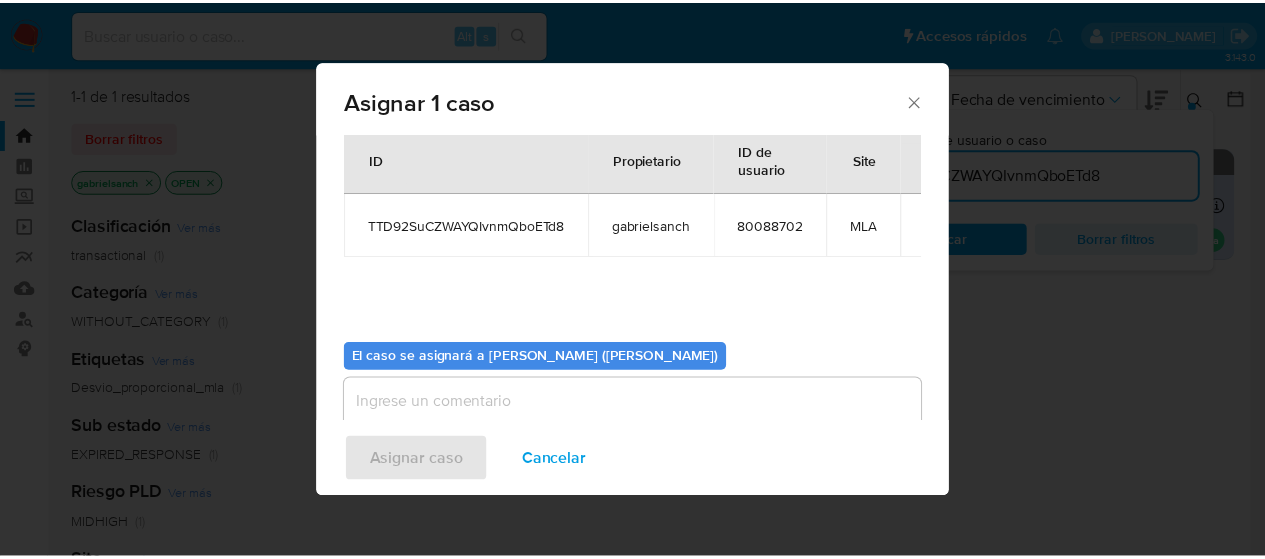 scroll, scrollTop: 102, scrollLeft: 0, axis: vertical 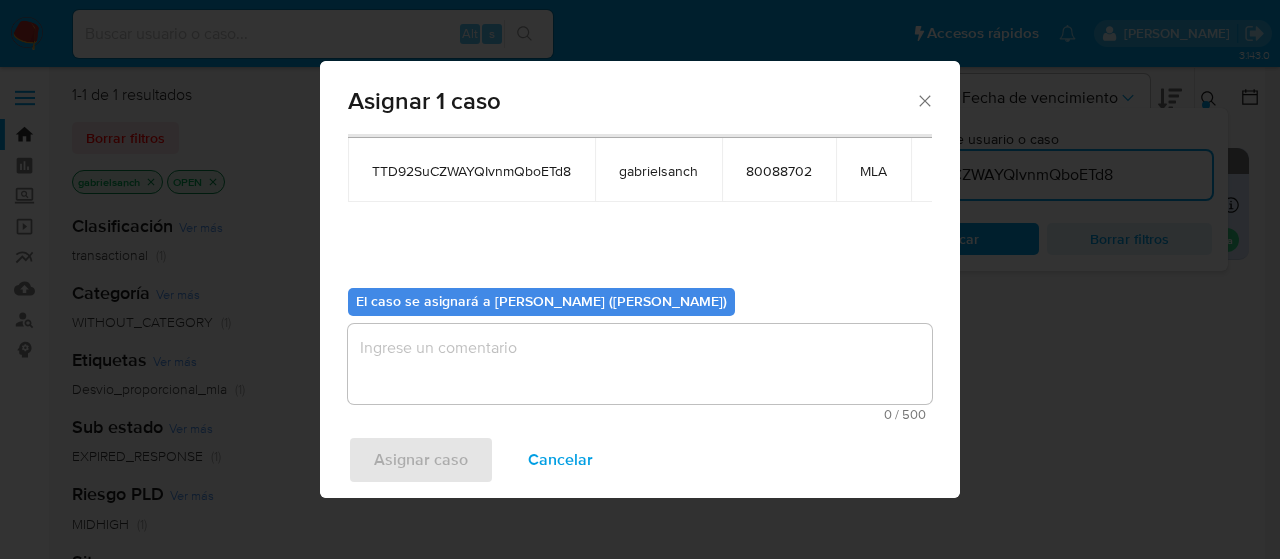click at bounding box center (640, 364) 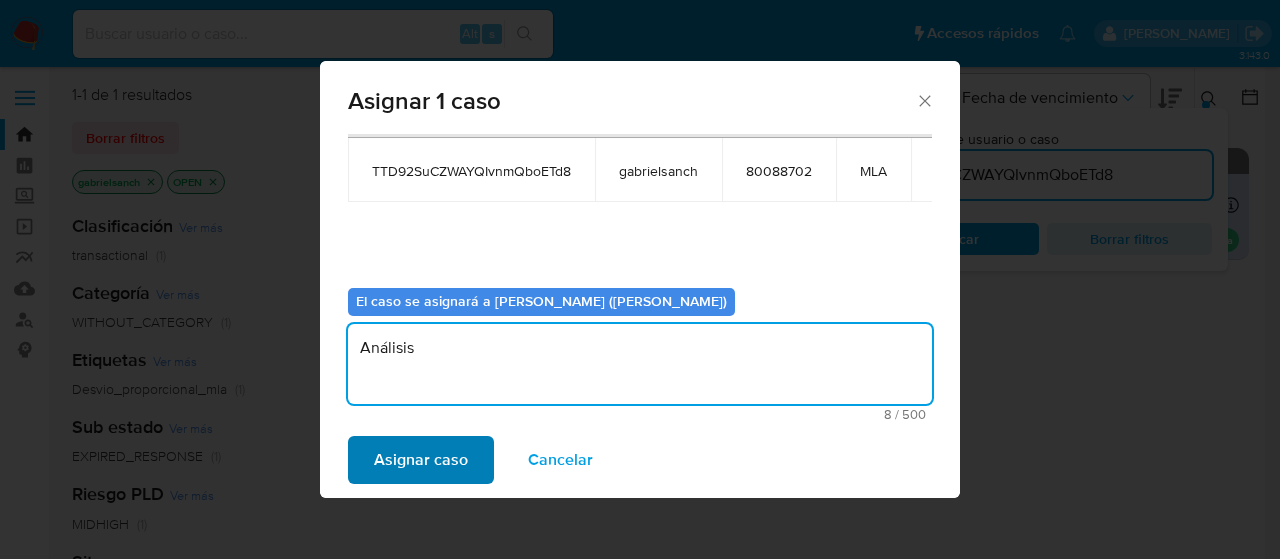 type on "Análisis" 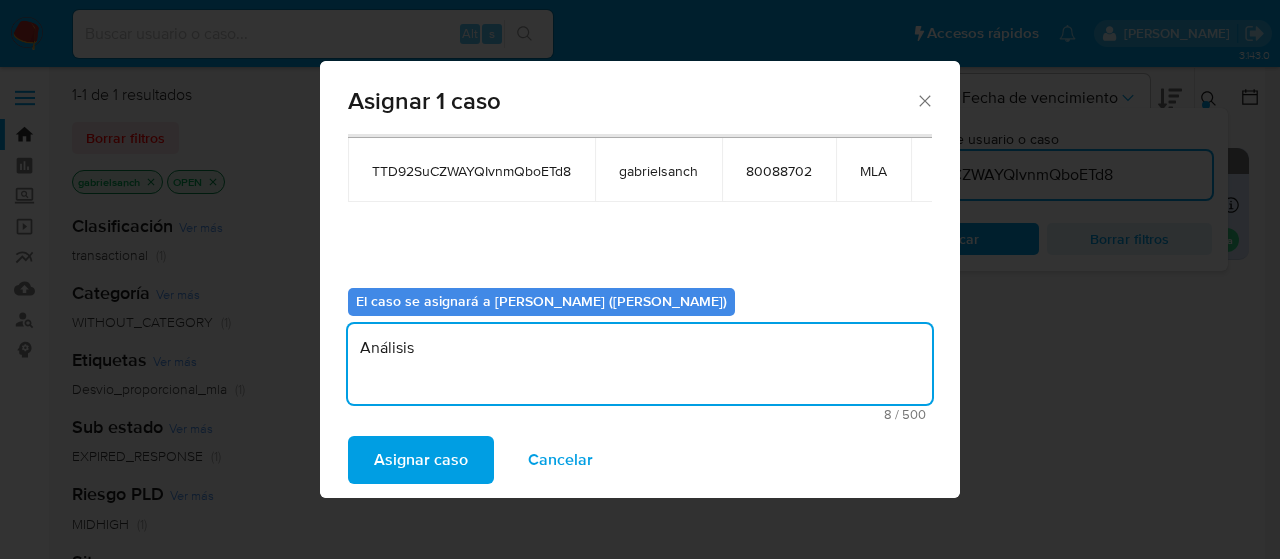 click on "Asignar caso" at bounding box center (421, 460) 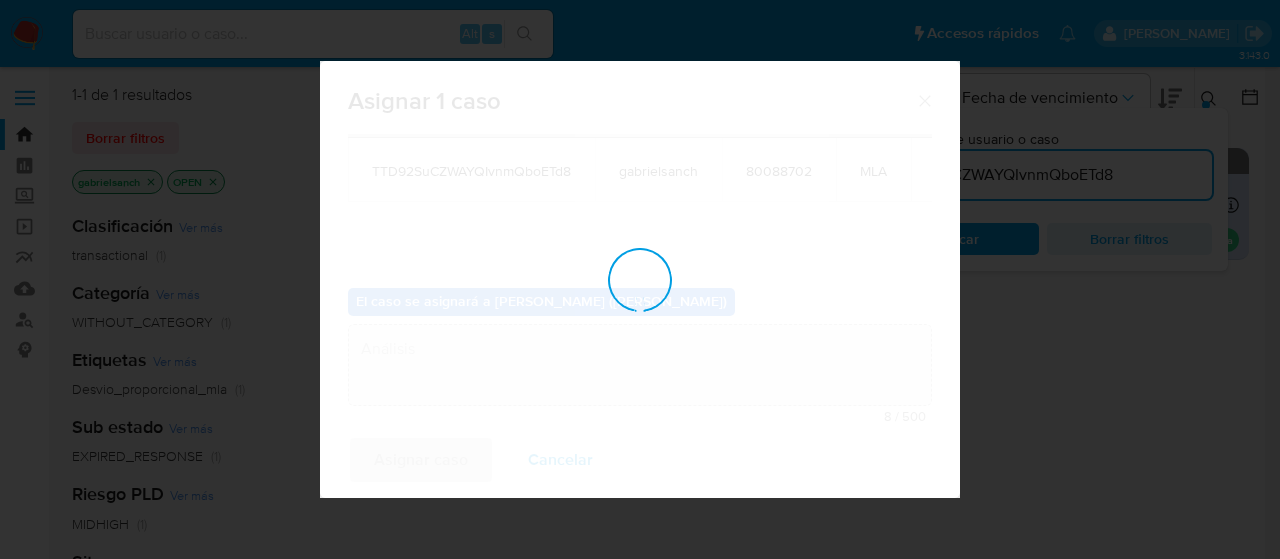 type 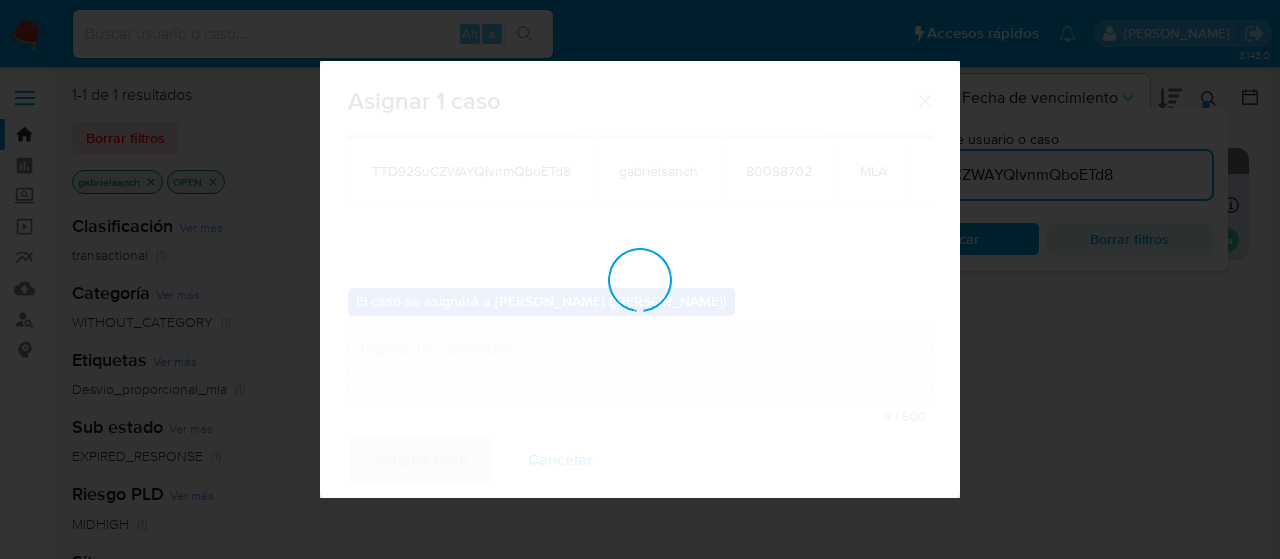 checkbox on "false" 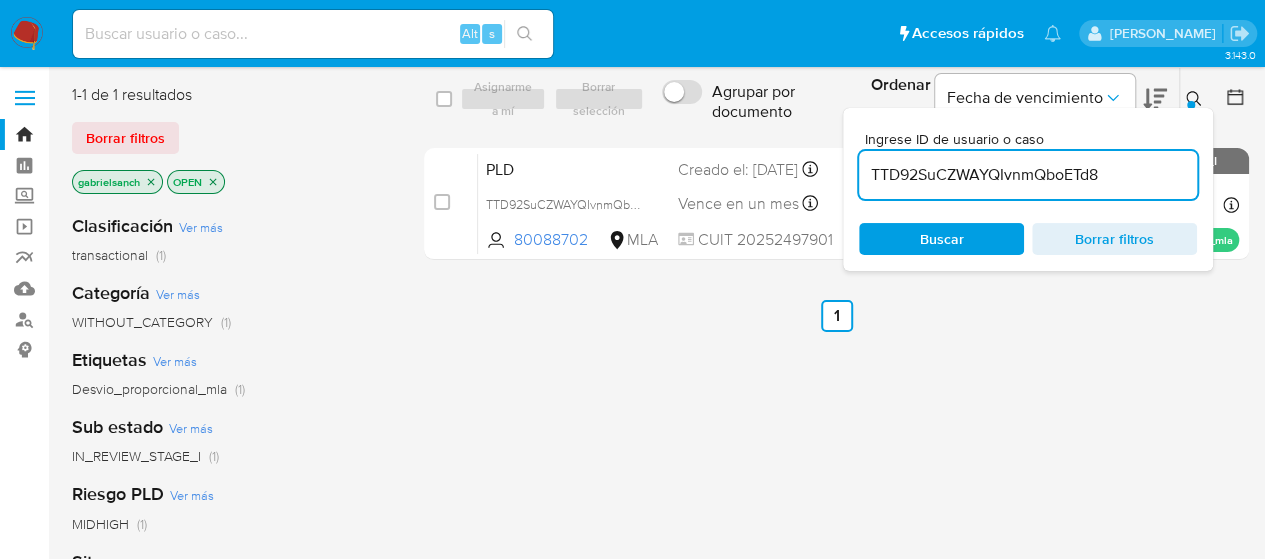 click at bounding box center [27, 34] 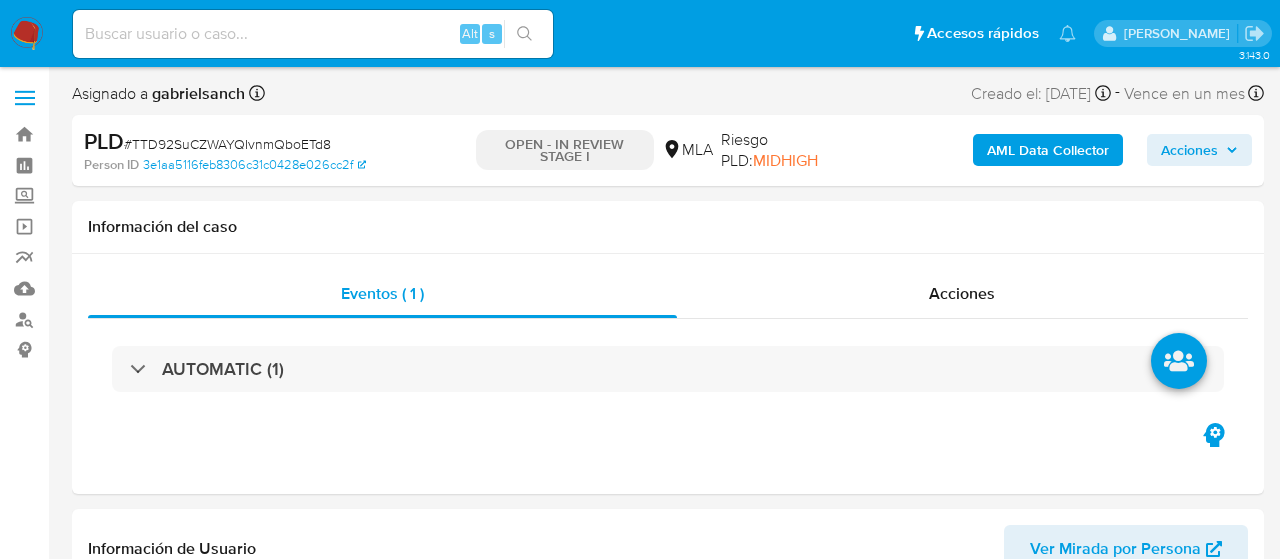 select on "10" 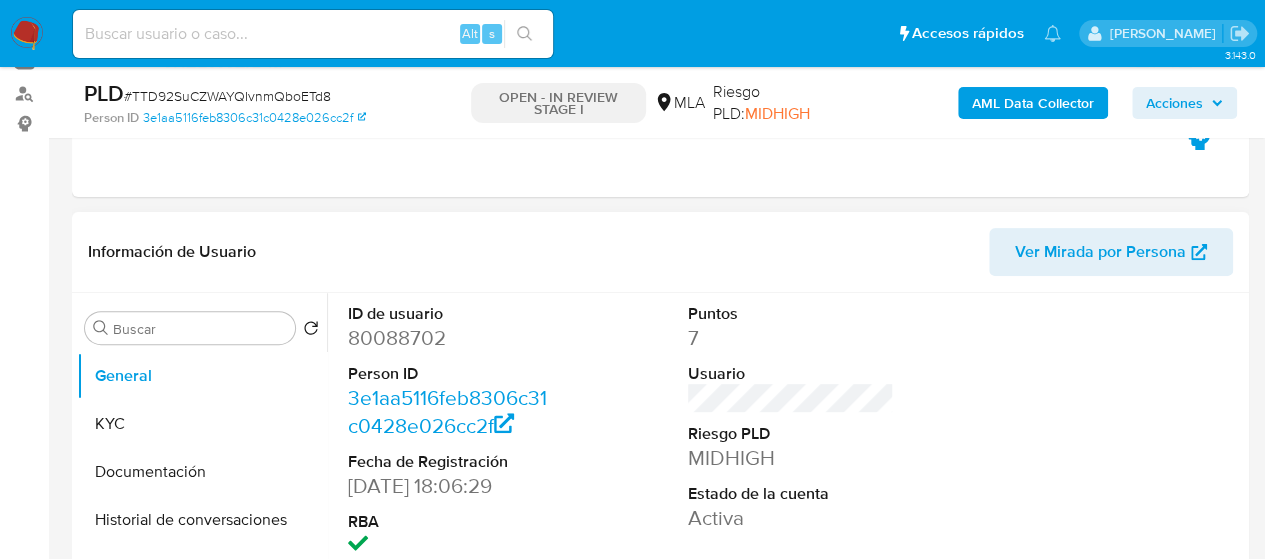 scroll, scrollTop: 300, scrollLeft: 0, axis: vertical 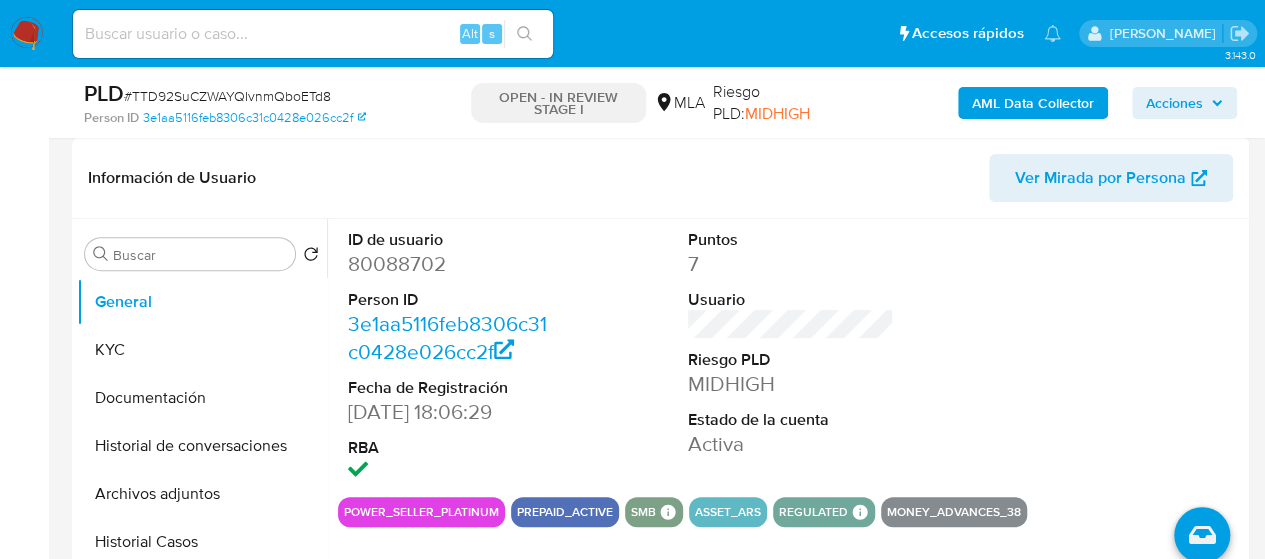 click on "AML Data Collector" at bounding box center (1033, 103) 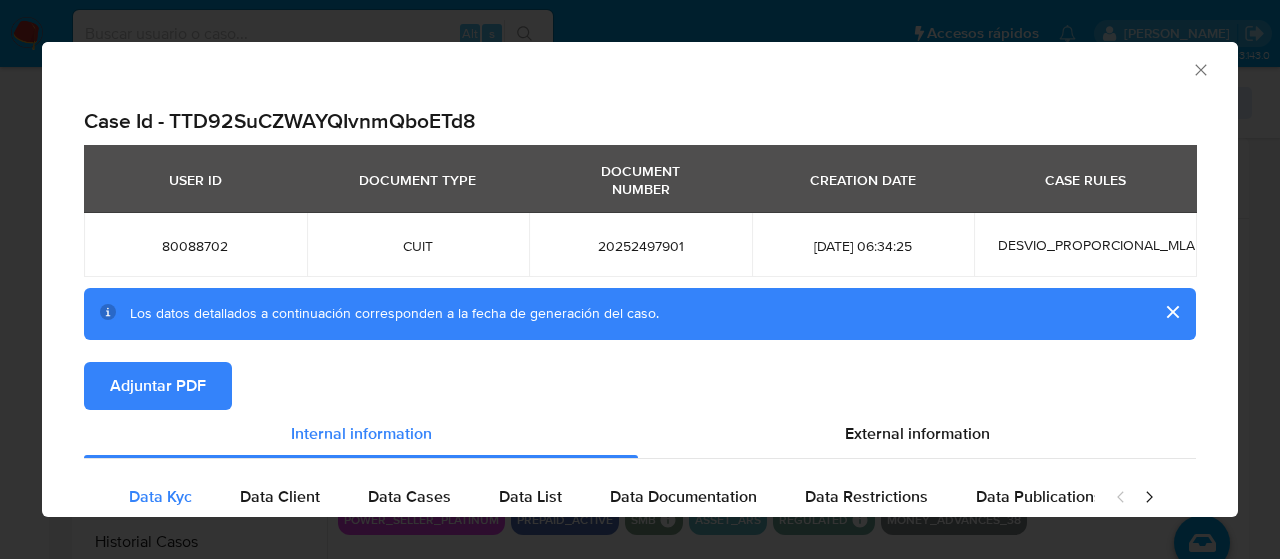 click on "Adjuntar PDF" at bounding box center [158, 386] 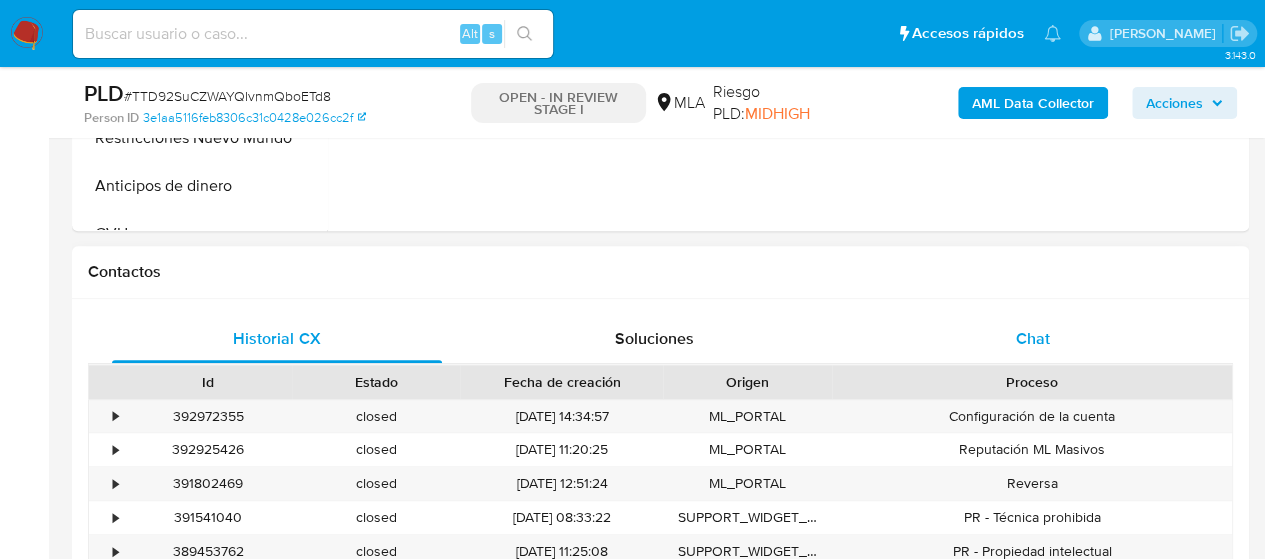click on "Chat" at bounding box center [1033, 339] 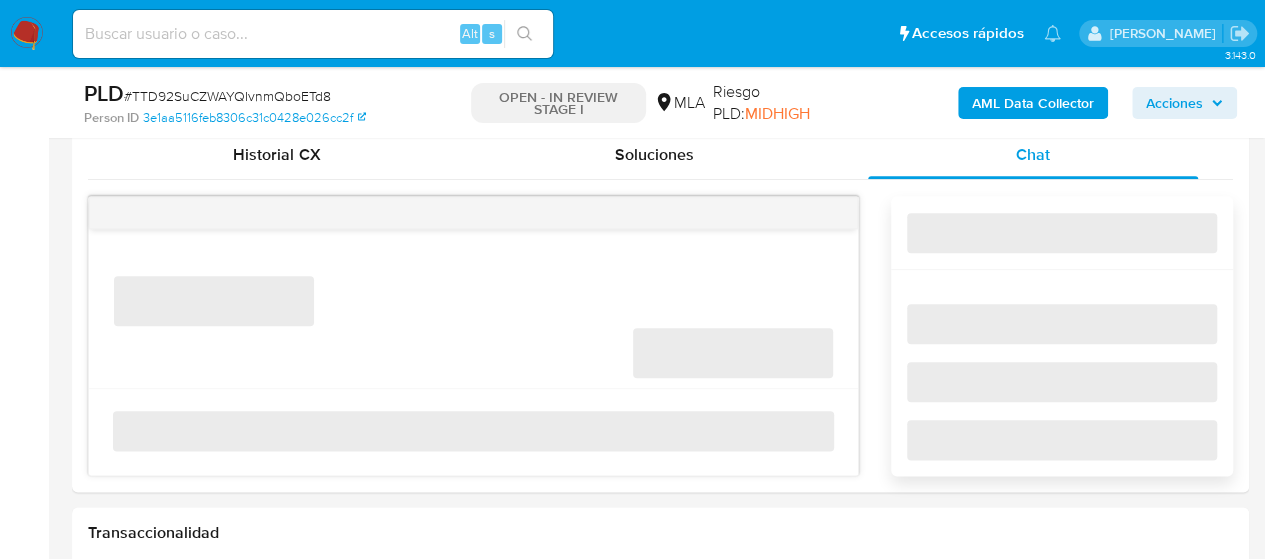 scroll, scrollTop: 1000, scrollLeft: 0, axis: vertical 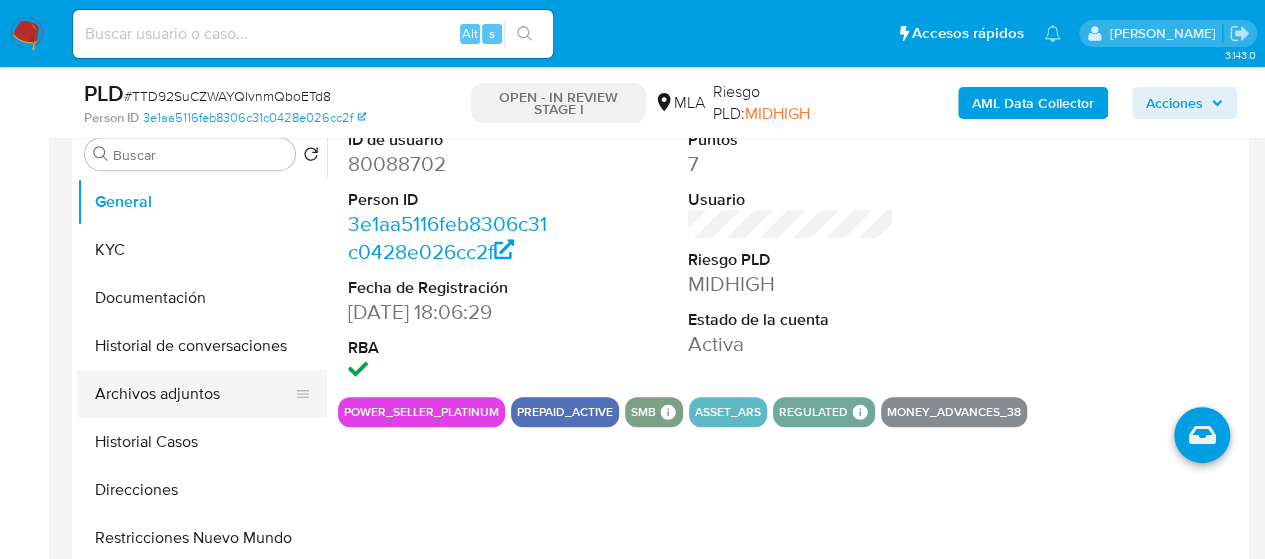 drag, startPoint x: 198, startPoint y: 402, endPoint x: 216, endPoint y: 399, distance: 18.248287 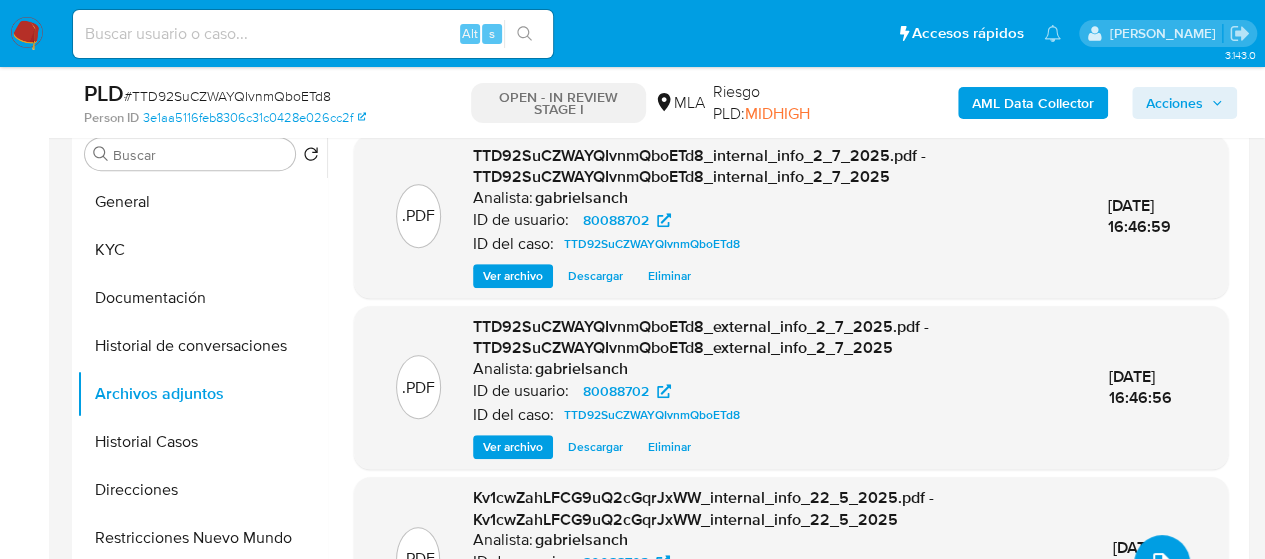click at bounding box center [1162, 563] 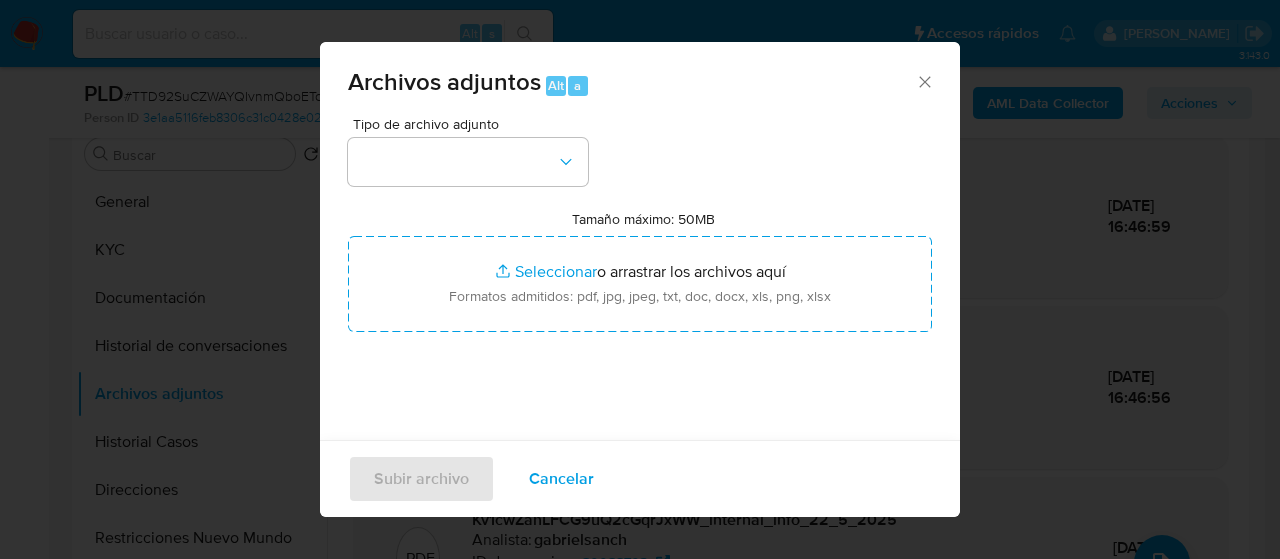click on "Archivos adjuntos Alt a Tipo de archivo adjunto Tamaño máximo: 50MB Seleccionar archivos Seleccionar  o arrastrar los archivos aquí Formatos admitidos: pdf, jpg, jpeg, txt, doc, docx, xls, png, xlsx Subir archivo Cancelar" at bounding box center (640, 279) 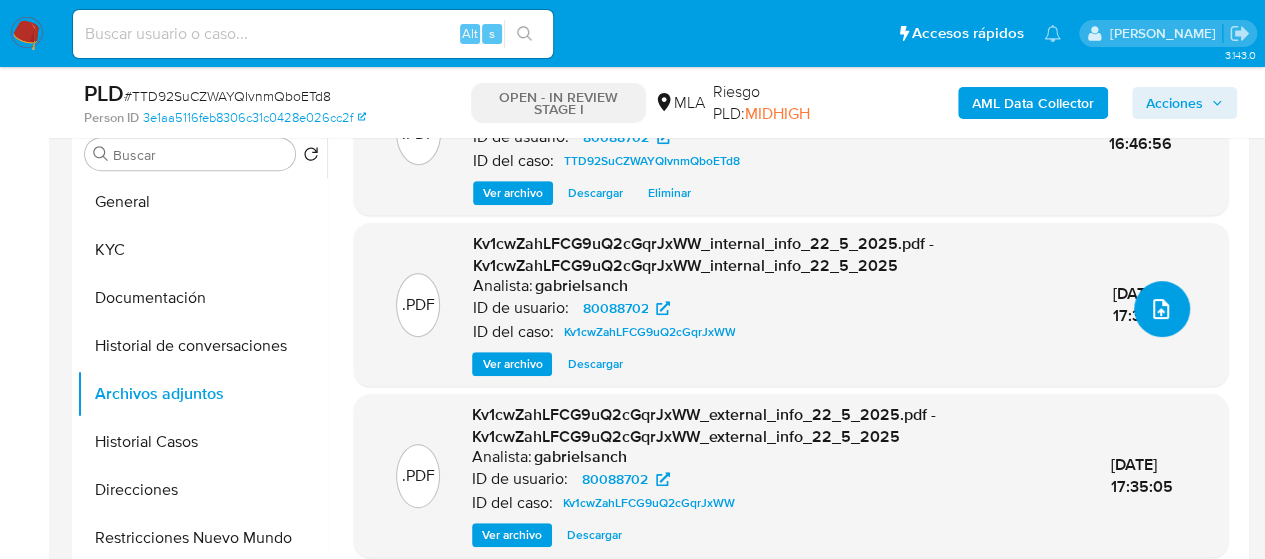 scroll, scrollTop: 254, scrollLeft: 0, axis: vertical 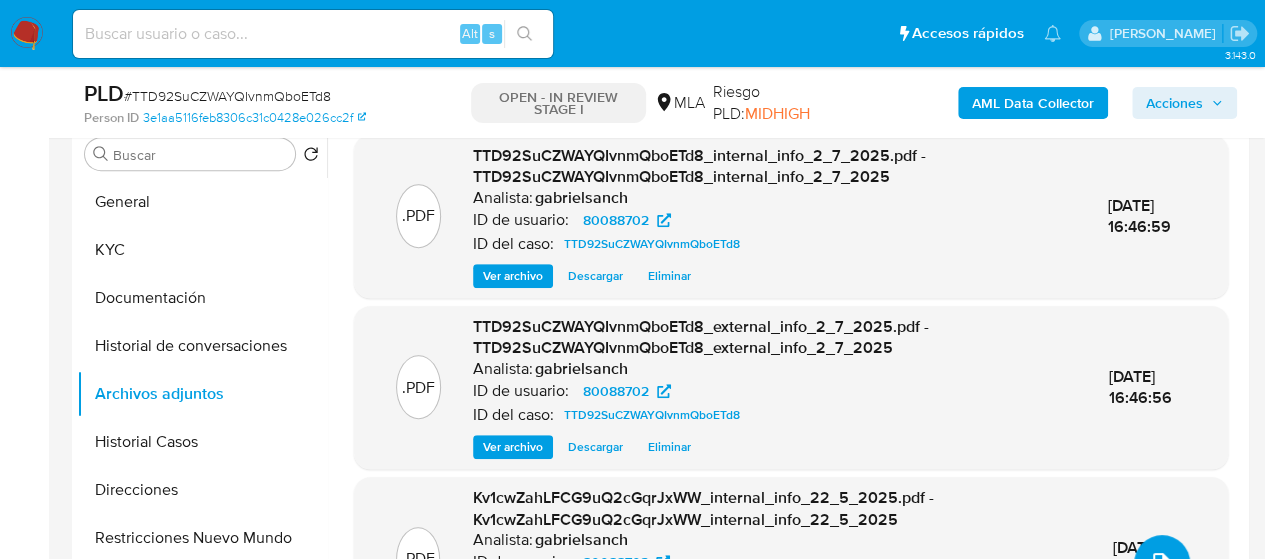 click at bounding box center (1162, 563) 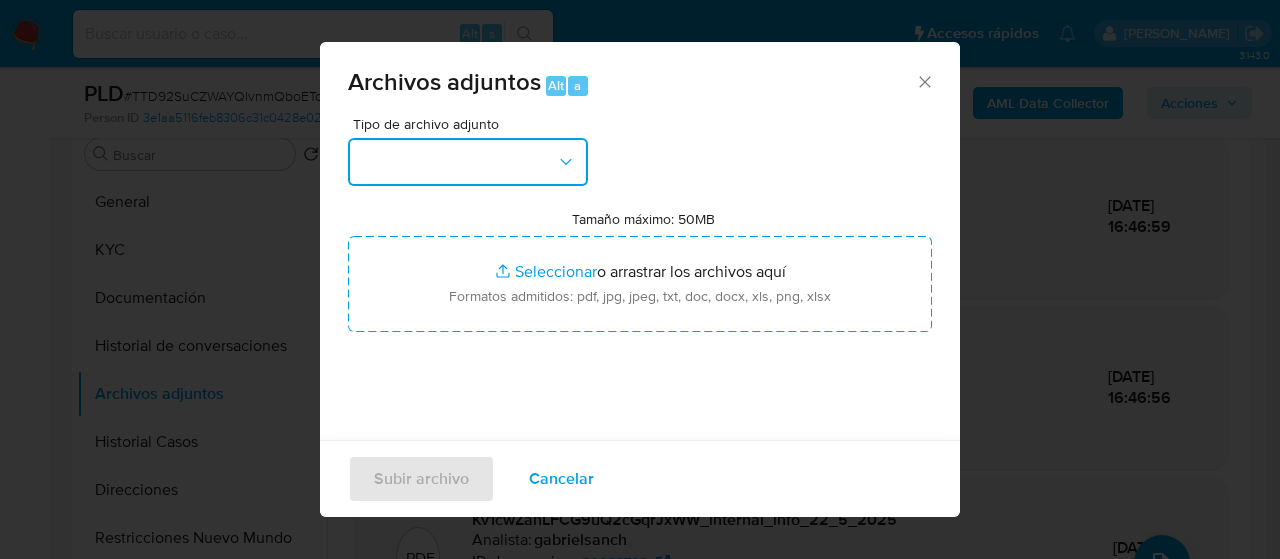 click 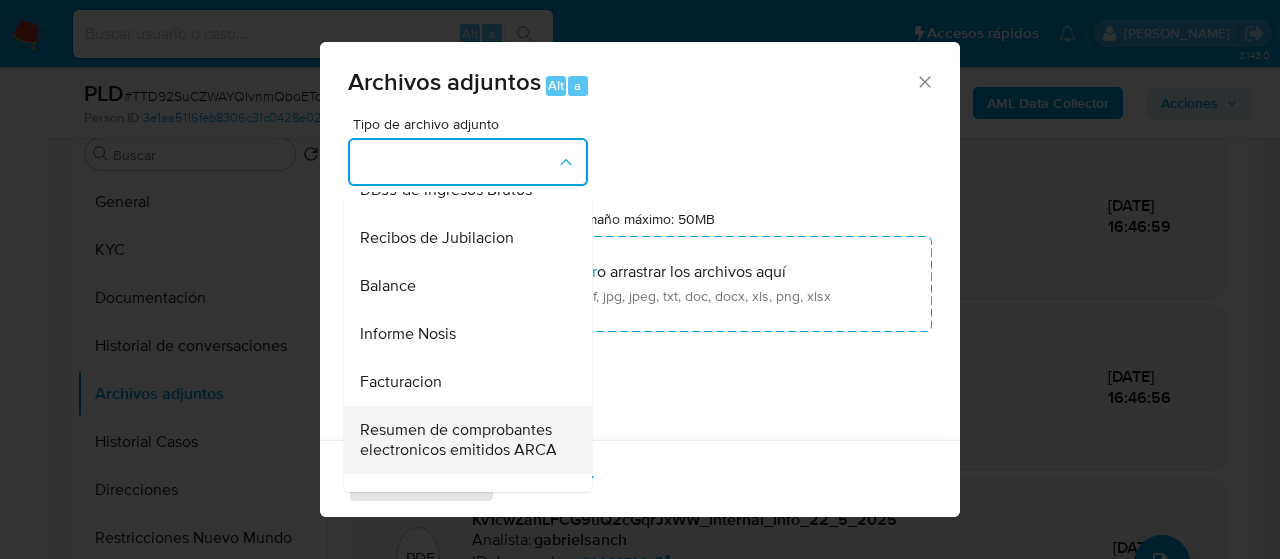 scroll, scrollTop: 808, scrollLeft: 0, axis: vertical 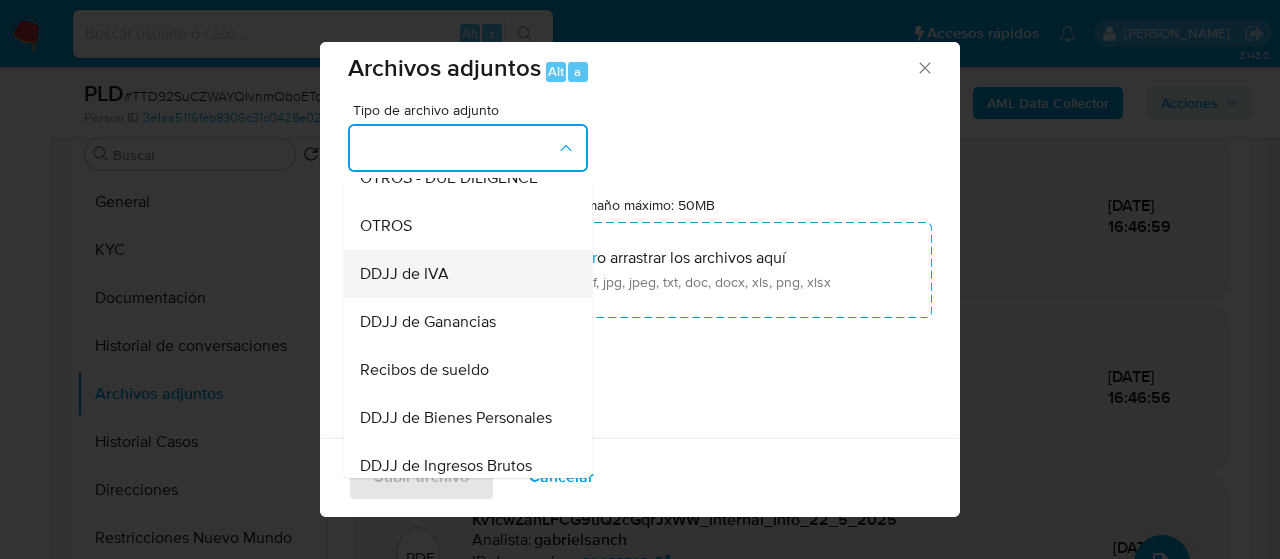 click on "DDJJ de IVA" at bounding box center (462, 274) 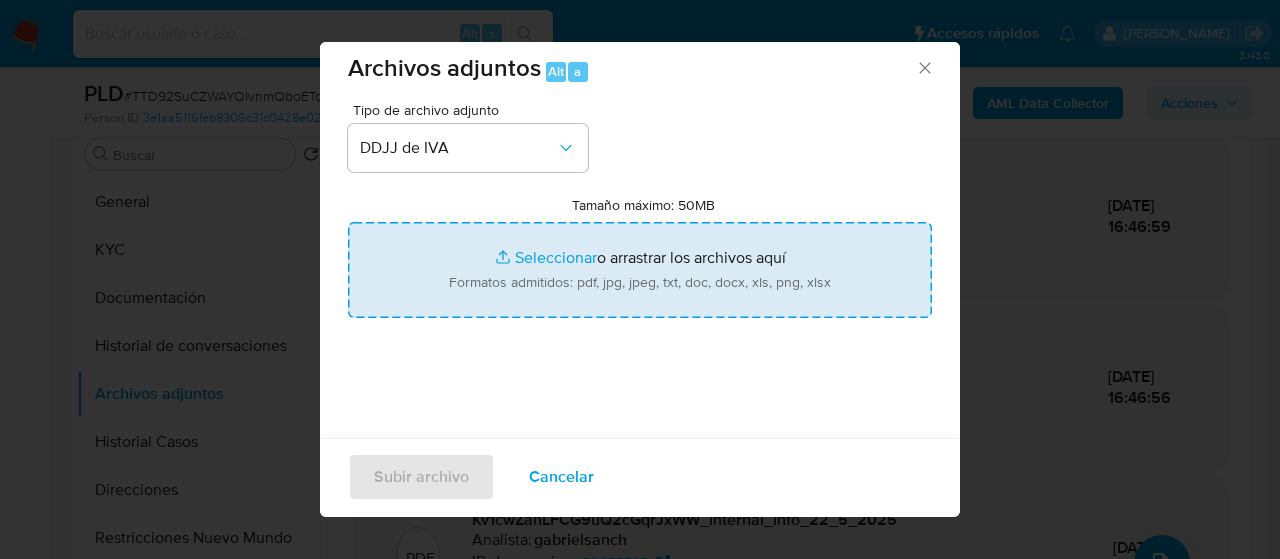 click on "Tamaño máximo: 50MB Seleccionar archivos" at bounding box center (640, 270) 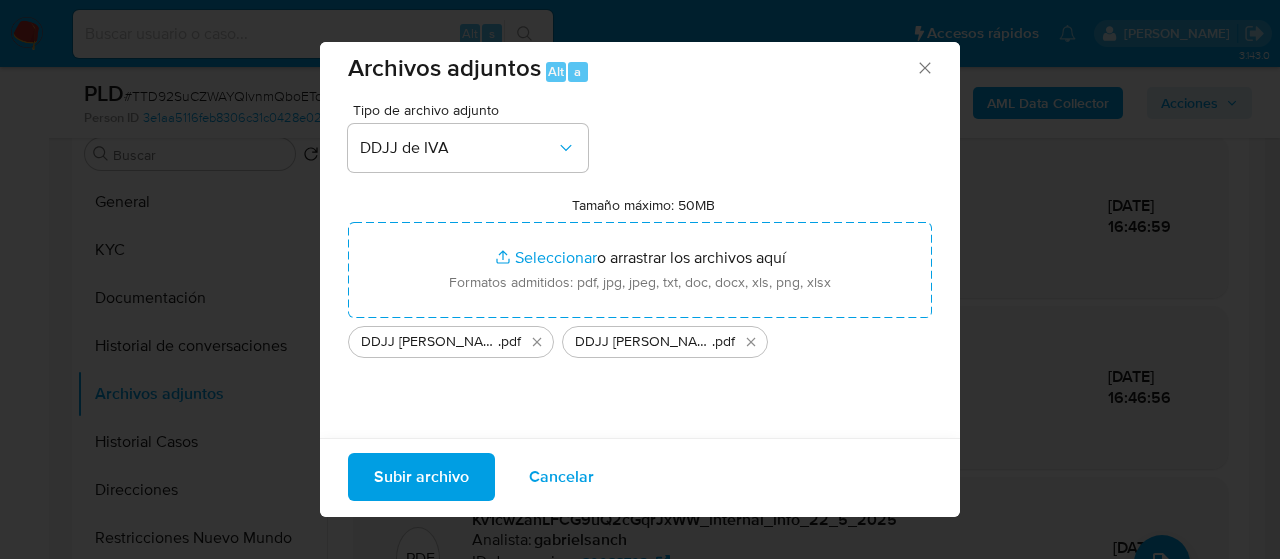 click on "Subir archivo" at bounding box center (421, 477) 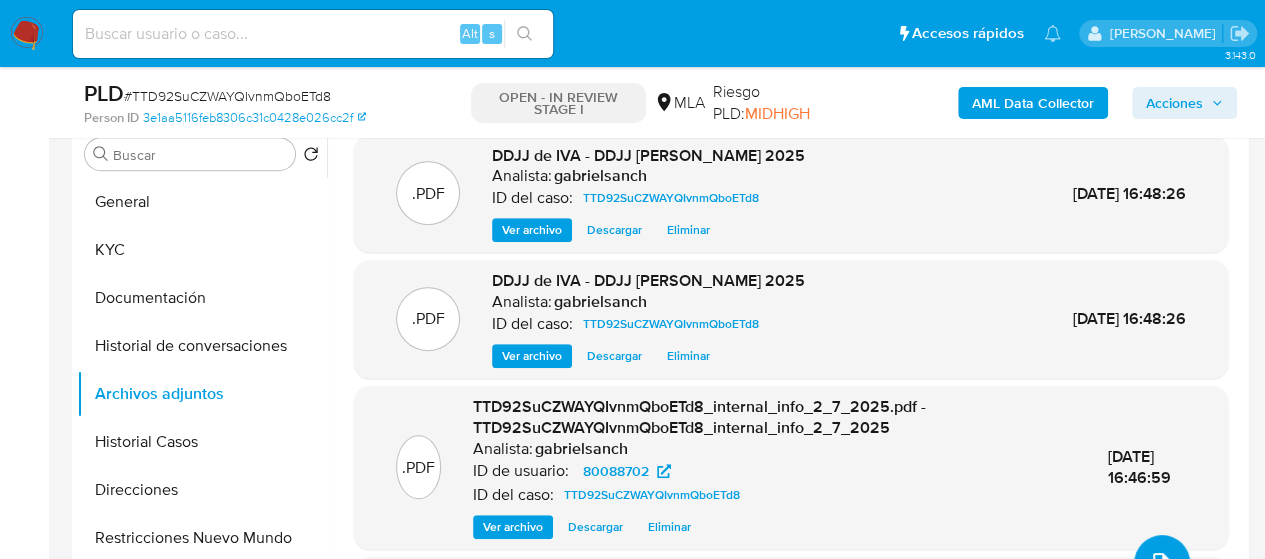 click at bounding box center [1162, 563] 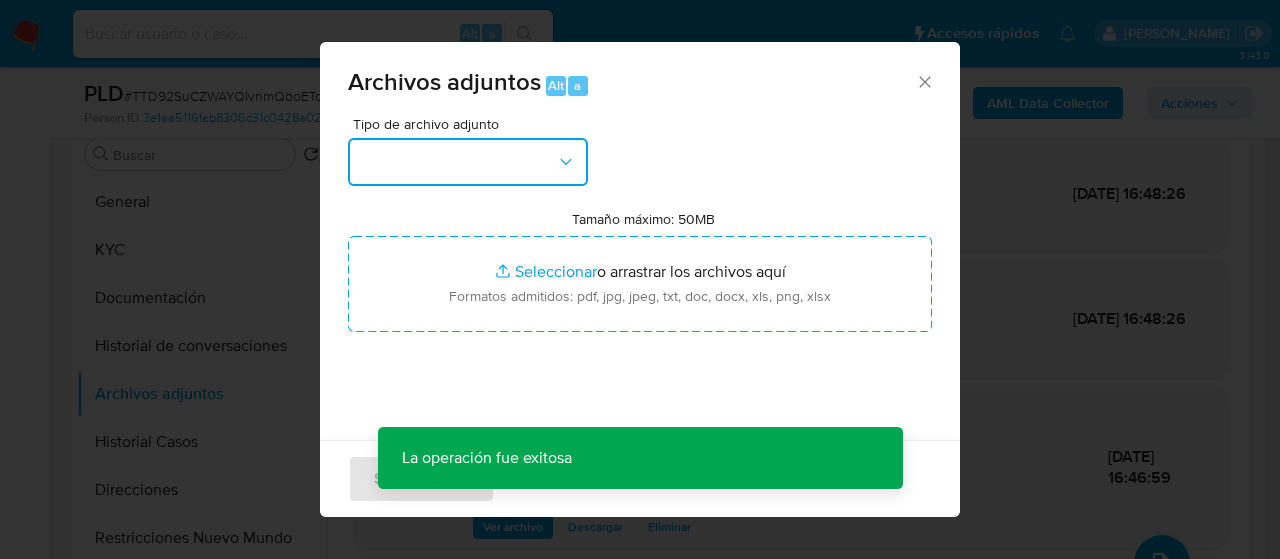 click at bounding box center [468, 162] 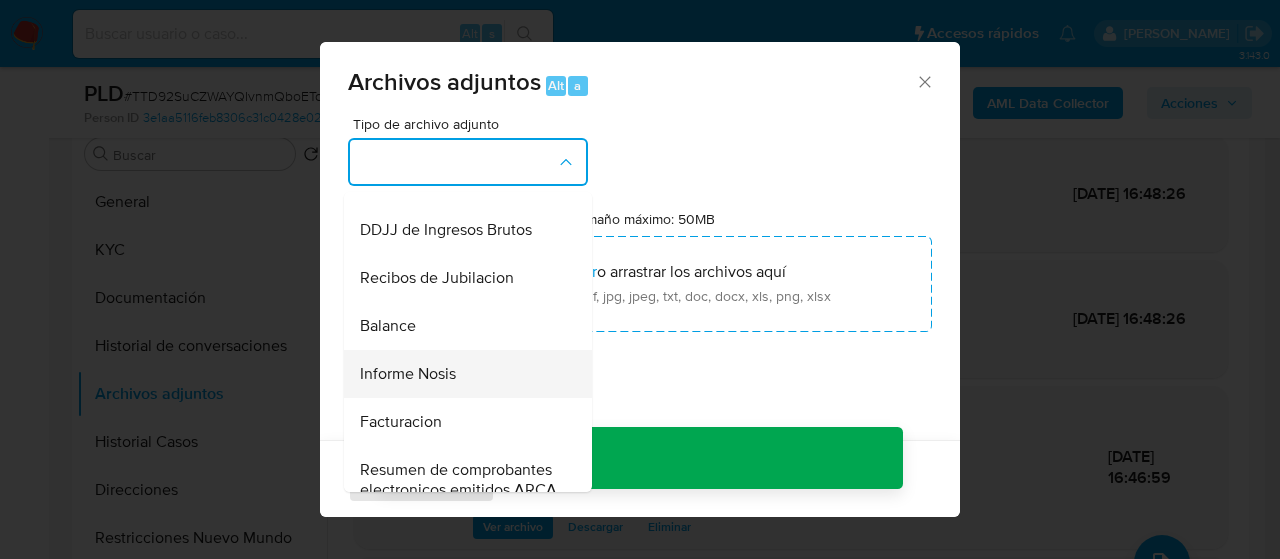 scroll, scrollTop: 808, scrollLeft: 0, axis: vertical 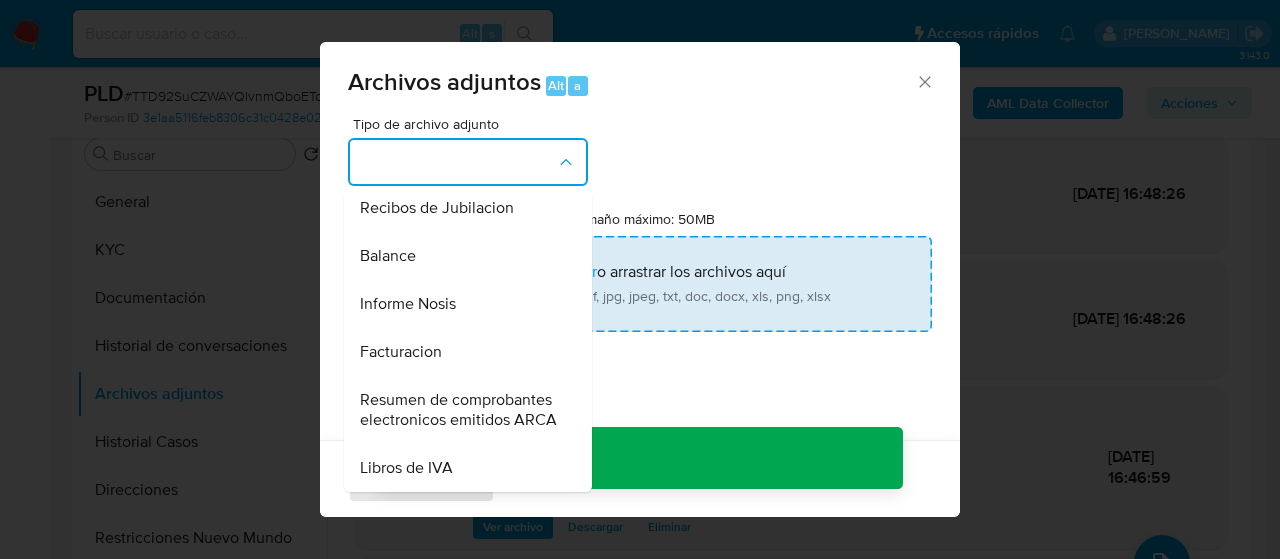 click on "Tamaño máximo: 50MB Seleccionar archivos" at bounding box center [640, 284] 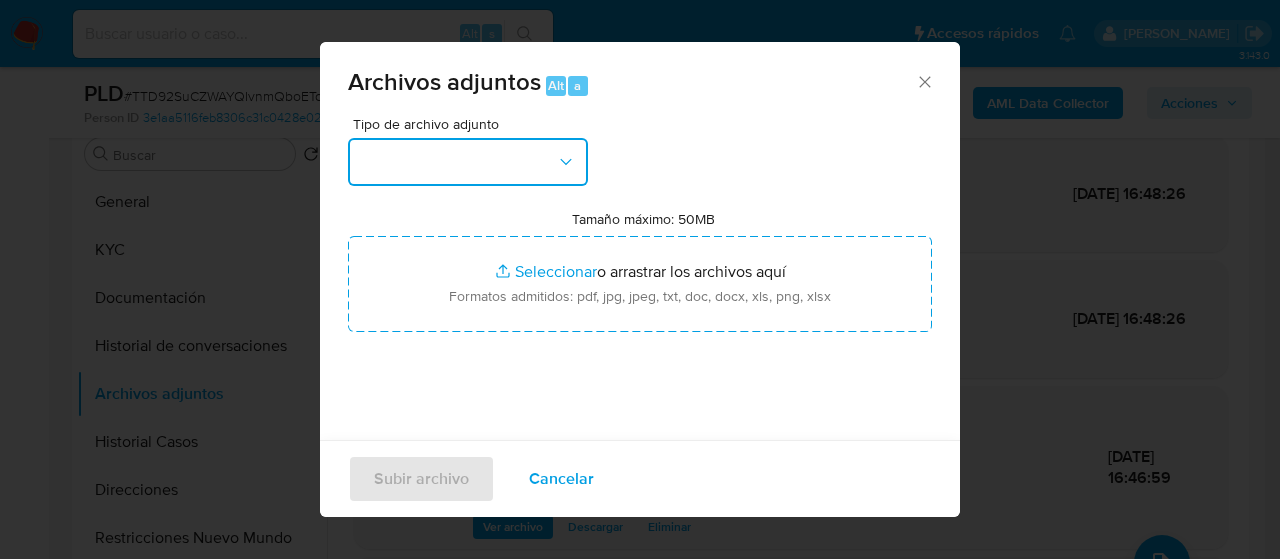 click at bounding box center [468, 162] 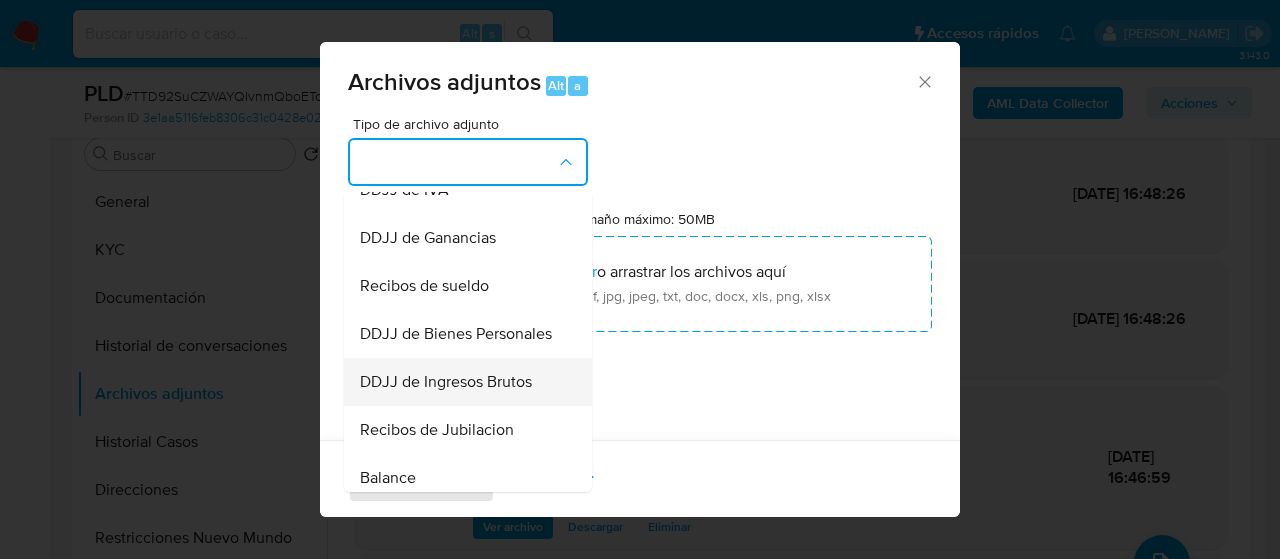 scroll, scrollTop: 408, scrollLeft: 0, axis: vertical 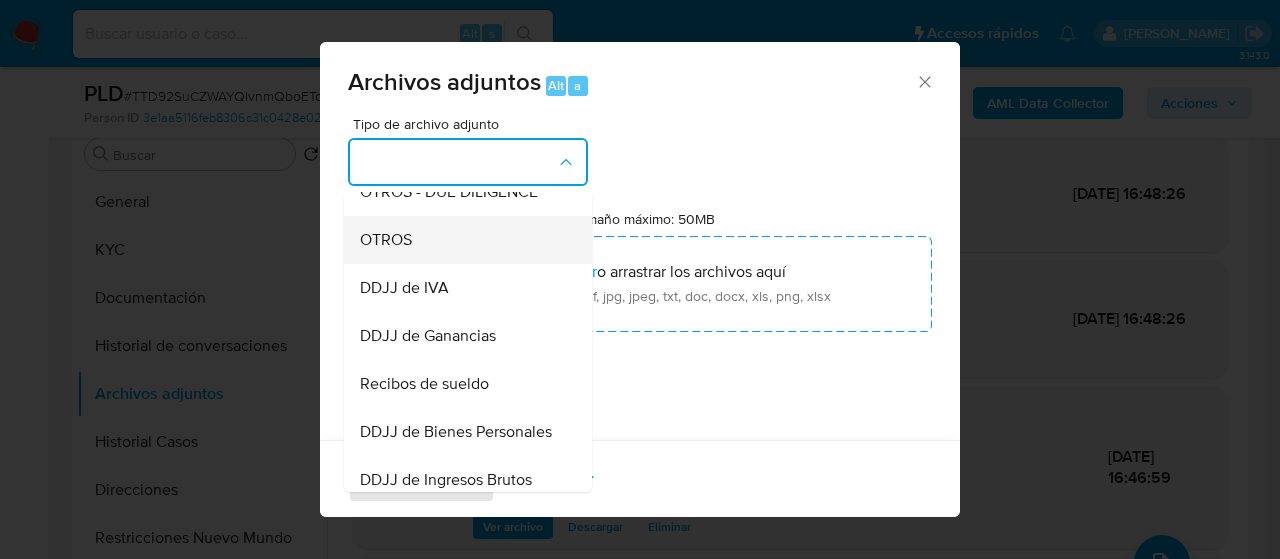 click on "OTROS" at bounding box center (462, 240) 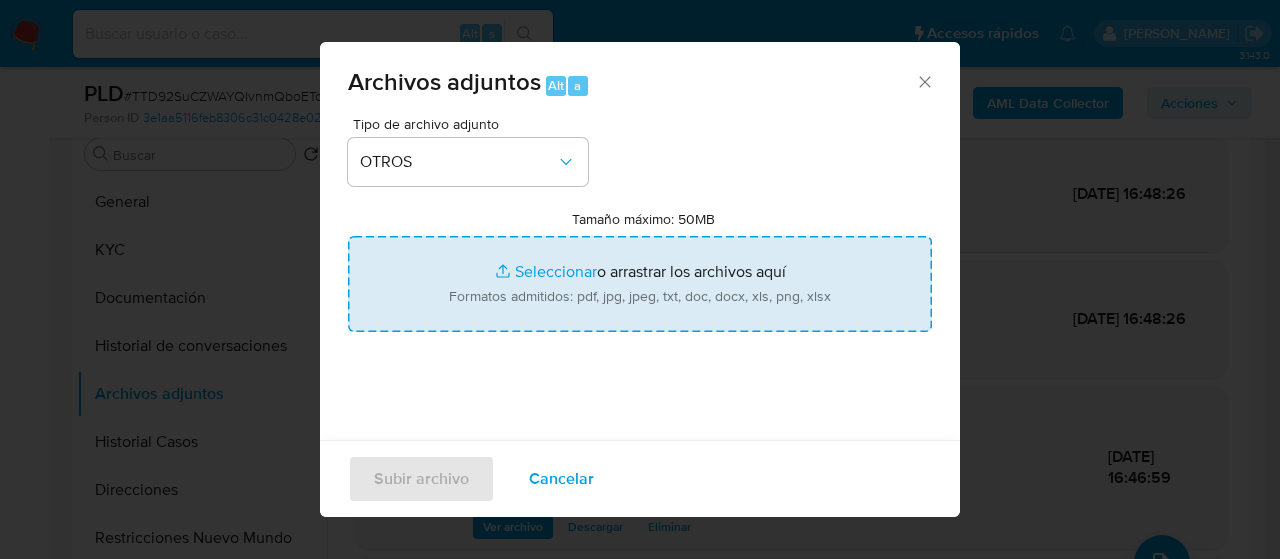 click on "Tamaño máximo: 50MB Seleccionar archivos" at bounding box center (640, 284) 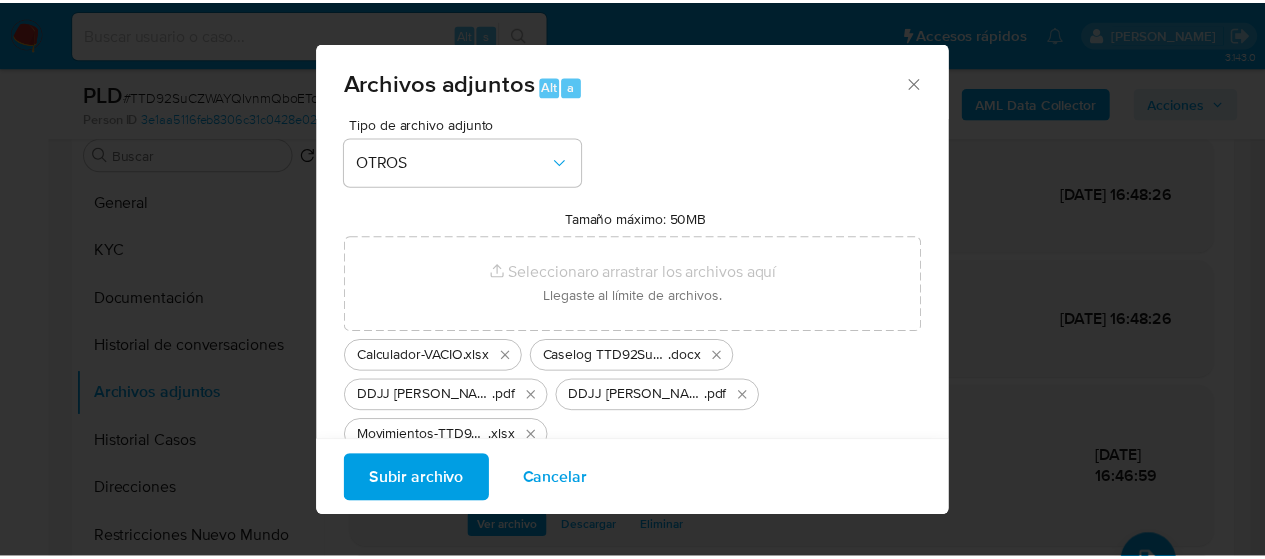 scroll, scrollTop: 86, scrollLeft: 0, axis: vertical 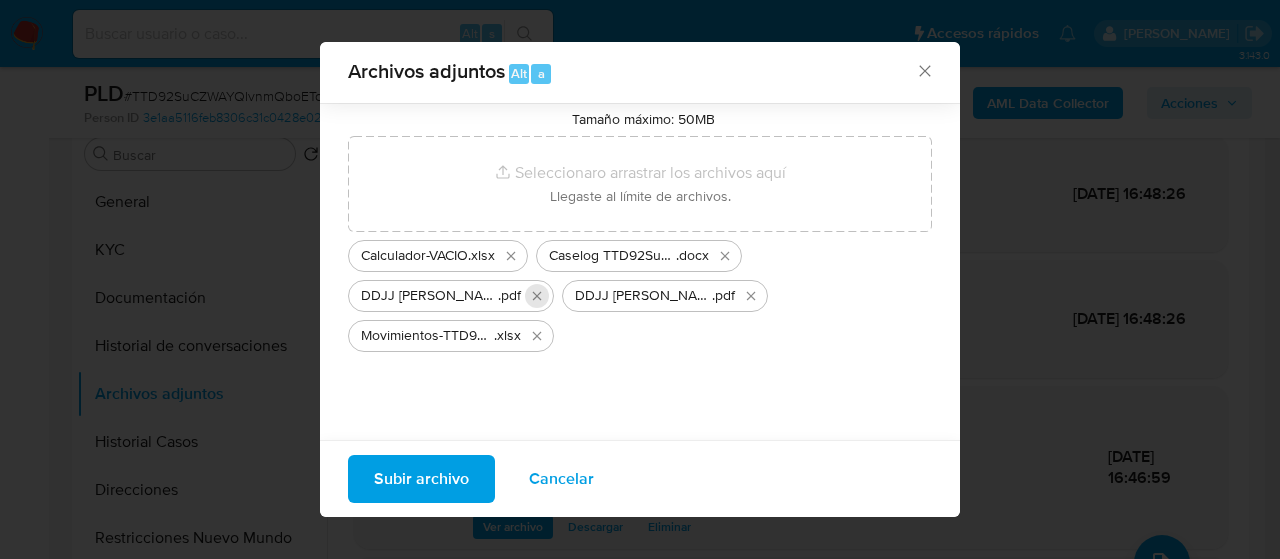 click 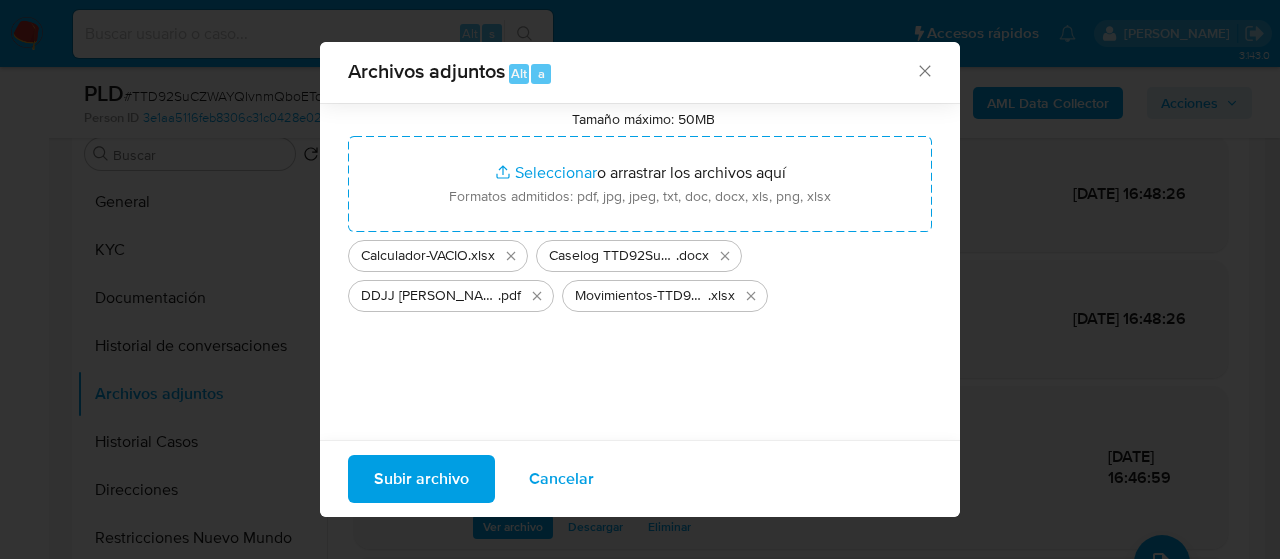 click at bounding box center (537, 296) 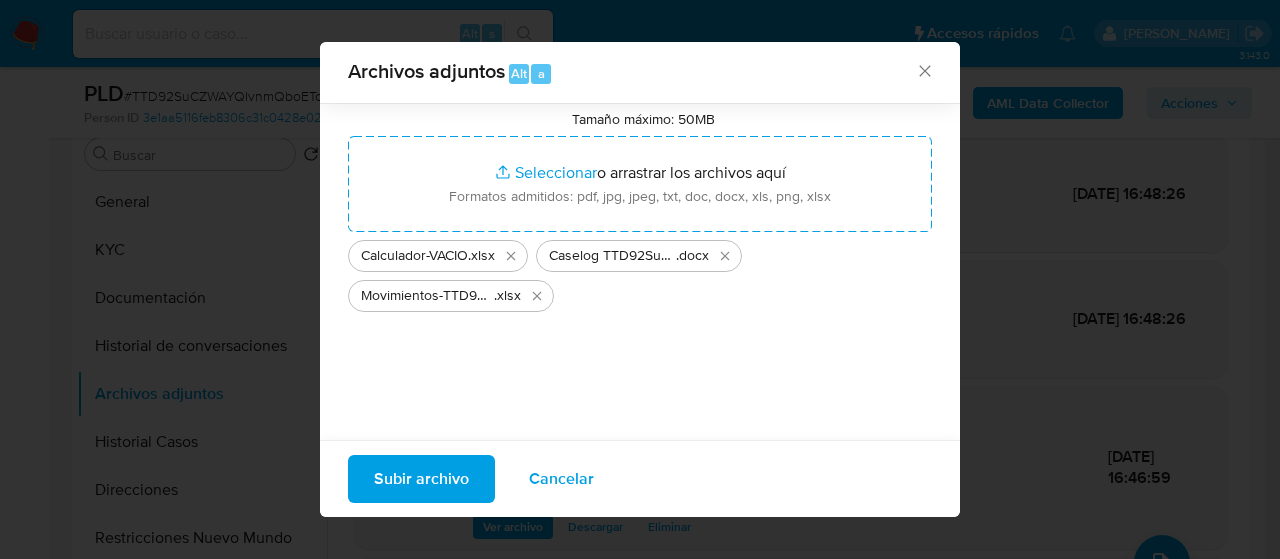 click on "Subir archivo" at bounding box center (421, 479) 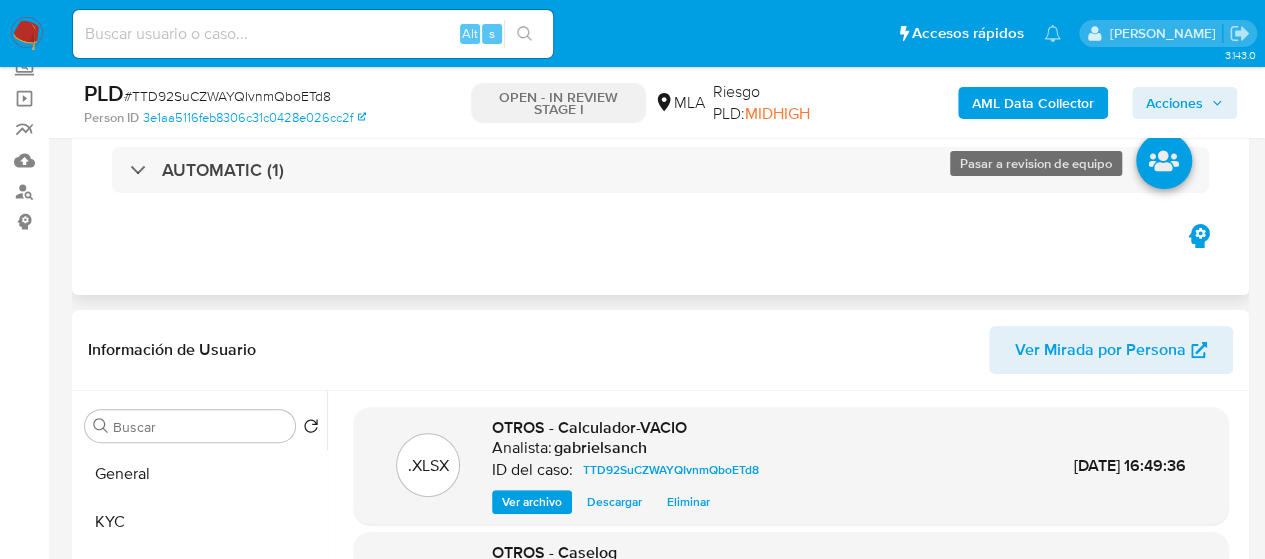 scroll, scrollTop: 100, scrollLeft: 0, axis: vertical 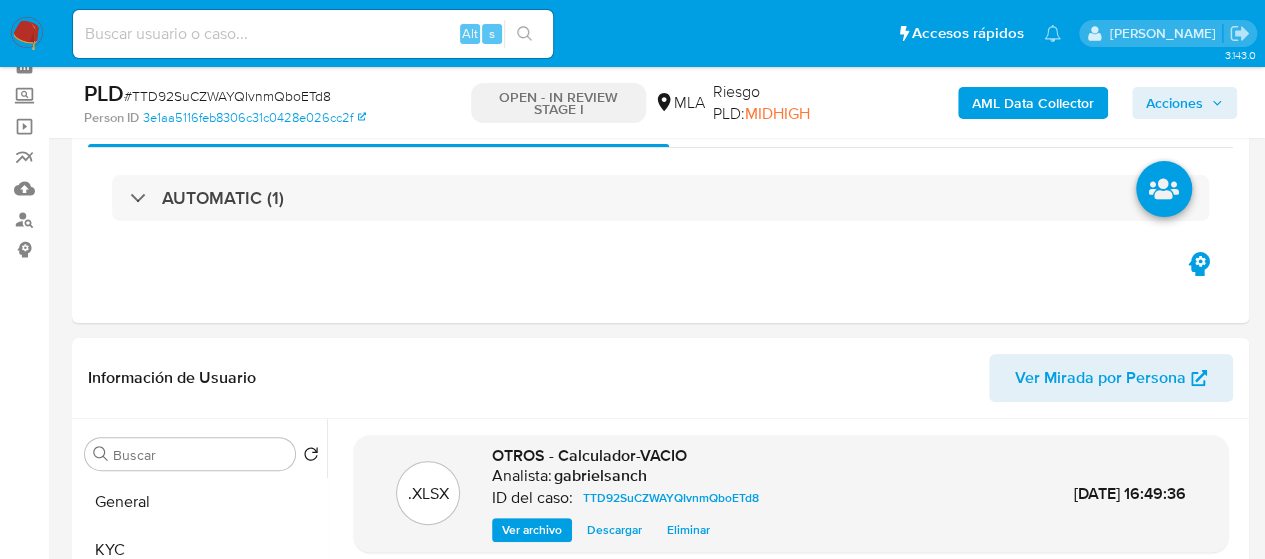 click on "Acciones" at bounding box center (1174, 103) 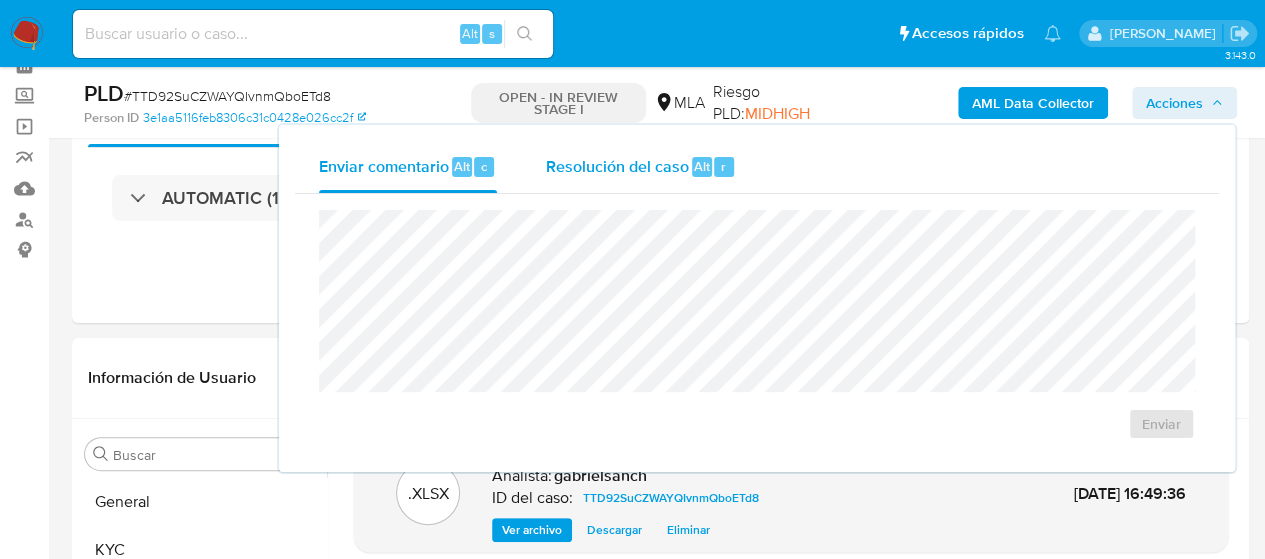 click on "Resolución del caso Alt r" at bounding box center (640, 167) 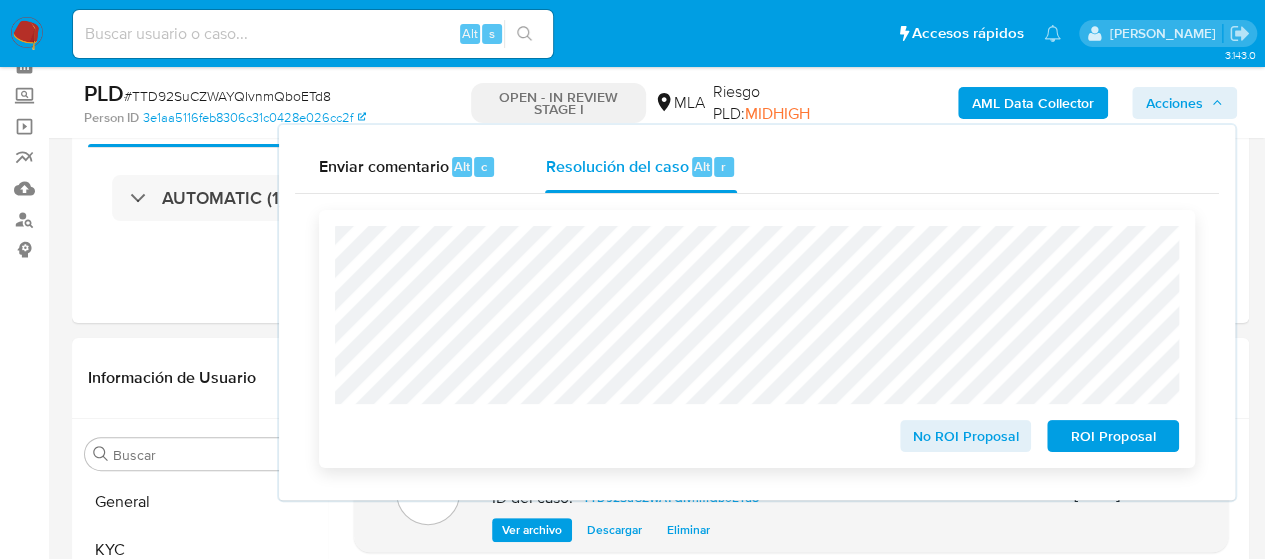 click on "No ROI Proposal" at bounding box center [966, 436] 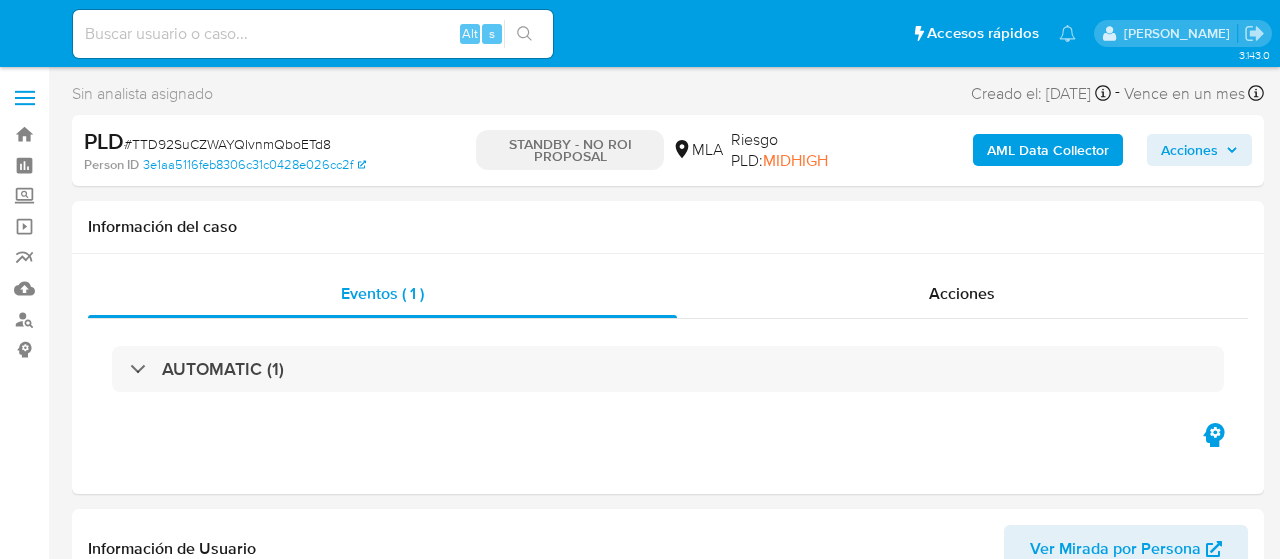 select on "10" 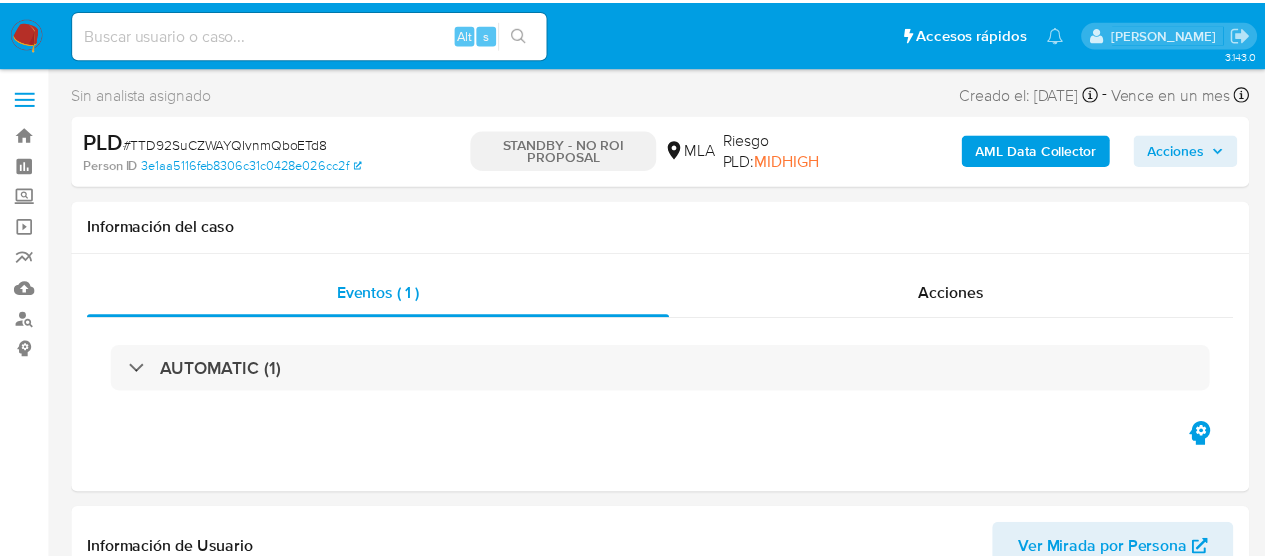 scroll, scrollTop: 0, scrollLeft: 0, axis: both 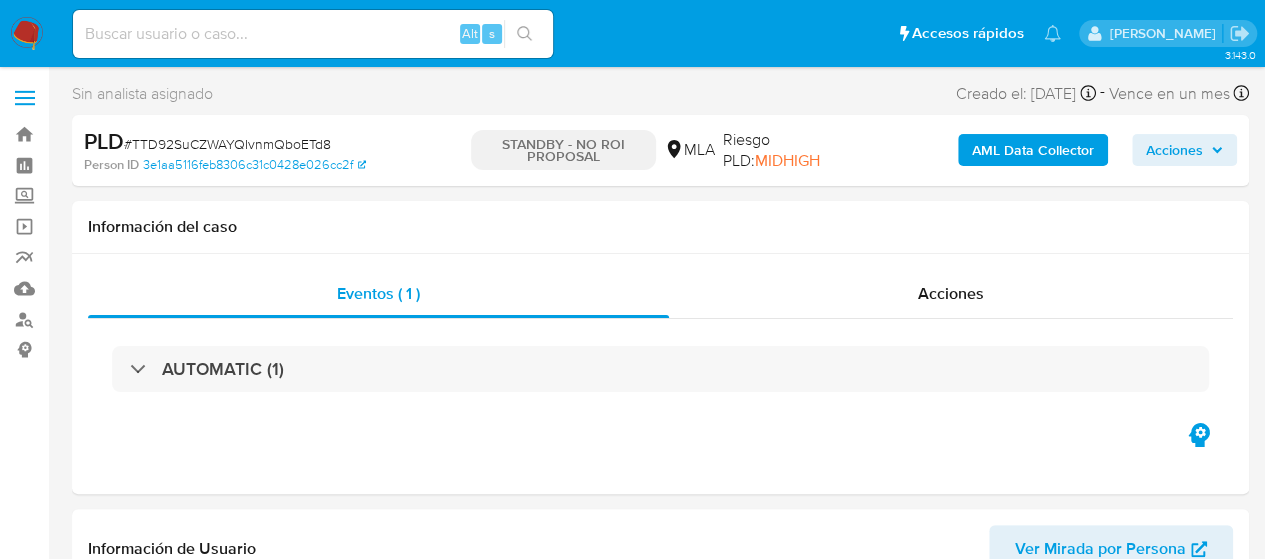 click at bounding box center (313, 34) 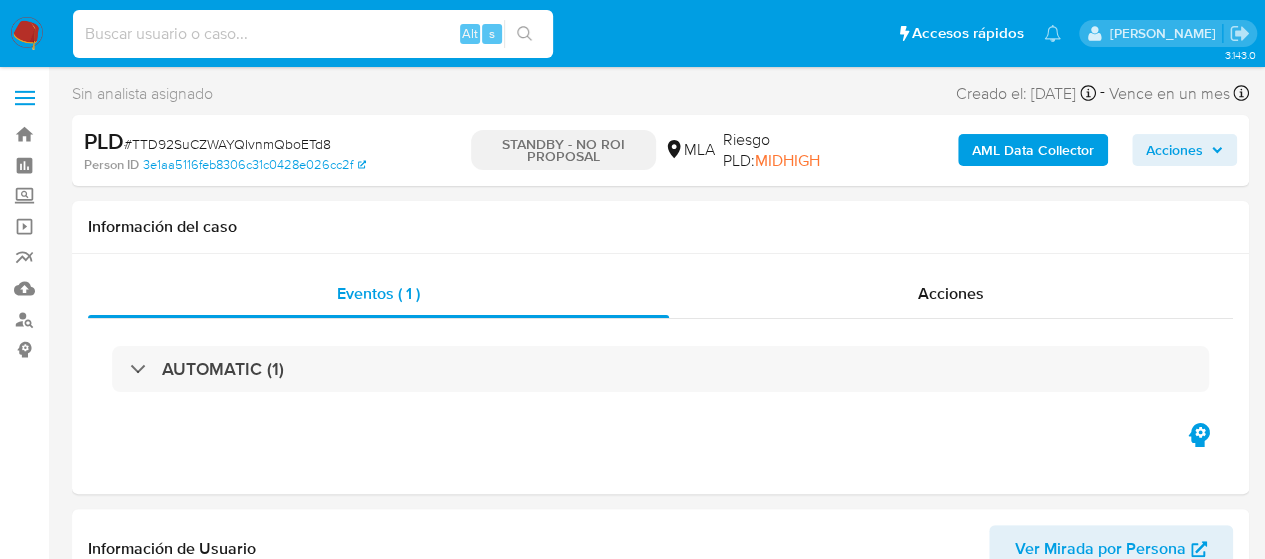 paste on "TObwDfcFlaLl6SJpLn83Q70b" 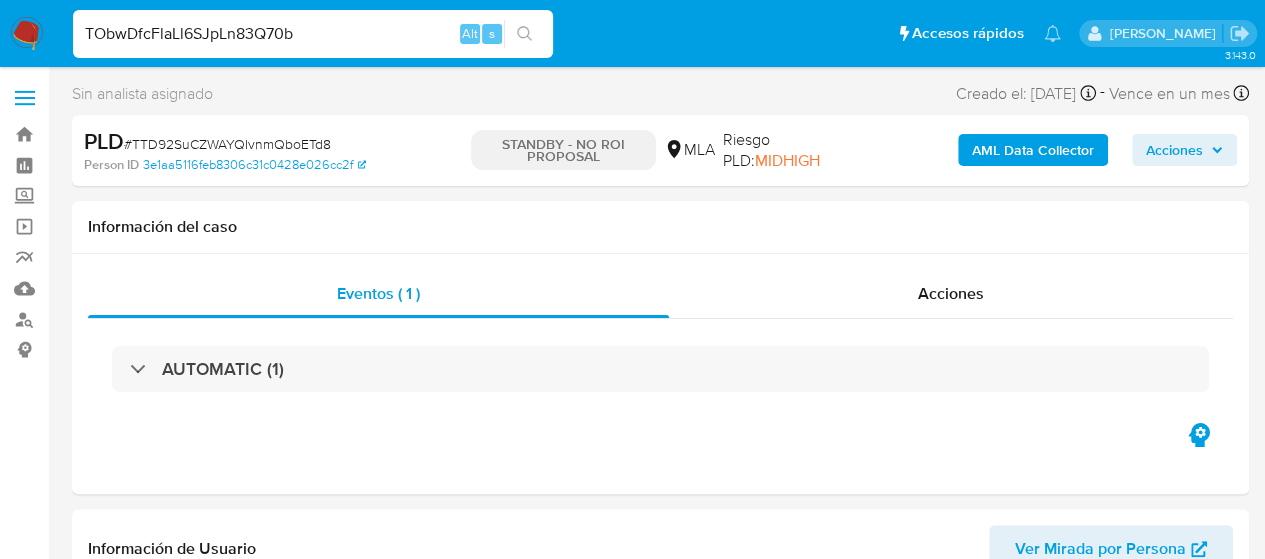 type on "TObwDfcFlaLl6SJpLn83Q70b" 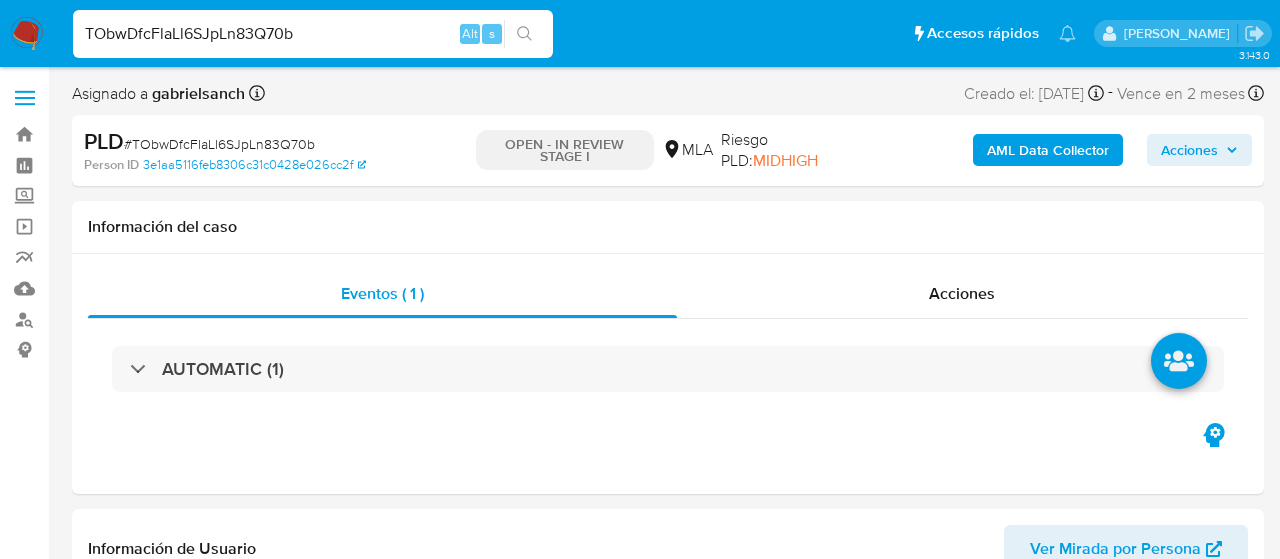 select on "10" 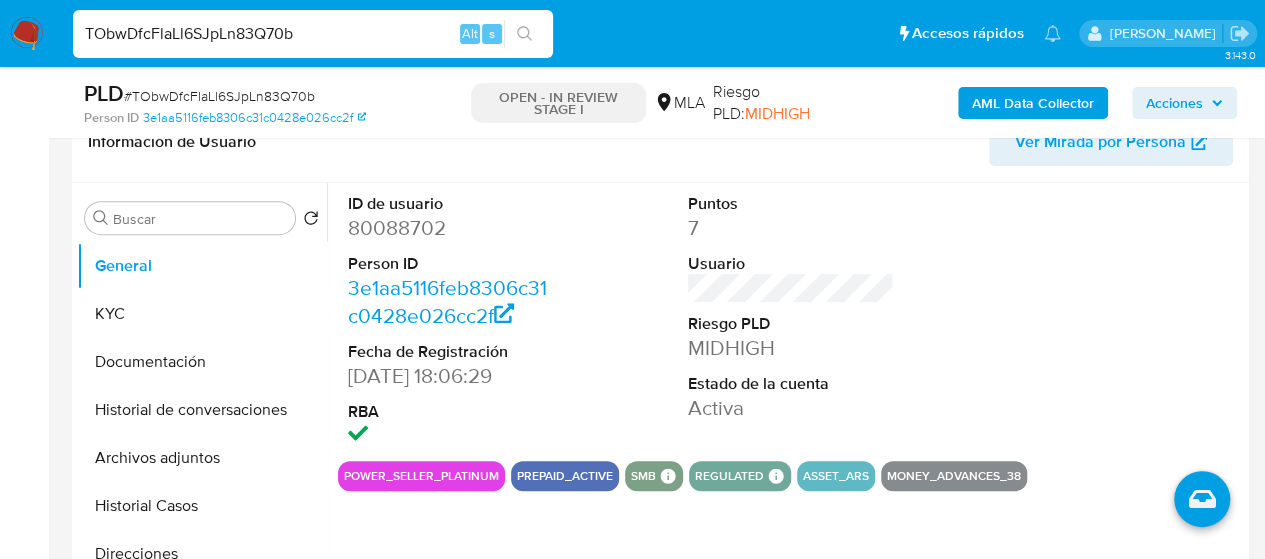 scroll, scrollTop: 400, scrollLeft: 0, axis: vertical 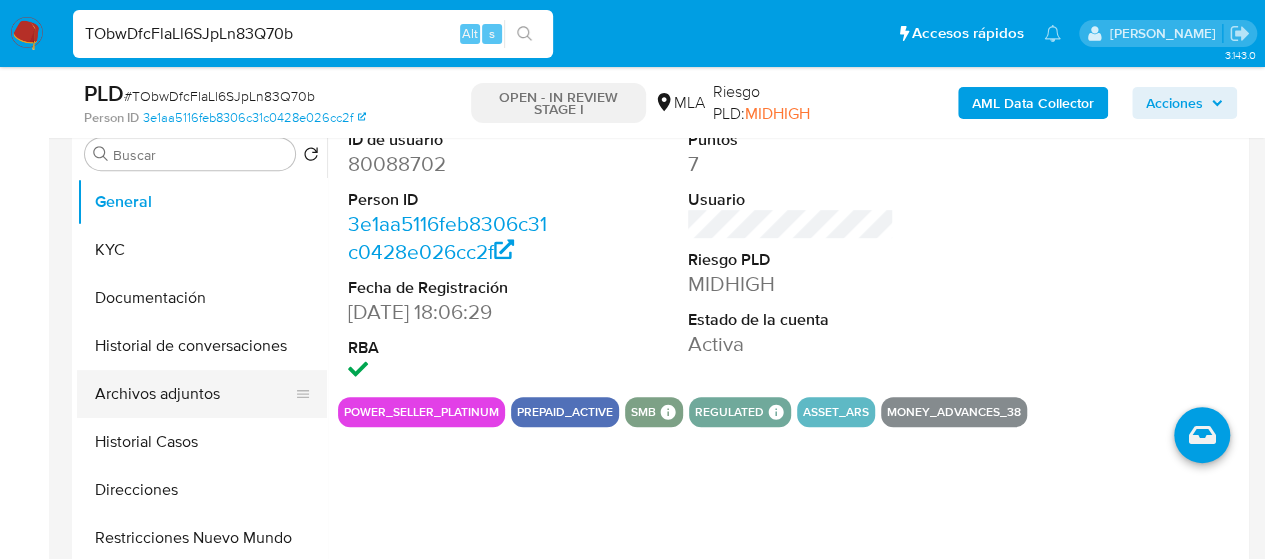 click on "Archivos adjuntos" at bounding box center [194, 394] 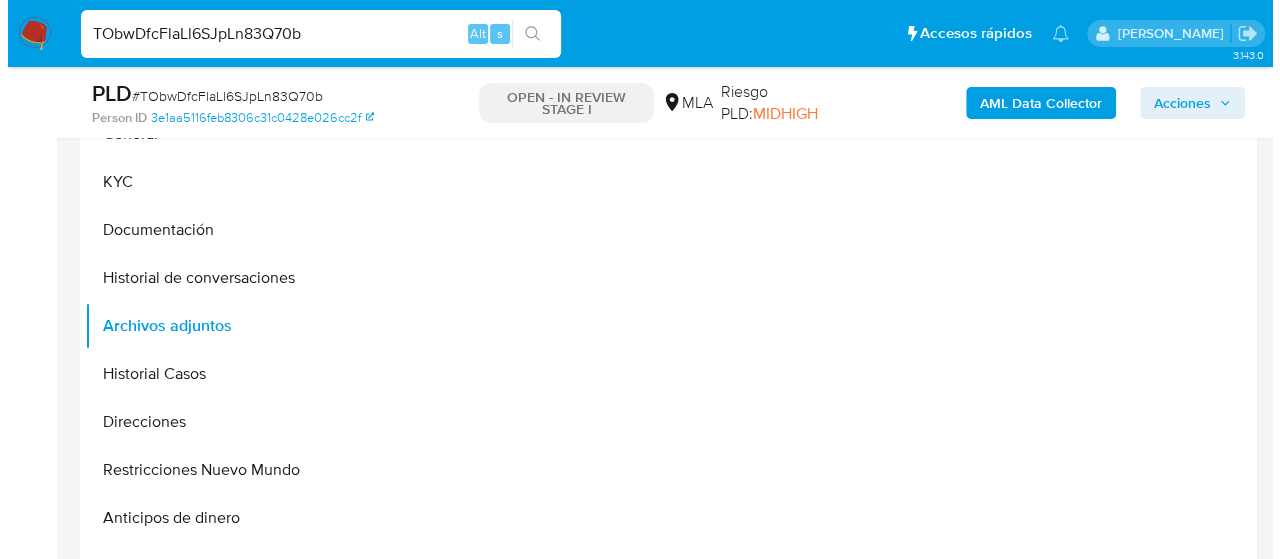 scroll, scrollTop: 500, scrollLeft: 0, axis: vertical 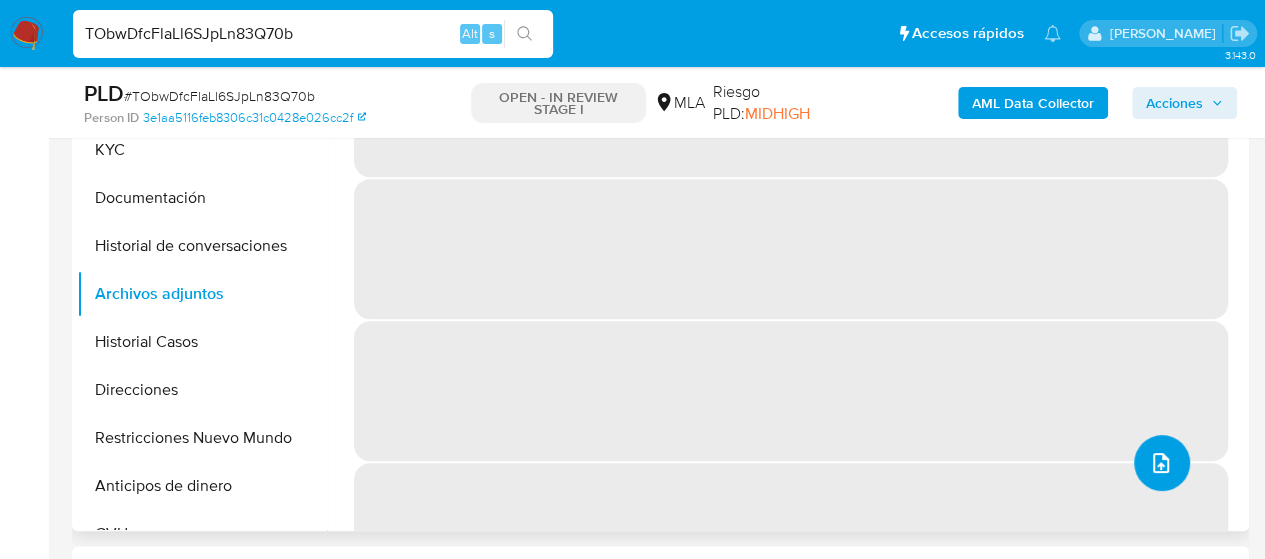 click 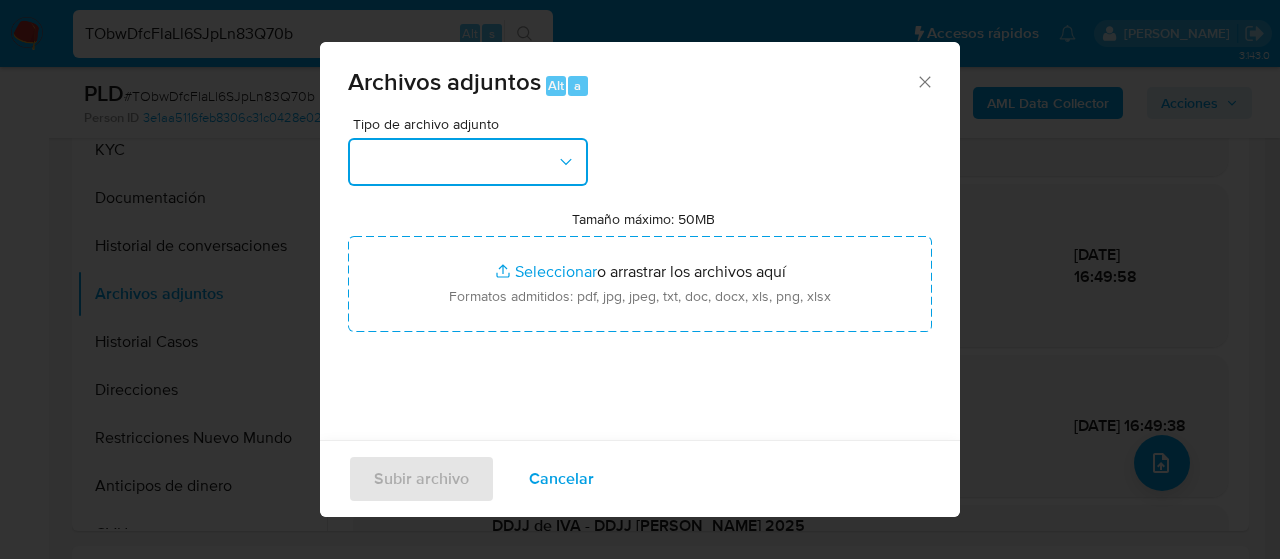 click at bounding box center [468, 162] 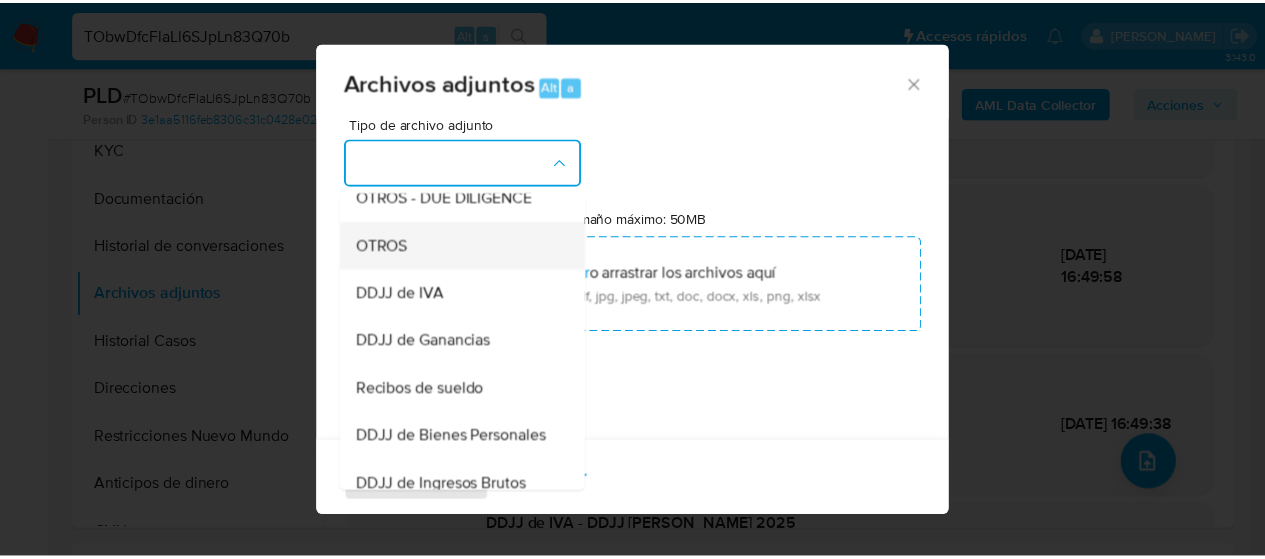 scroll, scrollTop: 400, scrollLeft: 0, axis: vertical 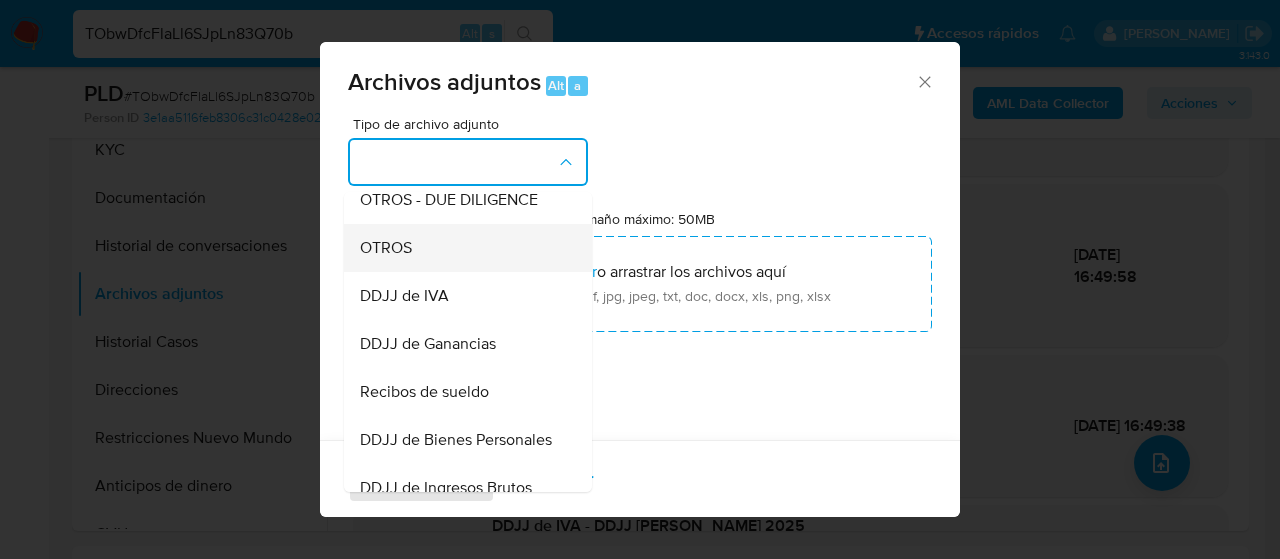 click on "OTROS" at bounding box center [386, 248] 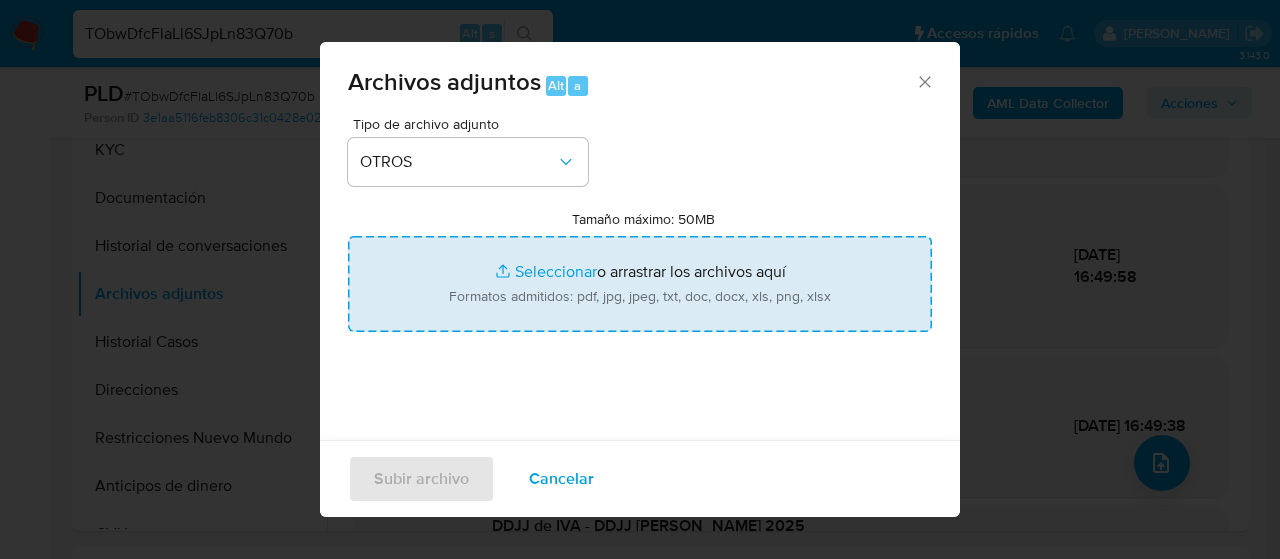 click on "Tamaño máximo: 50MB Seleccionar archivos" at bounding box center [640, 284] 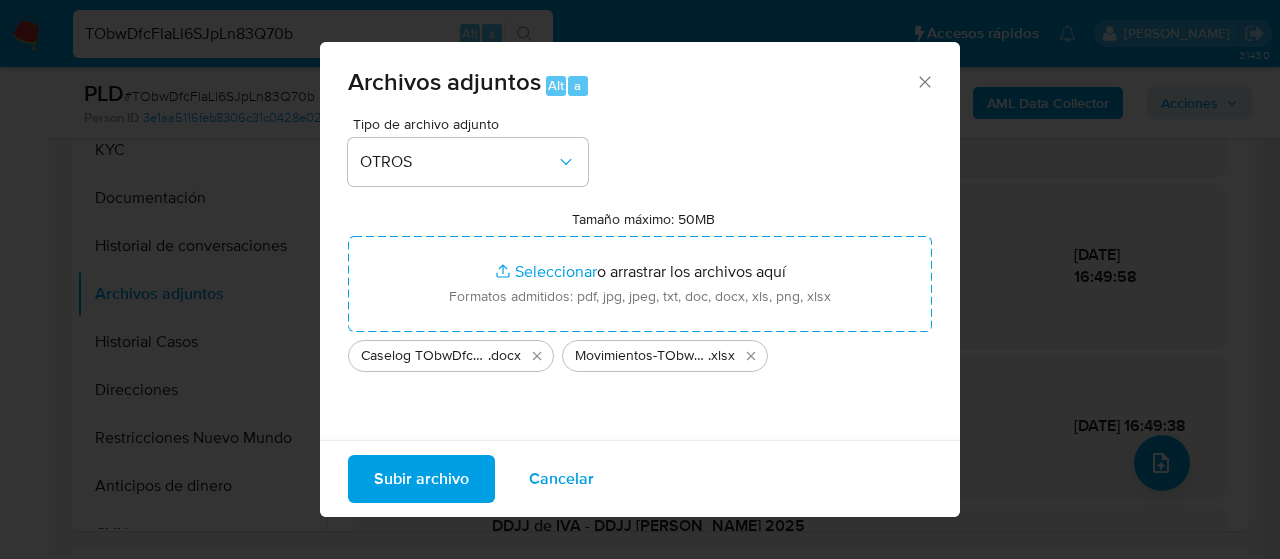 click on "Subir archivo" at bounding box center [421, 479] 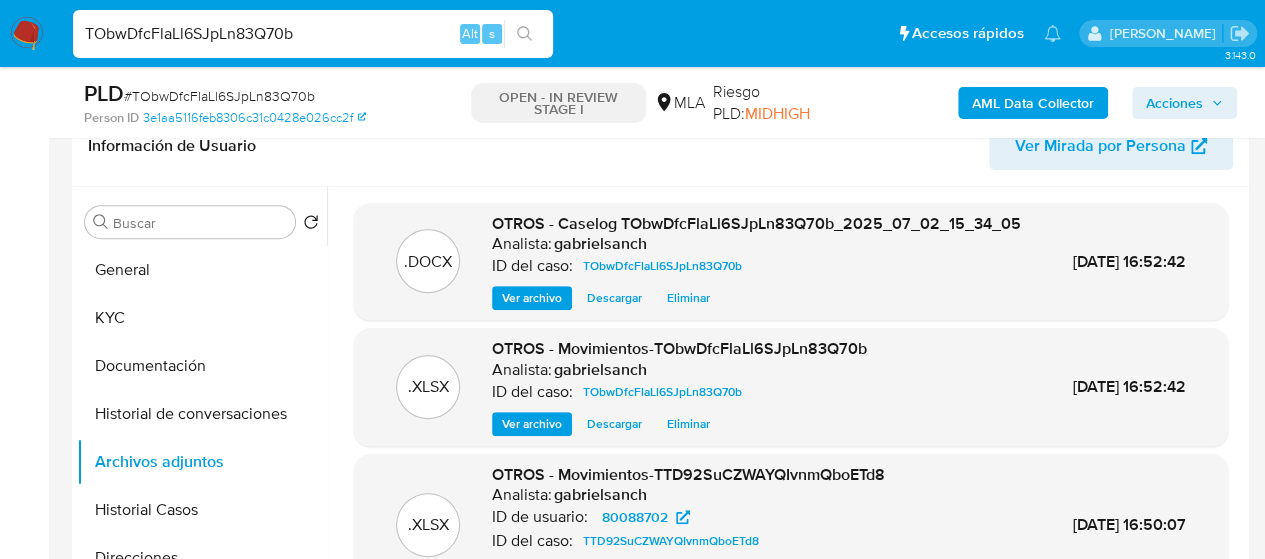 scroll, scrollTop: 200, scrollLeft: 0, axis: vertical 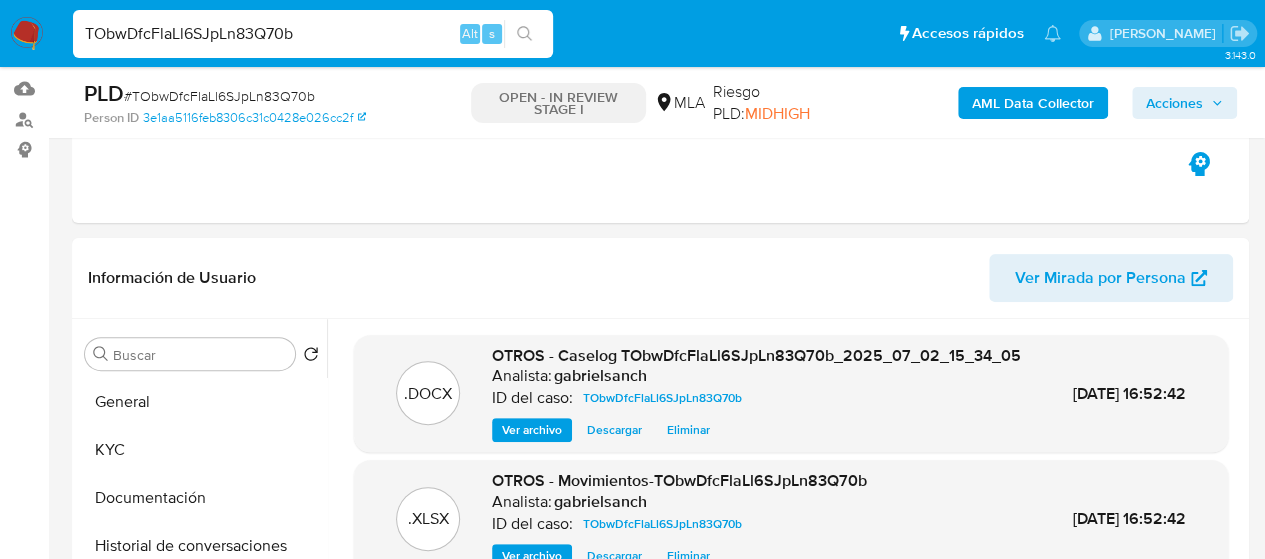 click on "Acciones" at bounding box center [1174, 103] 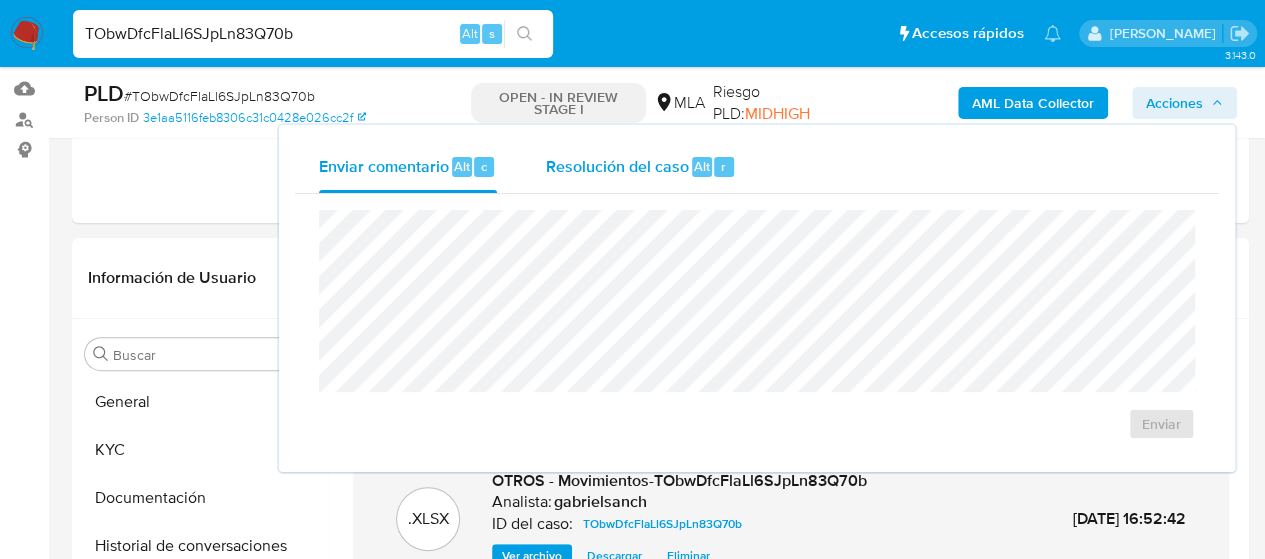 click on "Resolución del caso Alt r" at bounding box center (640, 167) 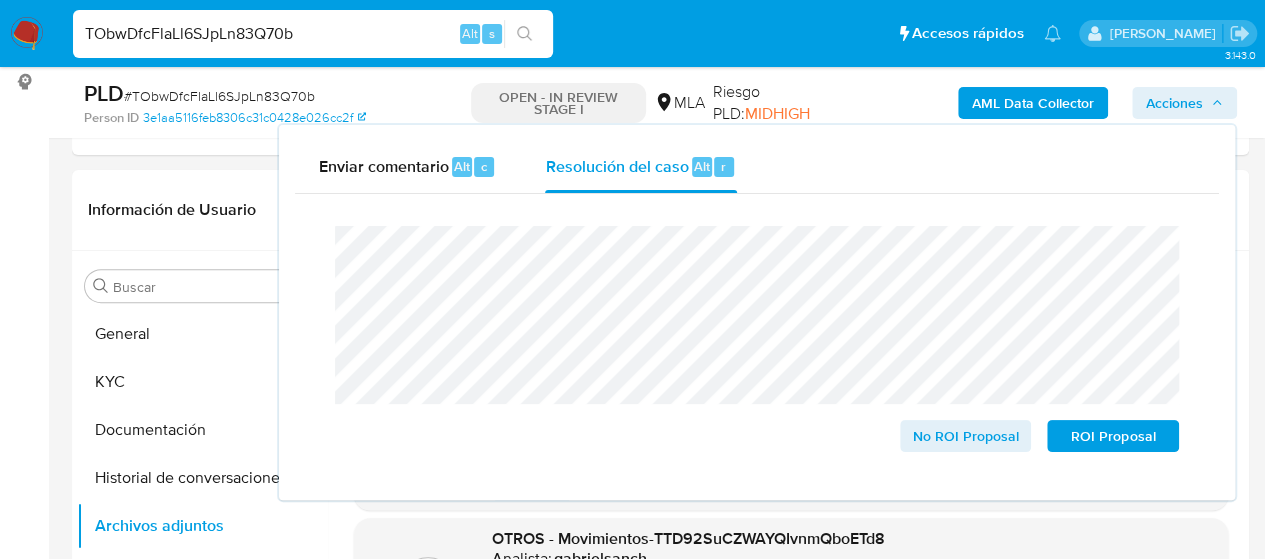 scroll, scrollTop: 300, scrollLeft: 0, axis: vertical 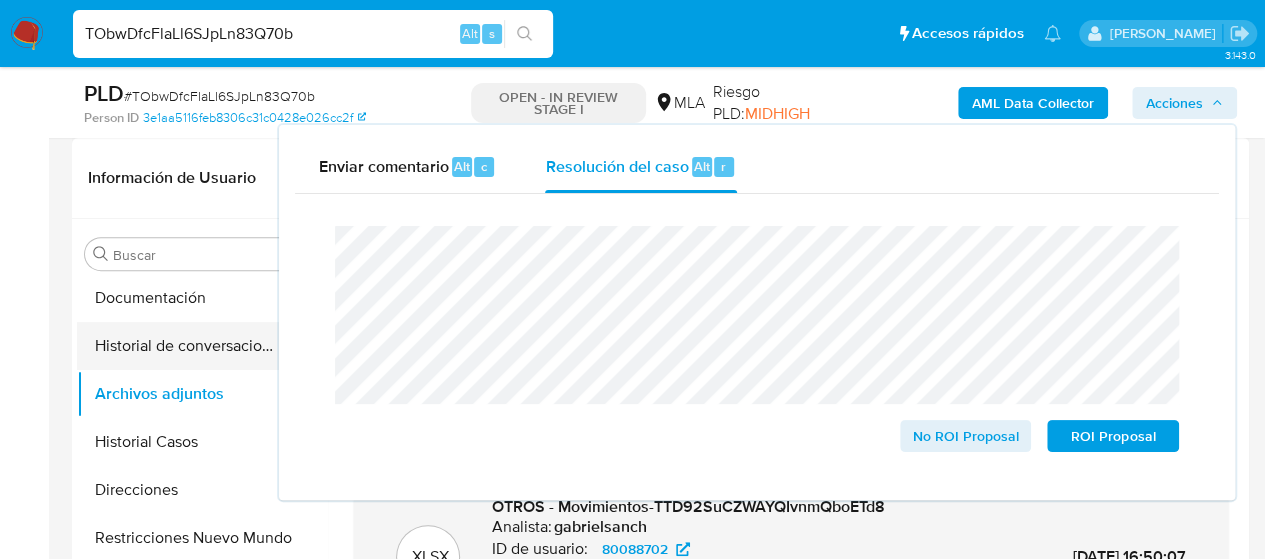 click on "Historial de conversaciones" at bounding box center (194, 346) 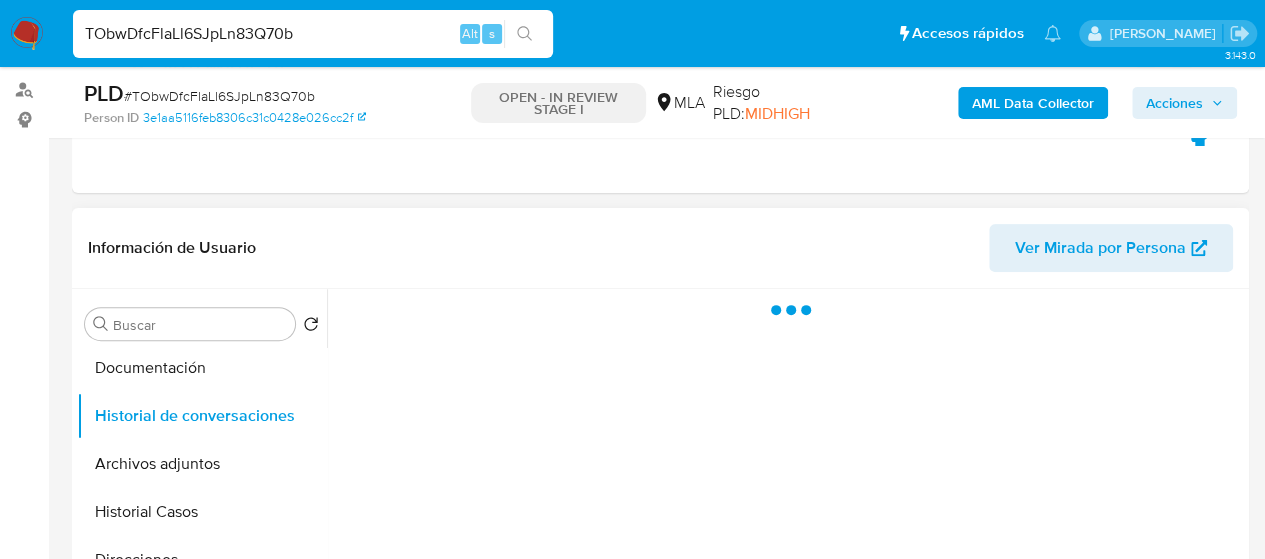 scroll, scrollTop: 200, scrollLeft: 0, axis: vertical 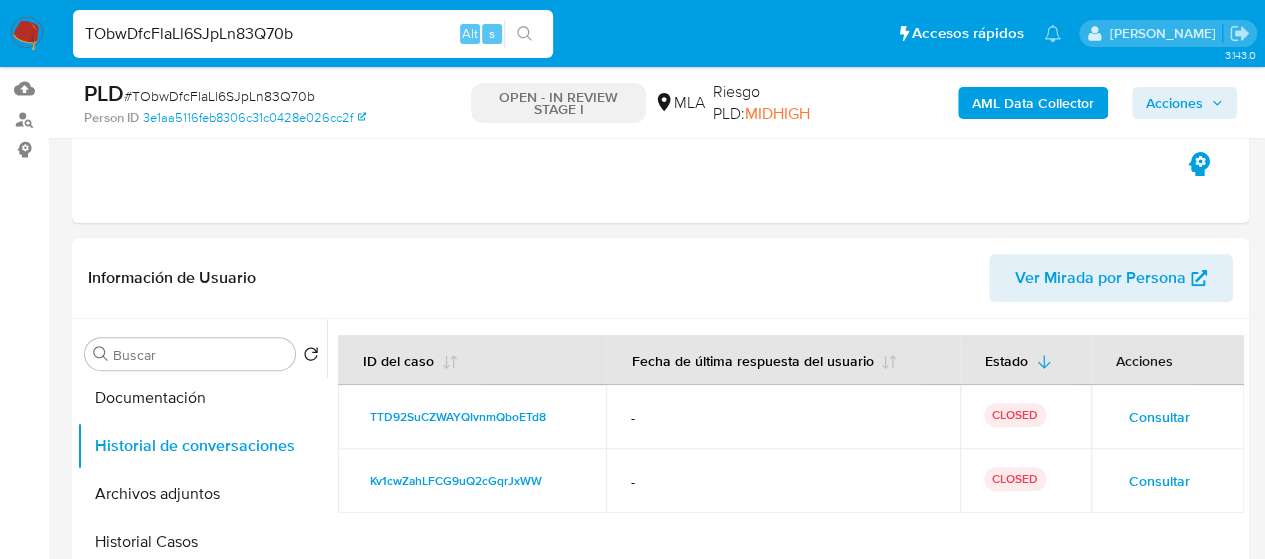 click on "Acciones" at bounding box center [1174, 103] 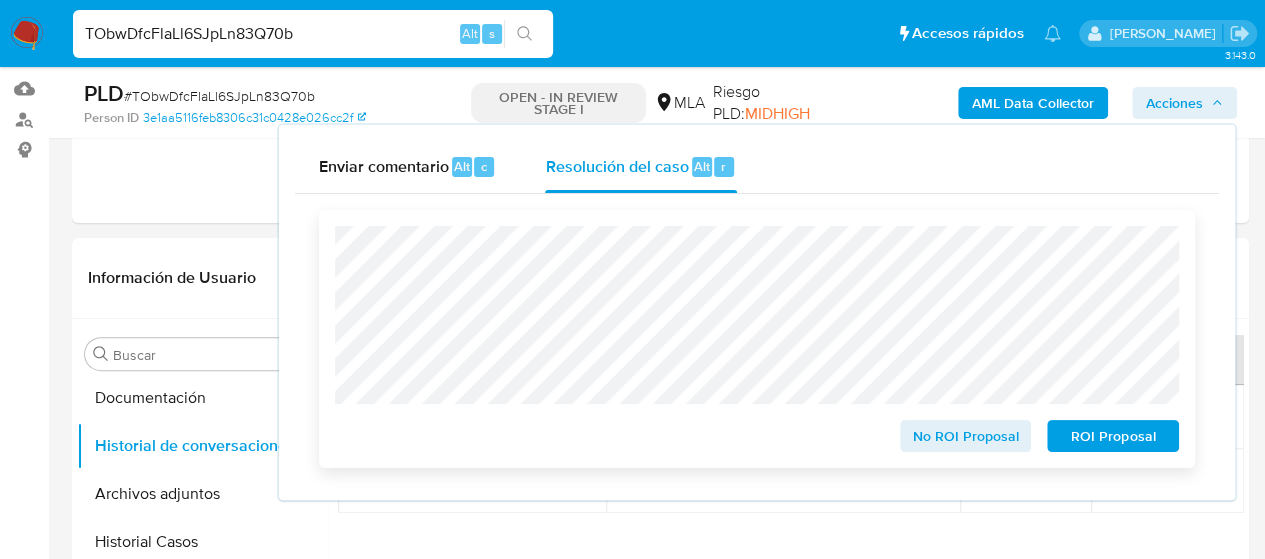 click on "No ROI Proposal" at bounding box center [966, 436] 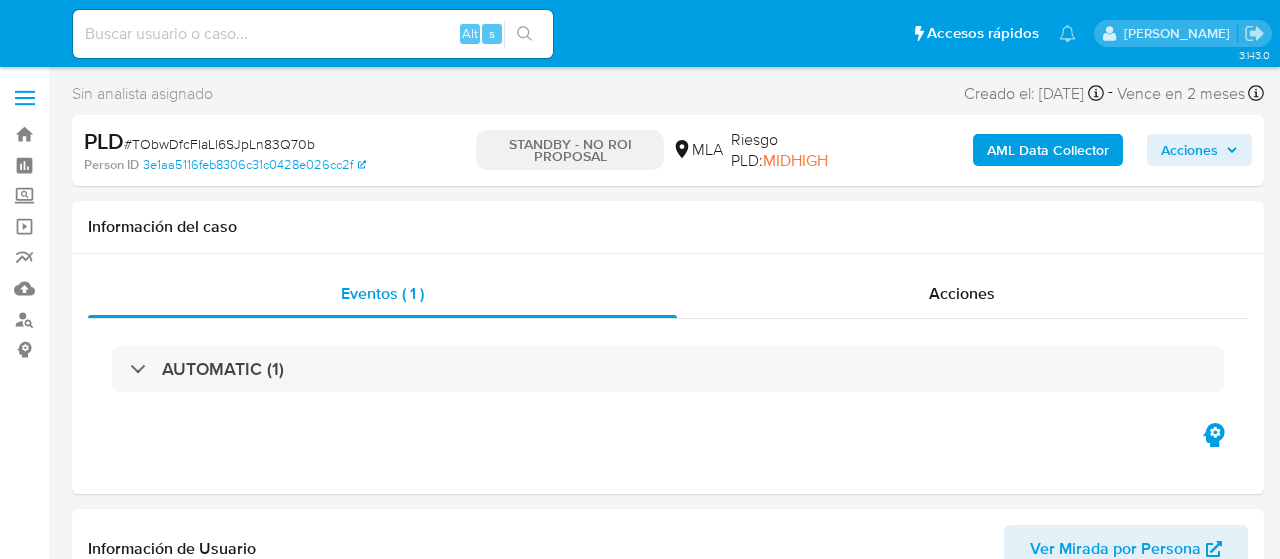 select on "10" 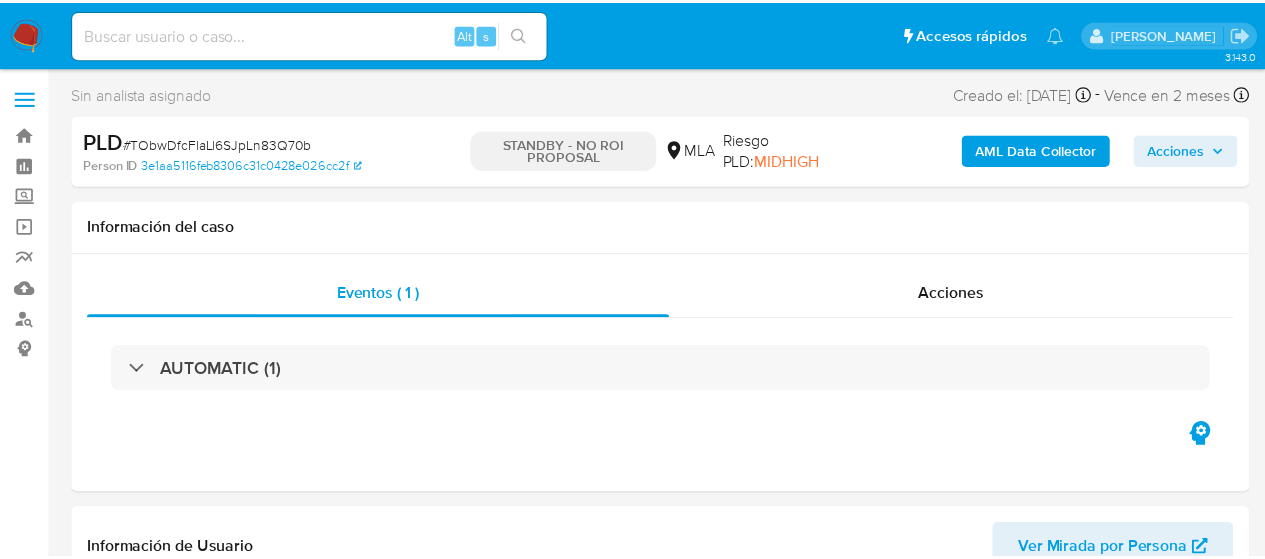 scroll, scrollTop: 0, scrollLeft: 0, axis: both 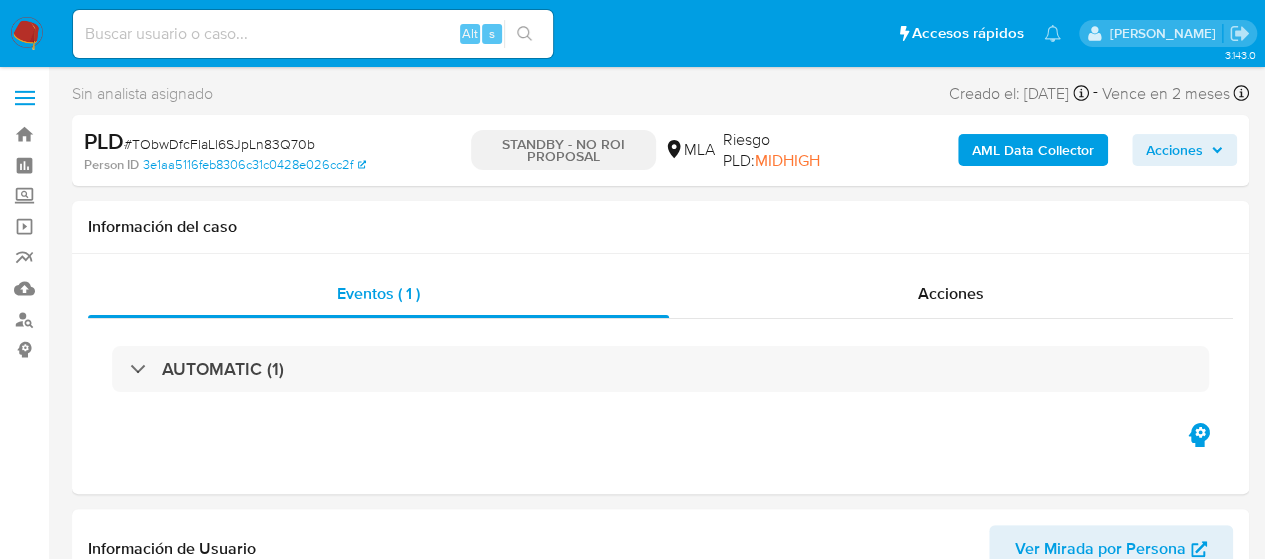 click at bounding box center [313, 34] 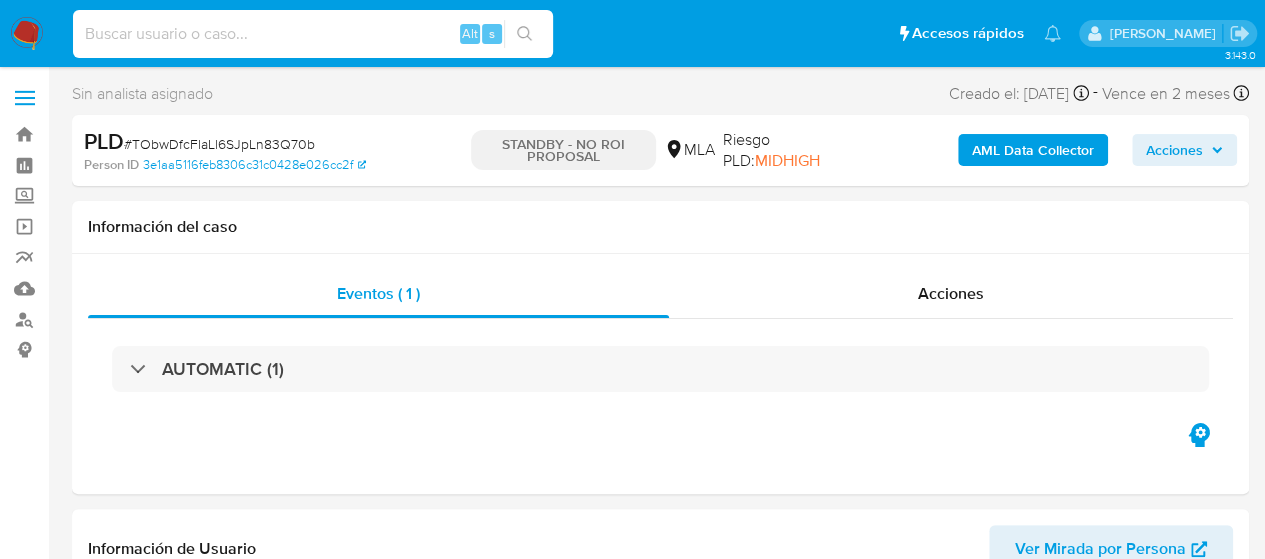paste on "0zqX55CUZPZtAgRUktIwZRZM" 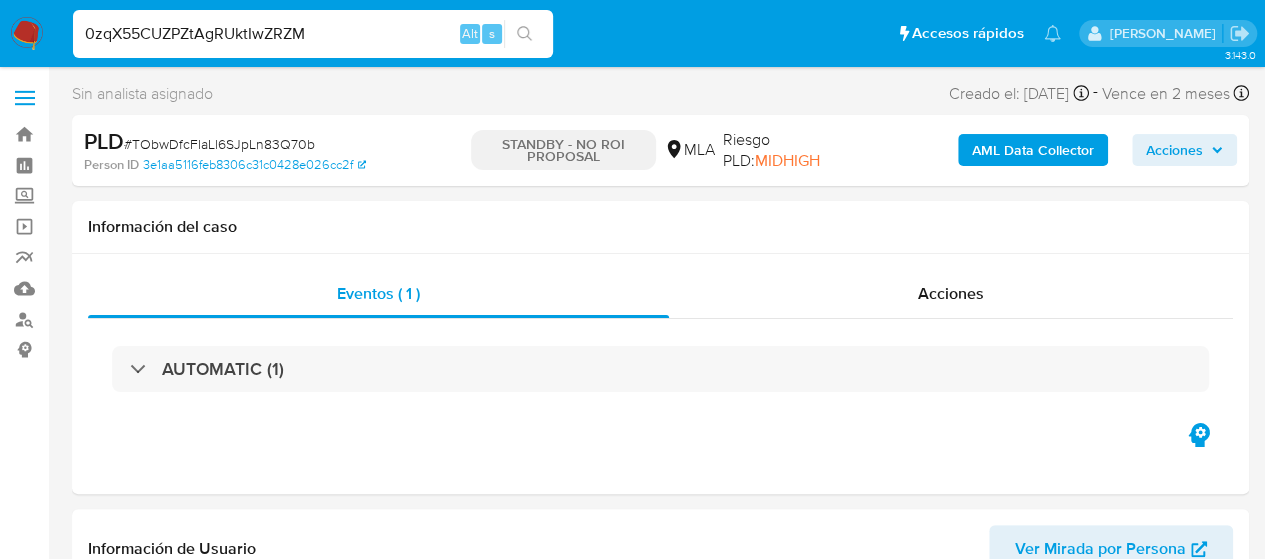 type on "0zqX55CUZPZtAgRUktIwZRZM" 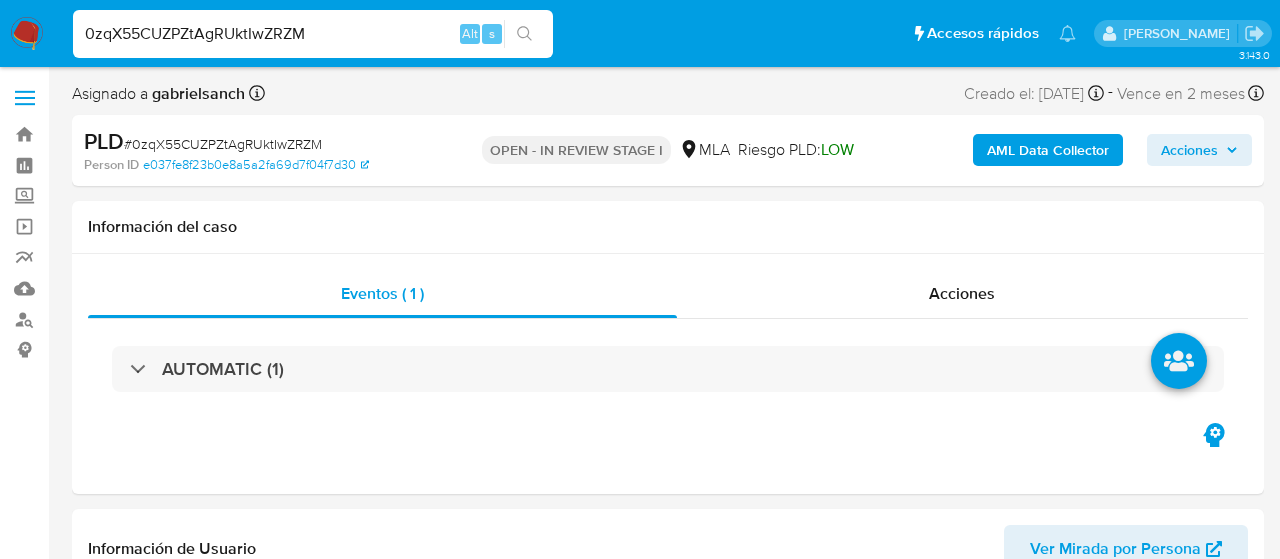 select on "10" 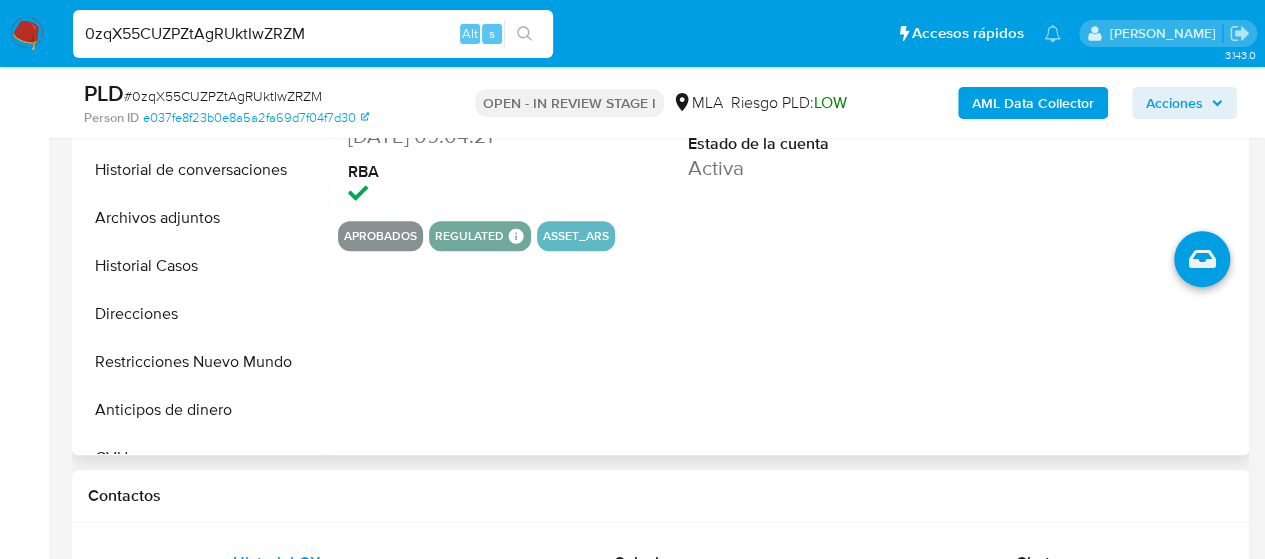 scroll, scrollTop: 800, scrollLeft: 0, axis: vertical 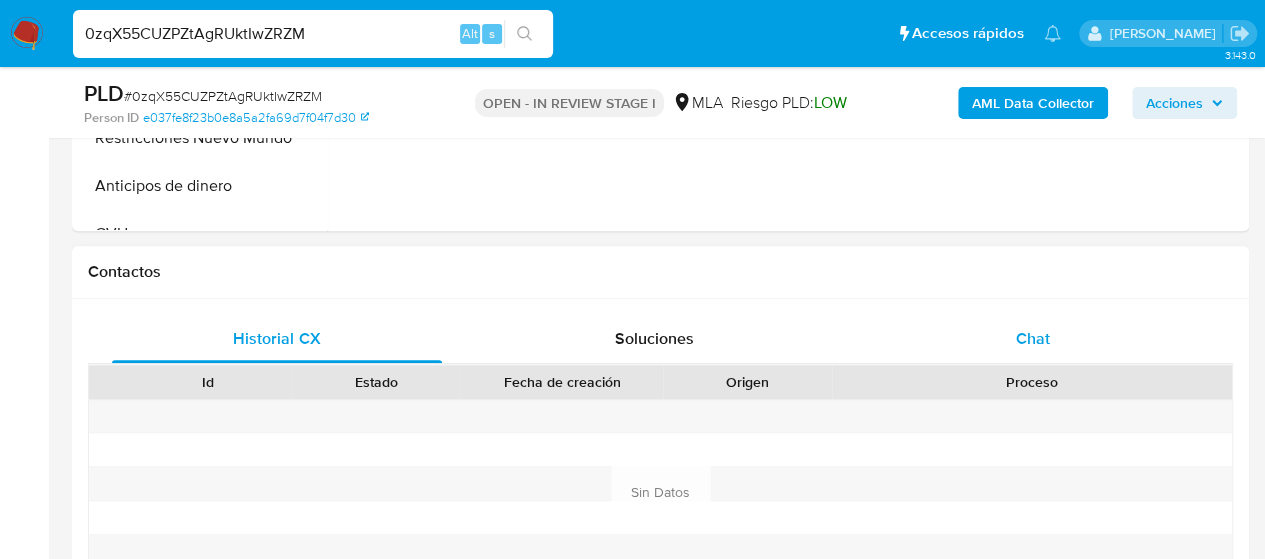 click on "Chat" at bounding box center [1033, 339] 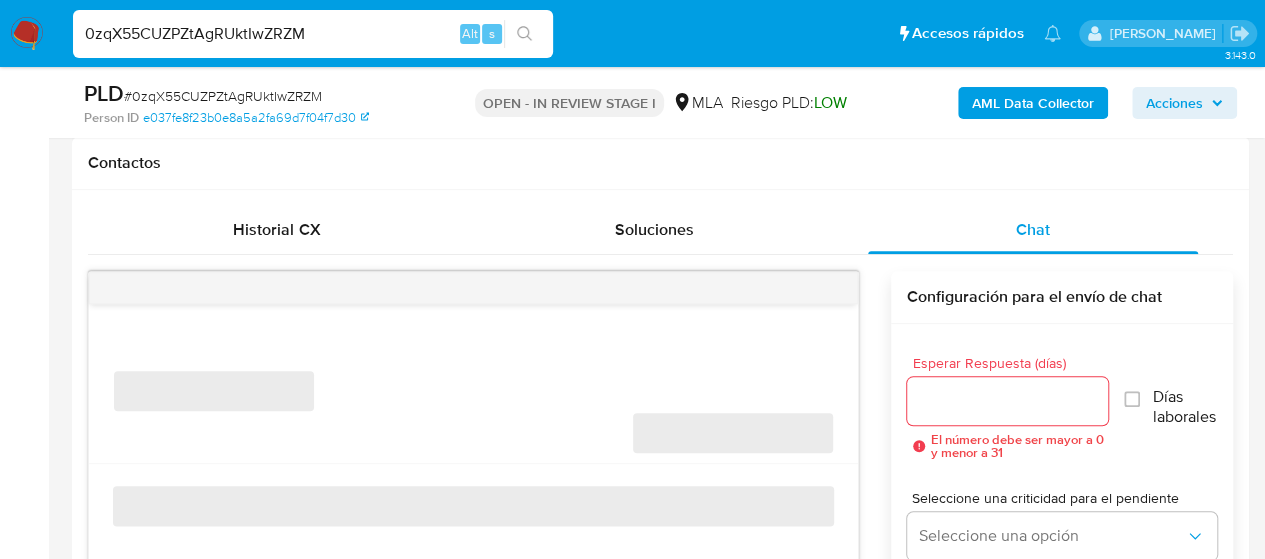 scroll, scrollTop: 1000, scrollLeft: 0, axis: vertical 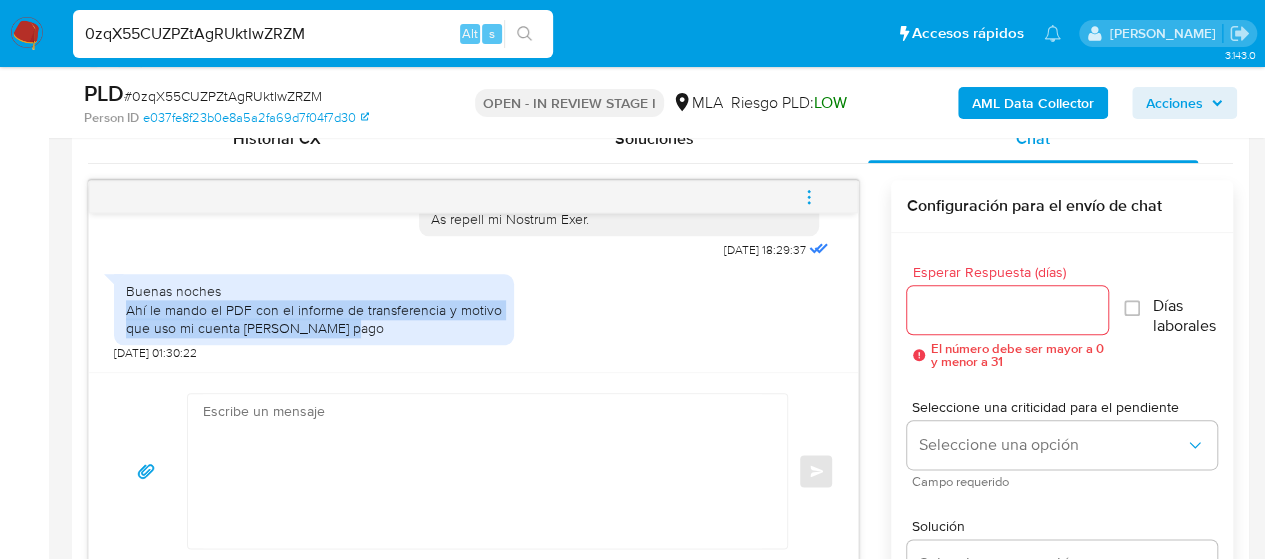 drag, startPoint x: 128, startPoint y: 311, endPoint x: 394, endPoint y: 325, distance: 266.36816 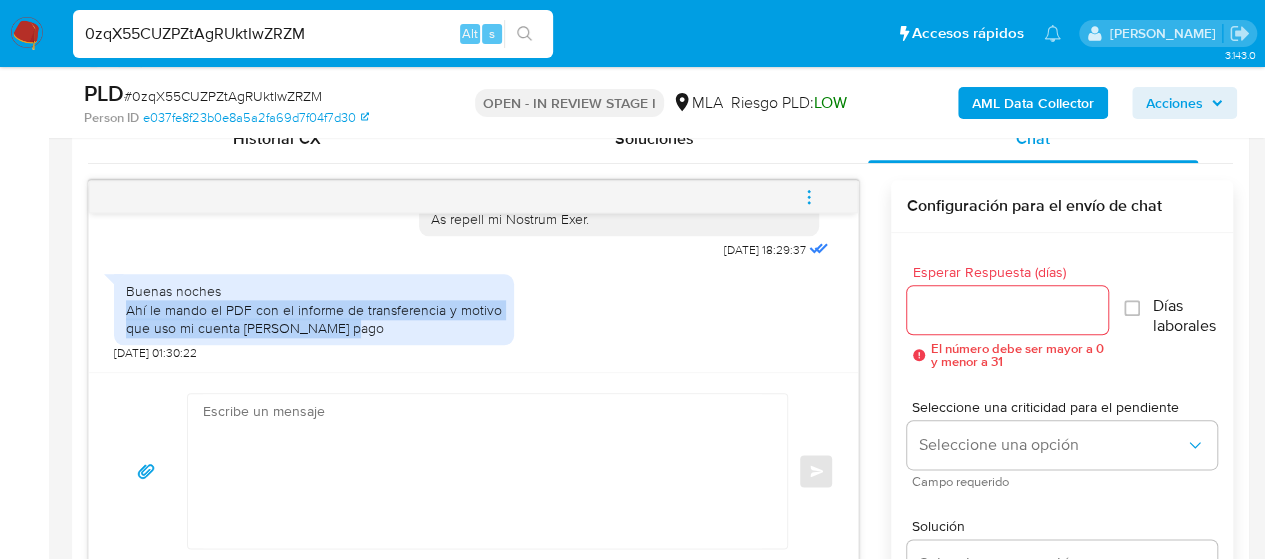 copy on "Ahí le mando el PDF con el informe de transferencia y motivo que uso mi cuenta [PERSON_NAME] pago" 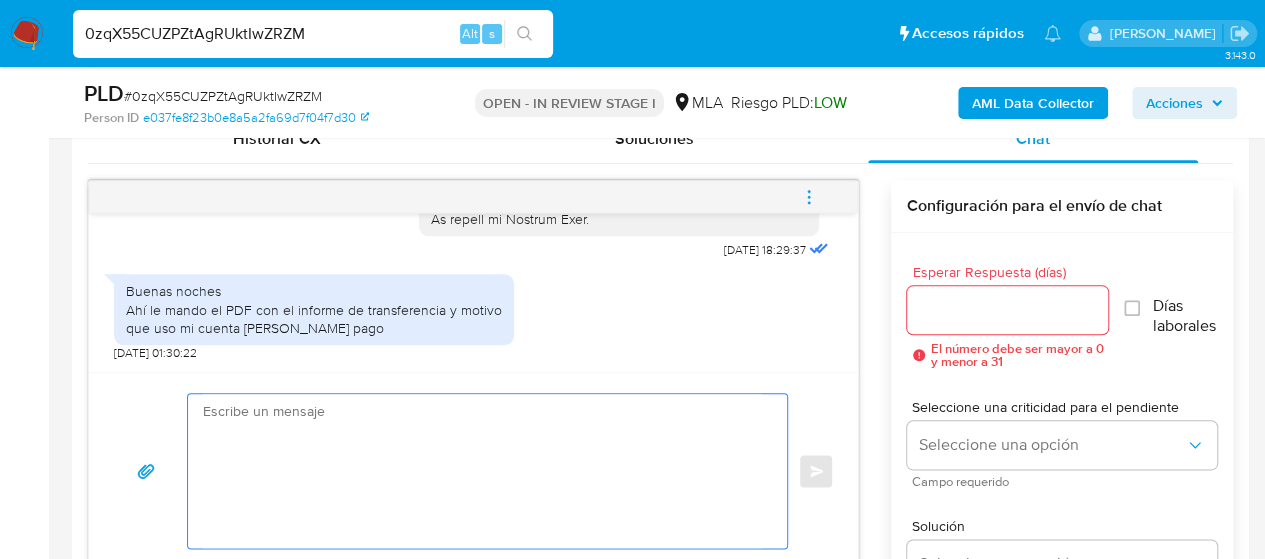 click at bounding box center [482, 471] 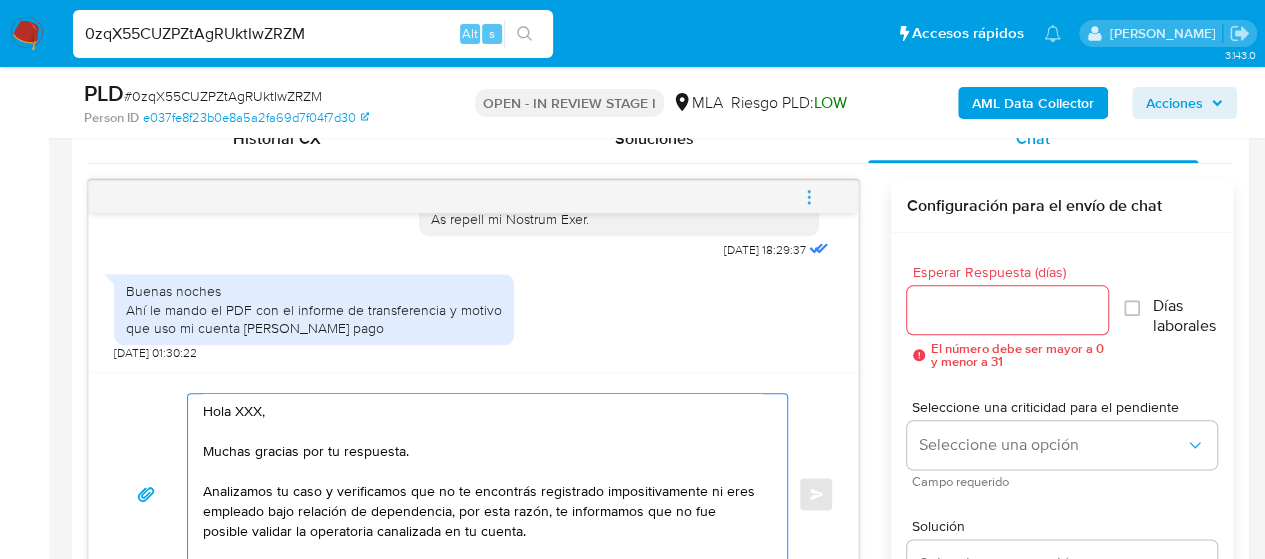 scroll, scrollTop: 1032, scrollLeft: 0, axis: vertical 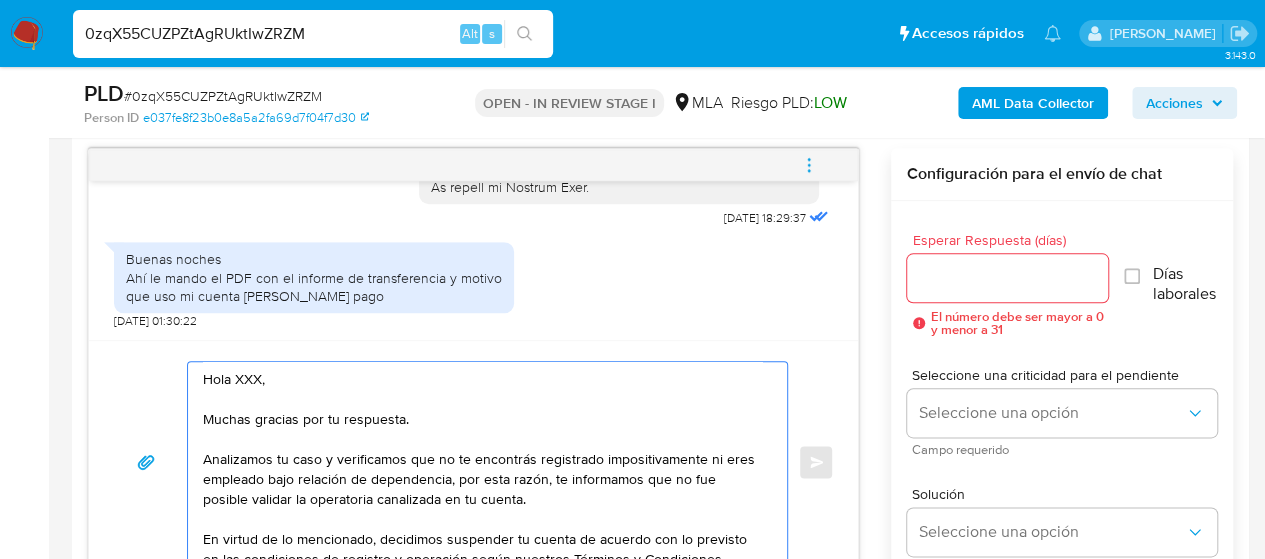 drag, startPoint x: 229, startPoint y: 379, endPoint x: 262, endPoint y: 378, distance: 33.01515 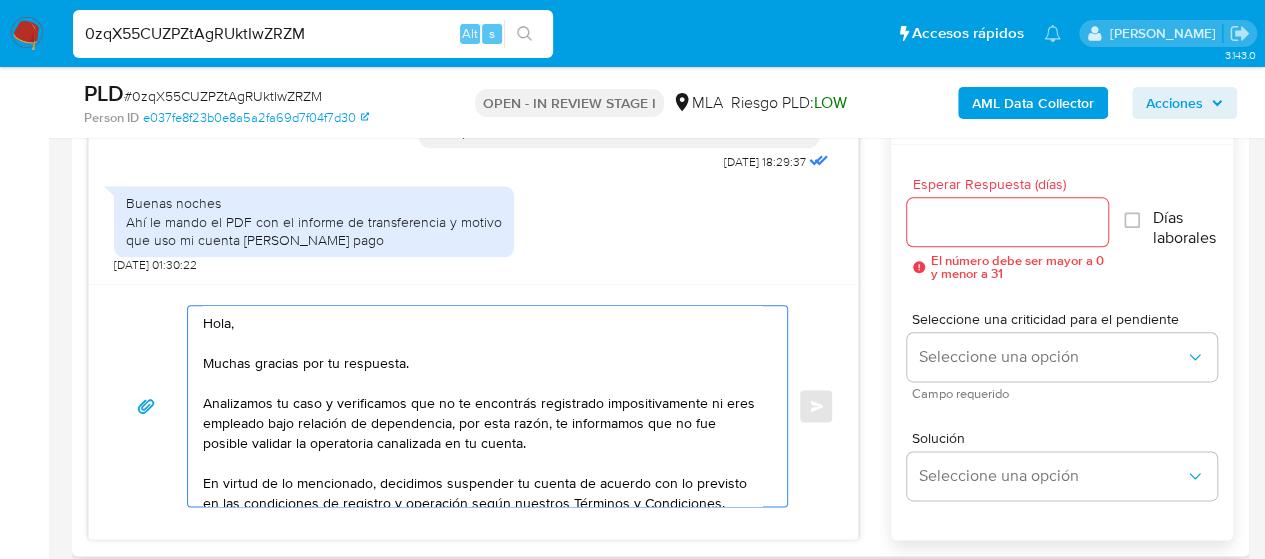 scroll, scrollTop: 1132, scrollLeft: 0, axis: vertical 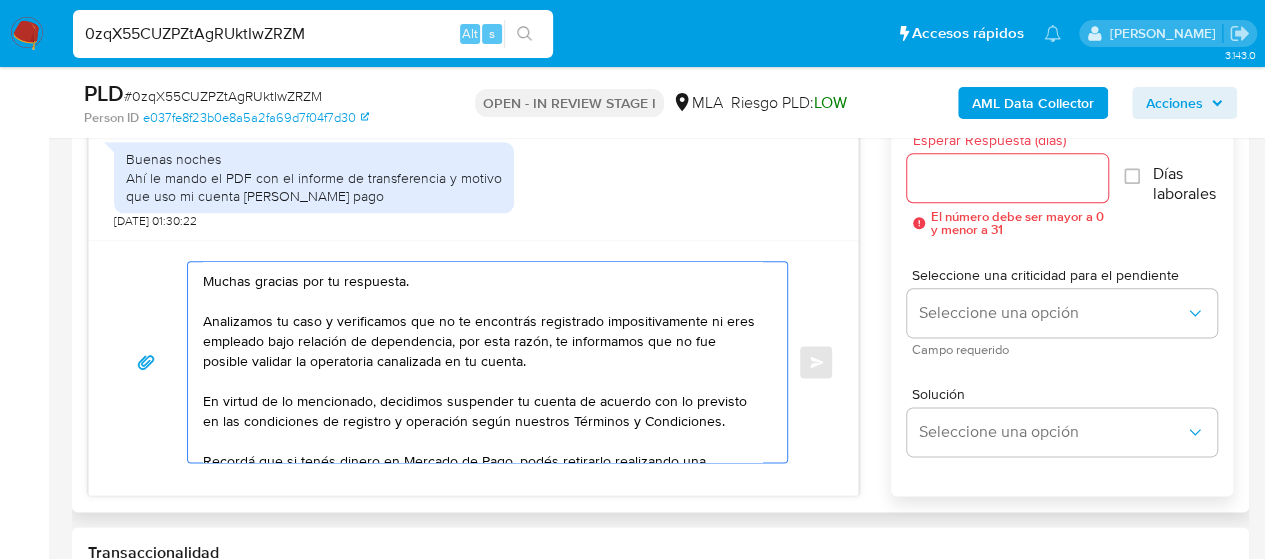 click on "Hola,
Muchas gracias por tu respuesta.
Analizamos tu caso y verificamos que no te encontrás registrado impositivamente ni eres empleado bajo relación de dependencia, por esta razón, te informamos que no fue posible validar la operatoria canalizada en tu cuenta.
En virtud de lo mencionado, decidimos suspender tu cuenta de acuerdo con lo previsto en las condiciones de registro y operación según nuestros Términos y Condiciones.
Recordá que si tenés dinero en Mercado de Pago, podés retirarlo realizando una transferencia a una cuenta de tu preferencia. En caso de regularizar esta situación, podés contactarte a través de nuestro Portal de Ayuda.
Saludos, Equipo de Mercado Pago." at bounding box center [482, 362] 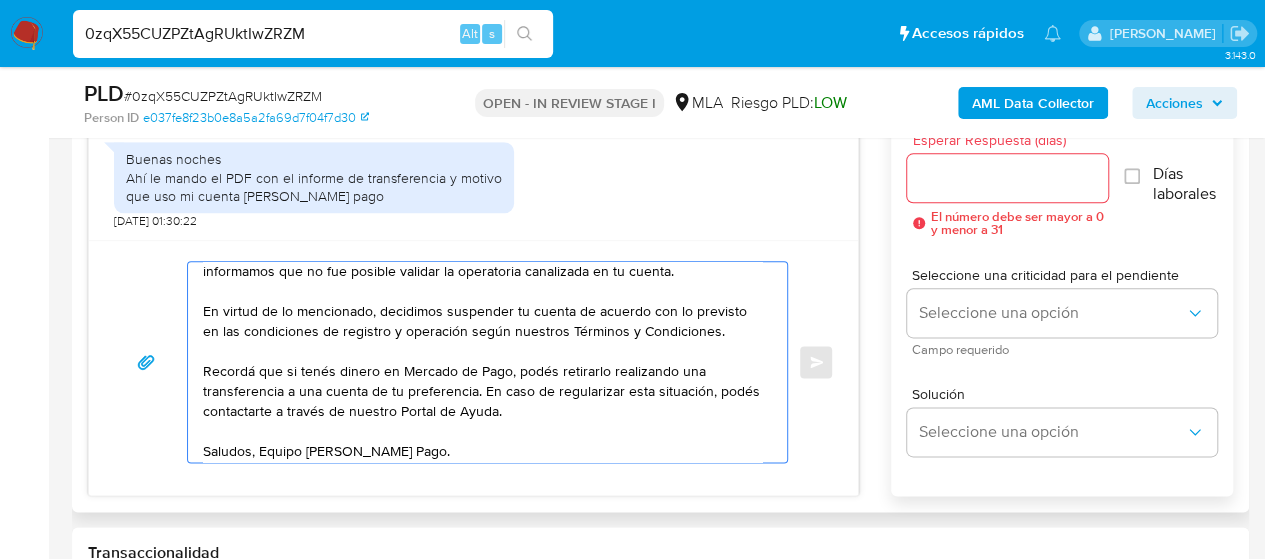 scroll, scrollTop: 134, scrollLeft: 0, axis: vertical 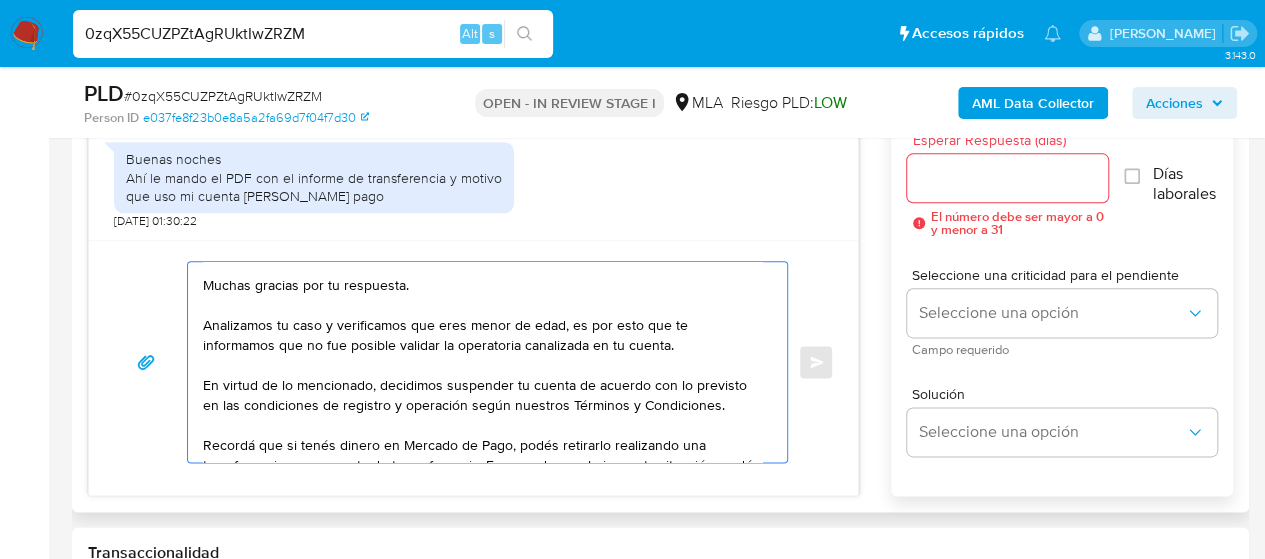 drag, startPoint x: 570, startPoint y: 324, endPoint x: 670, endPoint y: 339, distance: 101.118744 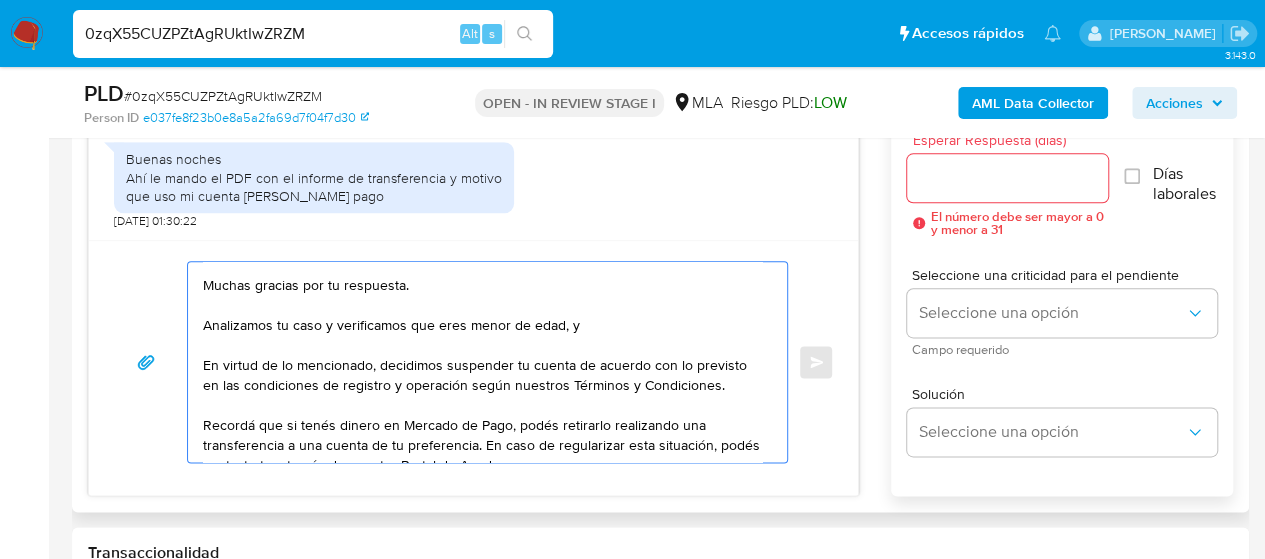 paste on "no es congruente con la operatoria canalizada en tu cuenta de Mercado Pago" 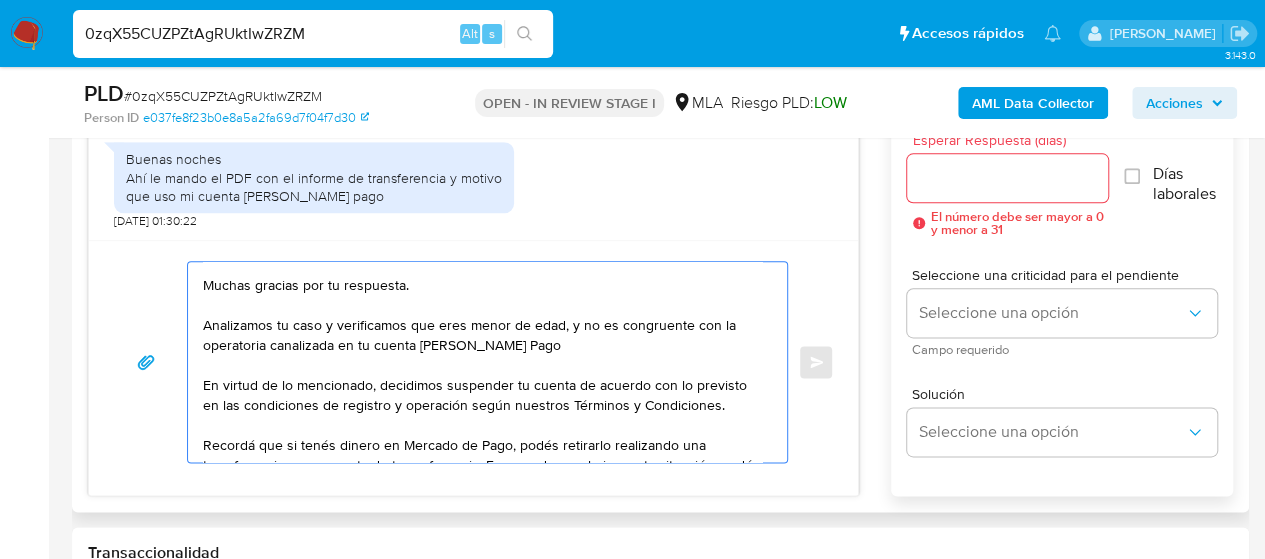 click on "Hola,
Muchas gracias por tu respuesta.
Analizamos tu caso y verificamos que eres menor de edad, y no es congruente con la operatoria canalizada en tu cuenta de Mercado Pago
En virtud de lo mencionado, decidimos suspender tu cuenta de acuerdo con lo previsto en las condiciones de registro y operación según nuestros Términos y Condiciones.
Recordá que si tenés dinero en Mercado de Pago, podés retirarlo realizando una transferencia a una cuenta de tu preferencia. En caso de regularizar esta situación, podés contactarte a través de nuestro Portal de Ayuda.
Saludos, Equipo de Mercado Pago." at bounding box center (482, 362) 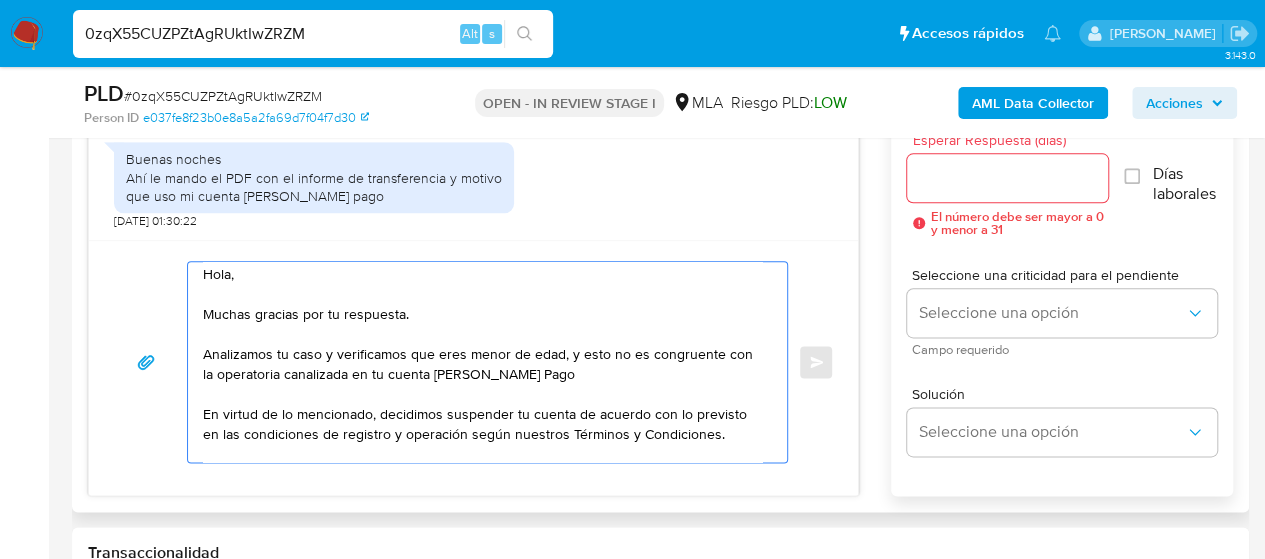 scroll, scrollTop: 0, scrollLeft: 0, axis: both 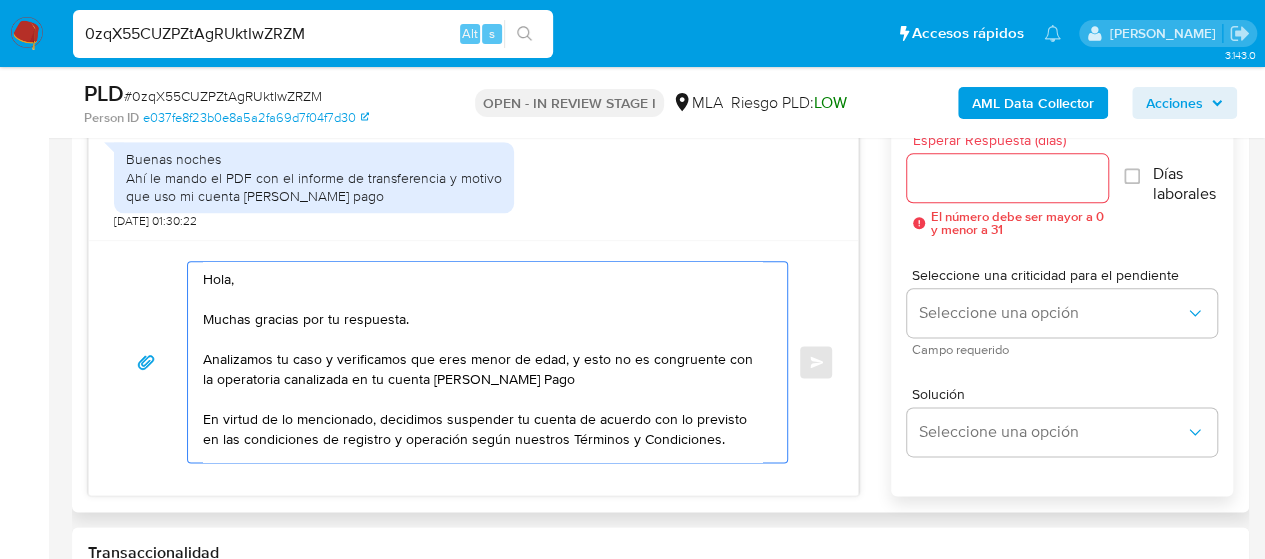 click on "Hola,
Muchas gracias por tu respuesta.
Analizamos tu caso y verificamos que eres menor de edad, y esto no es congruente con la operatoria canalizada en tu cuenta de Mercado Pago
En virtud de lo mencionado, decidimos suspender tu cuenta de acuerdo con lo previsto en las condiciones de registro y operación según nuestros Términos y Condiciones.
Recordá que si tenés dinero en Mercado de Pago, podés retirarlo realizando una transferencia a una cuenta de tu preferencia. En caso de regularizar esta situación, podés contactarte a través de nuestro Portal de Ayuda.
Saludos, Equipo de Mercado Pago." at bounding box center (482, 362) 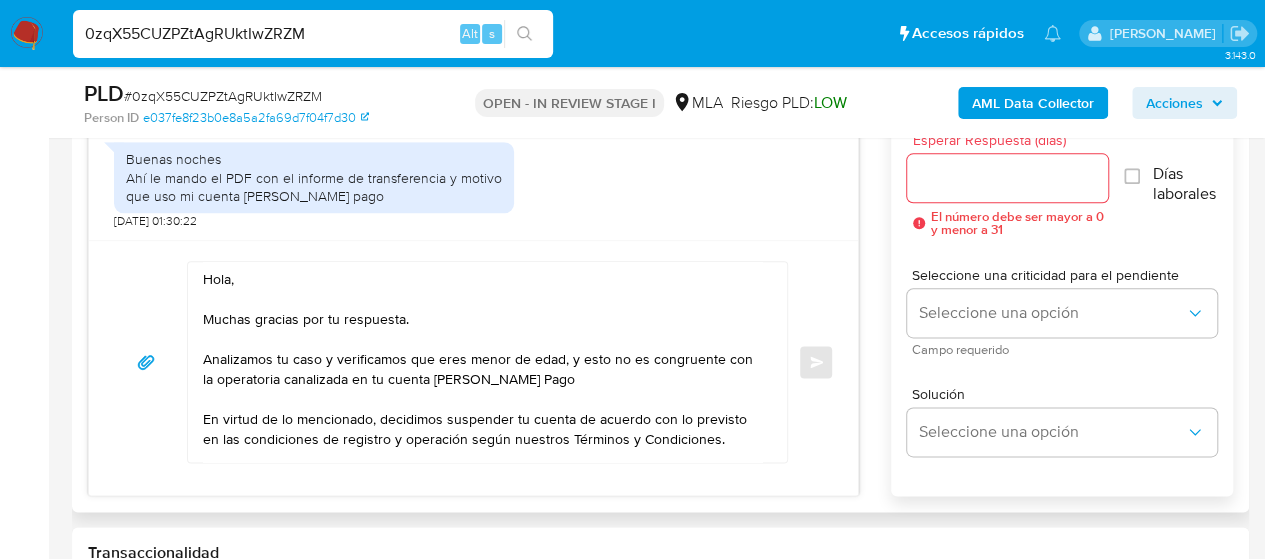 click on "Hola,
Muchas gracias por tu respuesta.
Analizamos tu caso y verificamos que eres menor de edad, y esto no es congruente con la operatoria canalizada en tu cuenta de Mercado Pago
En virtud de lo mencionado, decidimos suspender tu cuenta de acuerdo con lo previsto en las condiciones de registro y operación según nuestros Términos y Condiciones.
Recordá que si tenés dinero en Mercado de Pago, podés retirarlo realizando una transferencia a una cuenta de tu preferencia. En caso de regularizar esta situación, podés contactarte a través de nuestro Portal de Ayuda.
Saludos, Equipo de Mercado Pago." at bounding box center [482, 362] 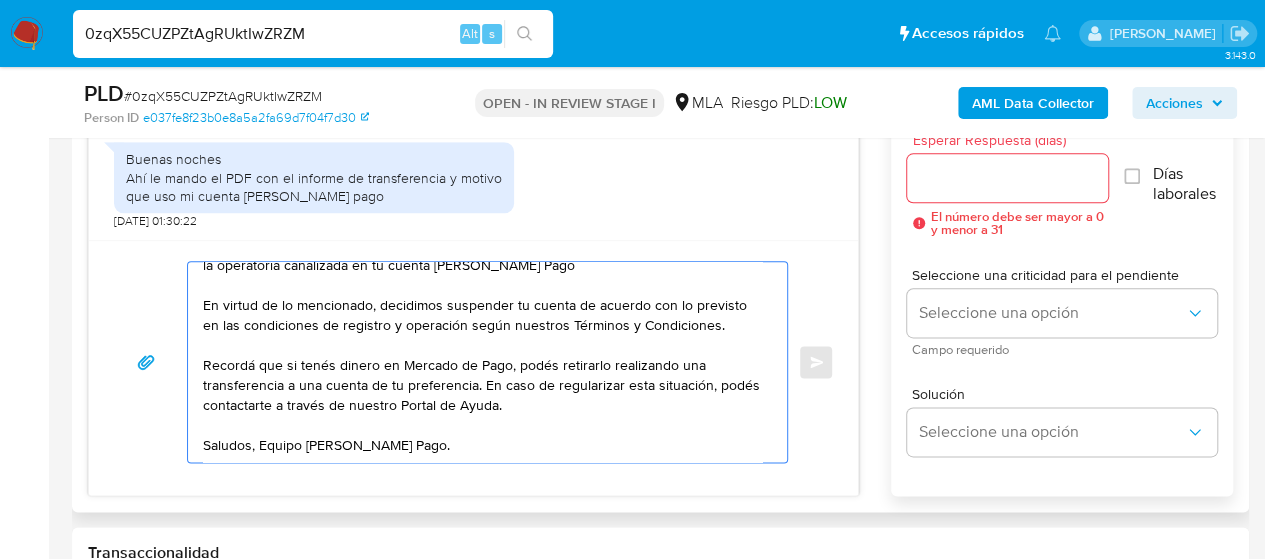 scroll, scrollTop: 114, scrollLeft: 0, axis: vertical 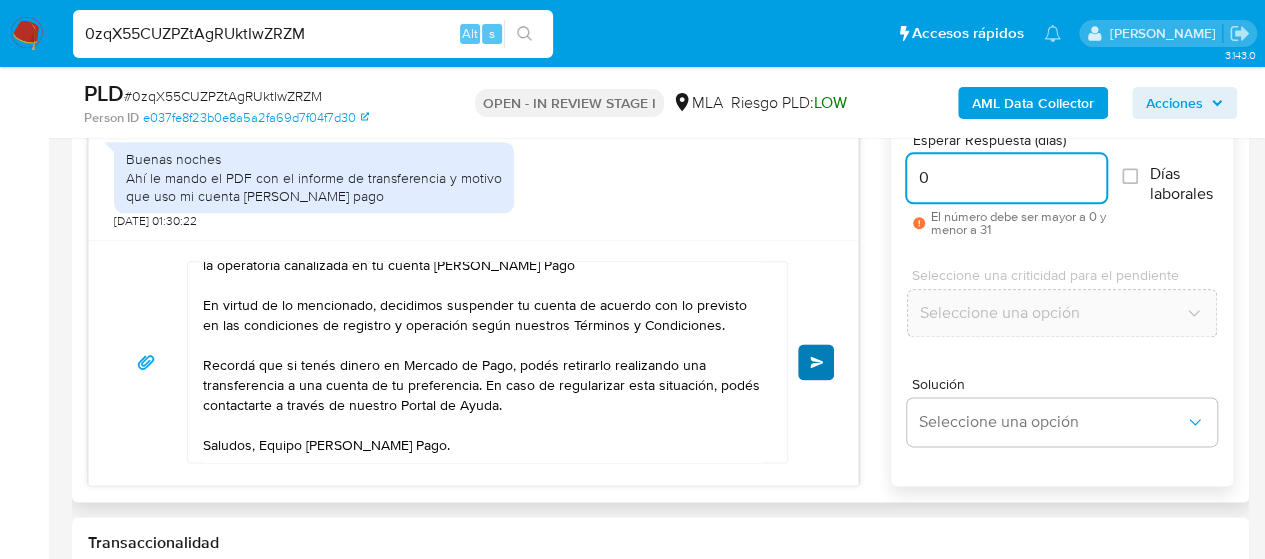 type on "0" 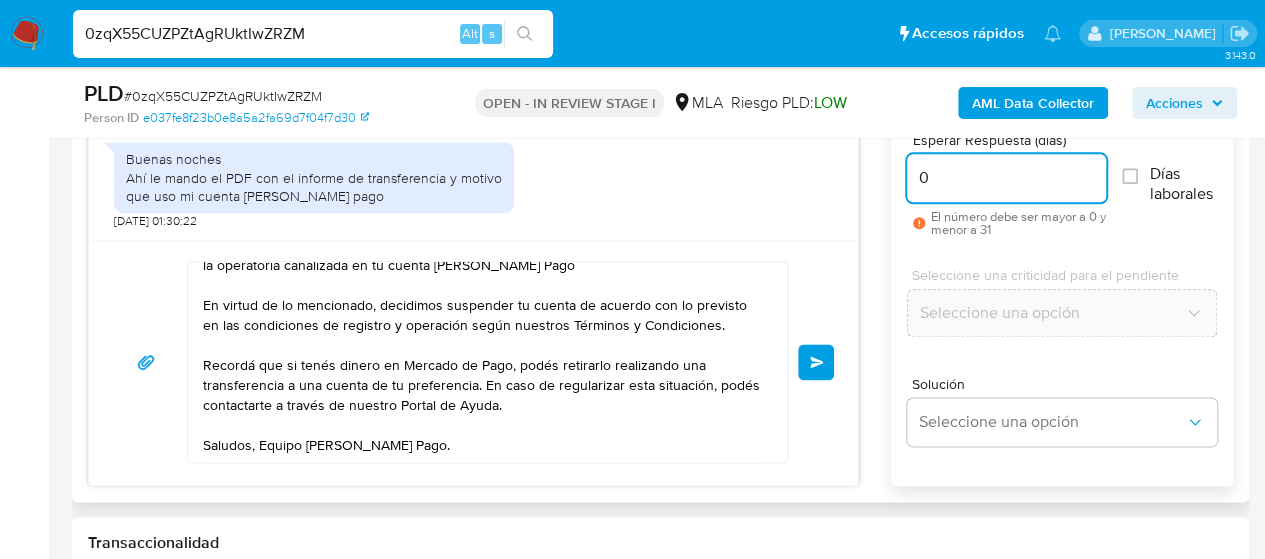 click on "Enviar" at bounding box center (816, 362) 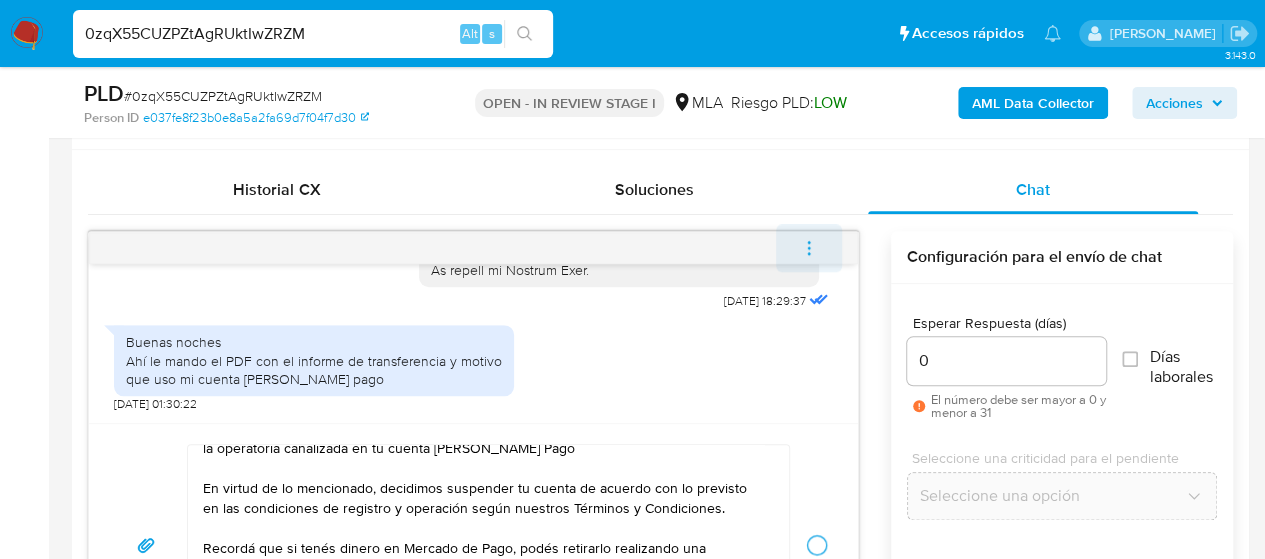 scroll, scrollTop: 932, scrollLeft: 0, axis: vertical 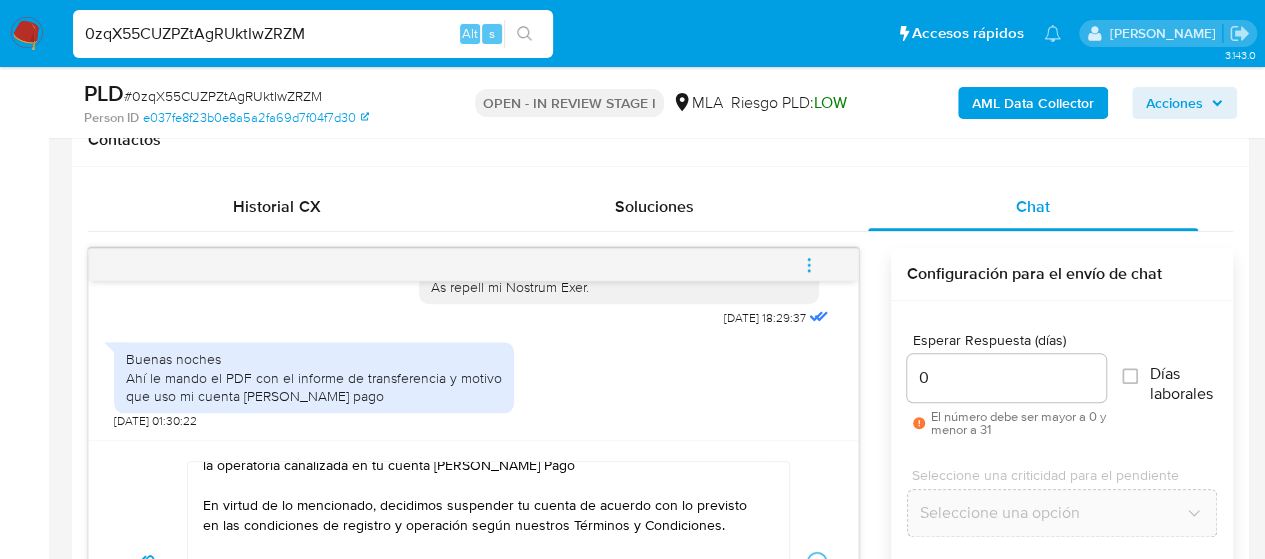 type 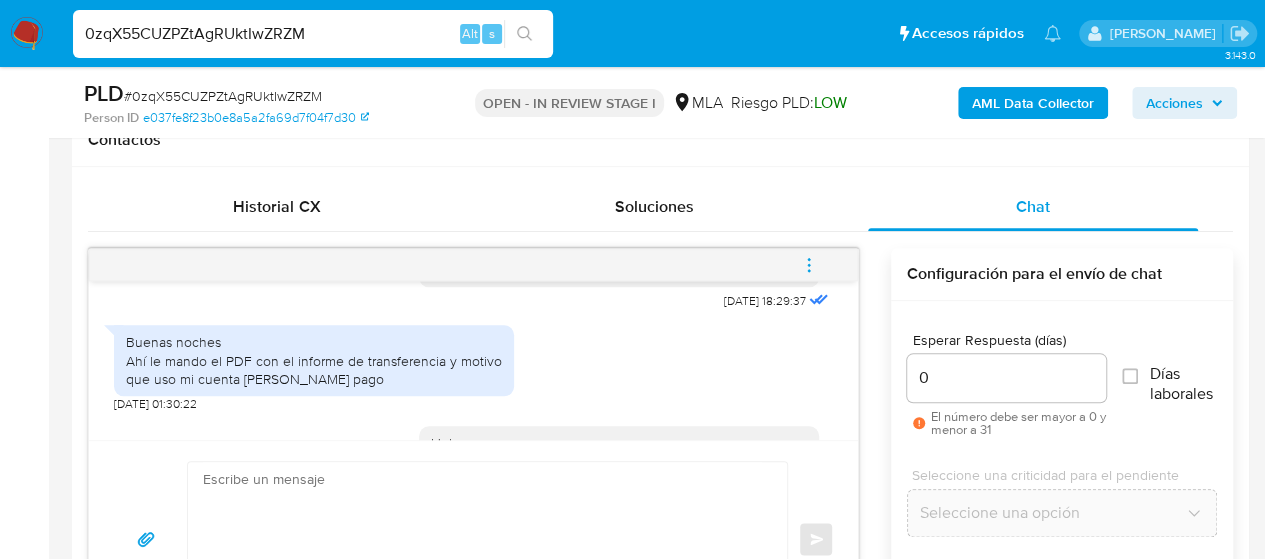 scroll, scrollTop: 0, scrollLeft: 0, axis: both 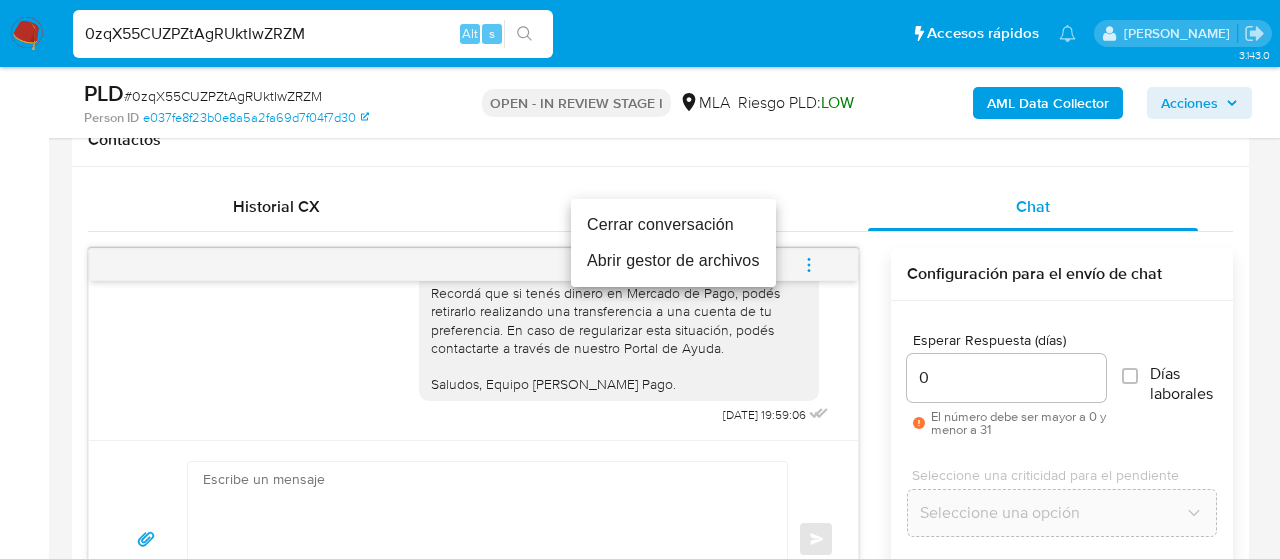 click on "Cerrar conversación" at bounding box center (673, 225) 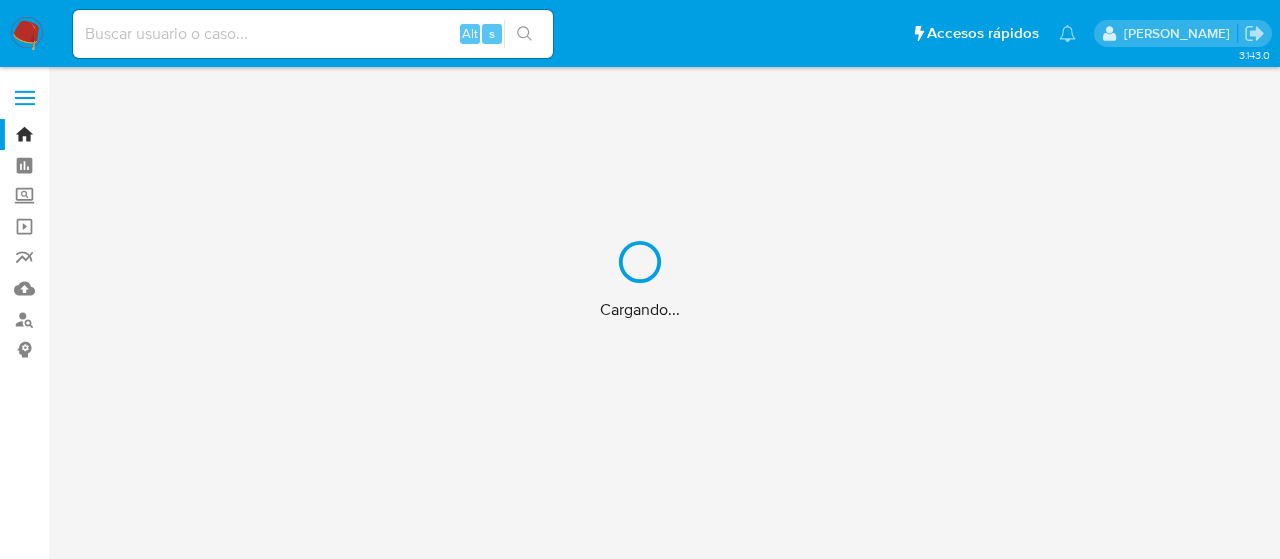 scroll, scrollTop: 0, scrollLeft: 0, axis: both 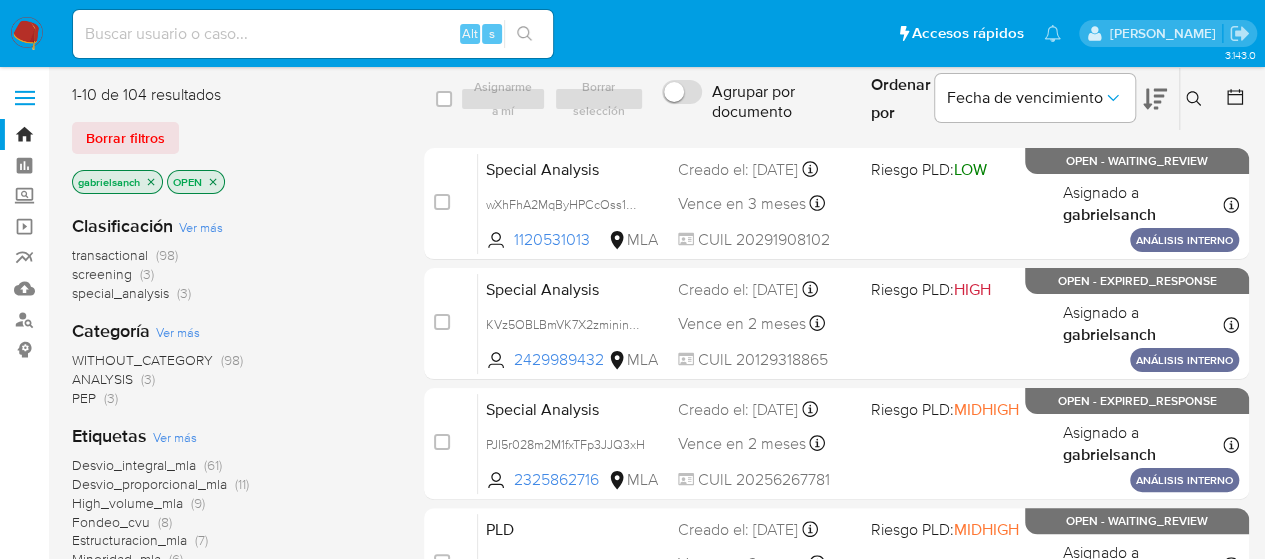 click 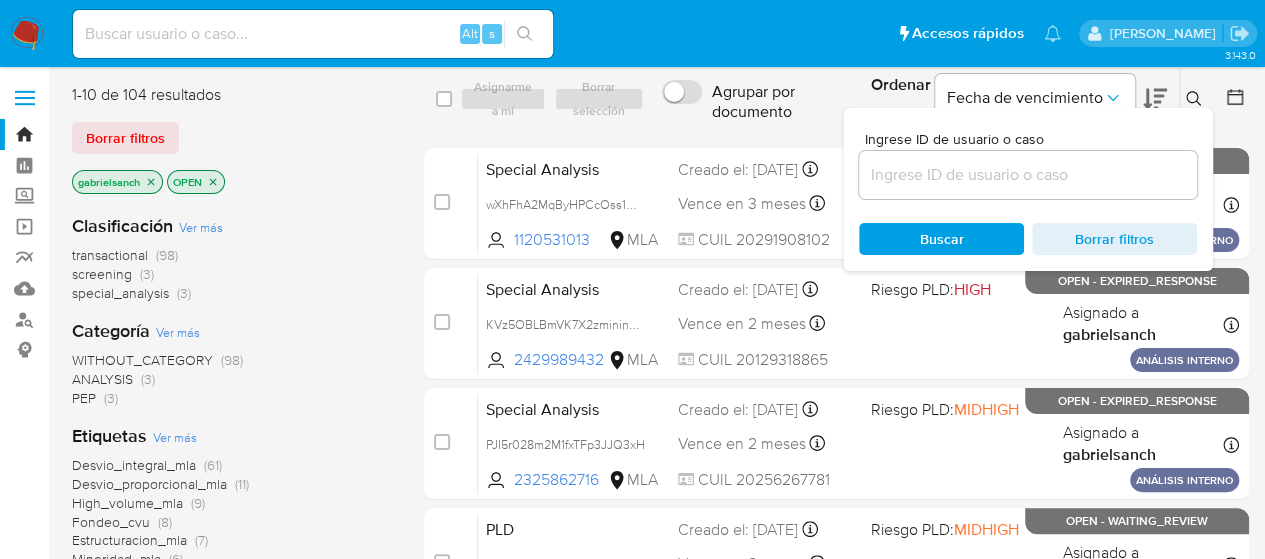click at bounding box center [1028, 175] 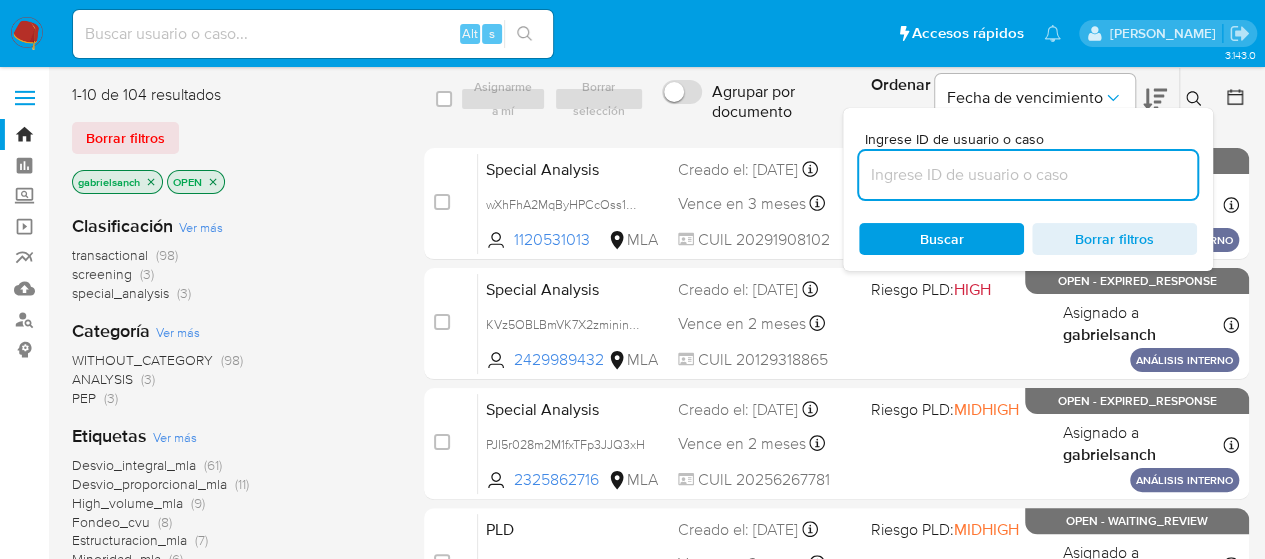 paste on "0zqX55CUZPZtAgRUktIwZRZM" 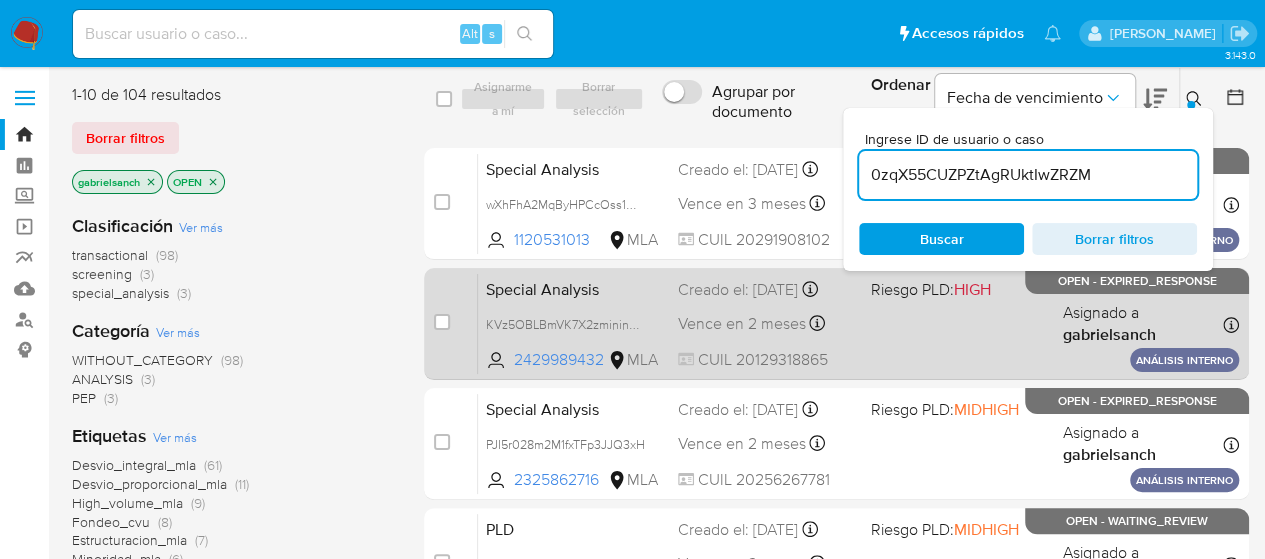 type on "0zqX55CUZPZtAgRUktIwZRZM" 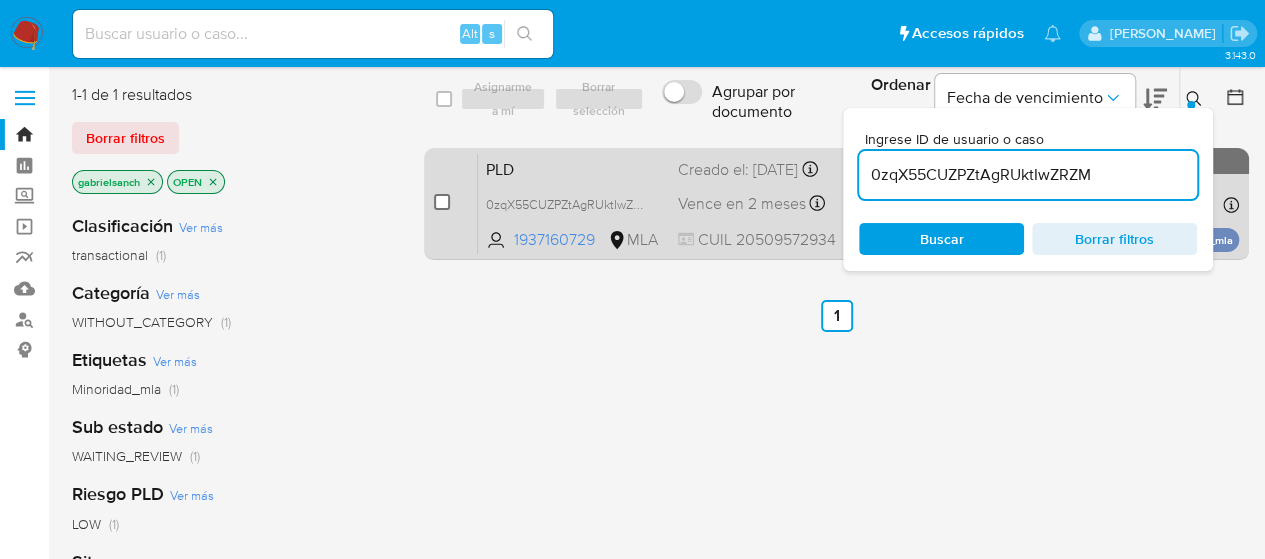 click at bounding box center [442, 202] 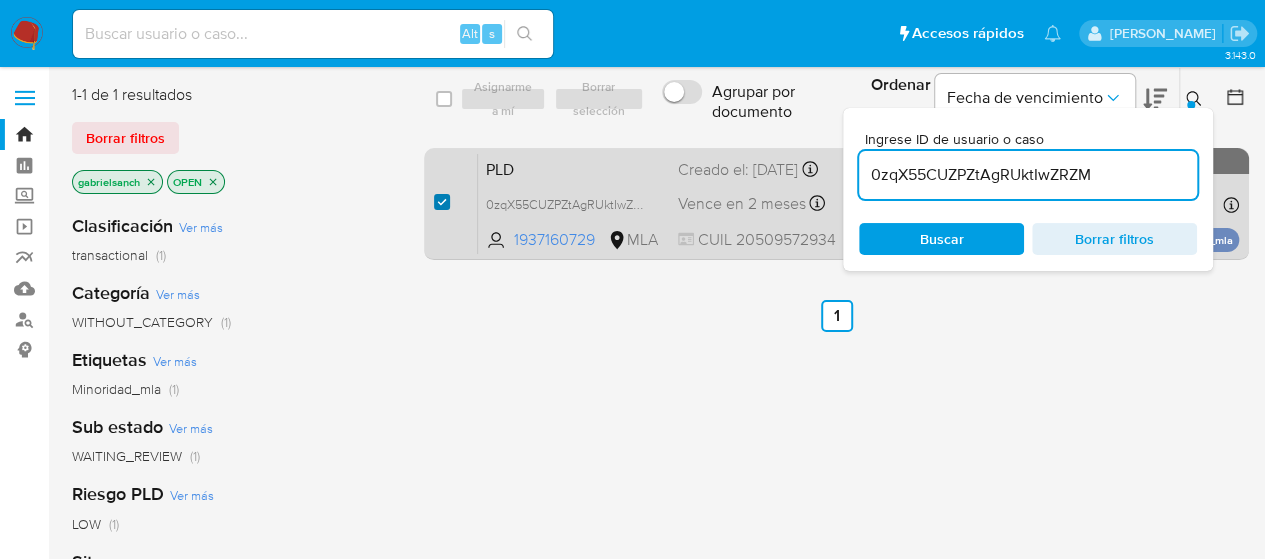checkbox on "true" 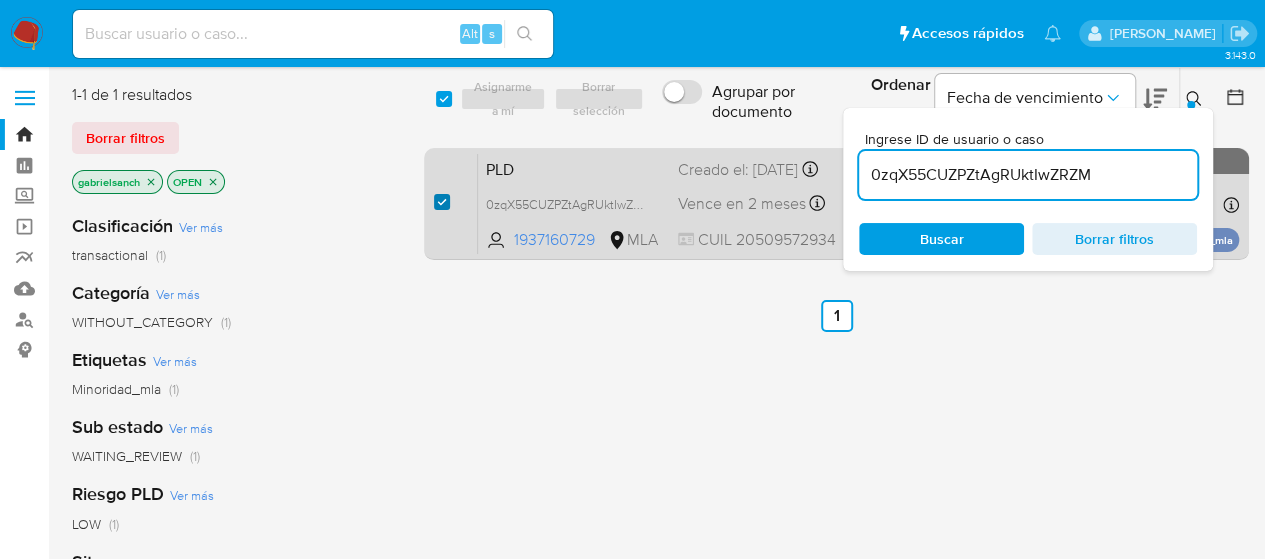 checkbox on "true" 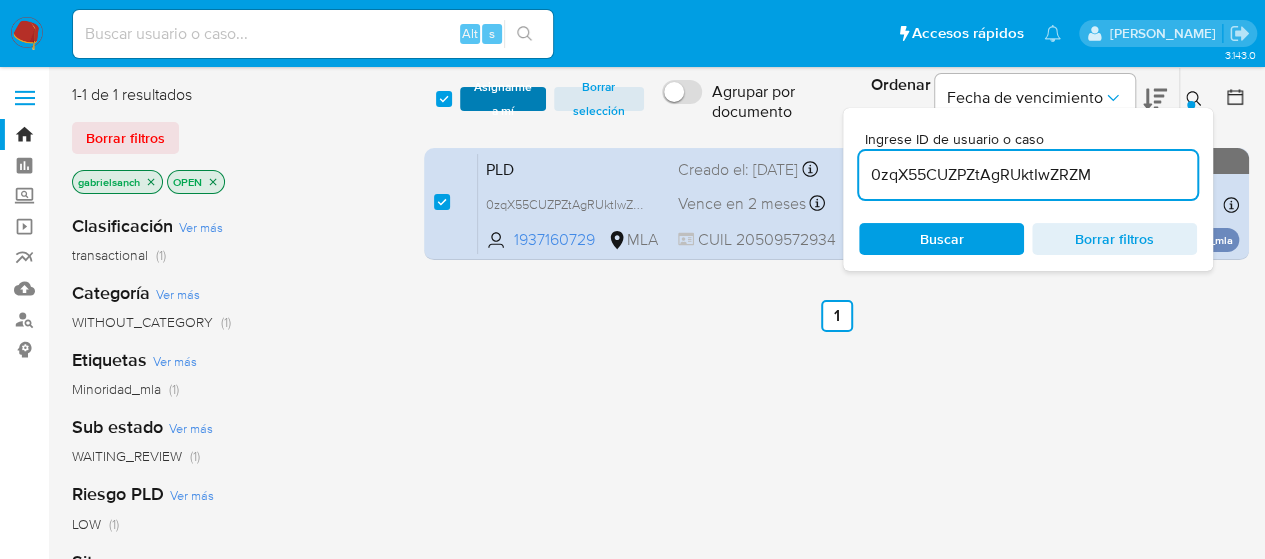 click on "Asignarme a mí" at bounding box center [503, 99] 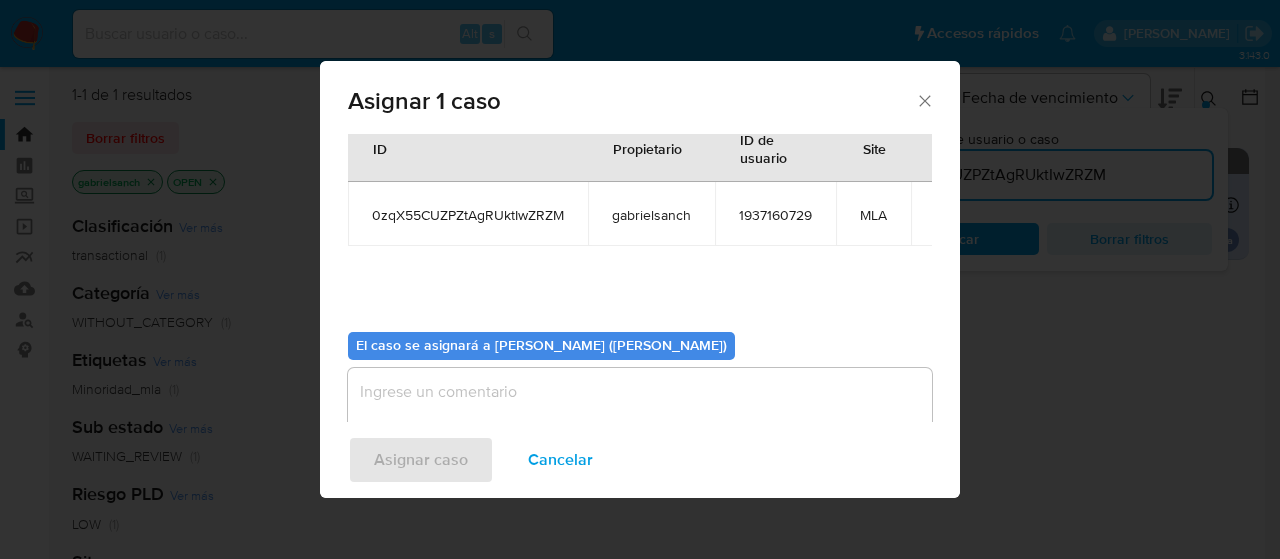 scroll, scrollTop: 102, scrollLeft: 0, axis: vertical 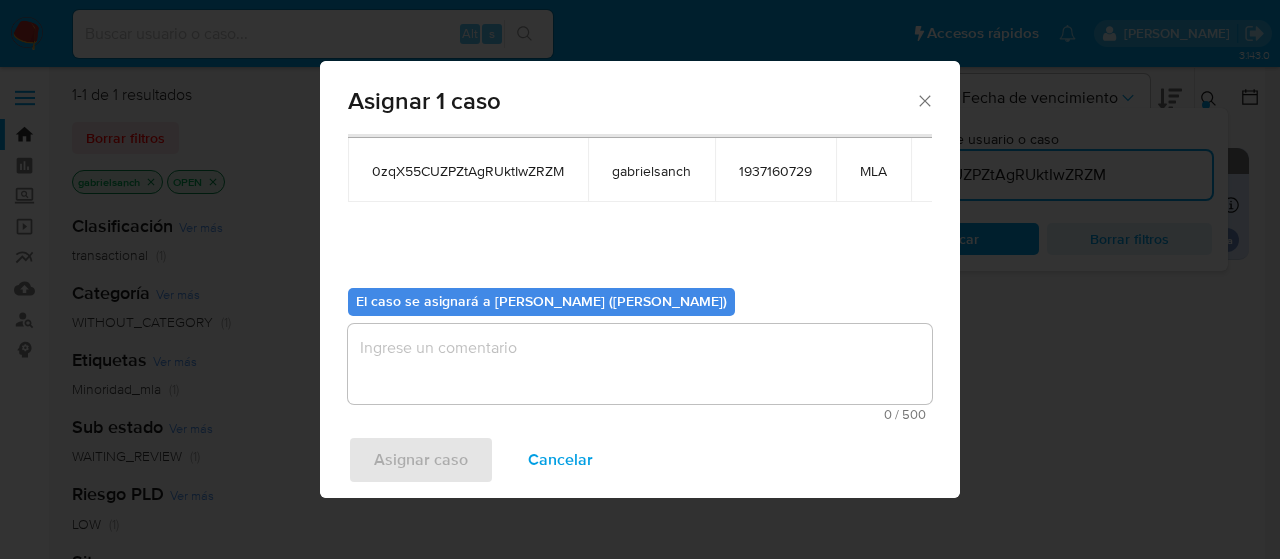 click at bounding box center (640, 364) 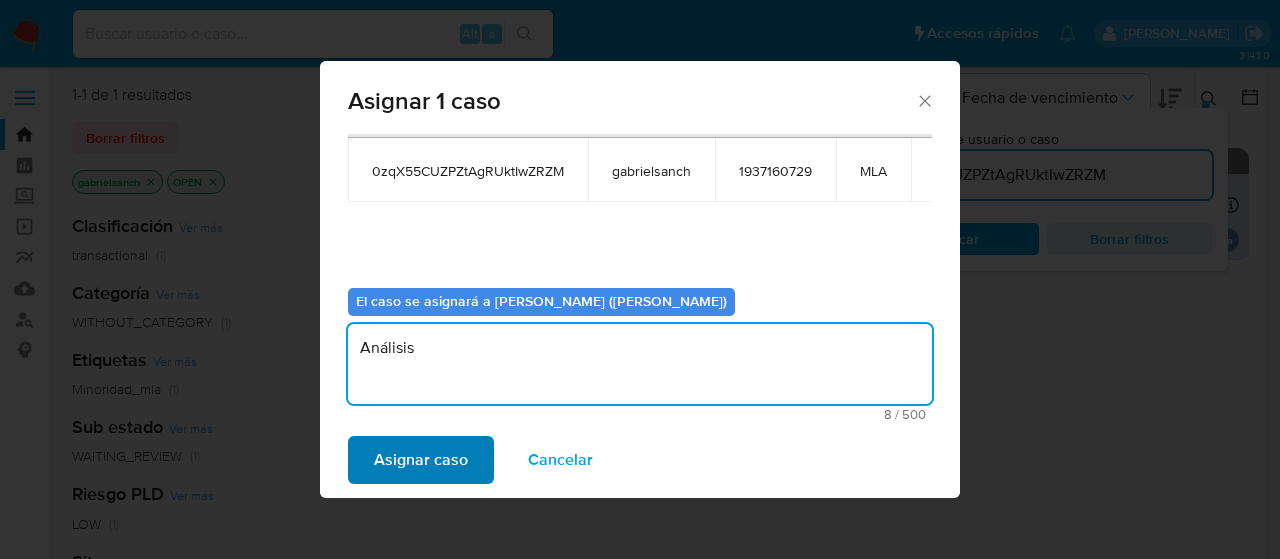 type on "Análisis" 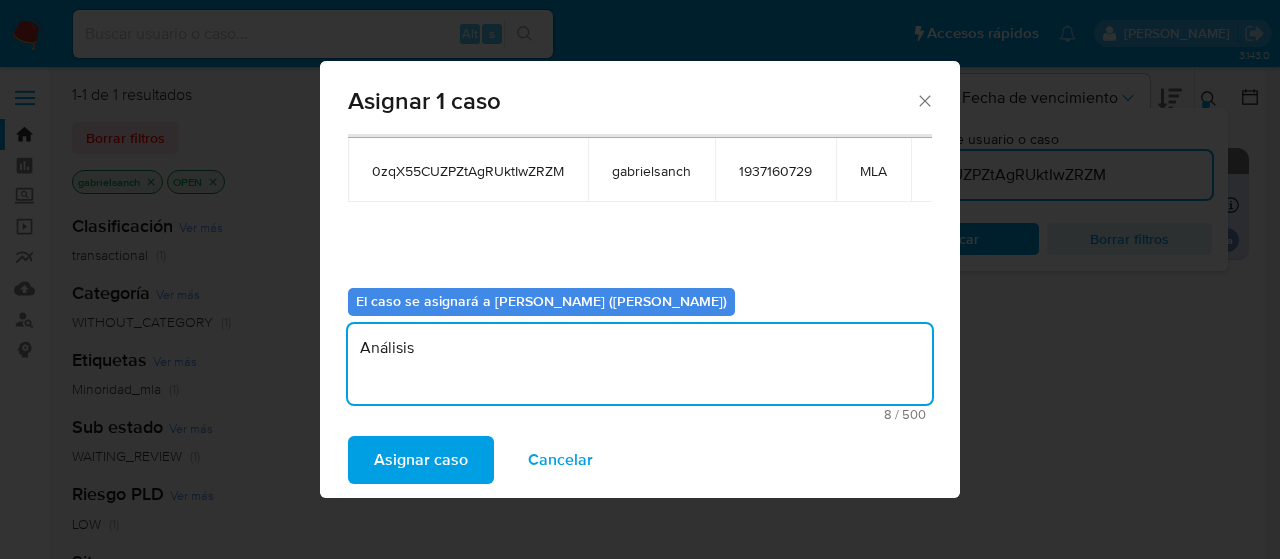 click on "Asignar caso" at bounding box center [421, 460] 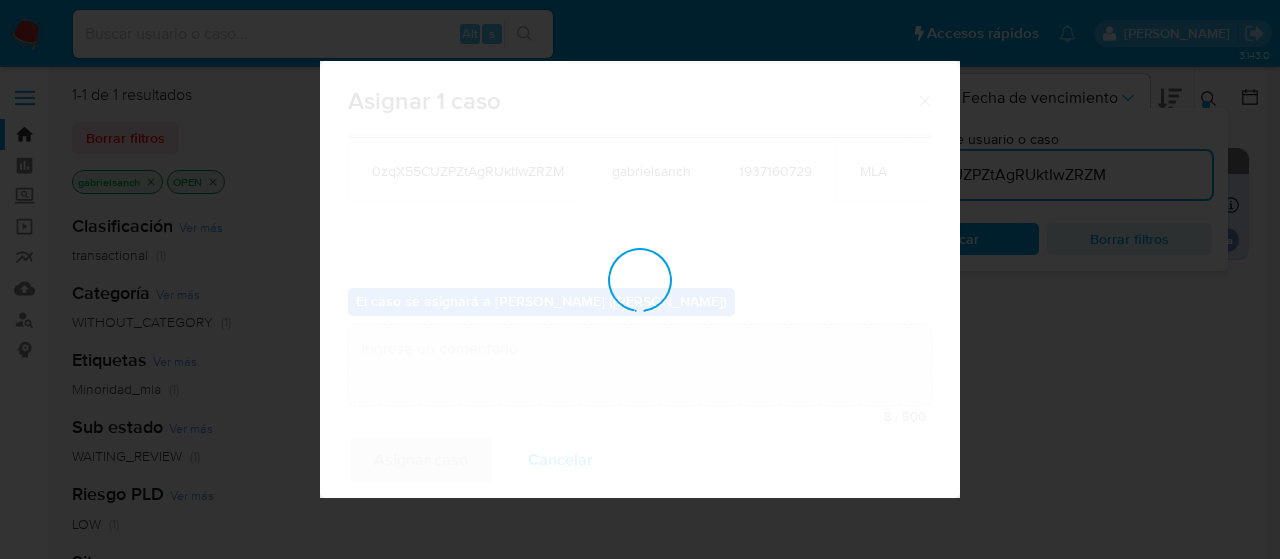 checkbox on "false" 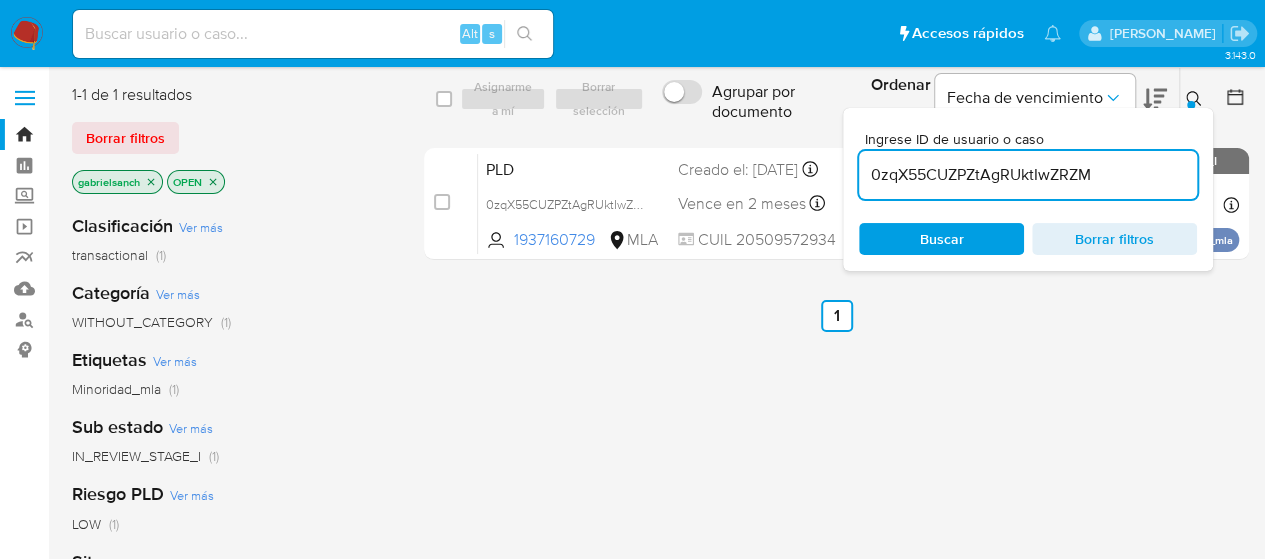 click on "0zqX55CUZPZtAgRUktIwZRZM" at bounding box center [1028, 175] 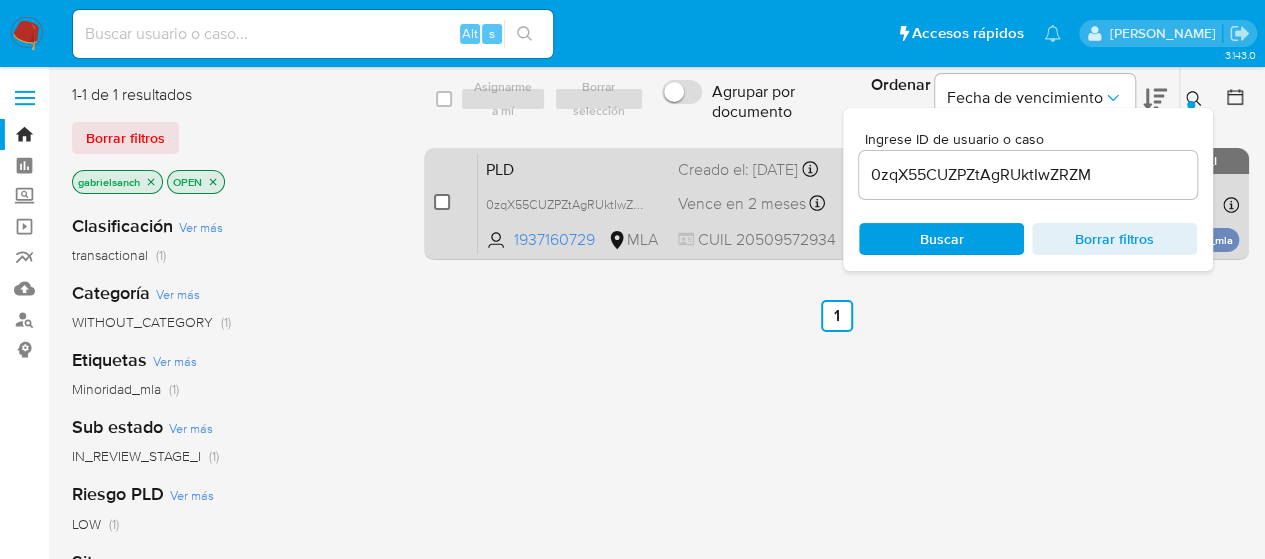 click at bounding box center [442, 202] 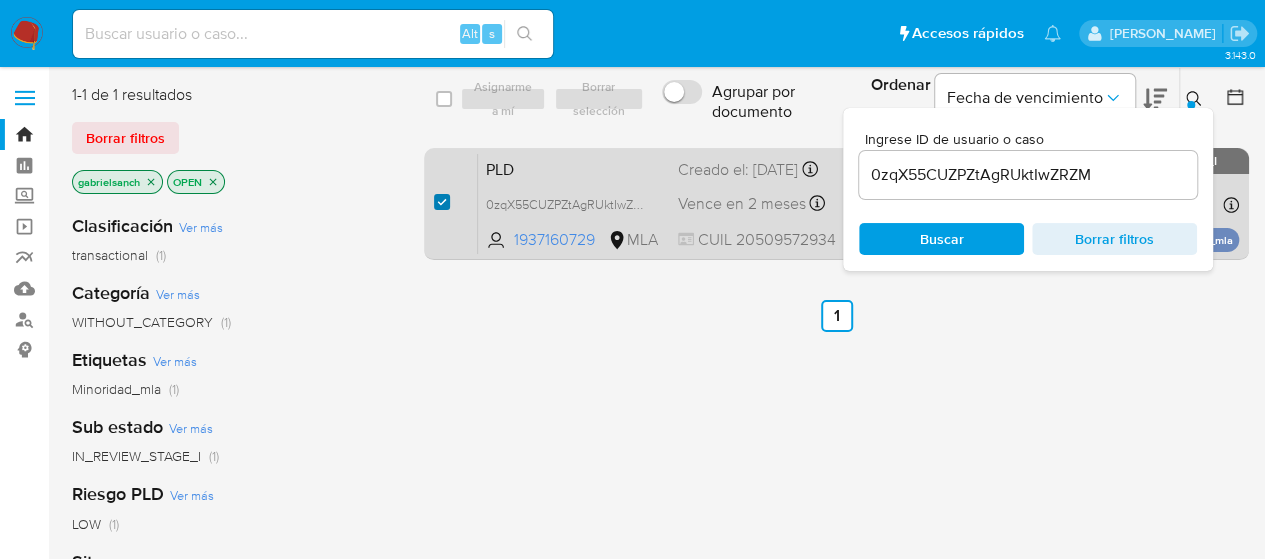 checkbox on "true" 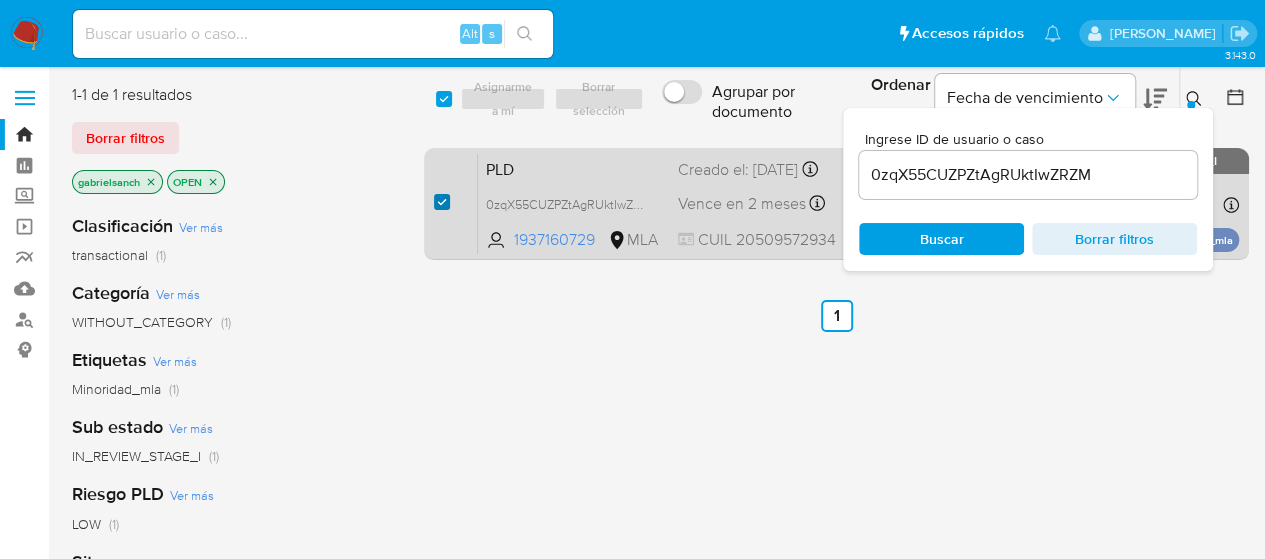 checkbox on "true" 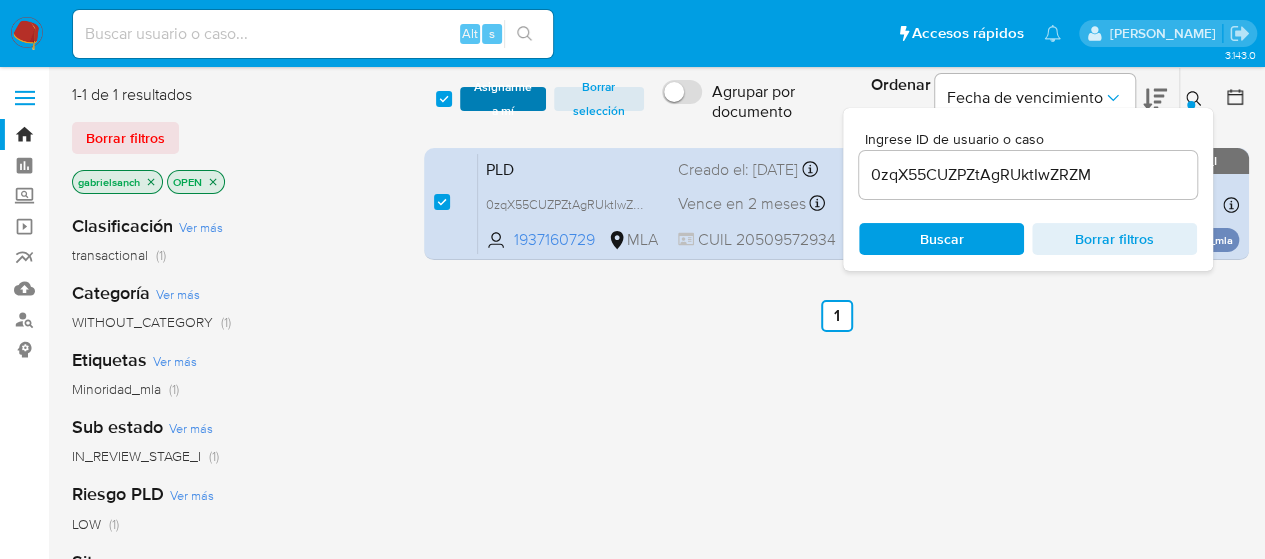 click on "Asignarme a mí" at bounding box center (503, 99) 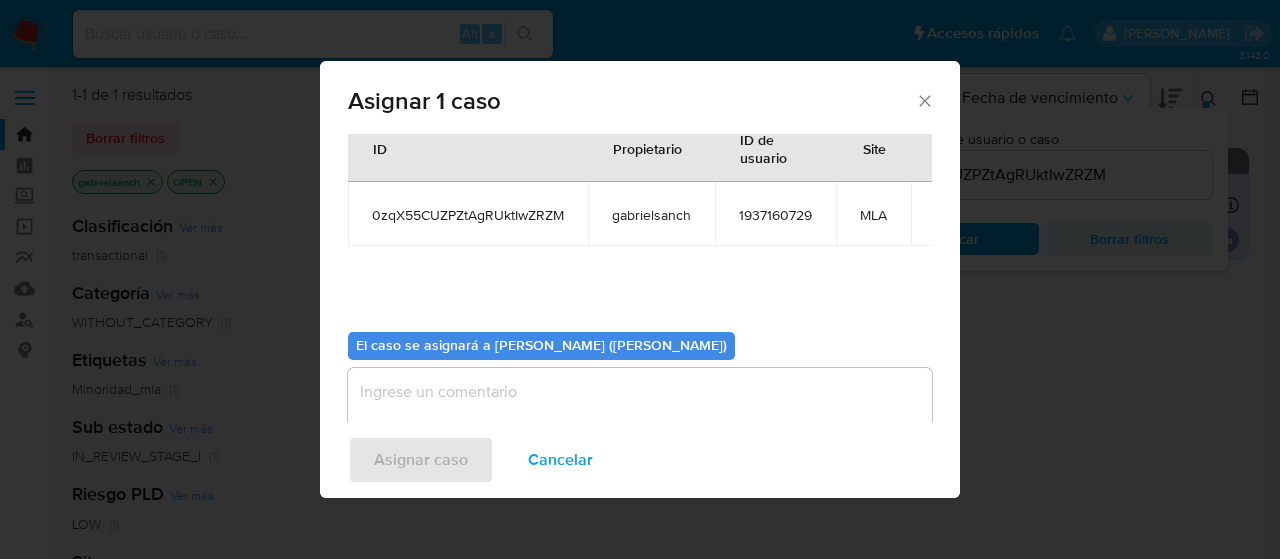 scroll, scrollTop: 102, scrollLeft: 0, axis: vertical 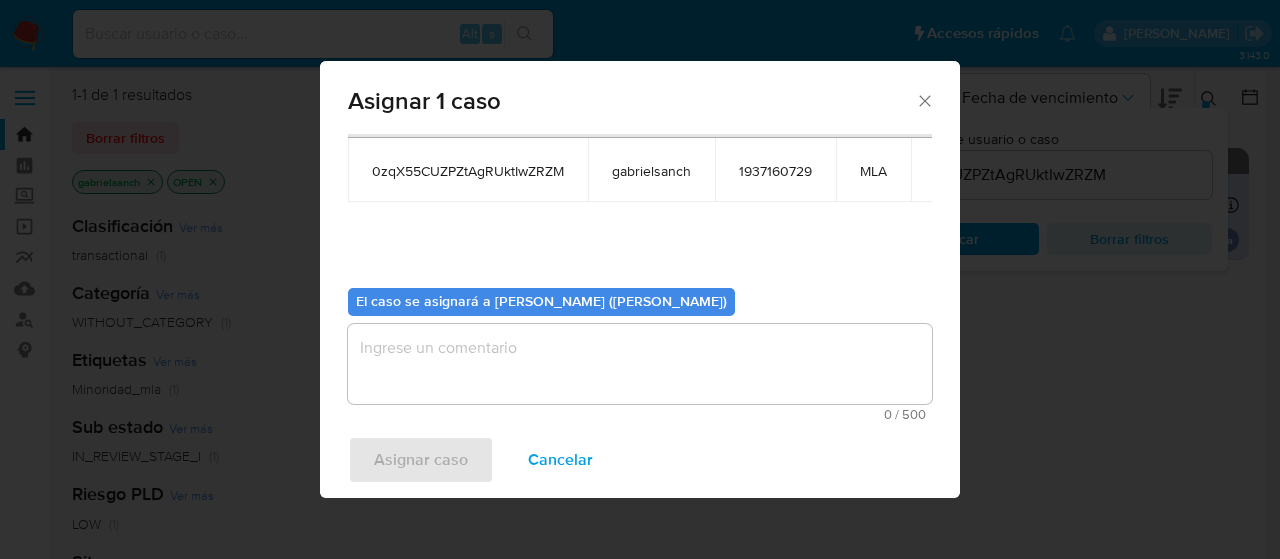 click at bounding box center [640, 364] 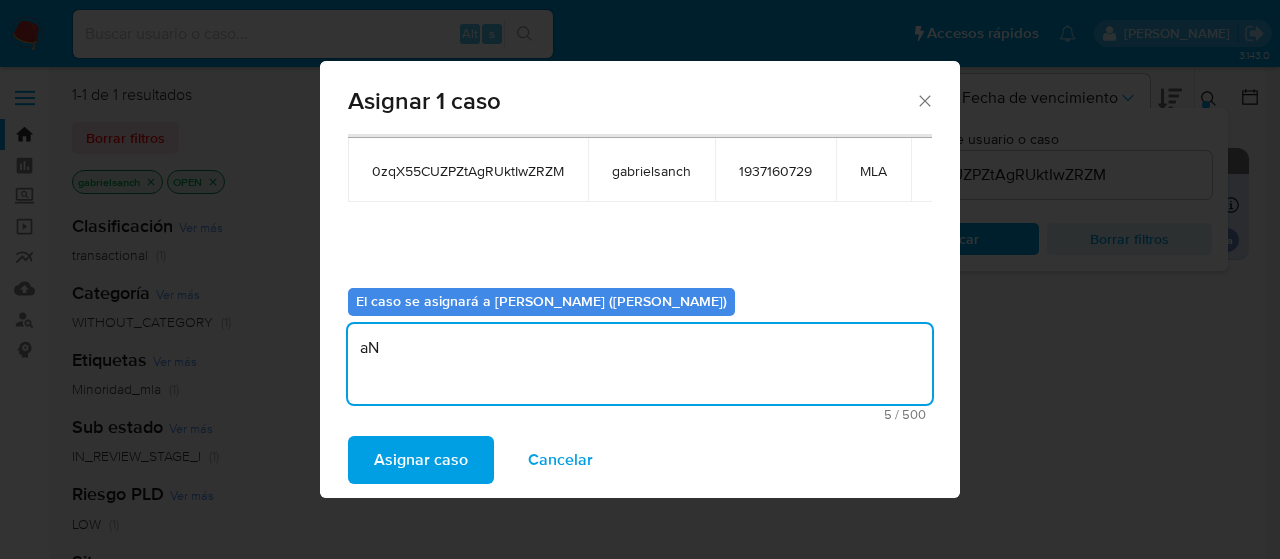 type on "a" 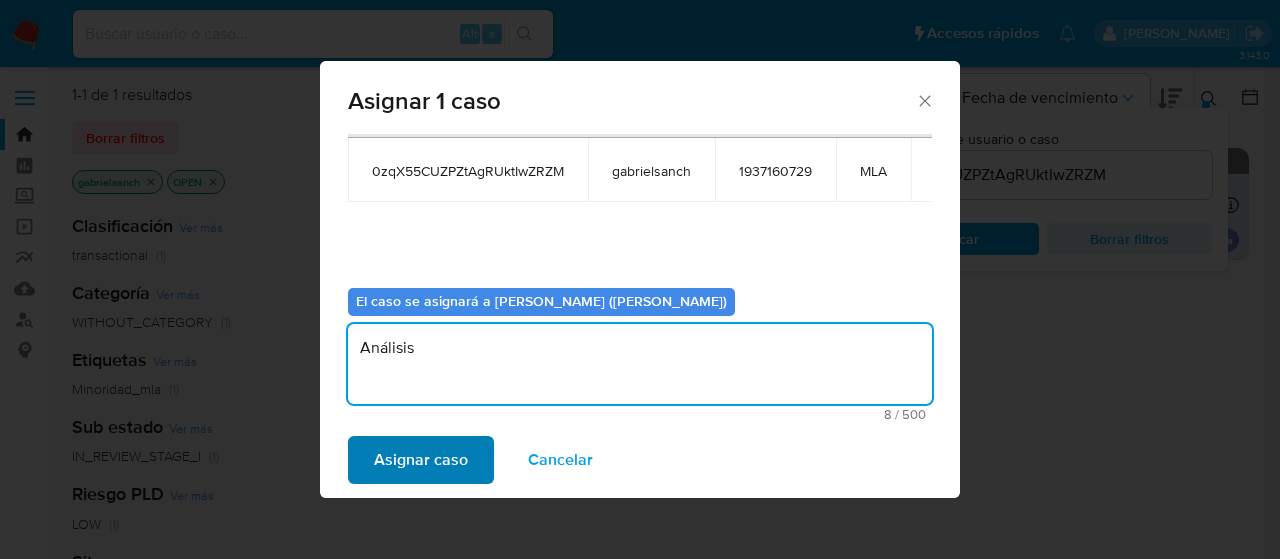 type on "Análisis" 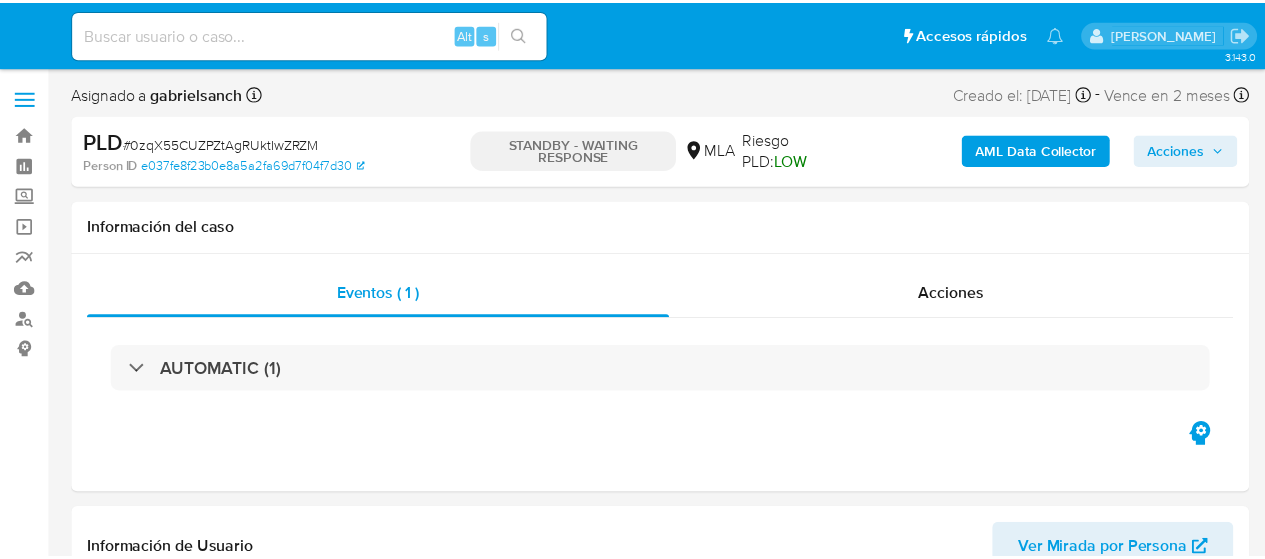 scroll, scrollTop: 0, scrollLeft: 0, axis: both 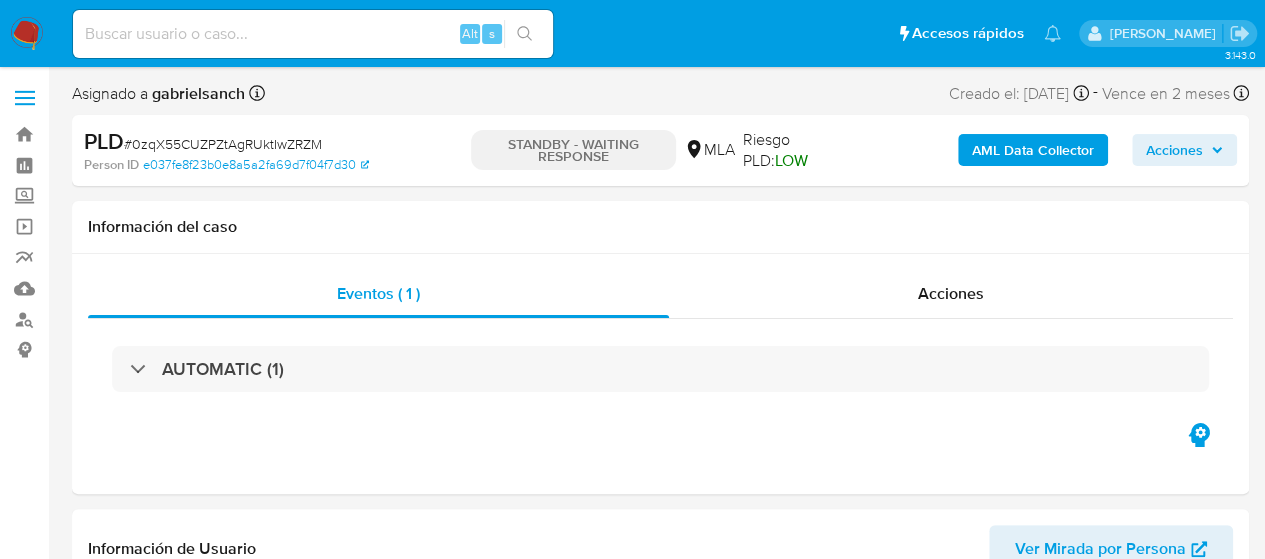 select on "10" 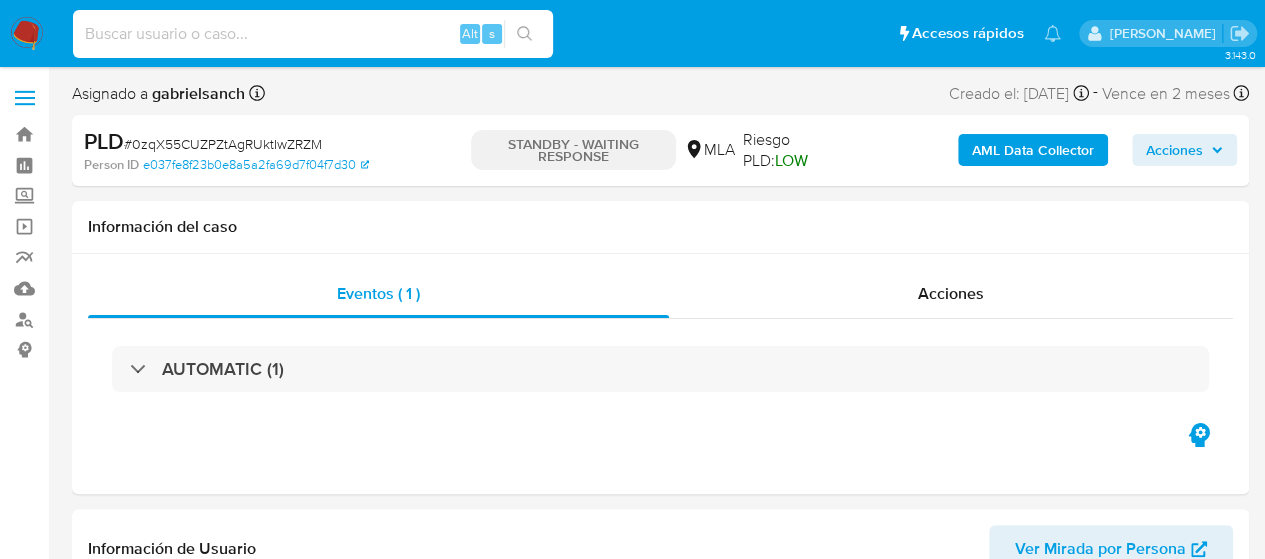 click at bounding box center [313, 34] 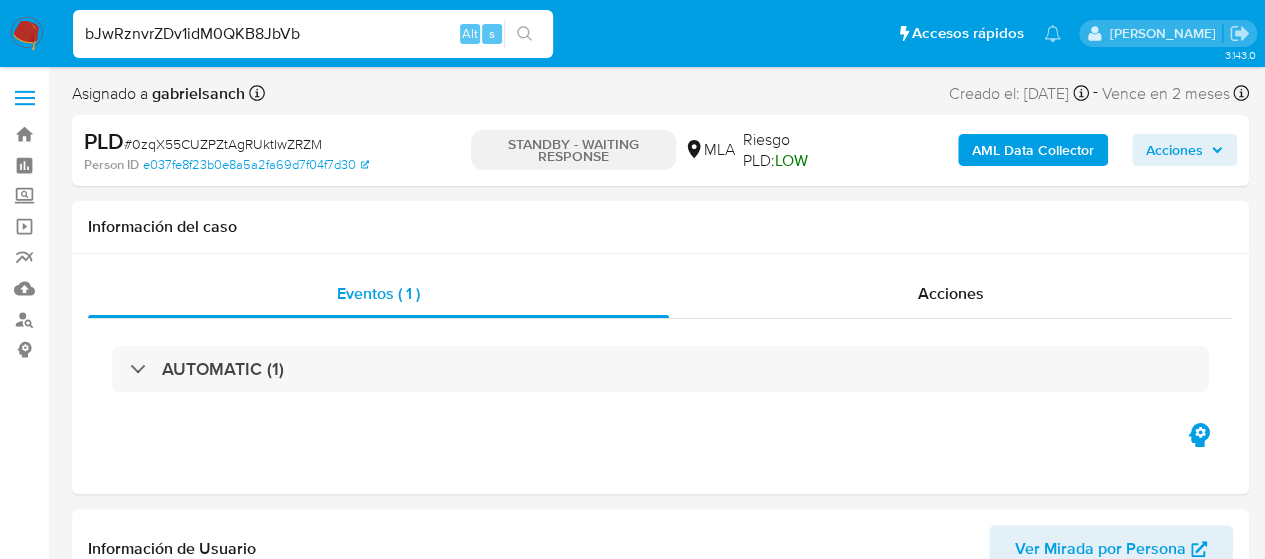 type on "bJwRznvrZDv1idM0QKB8JbVb" 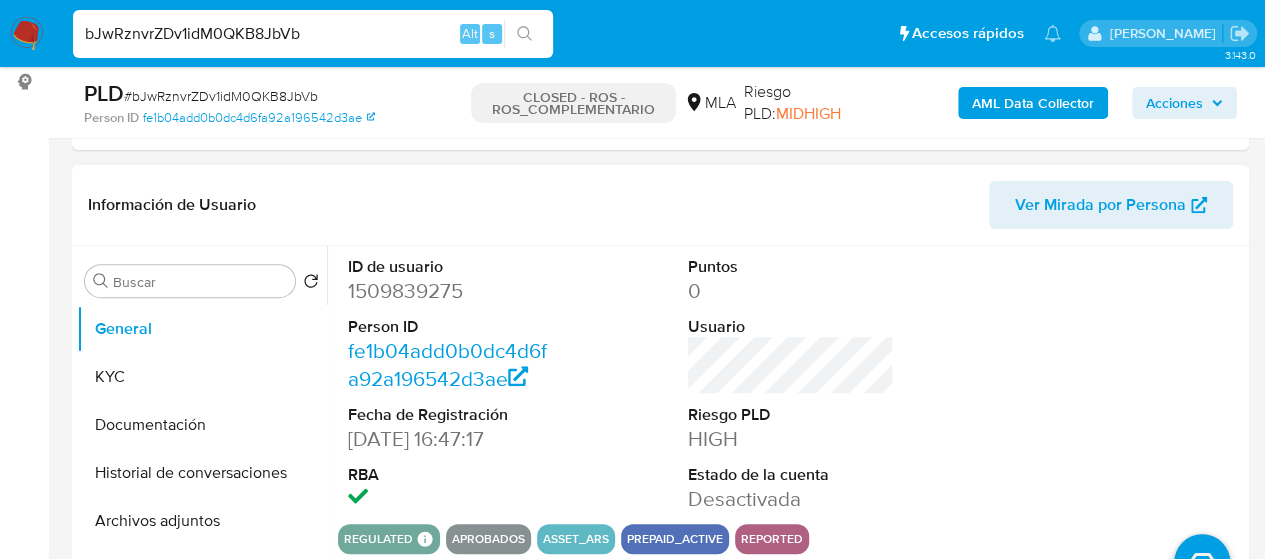select on "10" 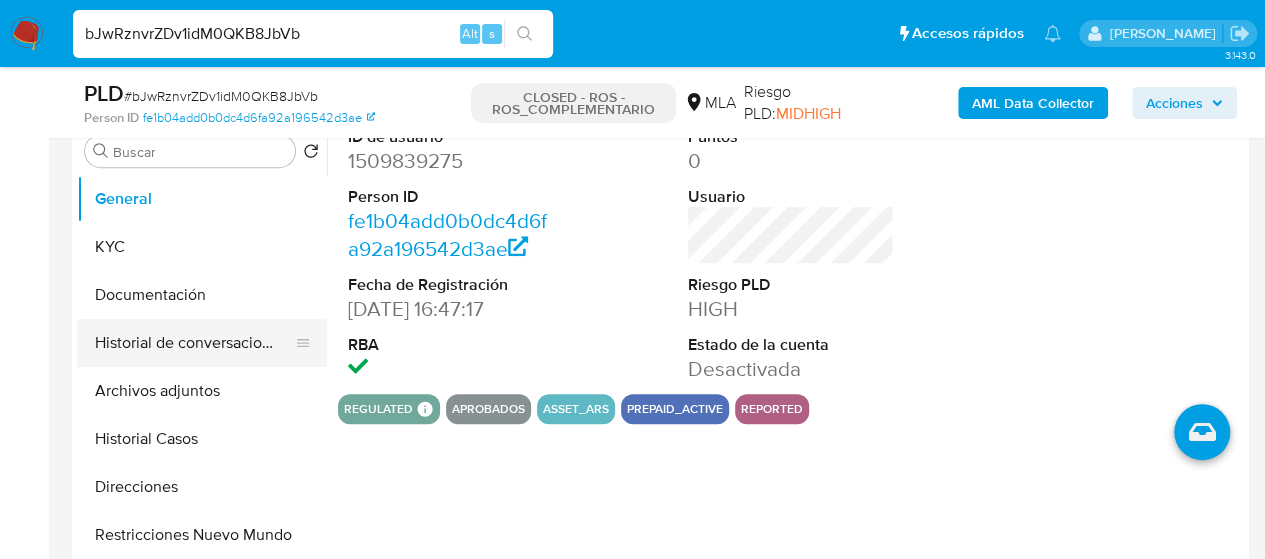 scroll, scrollTop: 400, scrollLeft: 0, axis: vertical 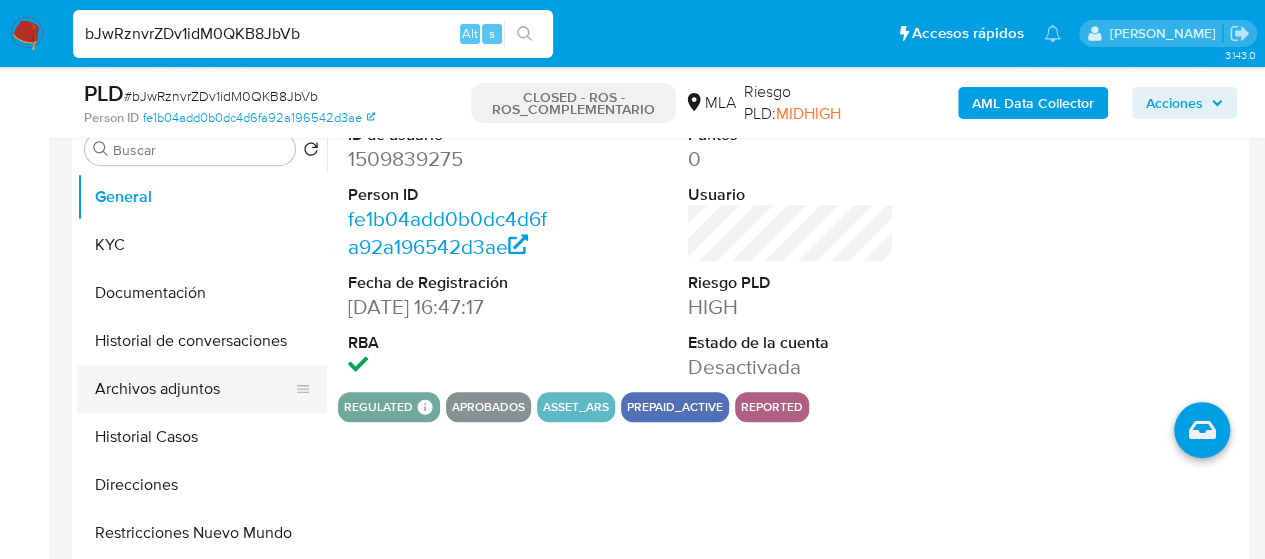 click on "Archivos adjuntos" at bounding box center (194, 389) 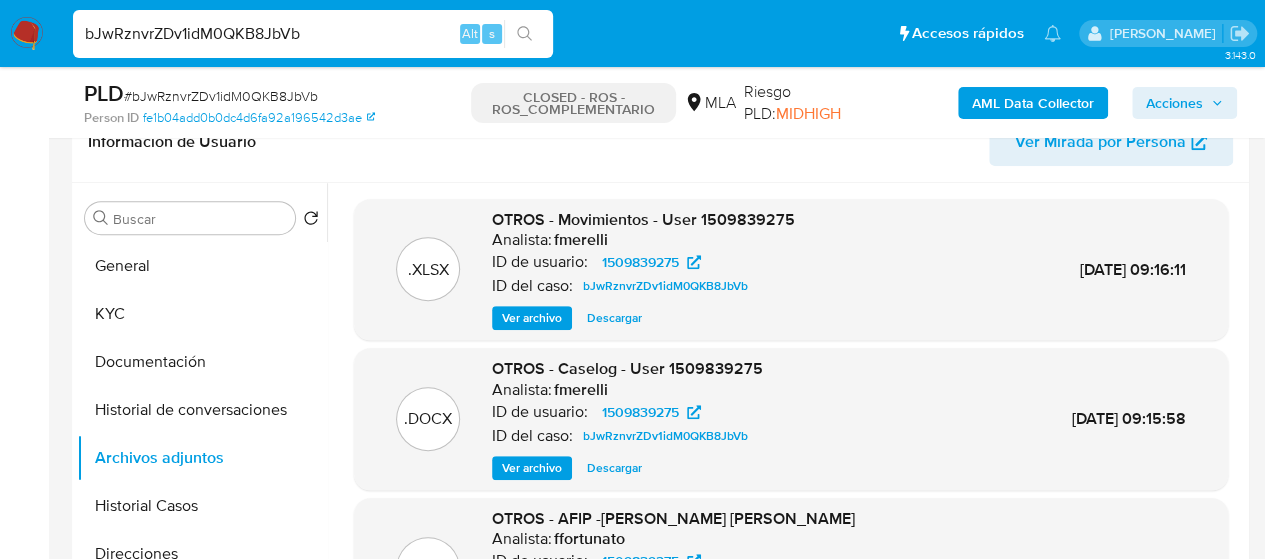 scroll, scrollTop: 300, scrollLeft: 0, axis: vertical 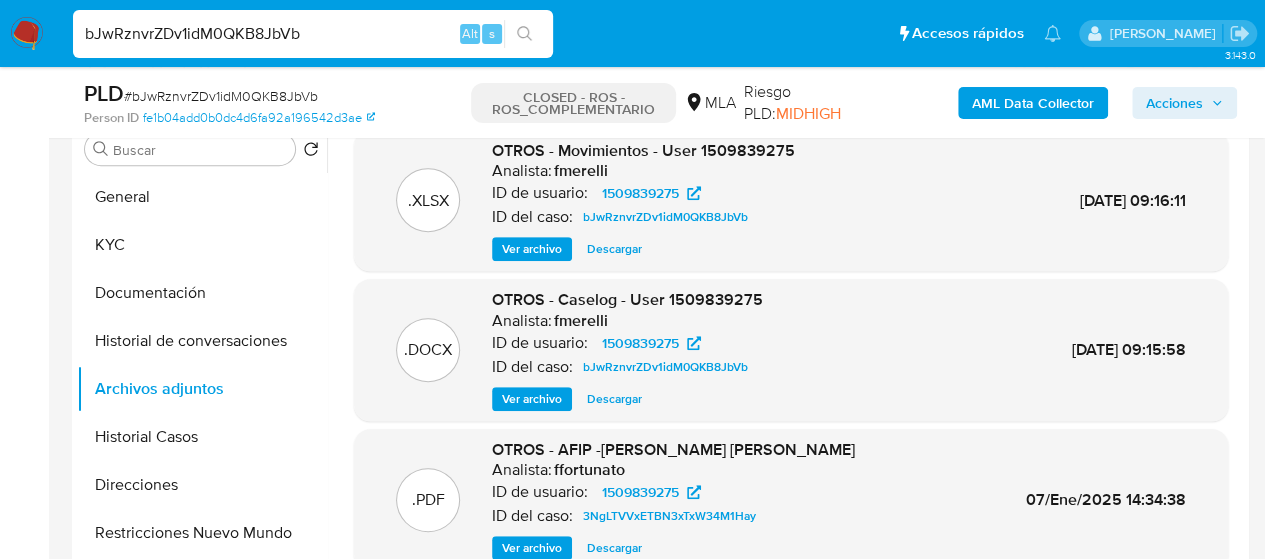 click on "Ver archivo" at bounding box center (532, 399) 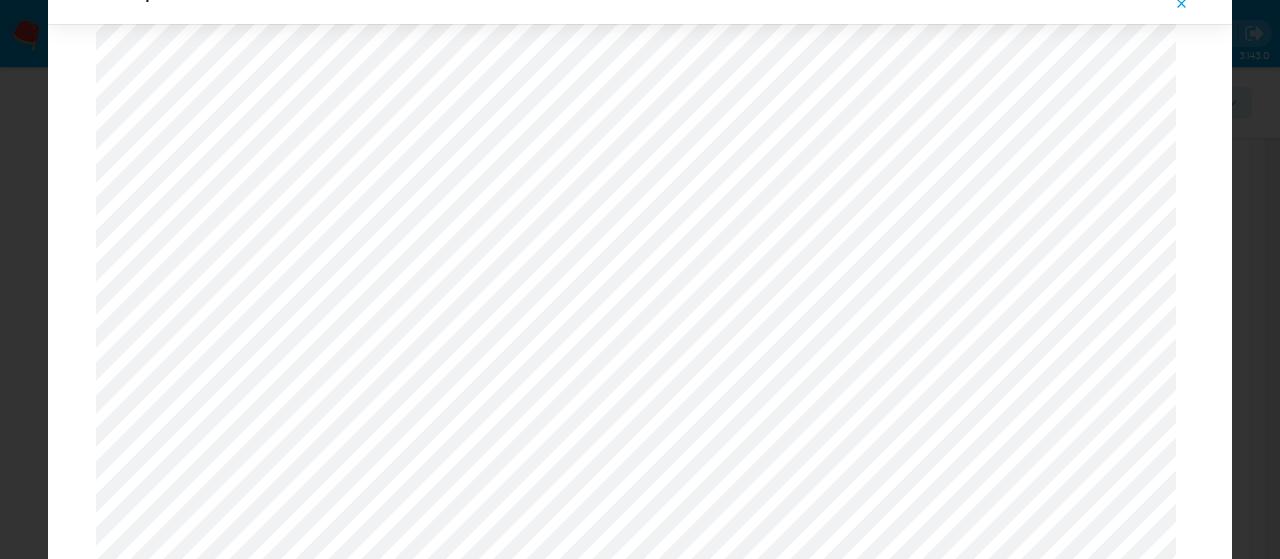 scroll, scrollTop: 2260, scrollLeft: 0, axis: vertical 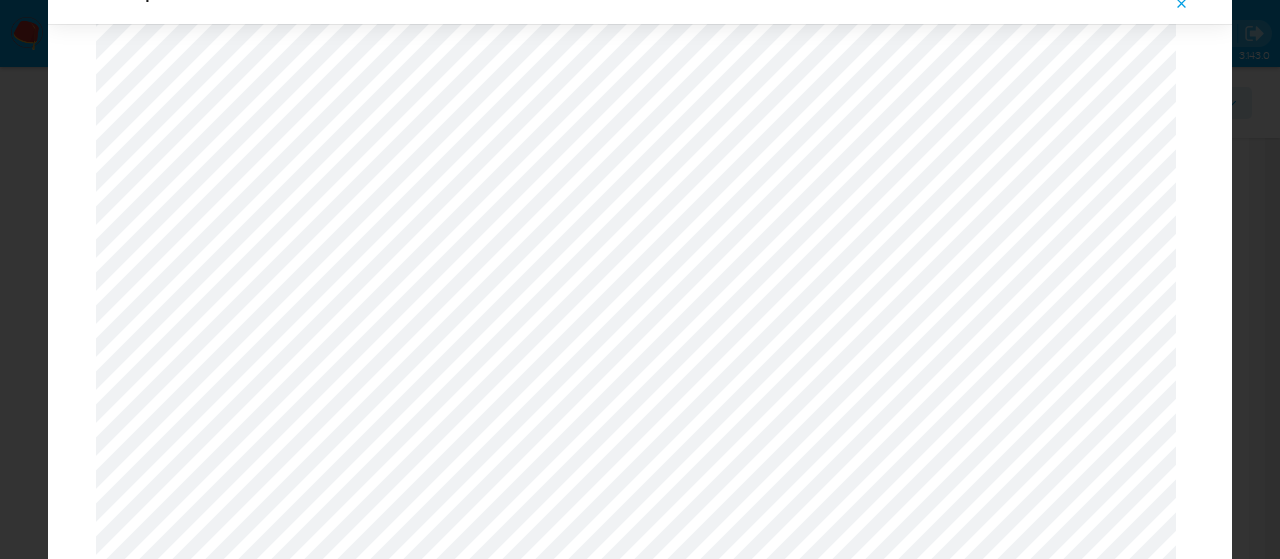 click 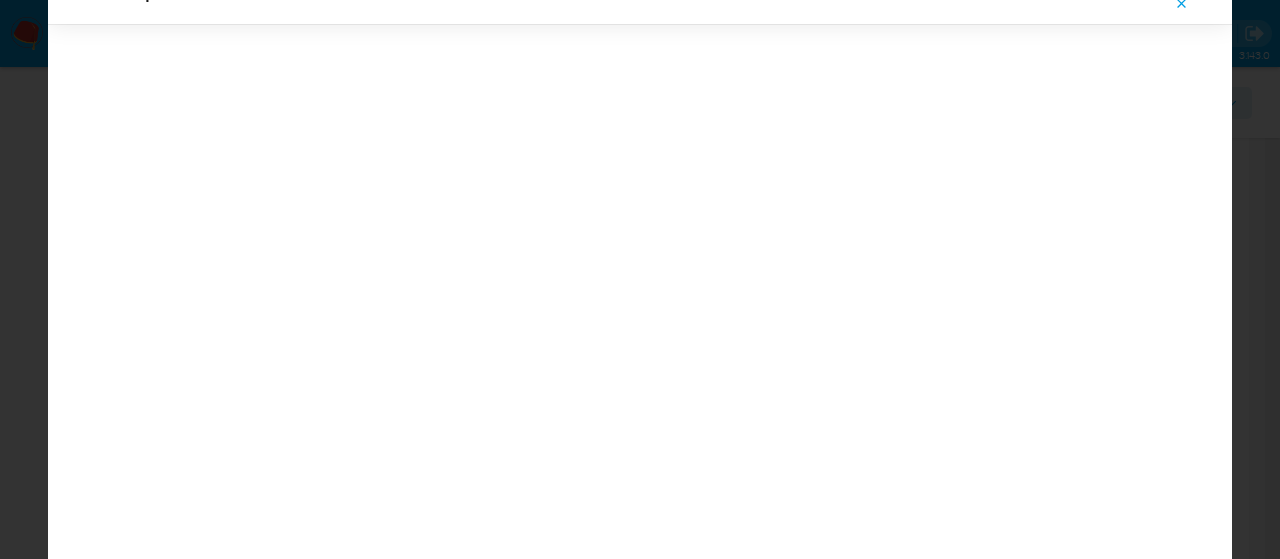 scroll, scrollTop: 64, scrollLeft: 0, axis: vertical 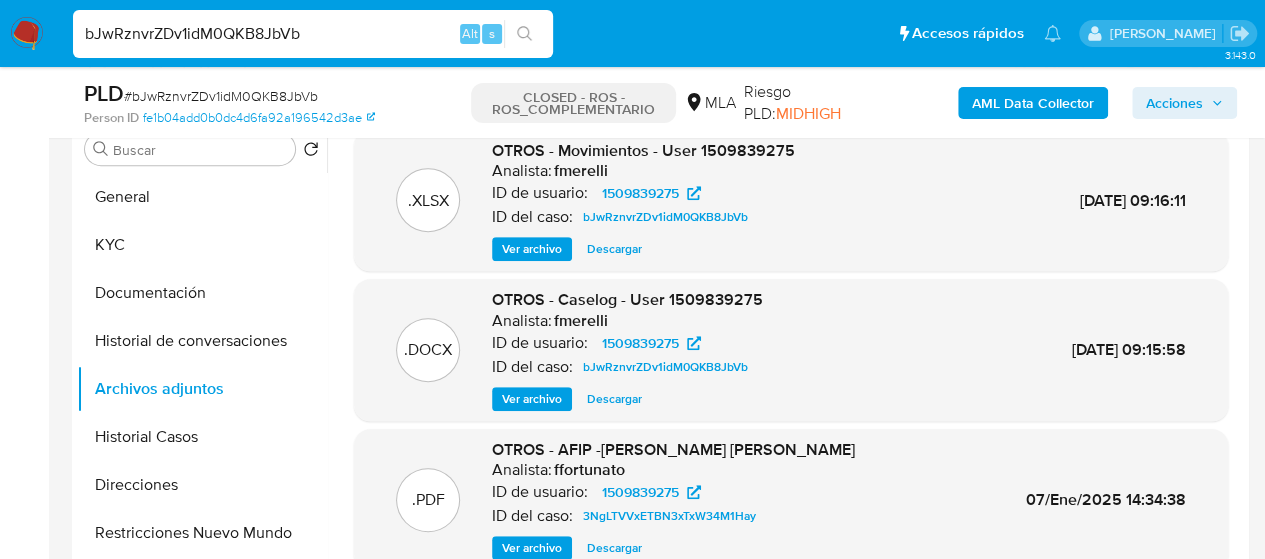 click on "bJwRznvrZDv1idM0QKB8JbVb" at bounding box center [313, 34] 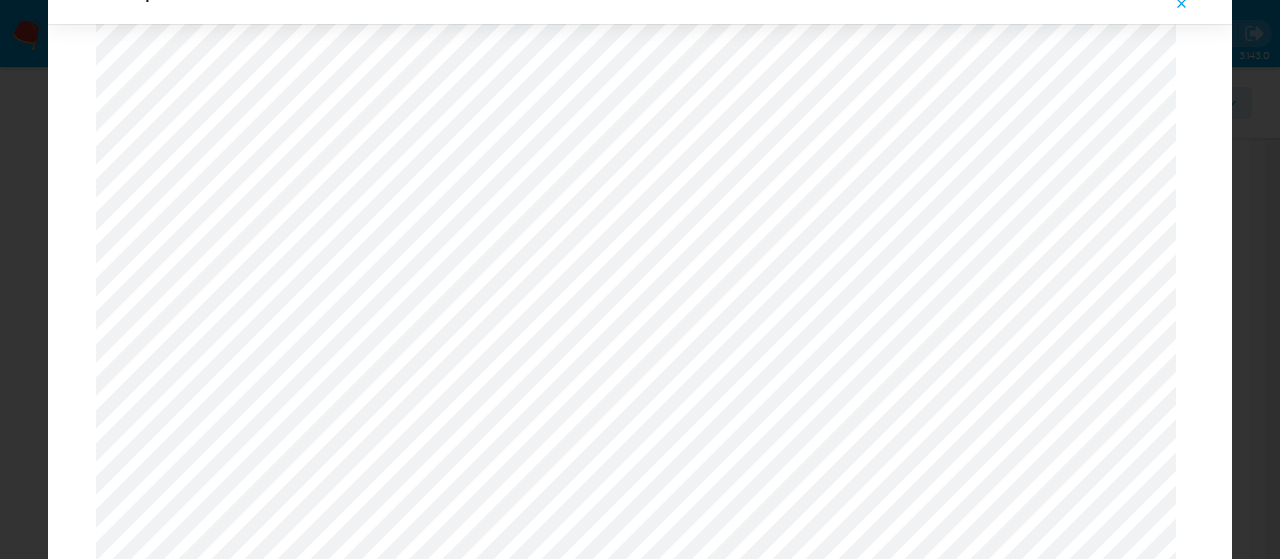 scroll, scrollTop: 2260, scrollLeft: 0, axis: vertical 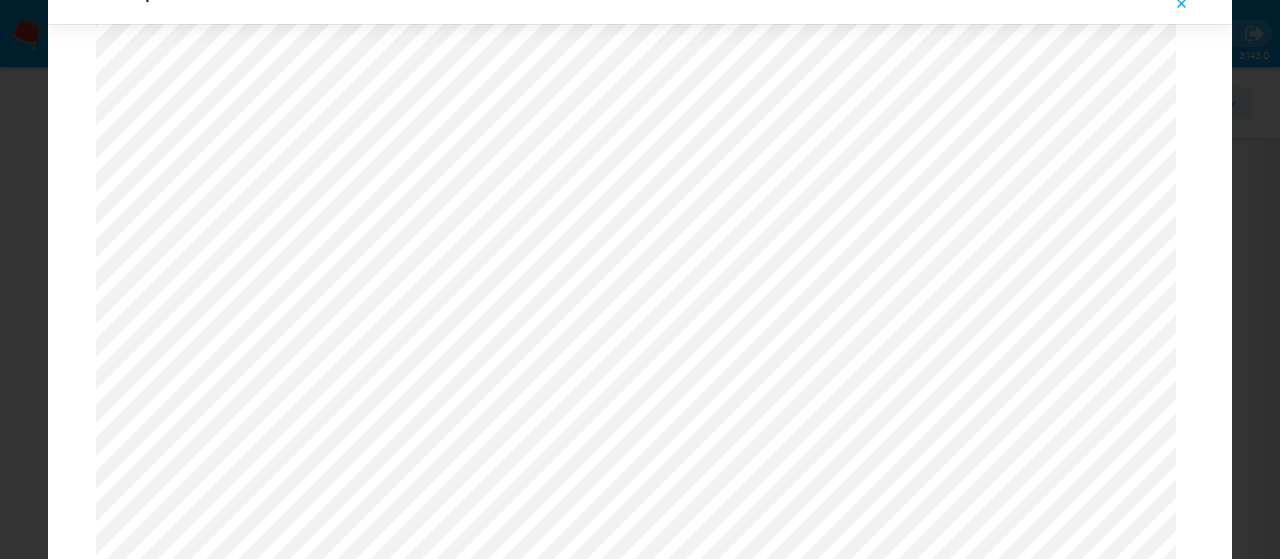 click on "Vista previa" at bounding box center (640, 279) 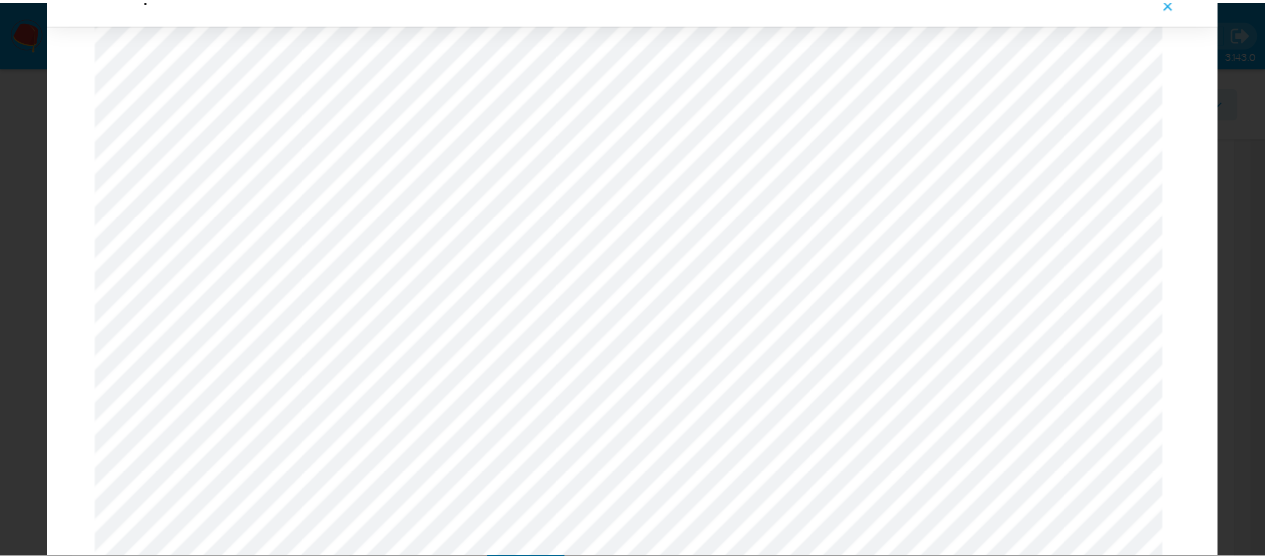 scroll, scrollTop: 64, scrollLeft: 0, axis: vertical 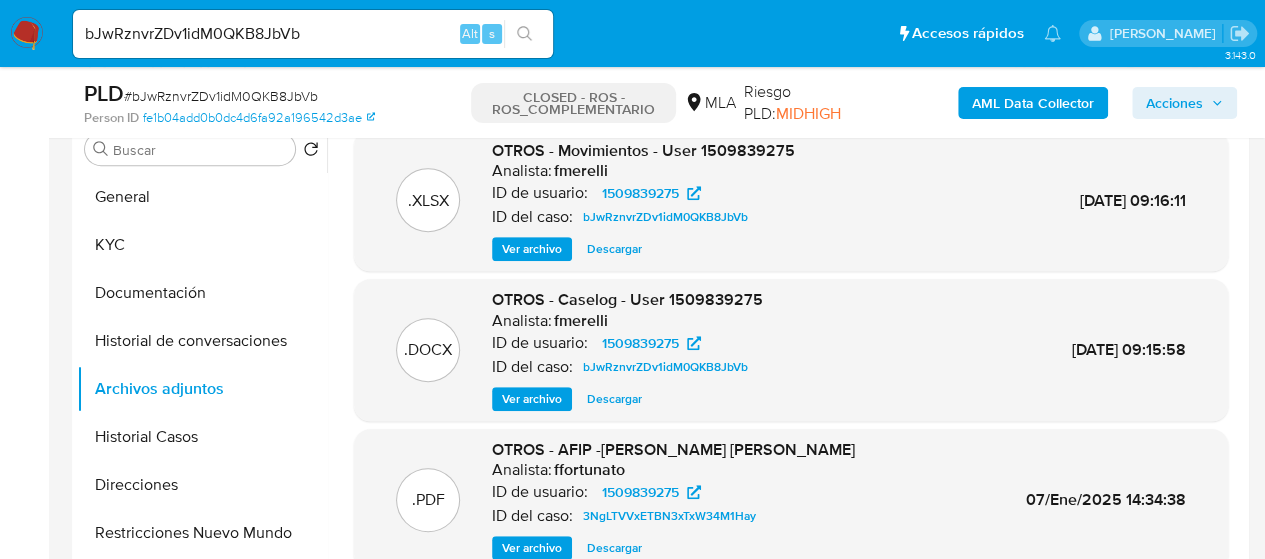 click on "bJwRznvrZDv1idM0QKB8JbVb" at bounding box center [313, 34] 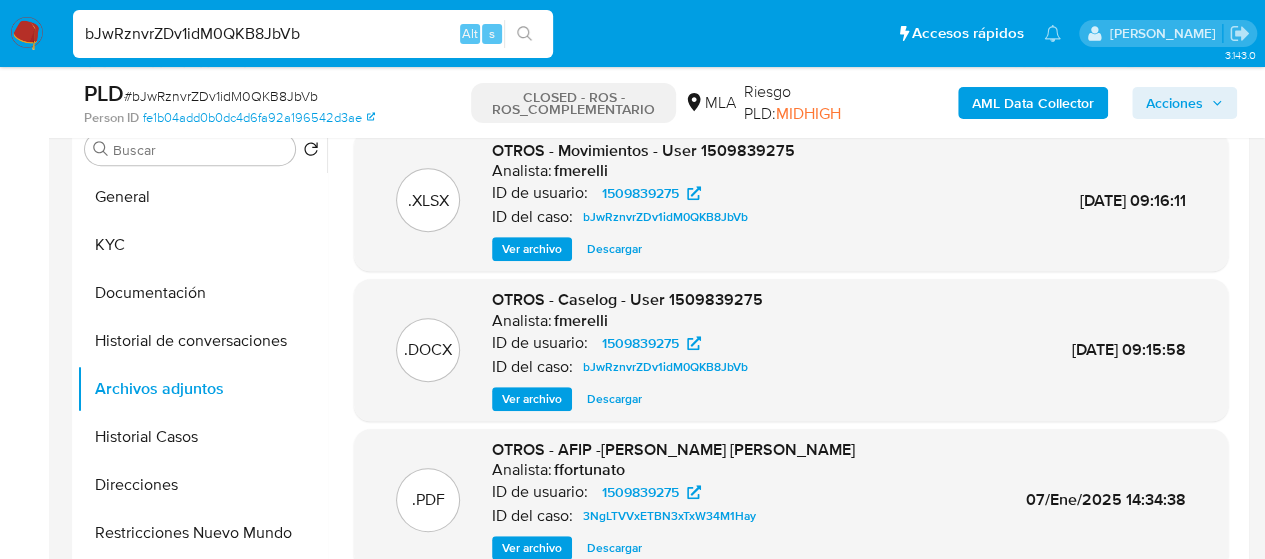 click on "bJwRznvrZDv1idM0QKB8JbVb" at bounding box center [313, 34] 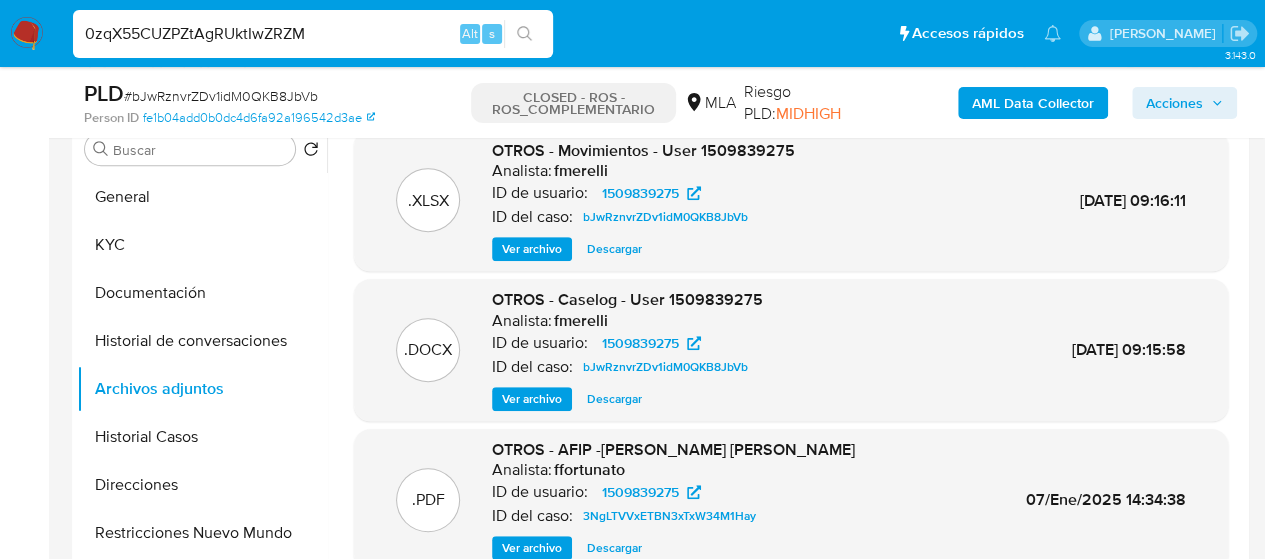 type on "0zqX55CUZPZtAgRUktIwZRZM" 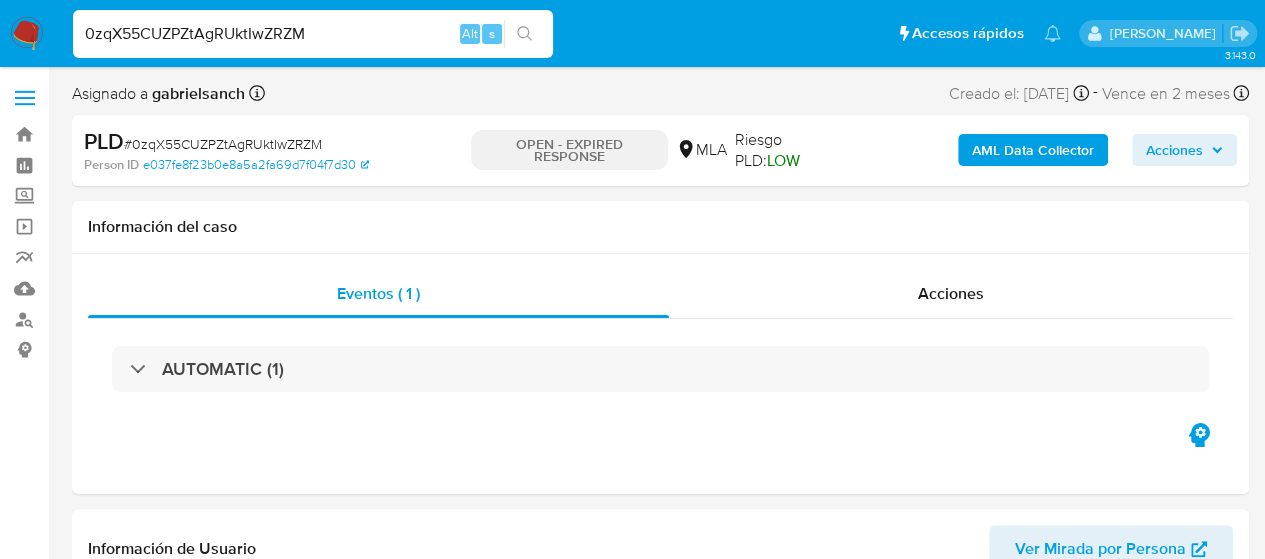 select on "10" 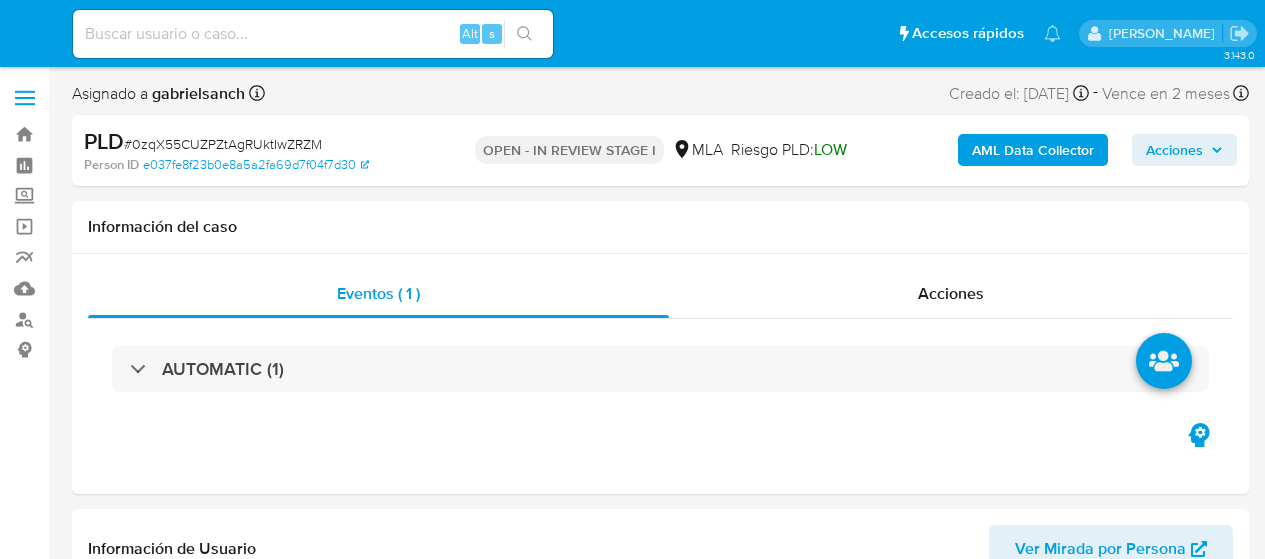 select on "10" 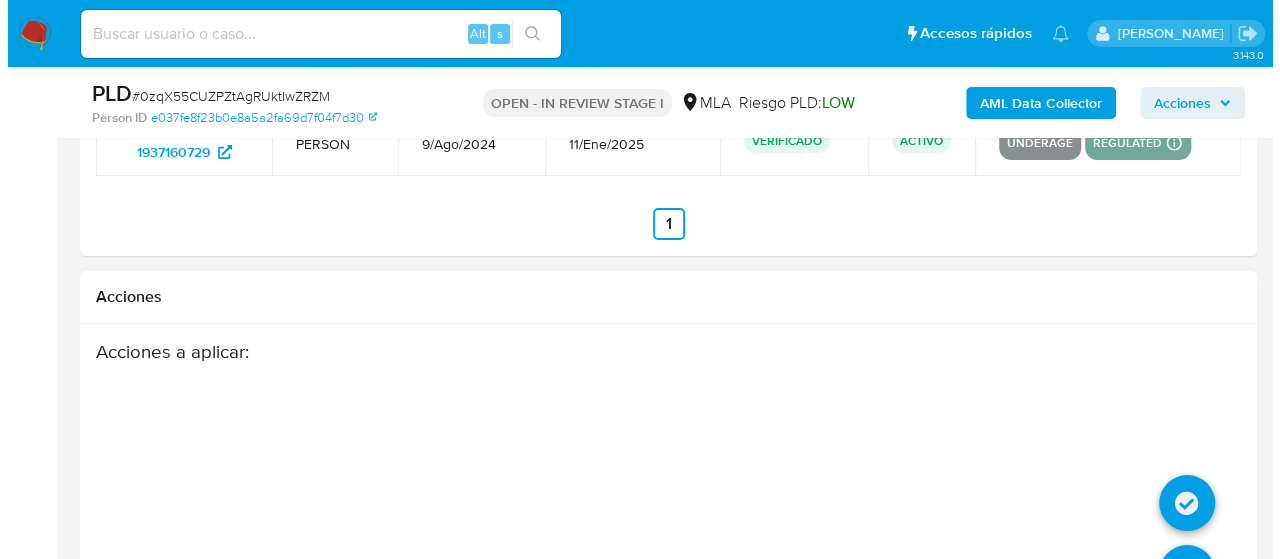 scroll, scrollTop: 3528, scrollLeft: 0, axis: vertical 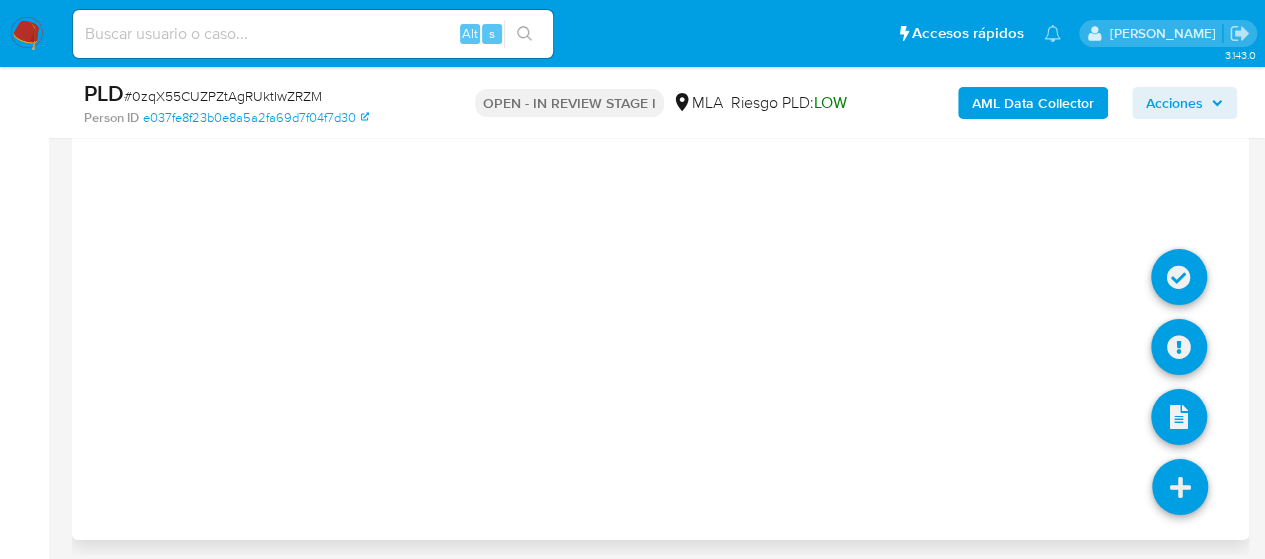 click at bounding box center (1180, 487) 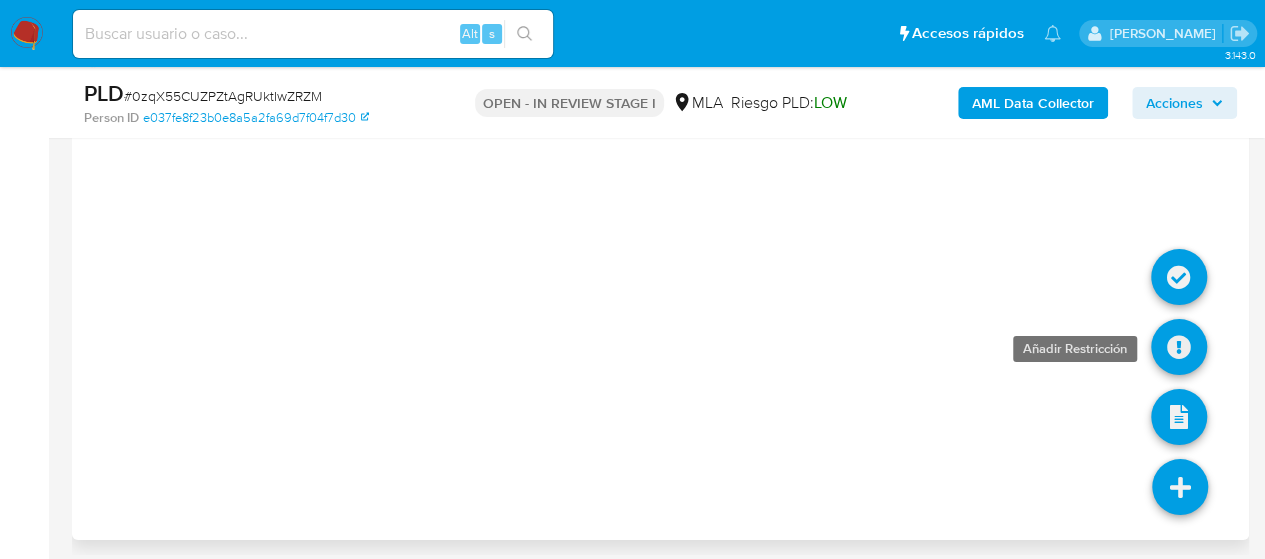 click at bounding box center [1179, 347] 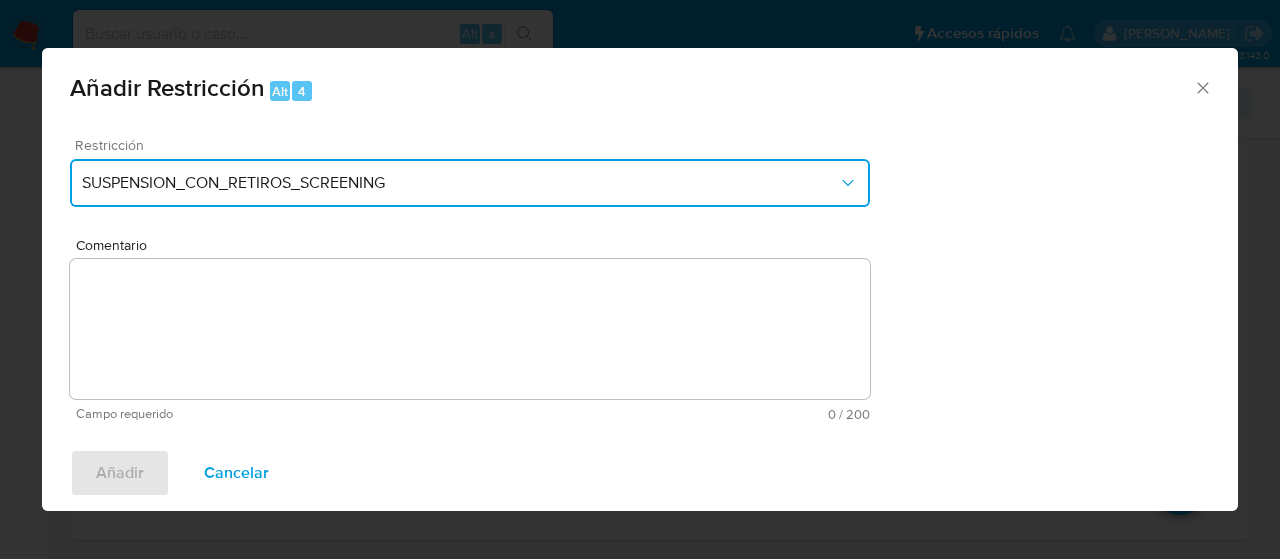 click on "SUSPENSION_CON_RETIROS_SCREENING" at bounding box center [460, 183] 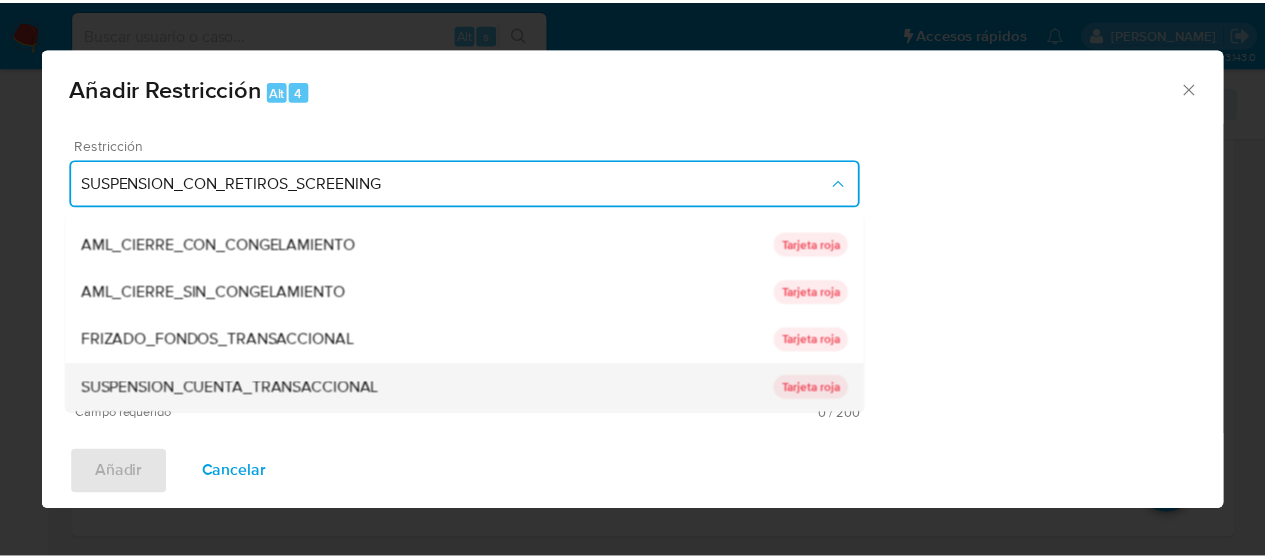 scroll, scrollTop: 136, scrollLeft: 0, axis: vertical 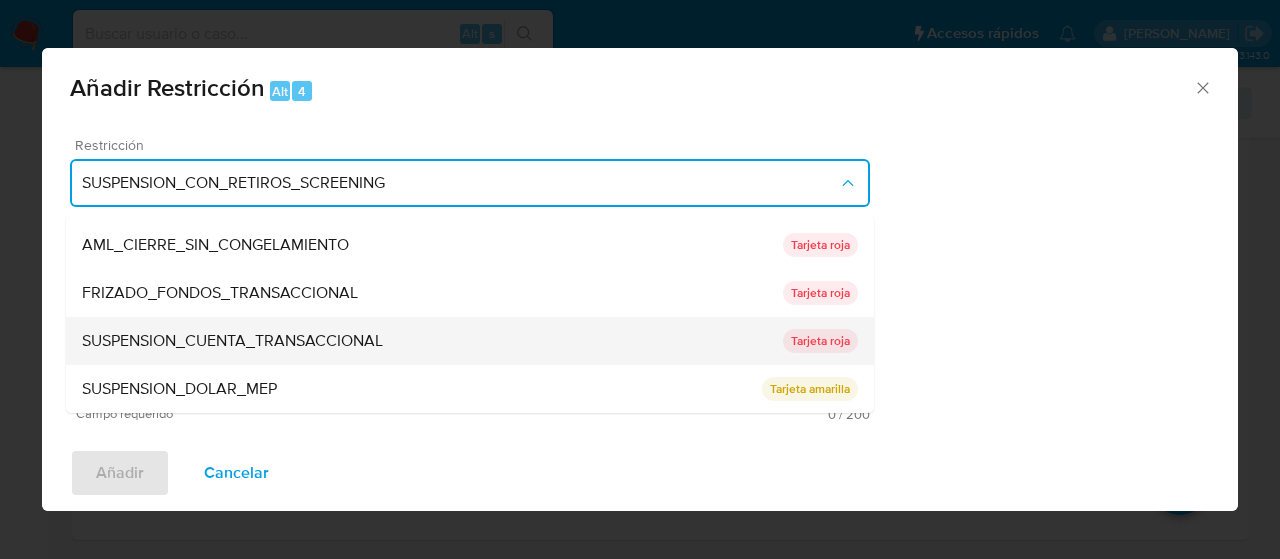 click on "SUSPENSION_CUENTA_TRANSACCIONAL" at bounding box center (232, 341) 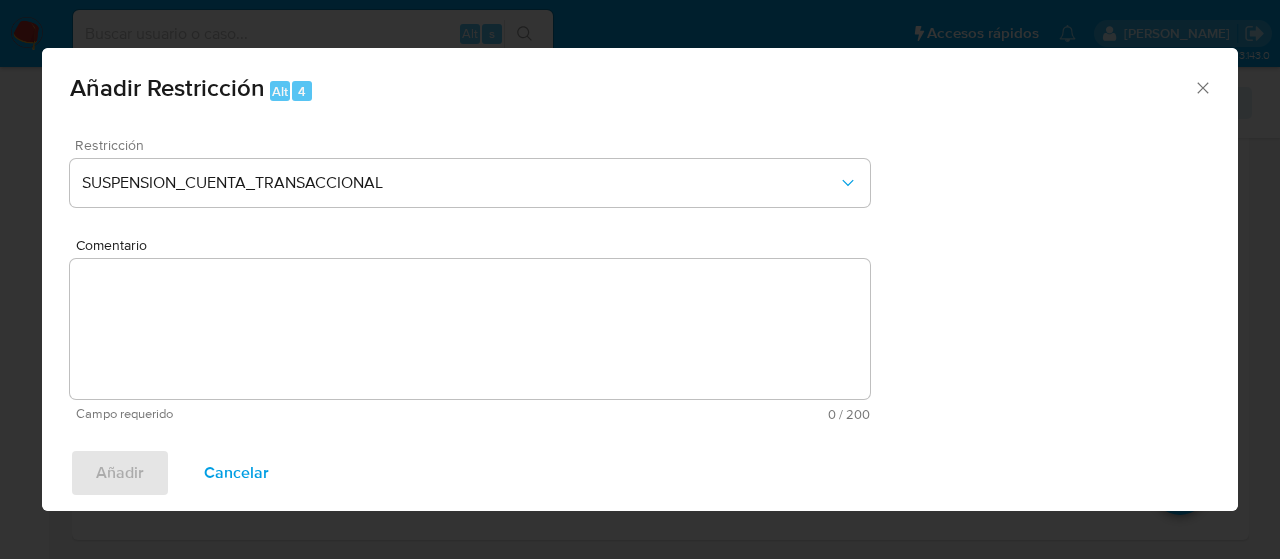 click on "Comentario" at bounding box center [470, 329] 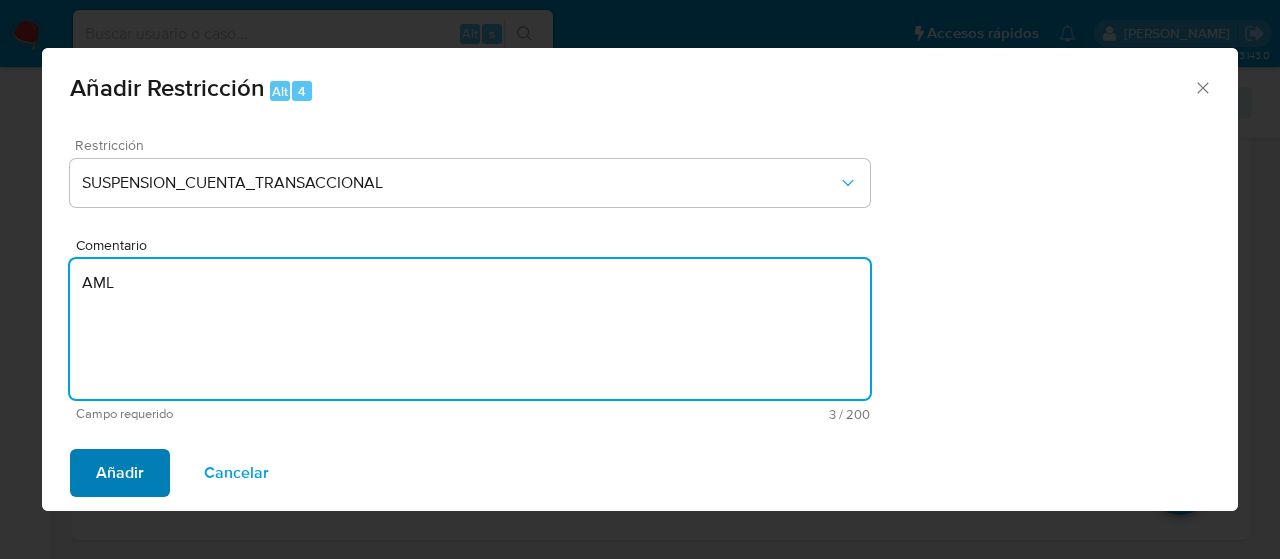 type on "AML" 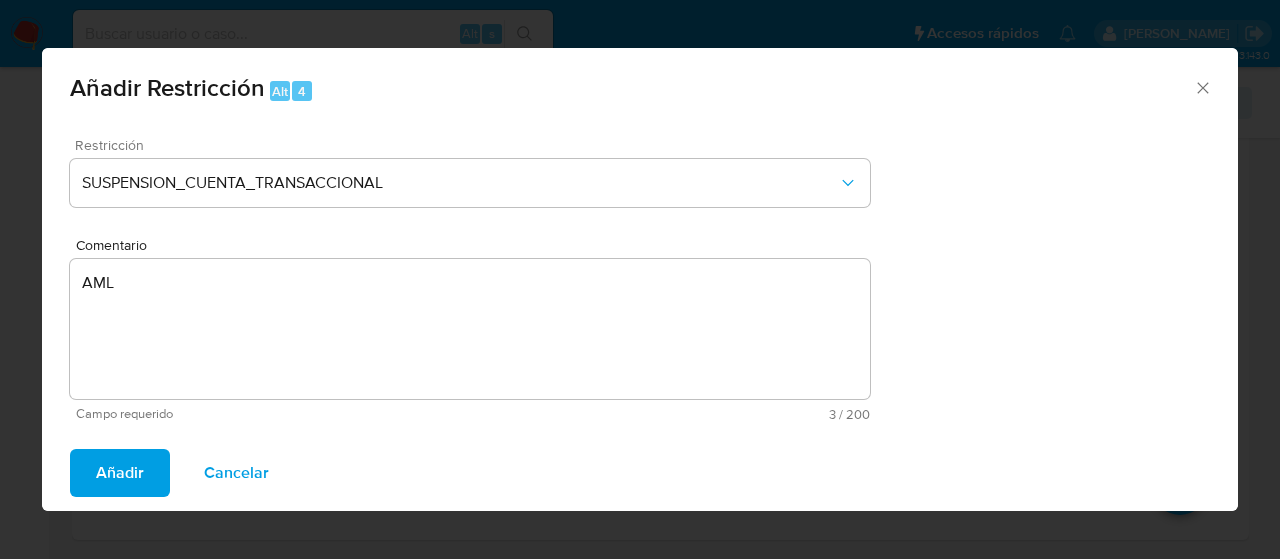 drag, startPoint x: 104, startPoint y: 468, endPoint x: 256, endPoint y: 508, distance: 157.17506 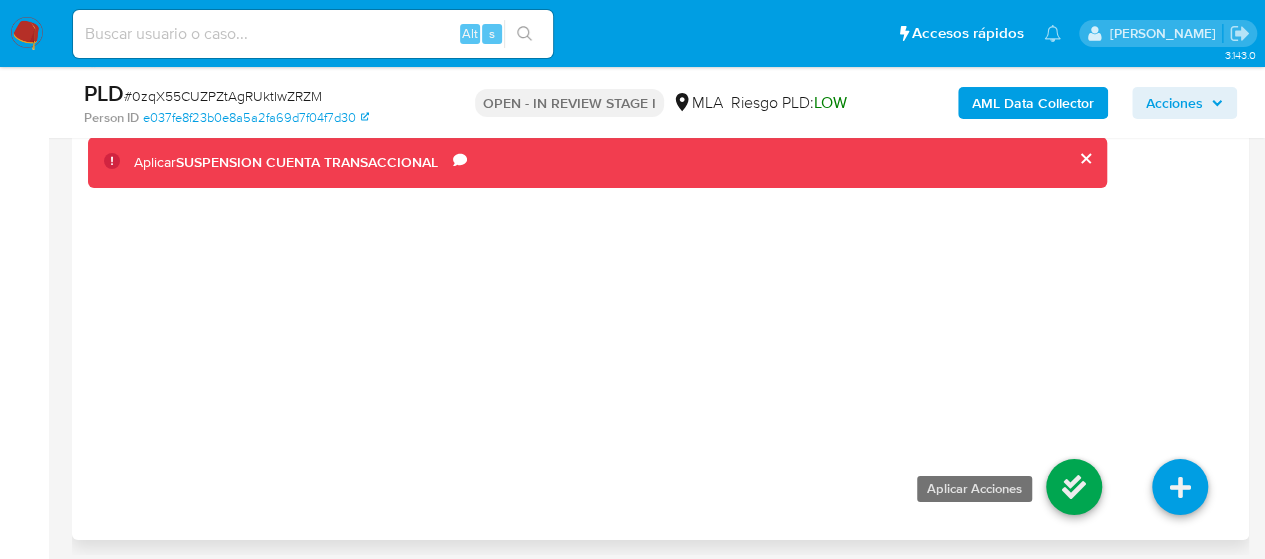 click at bounding box center (1074, 487) 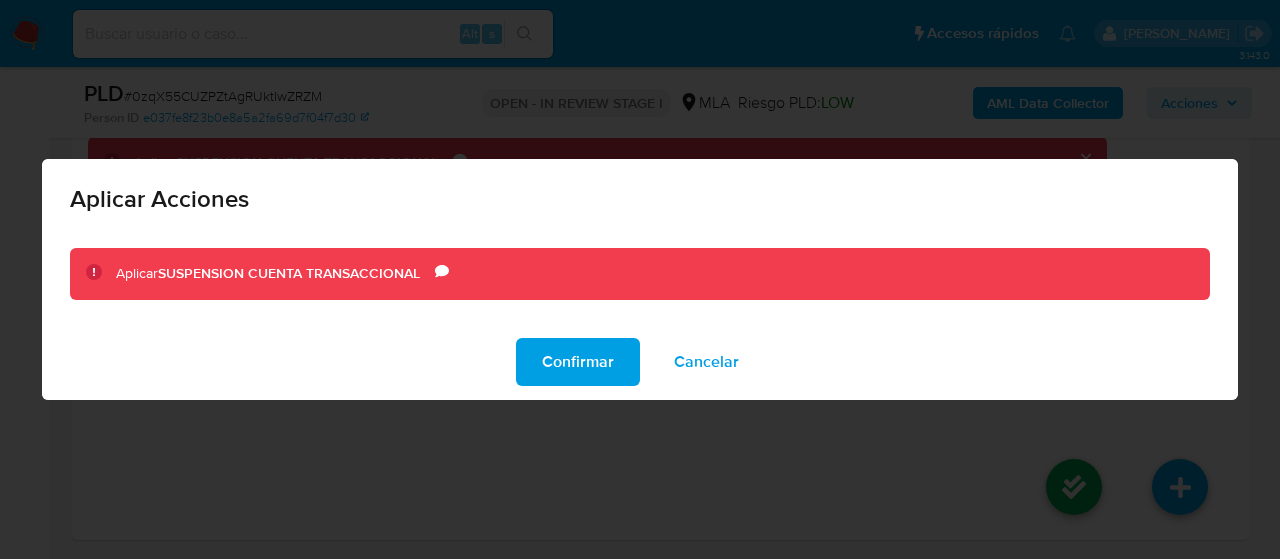 click on "Confirmar" at bounding box center [578, 362] 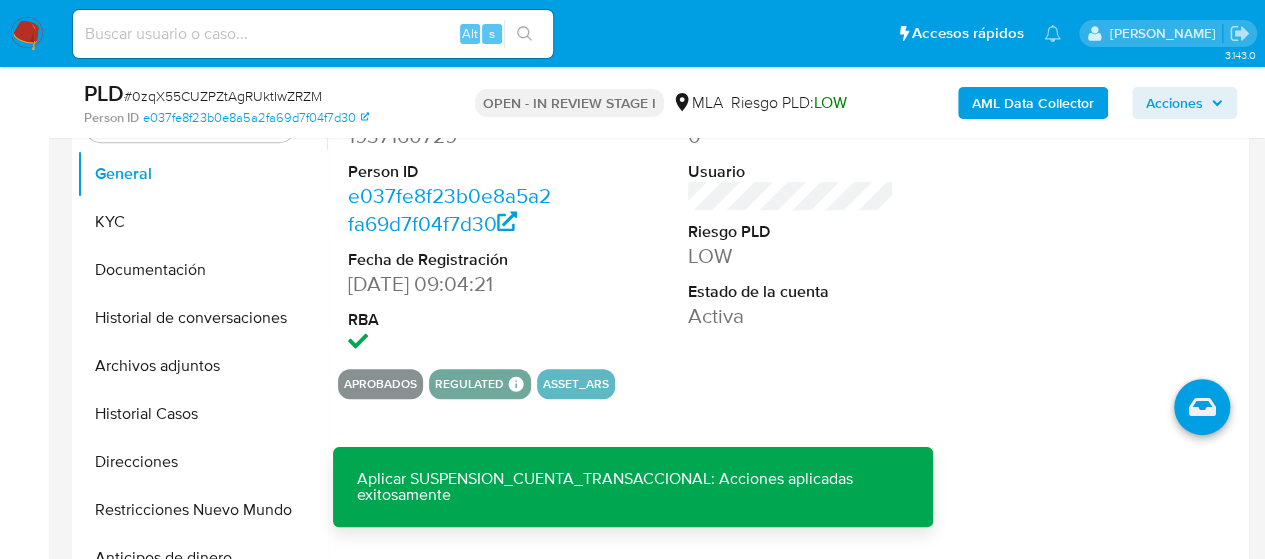 scroll, scrollTop: 428, scrollLeft: 0, axis: vertical 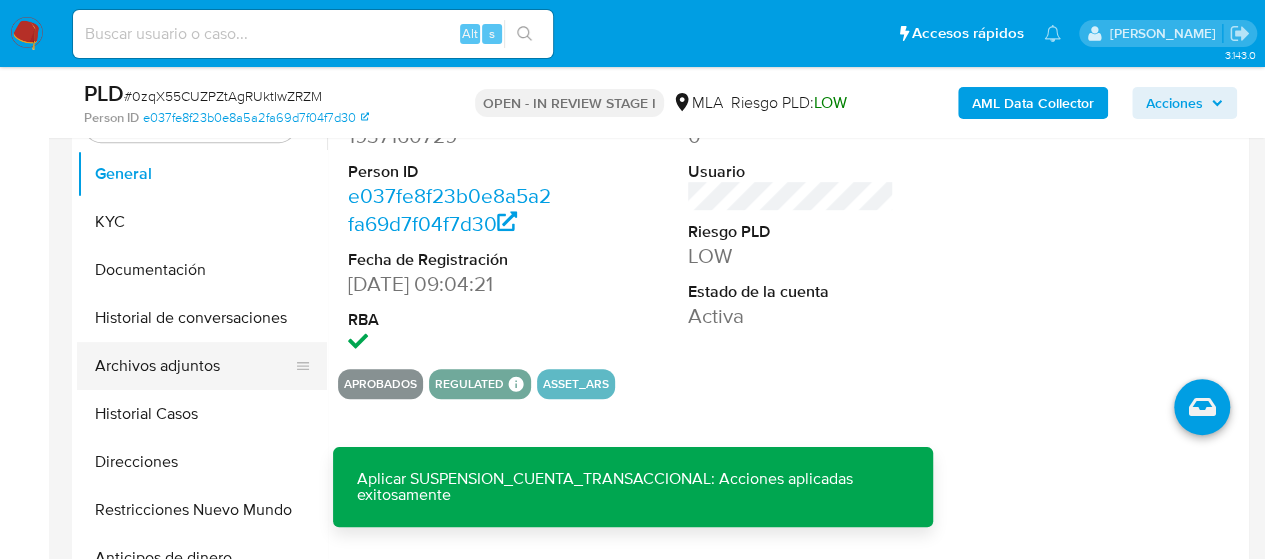 click on "Archivos adjuntos" at bounding box center [194, 366] 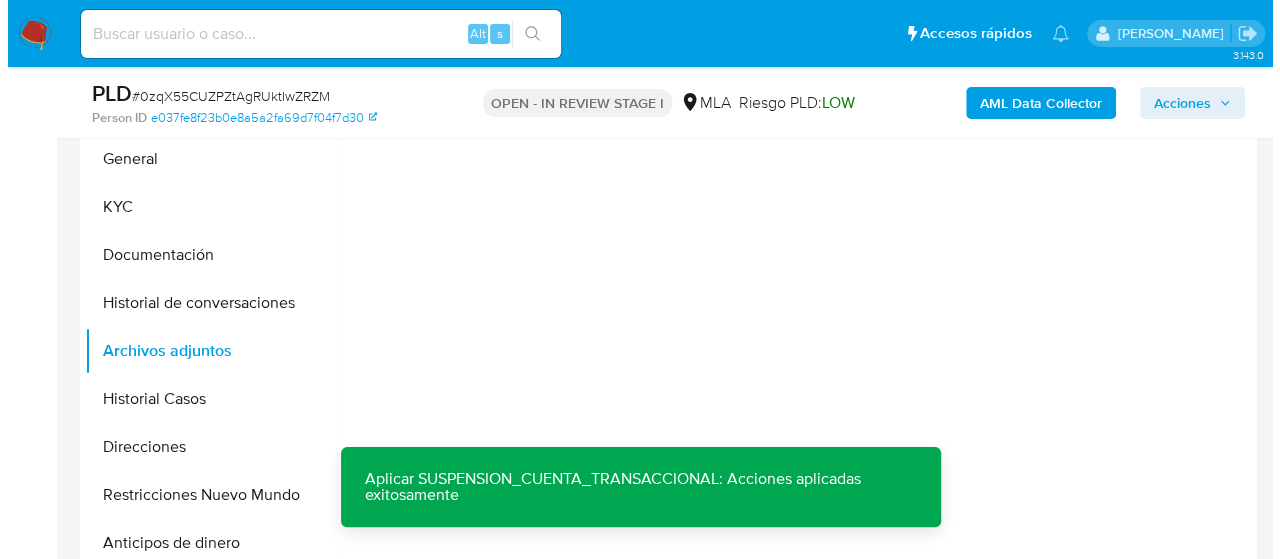 scroll, scrollTop: 528, scrollLeft: 0, axis: vertical 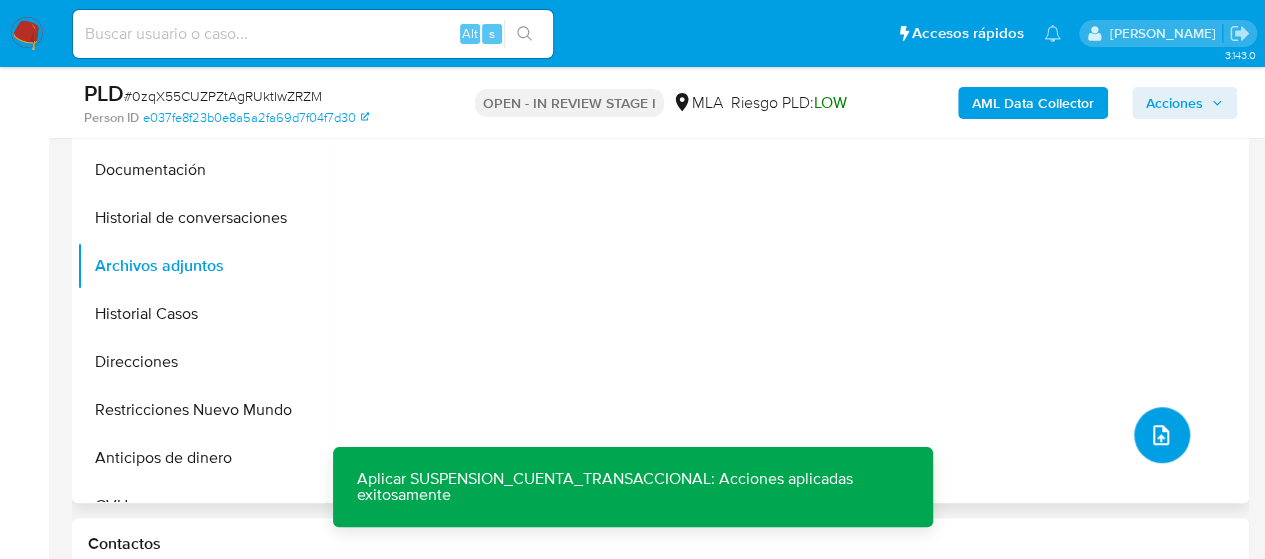 click 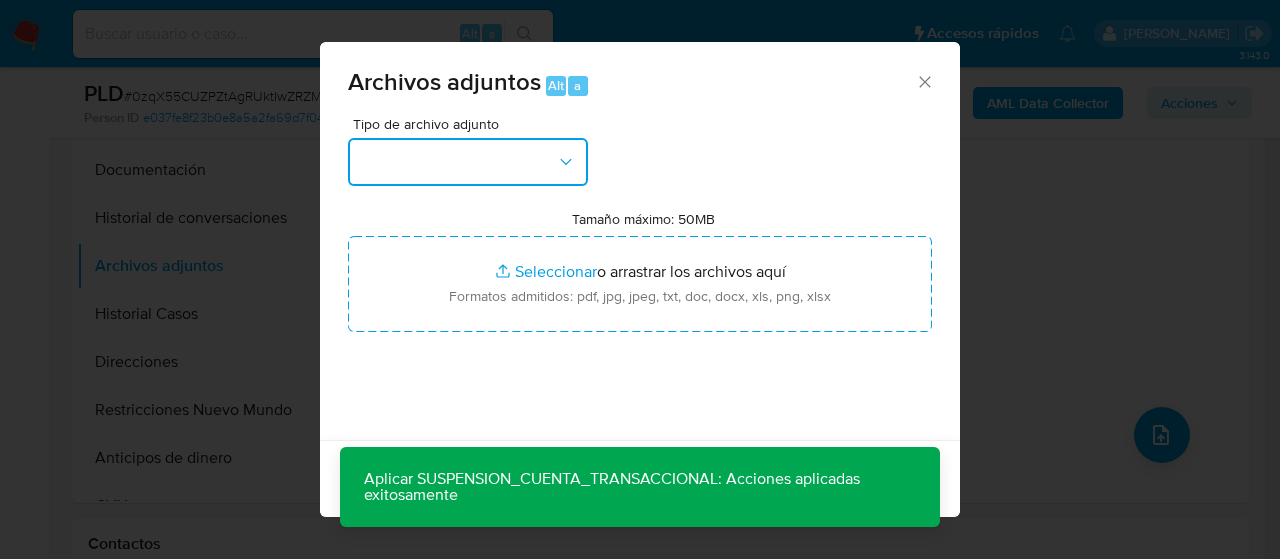 click at bounding box center [468, 162] 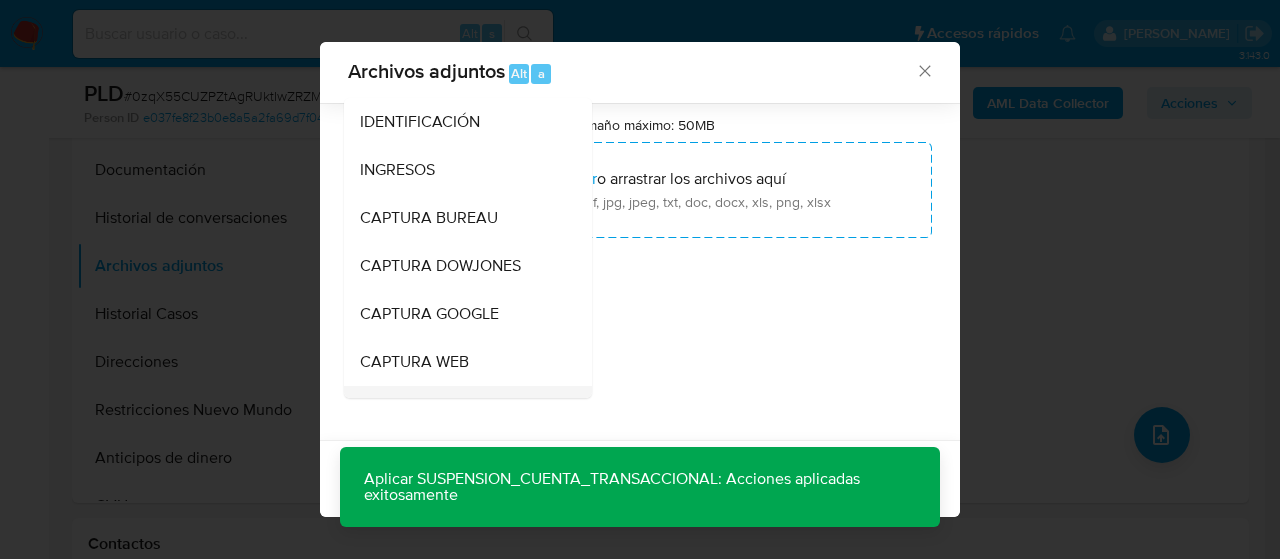 scroll, scrollTop: 147, scrollLeft: 0, axis: vertical 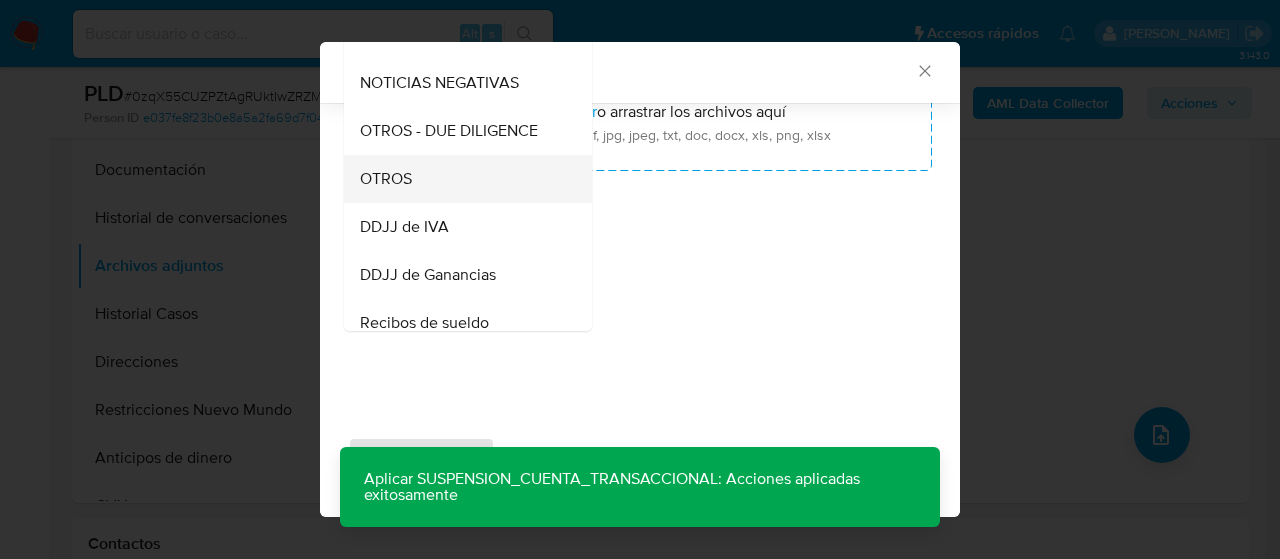 click on "OTROS" at bounding box center (462, 179) 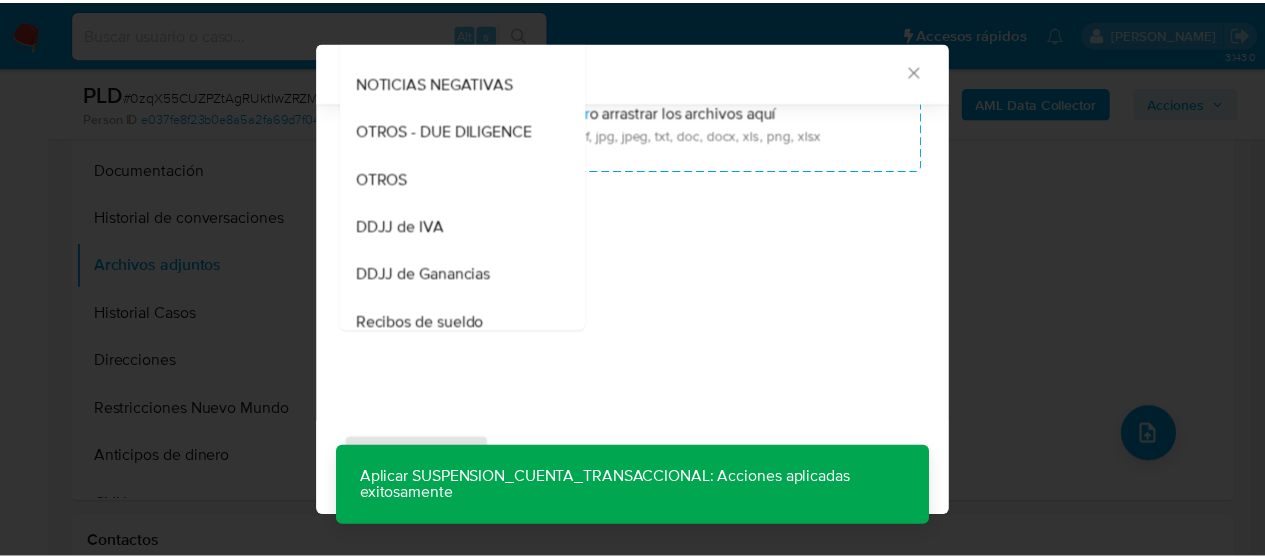 scroll, scrollTop: 0, scrollLeft: 0, axis: both 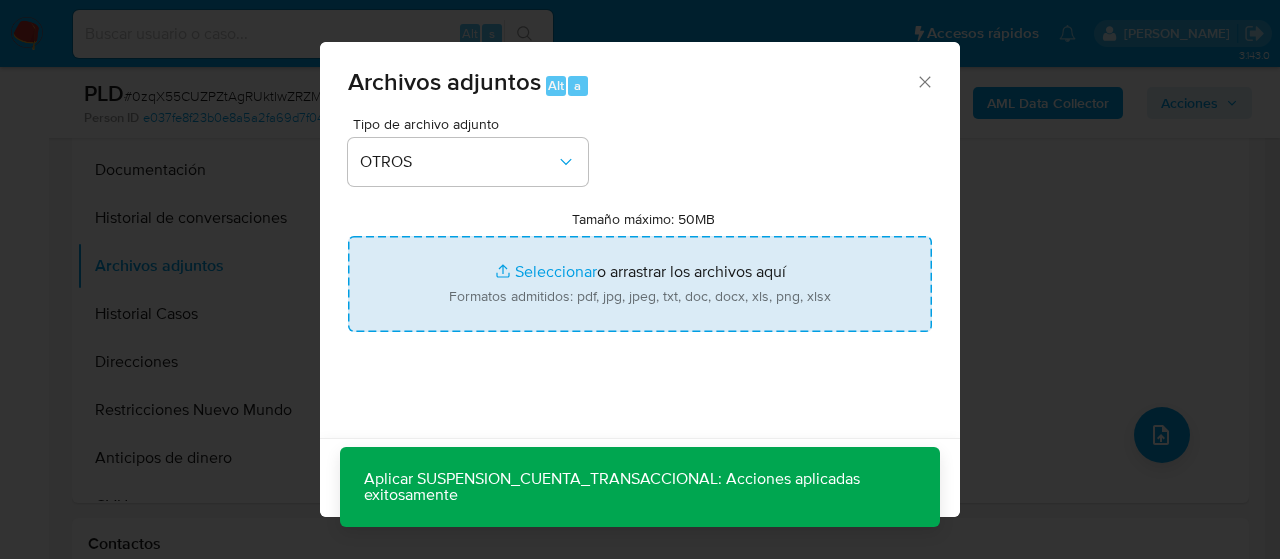 click on "Tamaño máximo: 50MB Seleccionar archivos" at bounding box center [640, 284] 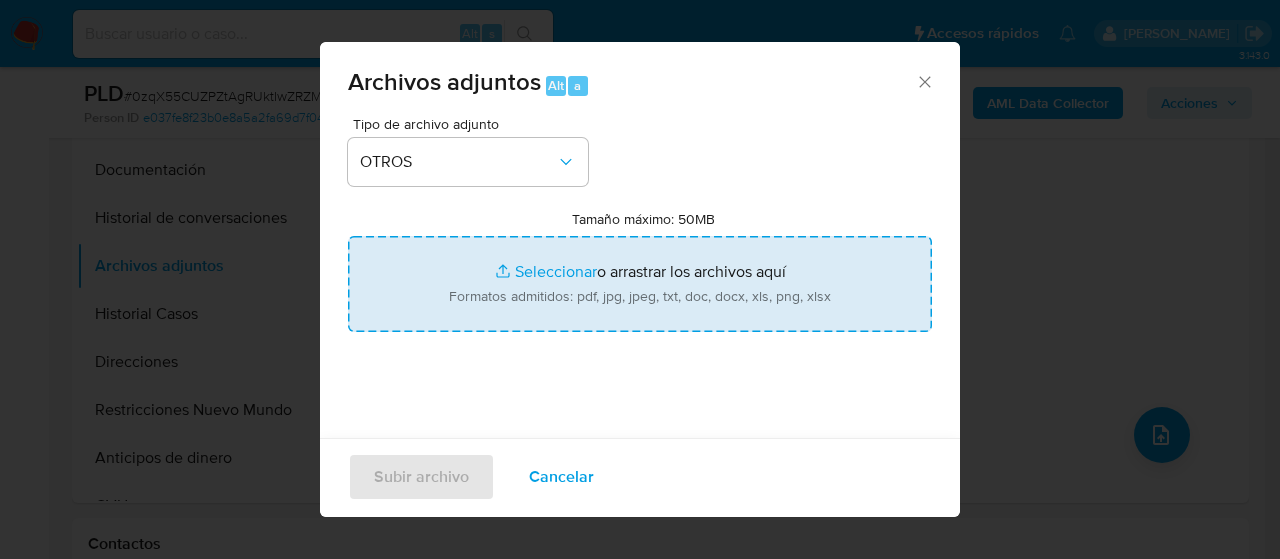 type on "C:\fakepath\Caselog 0zqX55CUZPZtAgRUktIwZRZM_2025_06_18_14_34_42.docx" 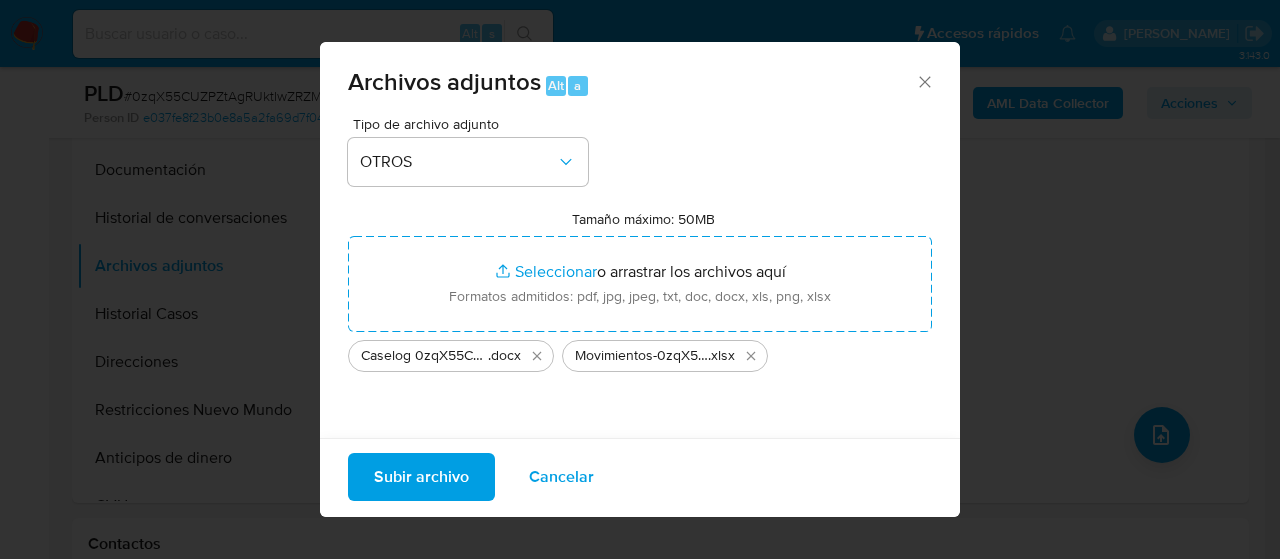 click on "Subir archivo" at bounding box center [421, 477] 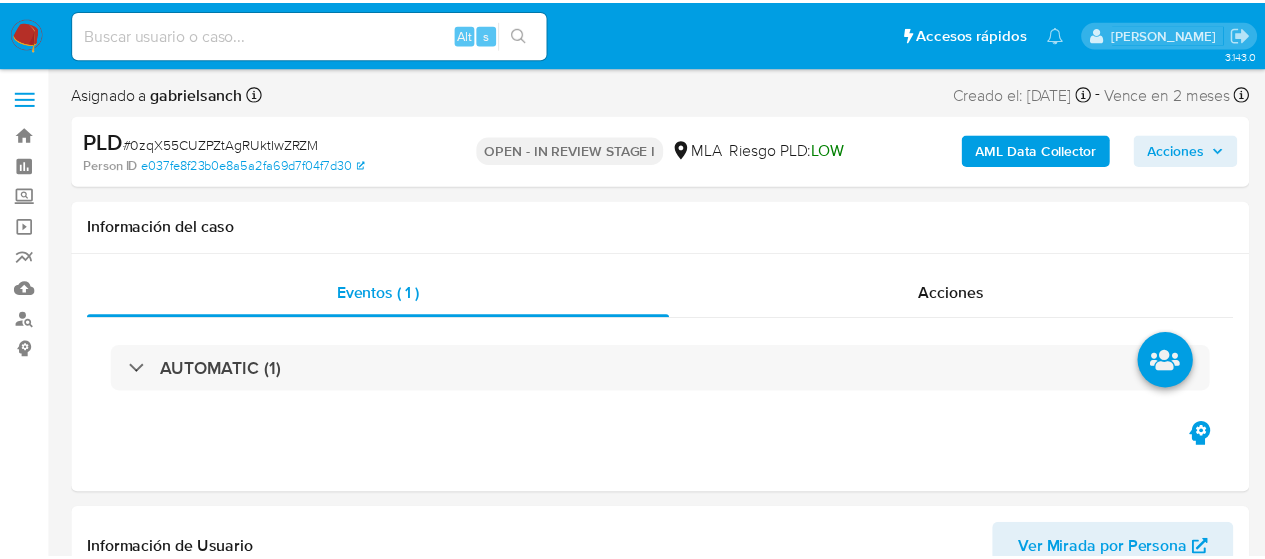 scroll, scrollTop: 0, scrollLeft: 0, axis: both 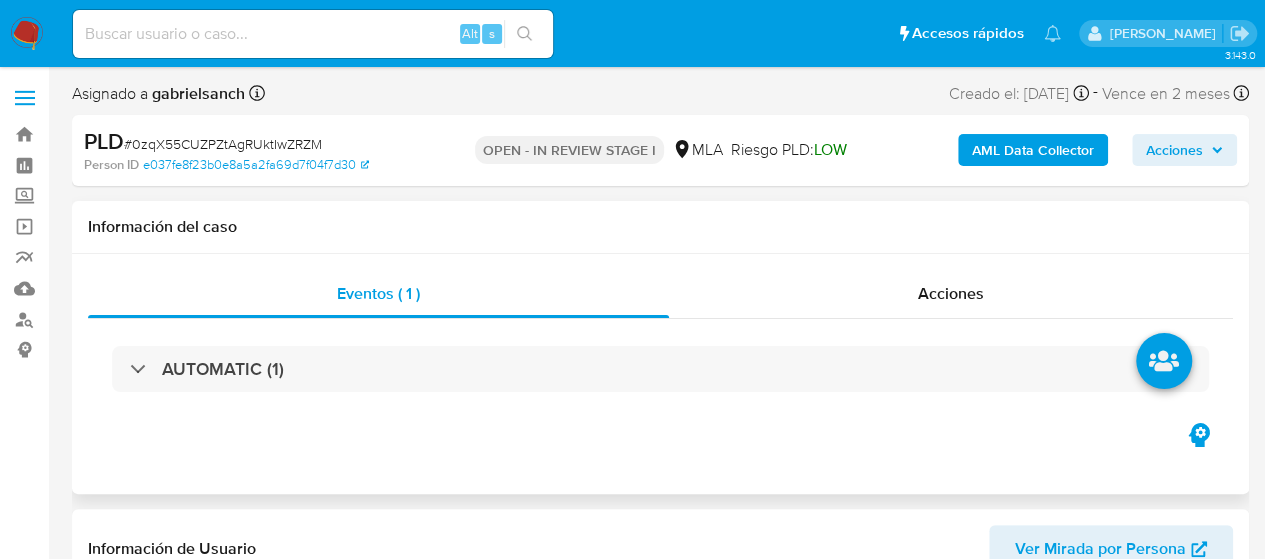 select on "10" 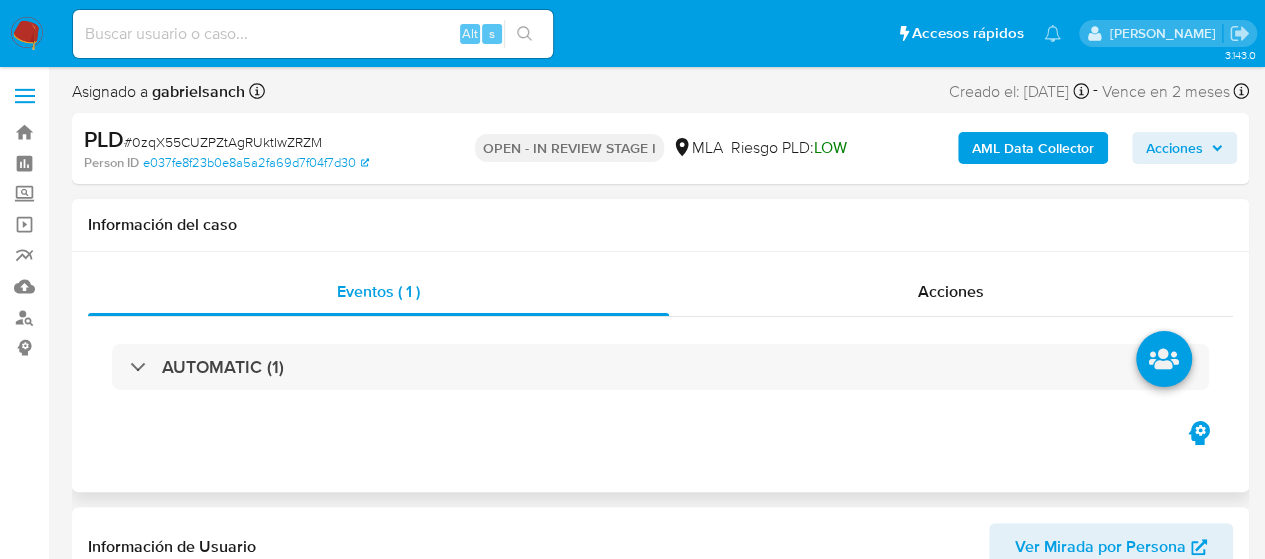 scroll, scrollTop: 0, scrollLeft: 0, axis: both 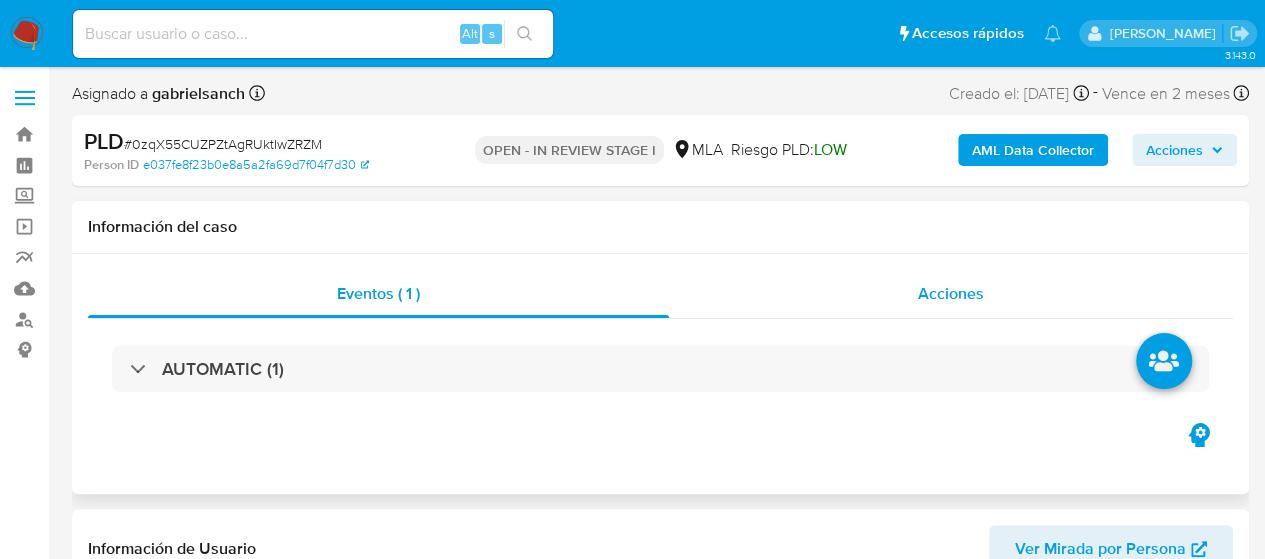 click on "Acciones" at bounding box center [951, 294] 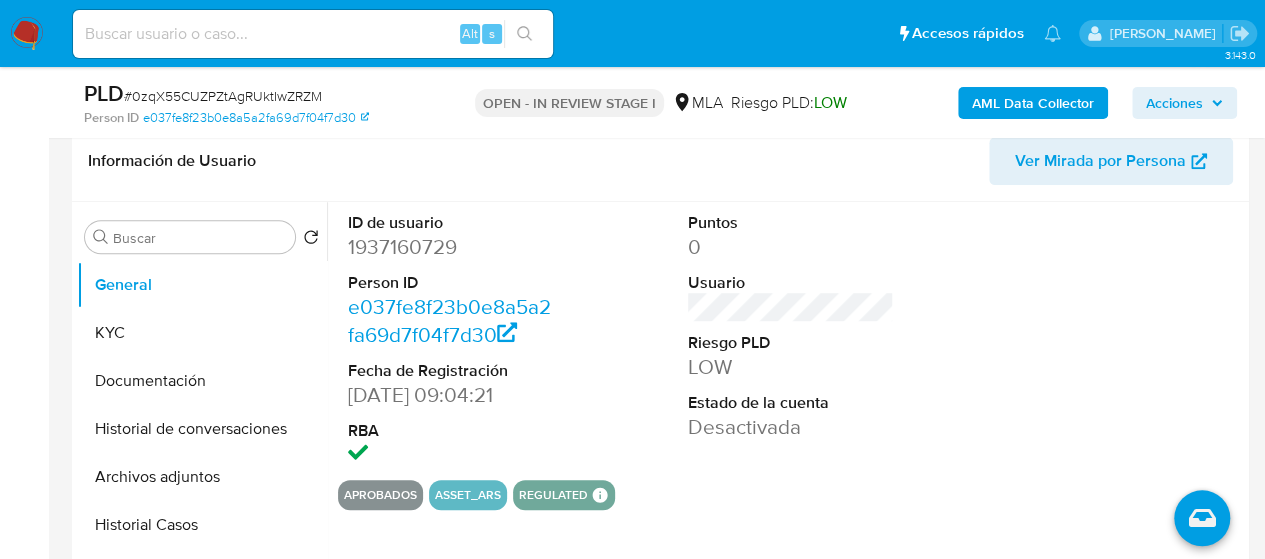 scroll, scrollTop: 500, scrollLeft: 0, axis: vertical 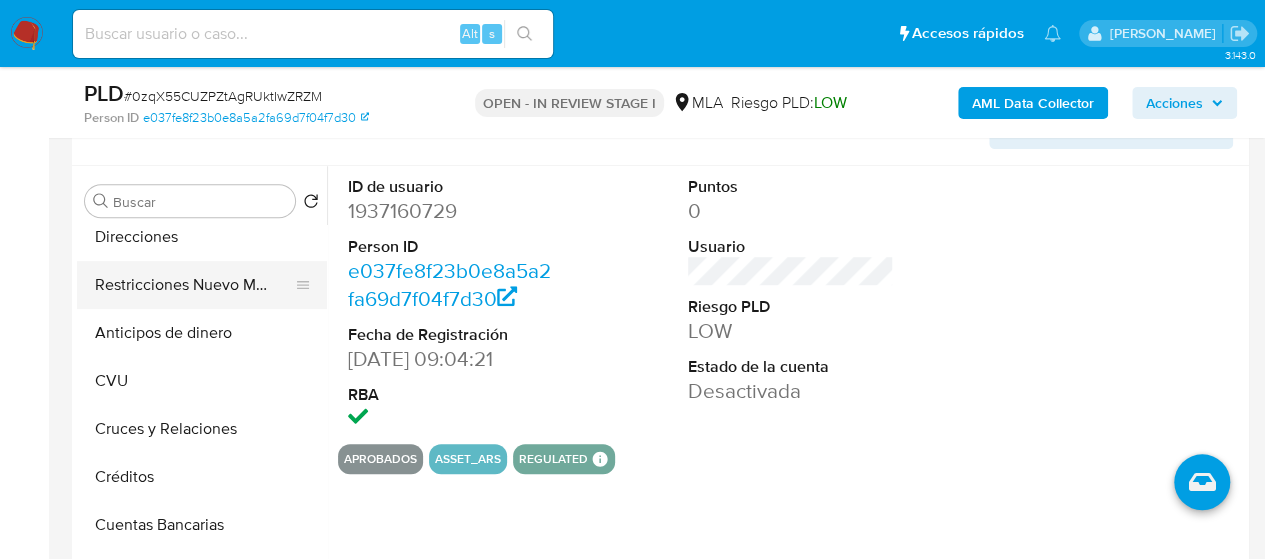 click on "Restricciones Nuevo Mundo" at bounding box center (194, 285) 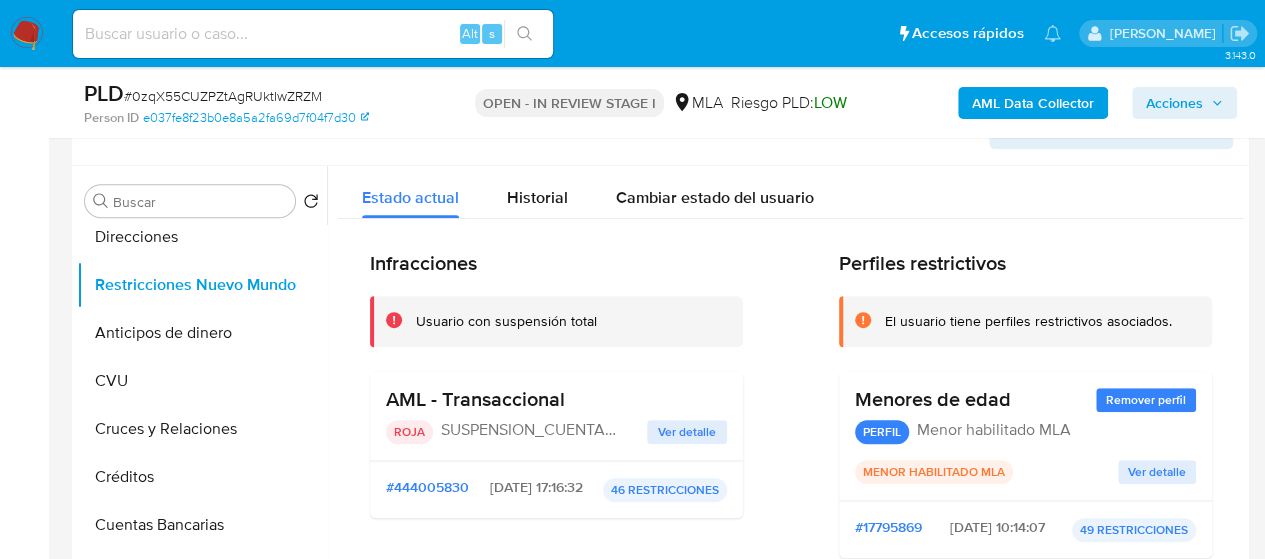 click on "Acciones" at bounding box center (1174, 103) 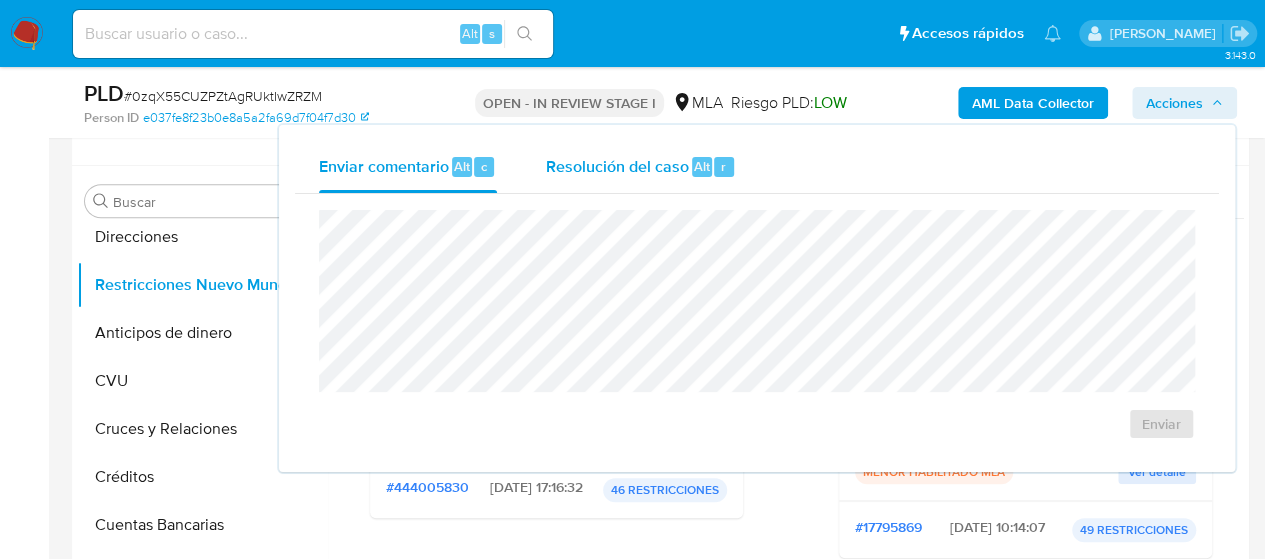 click on "Resolución del caso" at bounding box center [616, 165] 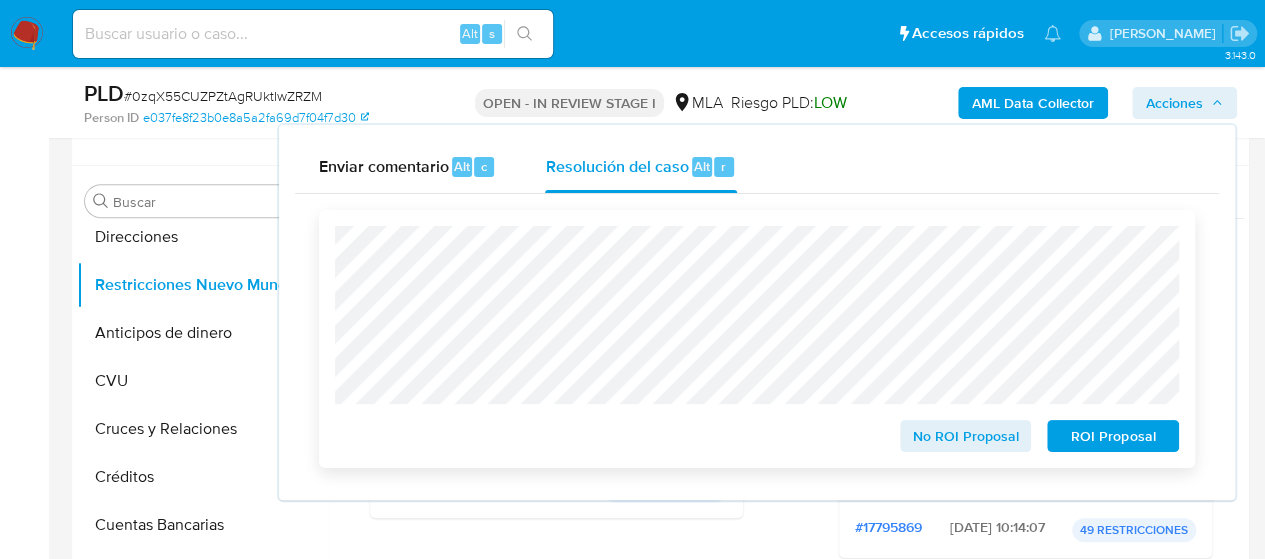 click on "ROI Proposal" at bounding box center [1113, 436] 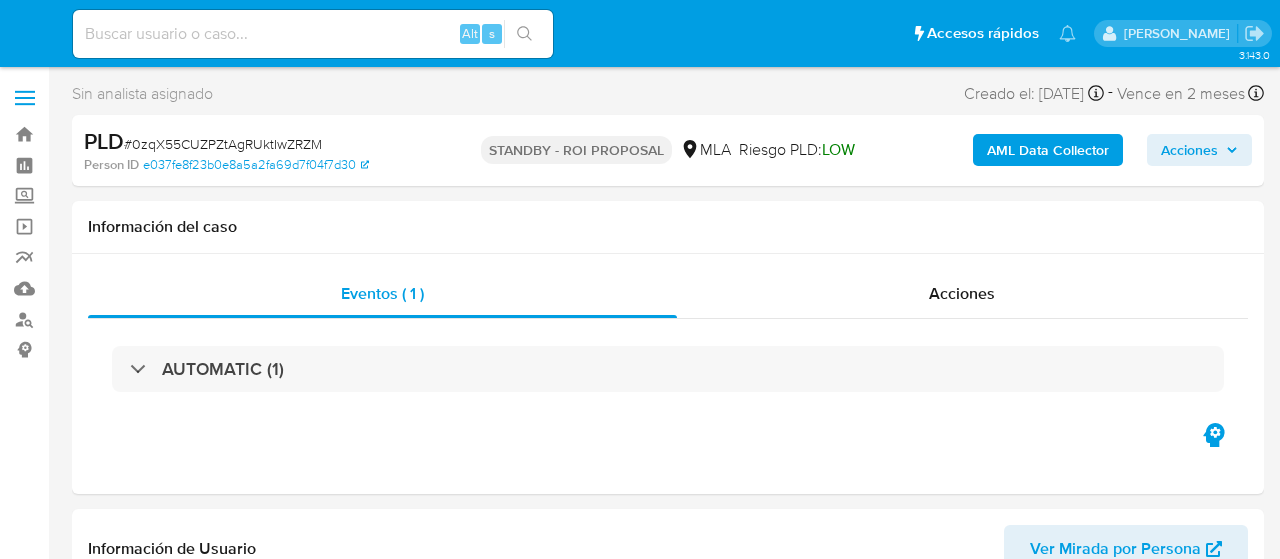 select on "10" 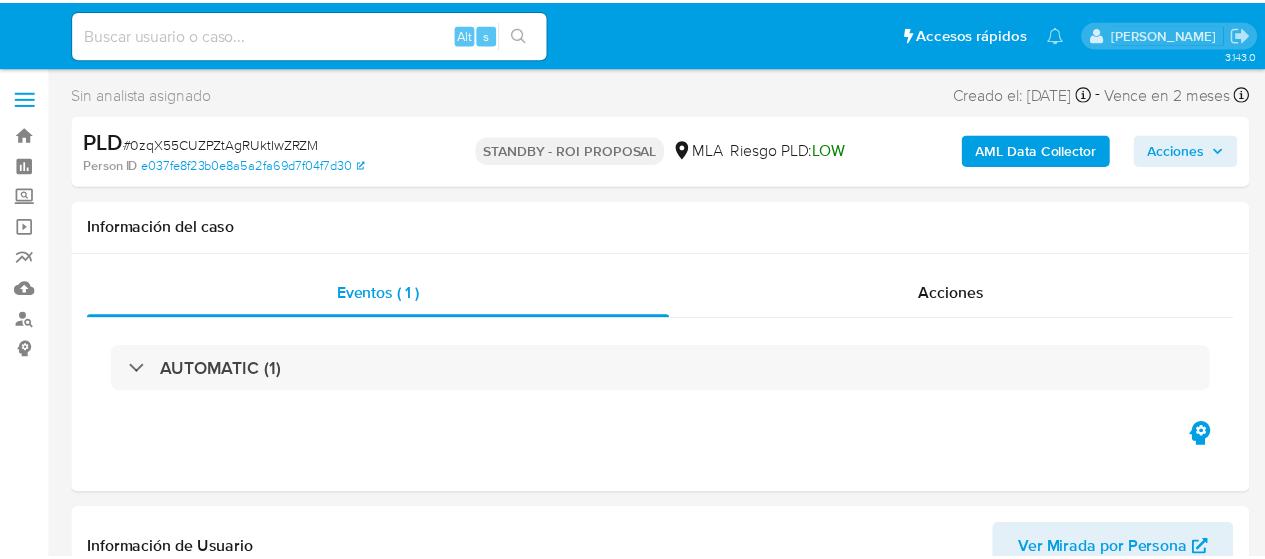 scroll, scrollTop: 0, scrollLeft: 0, axis: both 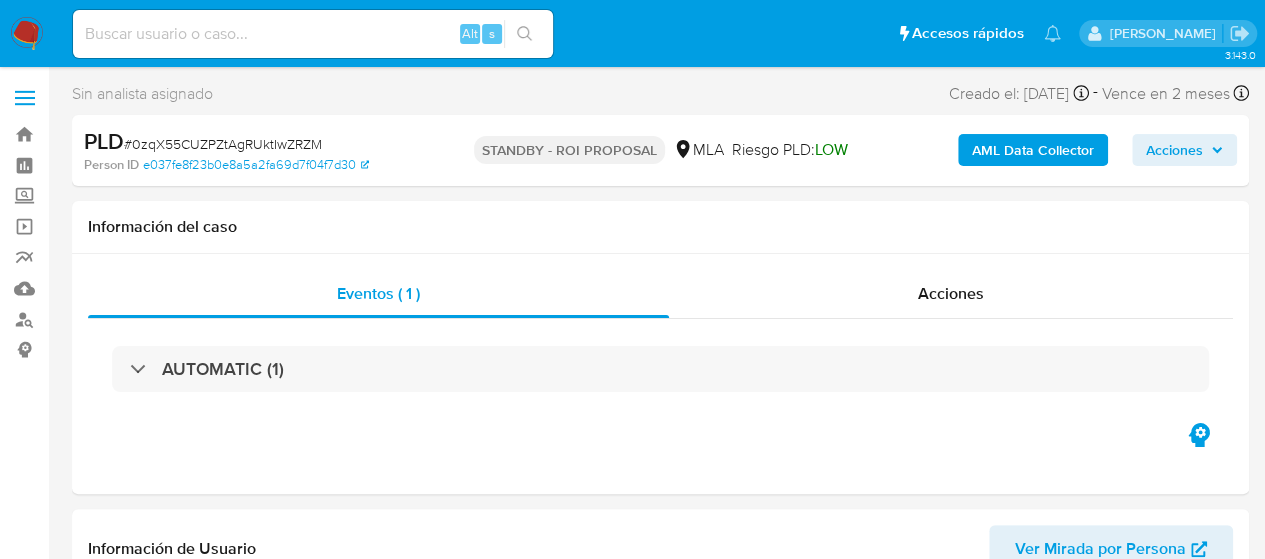 click at bounding box center (313, 34) 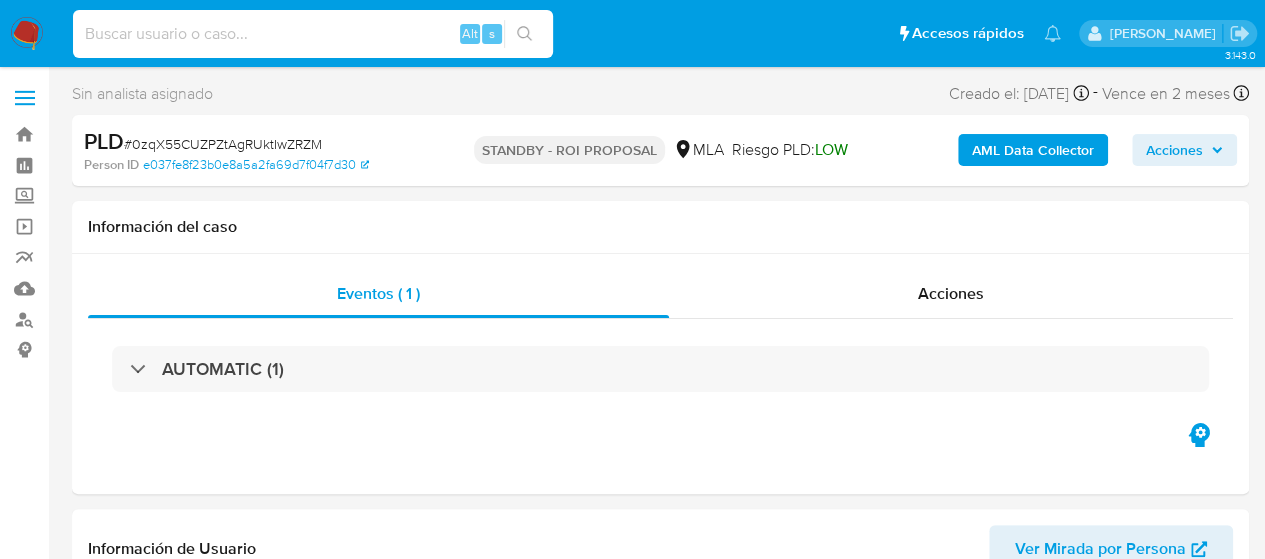 paste on "bylKCwV1D58xm5sGidxHipog" 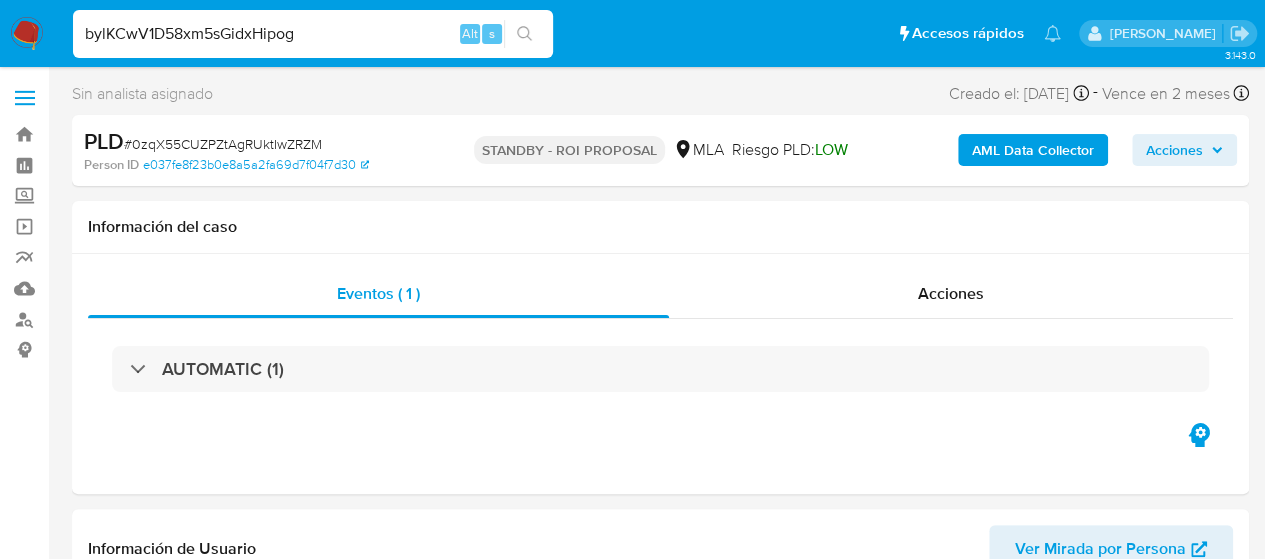 type on "bylKCwV1D58xm5sGidxHipog" 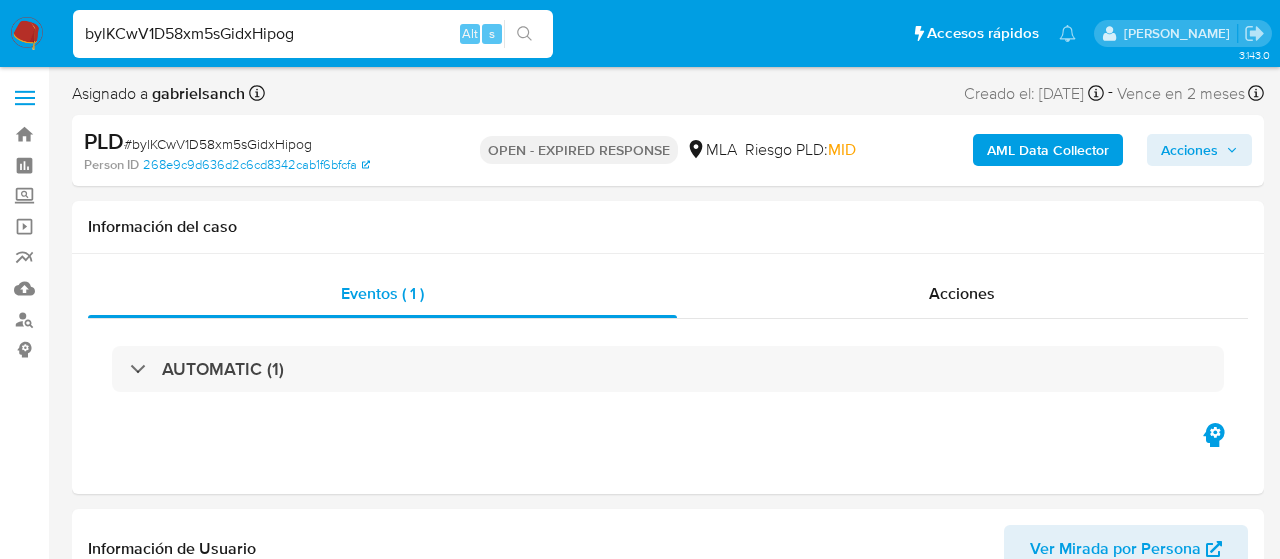 select on "10" 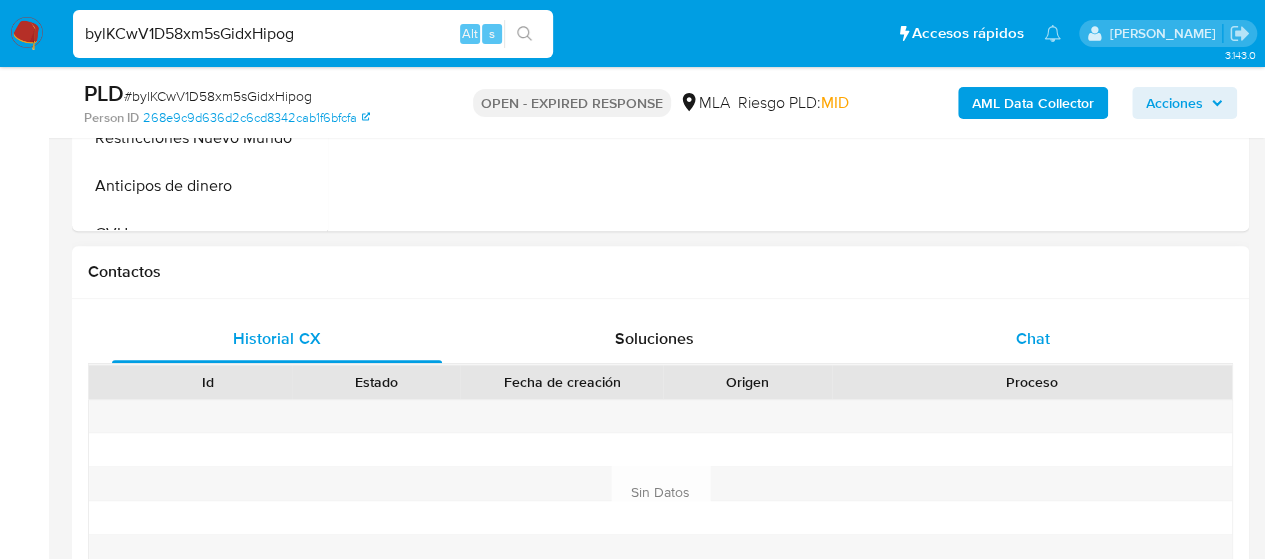 click on "Chat" at bounding box center (1033, 339) 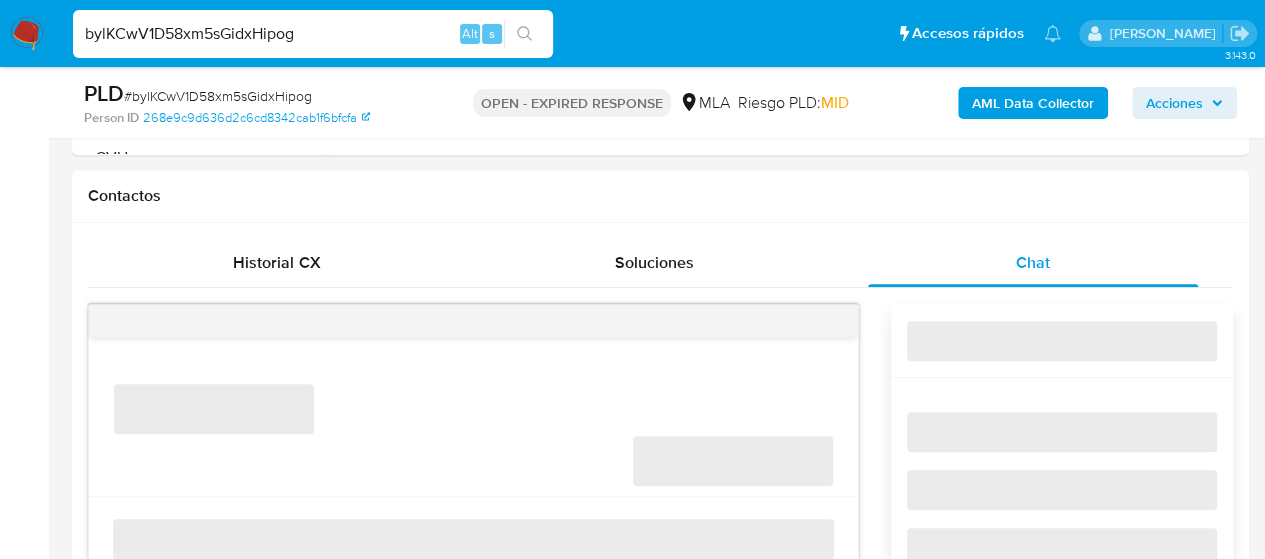 scroll, scrollTop: 1000, scrollLeft: 0, axis: vertical 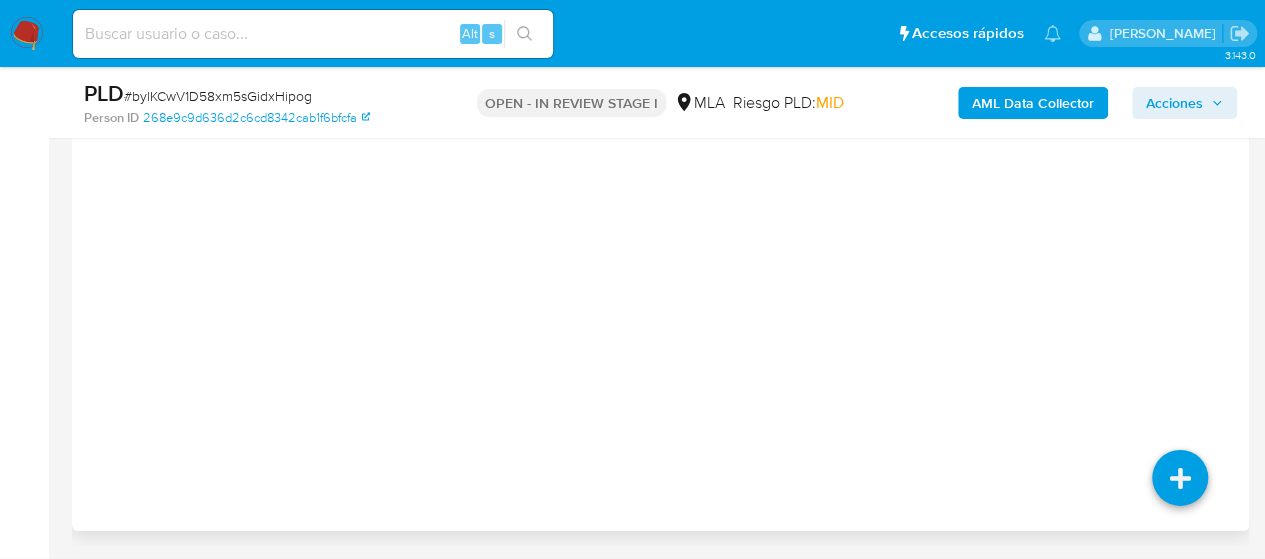 select on "10" 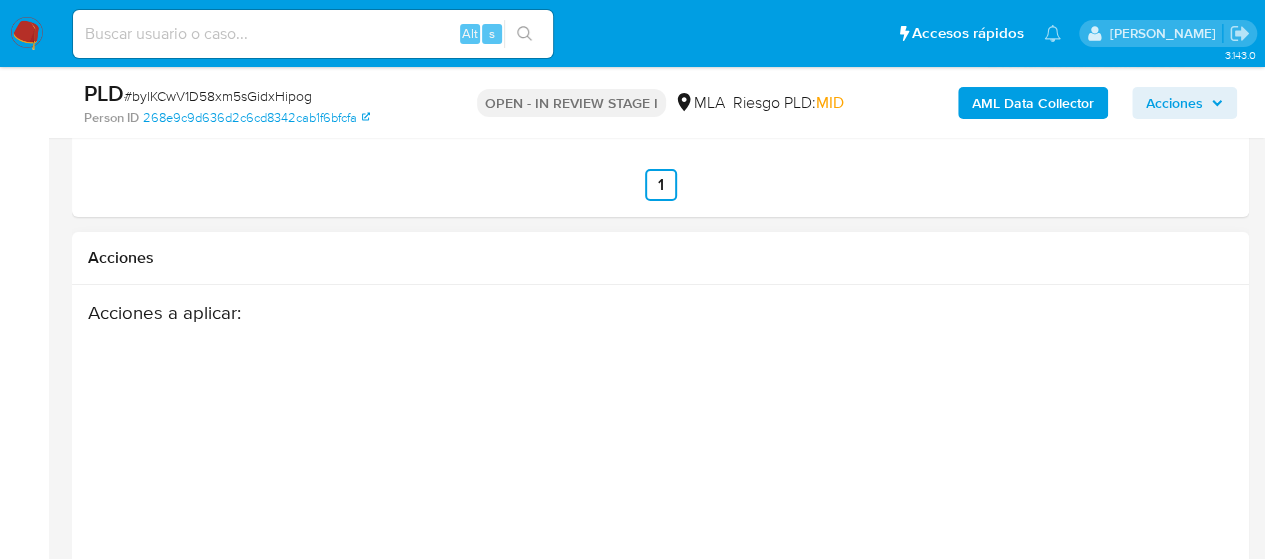 click on "Acciones a aplicar :" at bounding box center (660, 461) 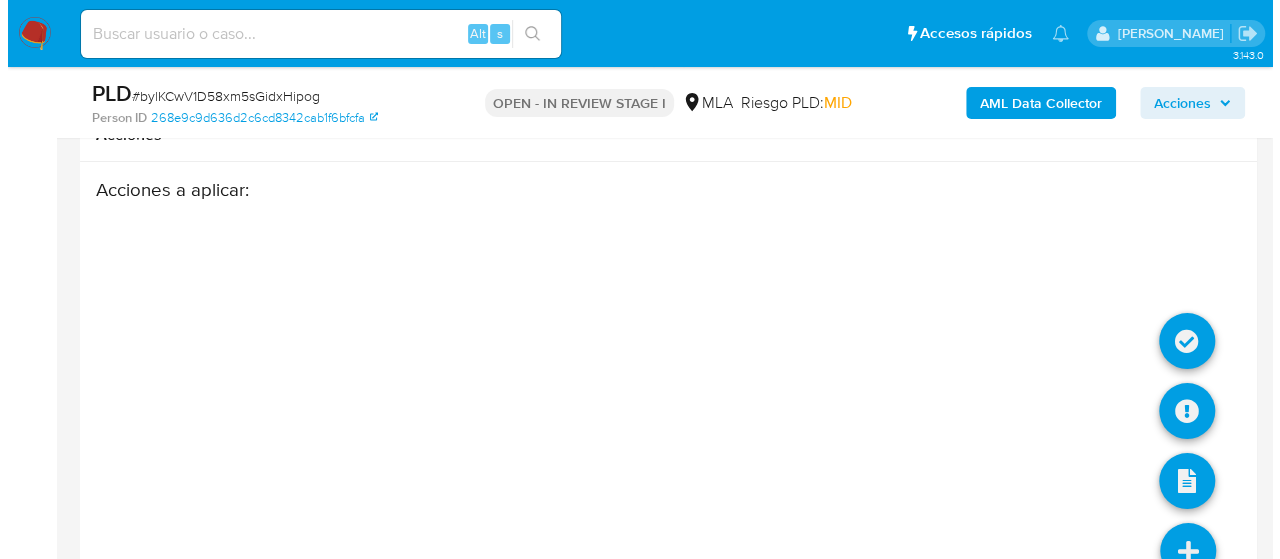 scroll, scrollTop: 3528, scrollLeft: 0, axis: vertical 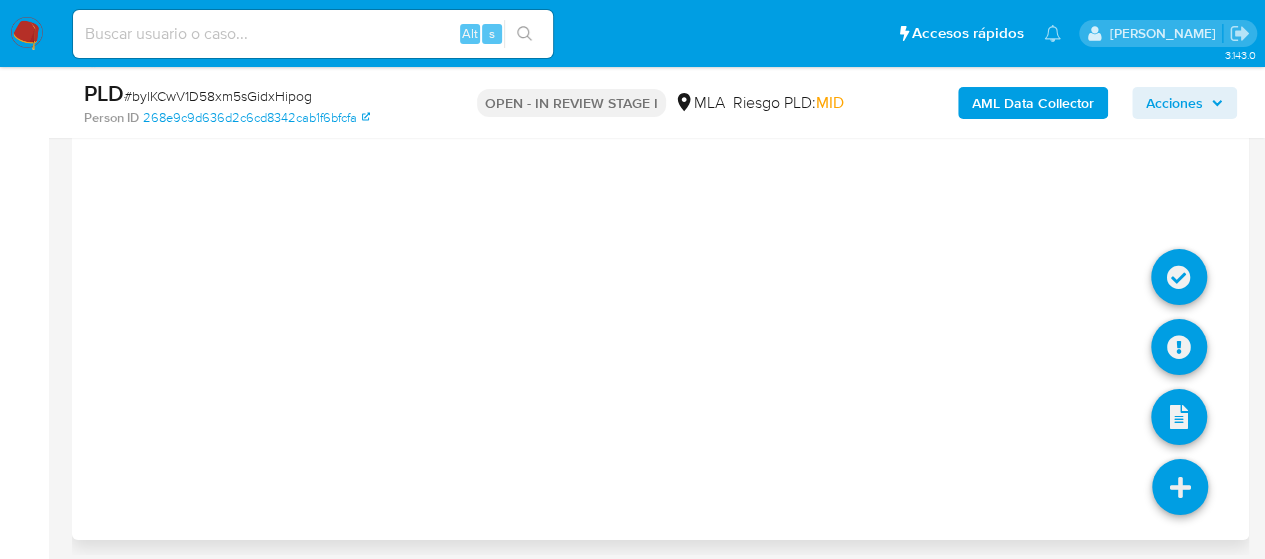click at bounding box center [1180, 487] 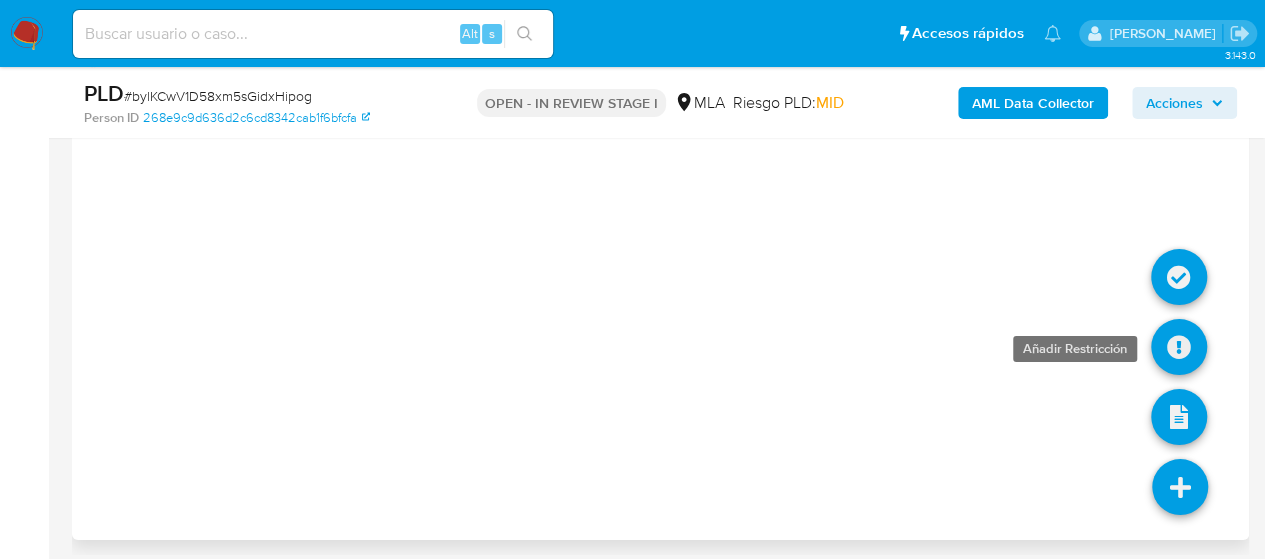 drag, startPoint x: 1176, startPoint y: 305, endPoint x: 1177, endPoint y: 327, distance: 22.022715 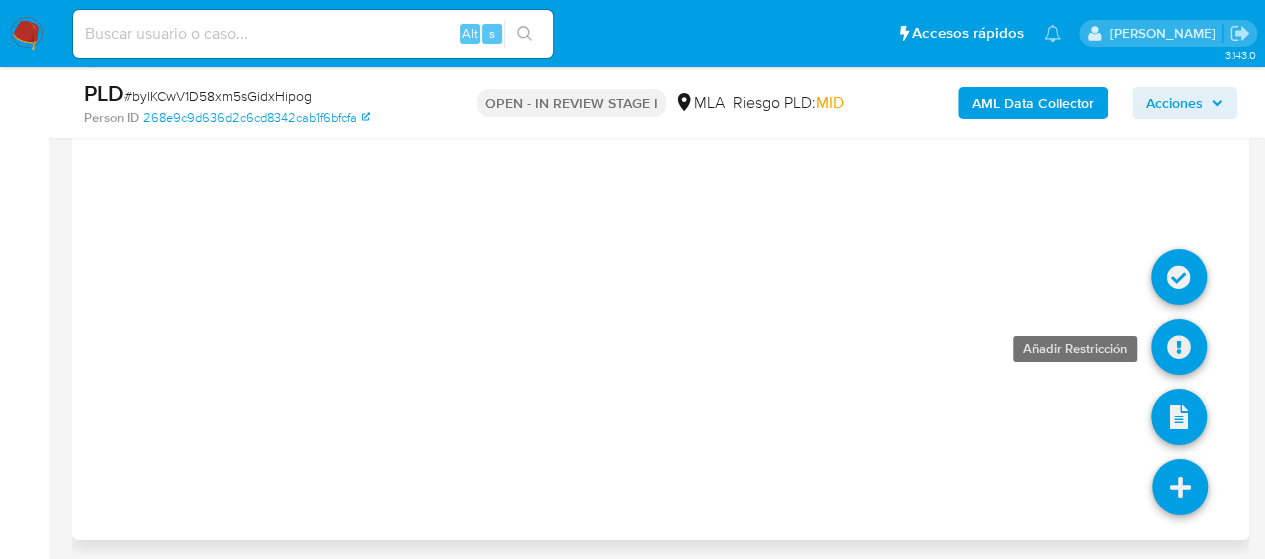 click at bounding box center (1179, 347) 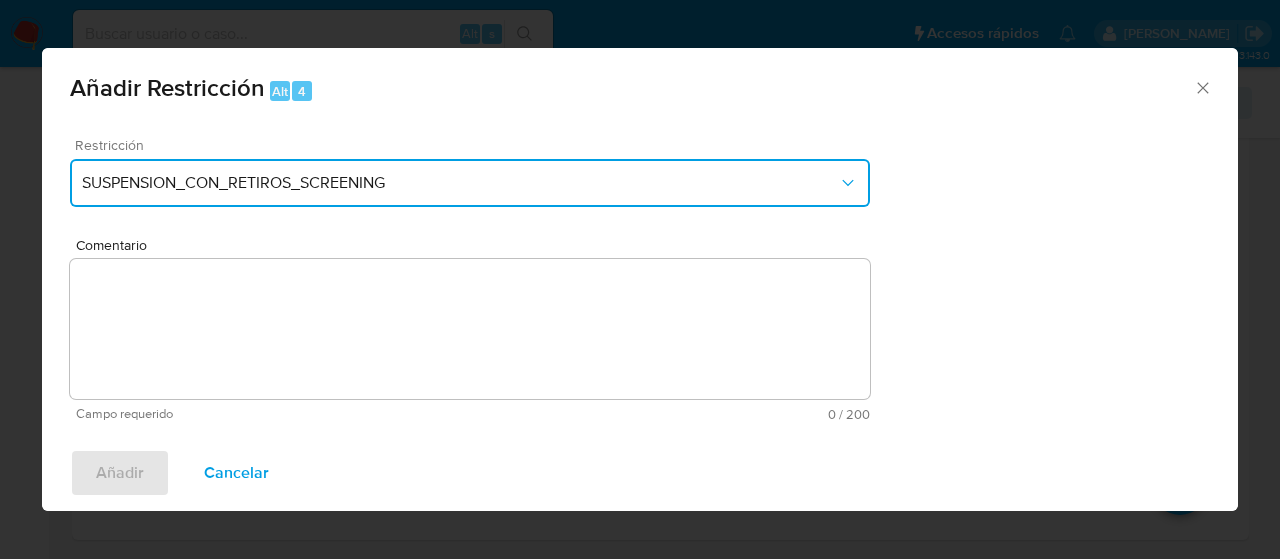 click on "SUSPENSION_CON_RETIROS_SCREENING" at bounding box center (460, 183) 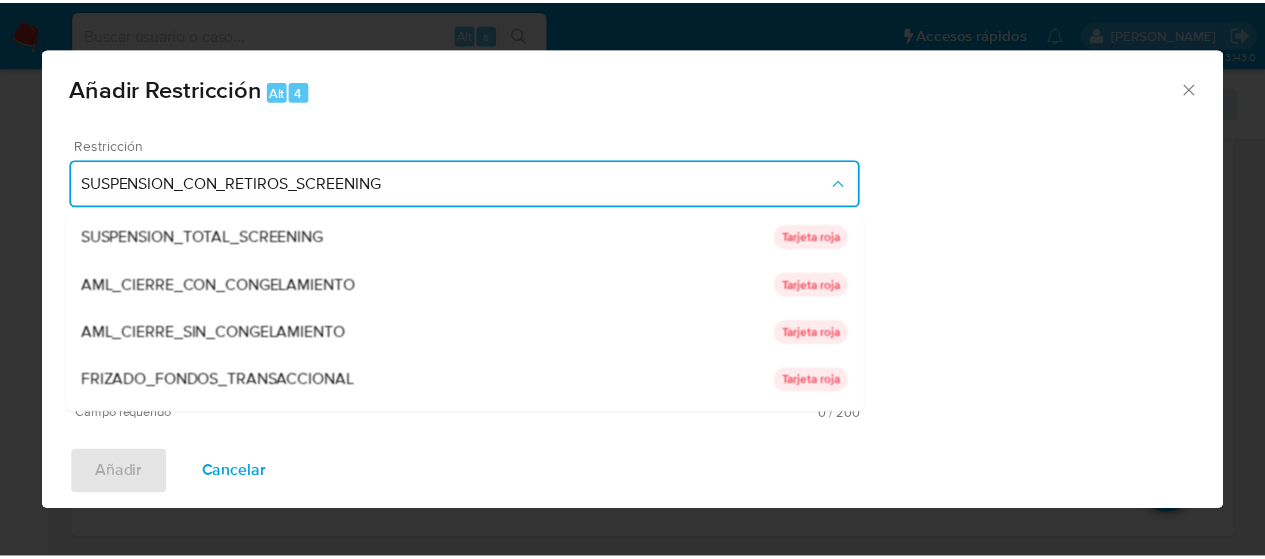 scroll, scrollTop: 136, scrollLeft: 0, axis: vertical 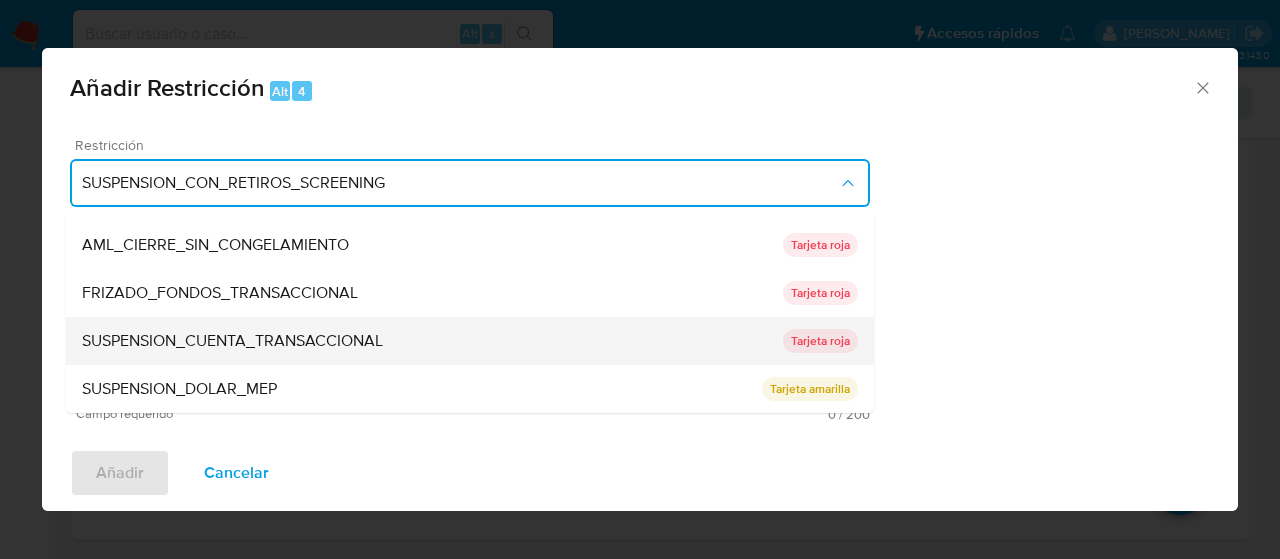 click on "SUSPENSION_CUENTA_TRANSACCIONAL" at bounding box center [232, 341] 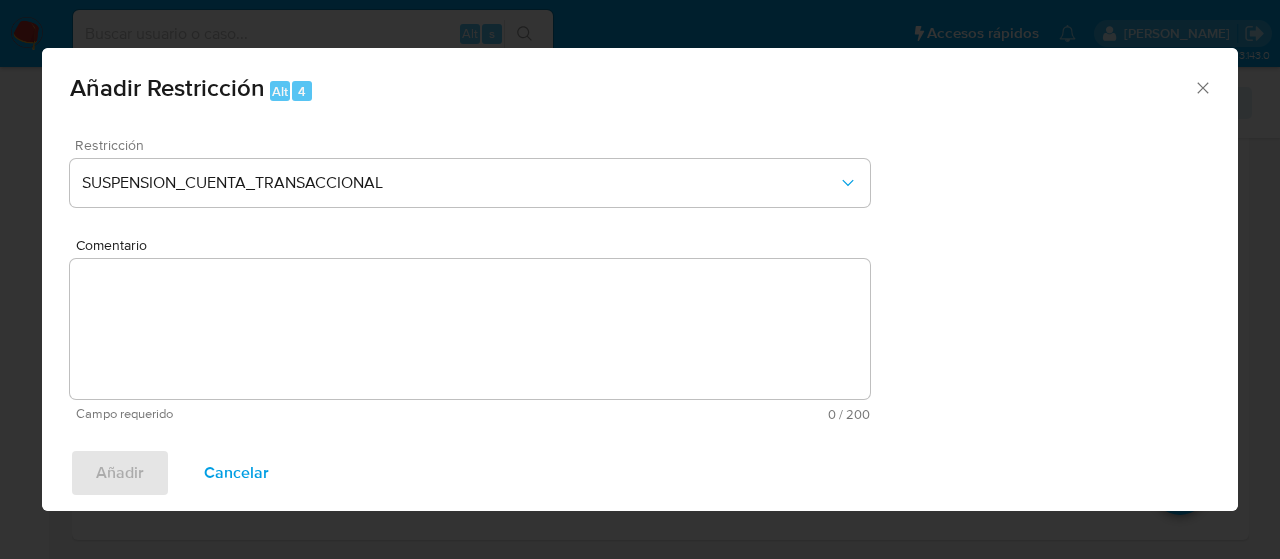 click on "Comentario" at bounding box center [470, 329] 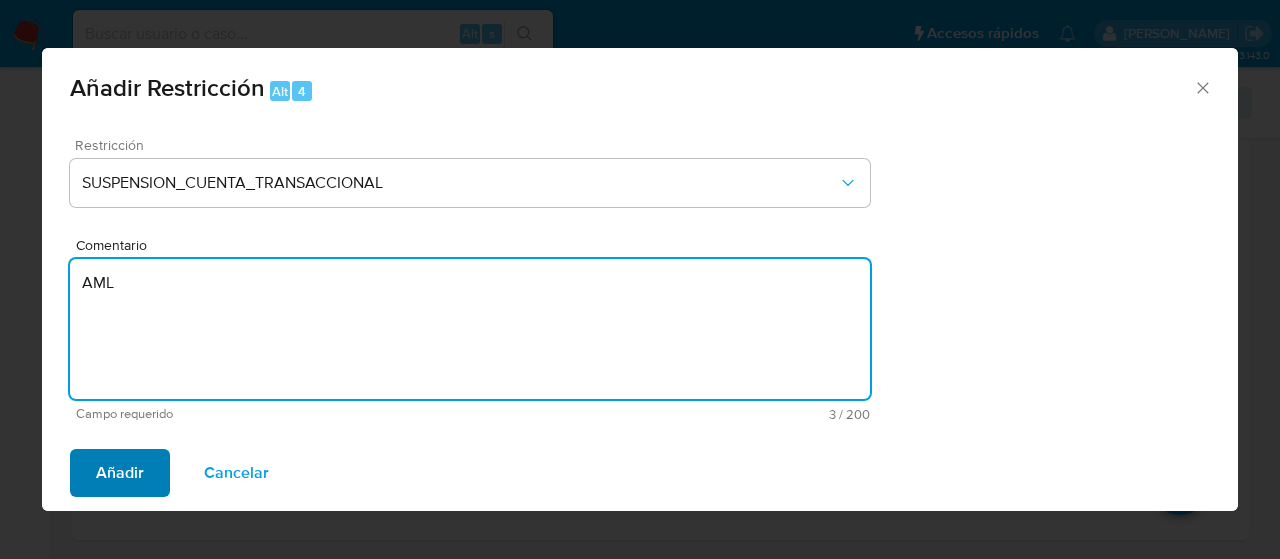 type on "AML" 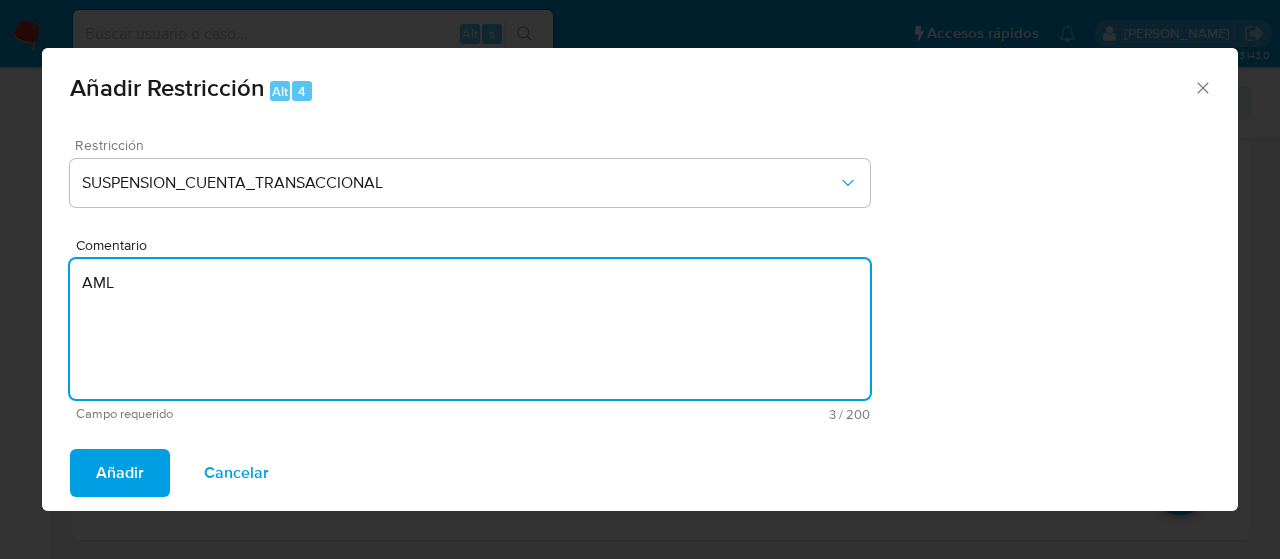 click on "Añadir" at bounding box center (120, 473) 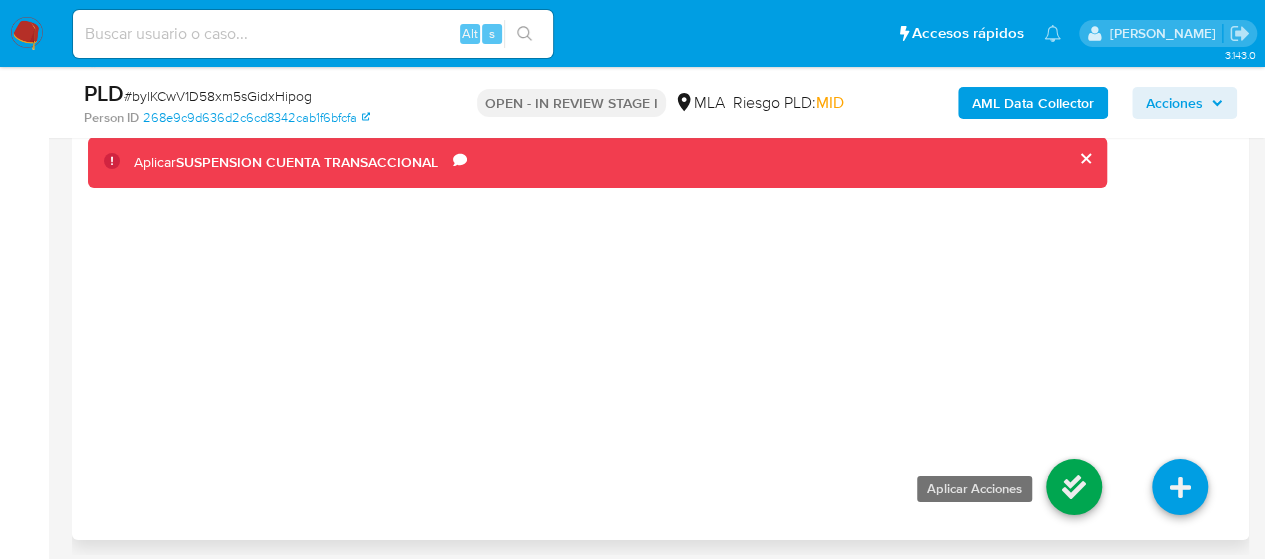 click at bounding box center (1074, 487) 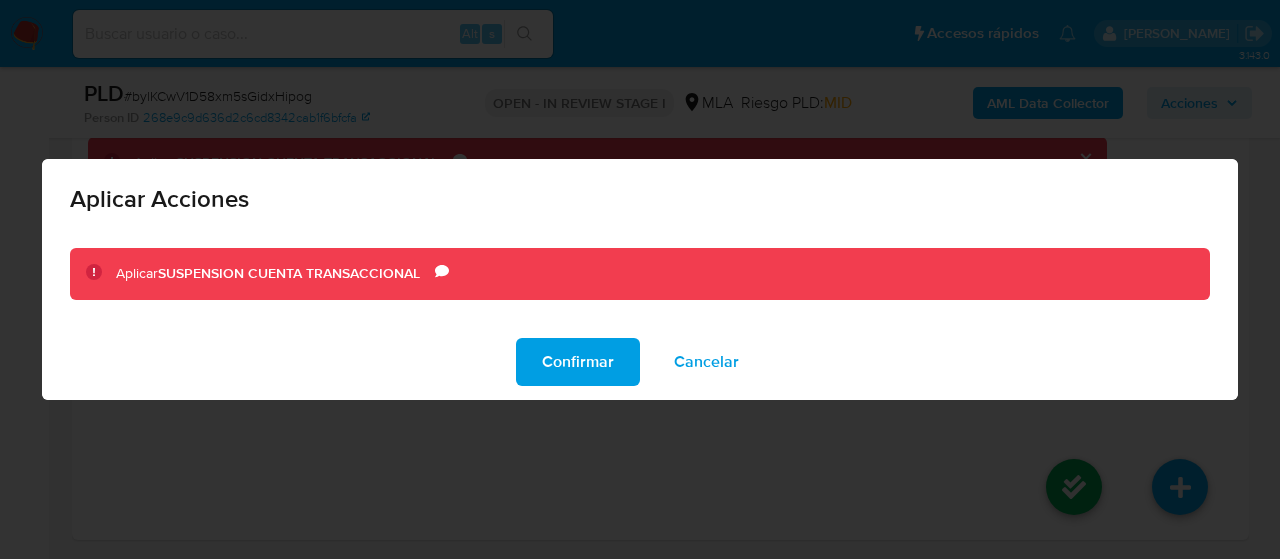 click on "Confirmar" at bounding box center (578, 362) 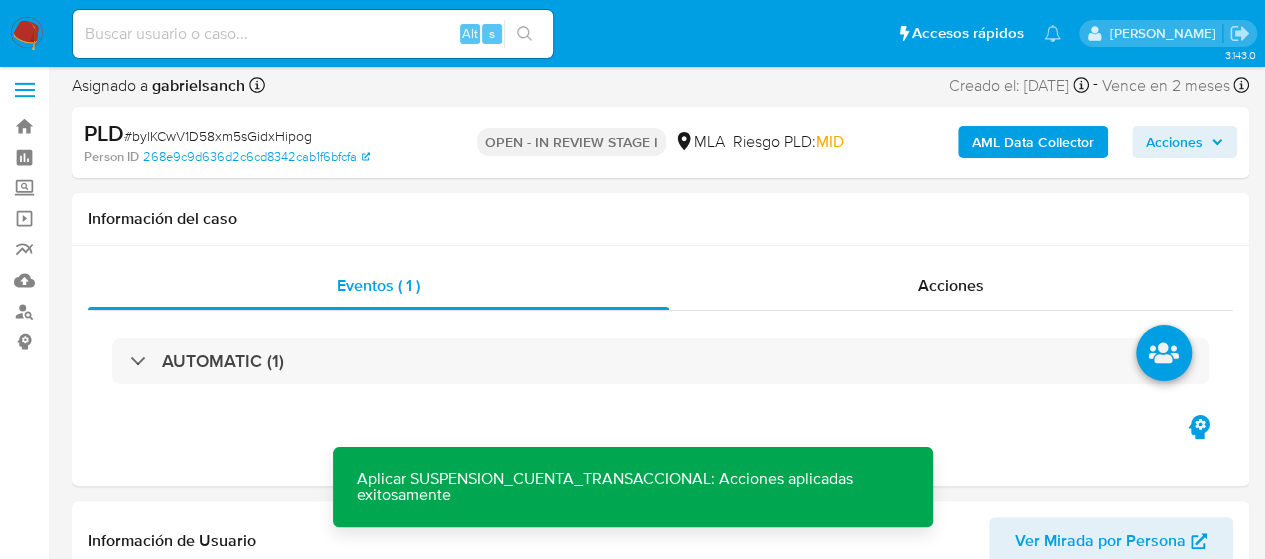 scroll, scrollTop: 0, scrollLeft: 0, axis: both 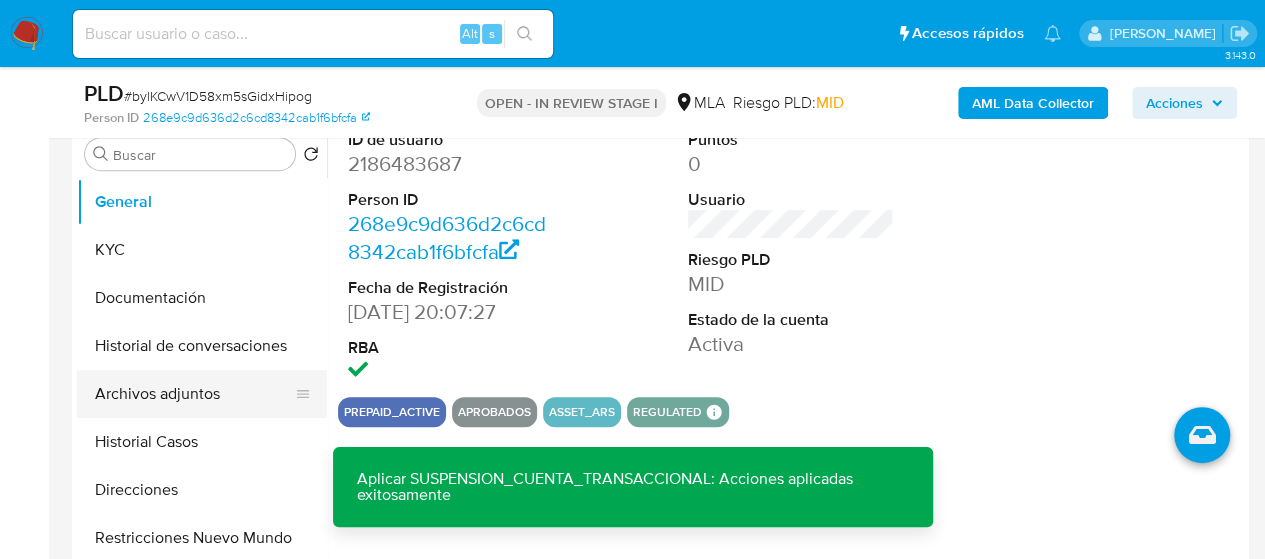 click on "Archivos adjuntos" at bounding box center (194, 394) 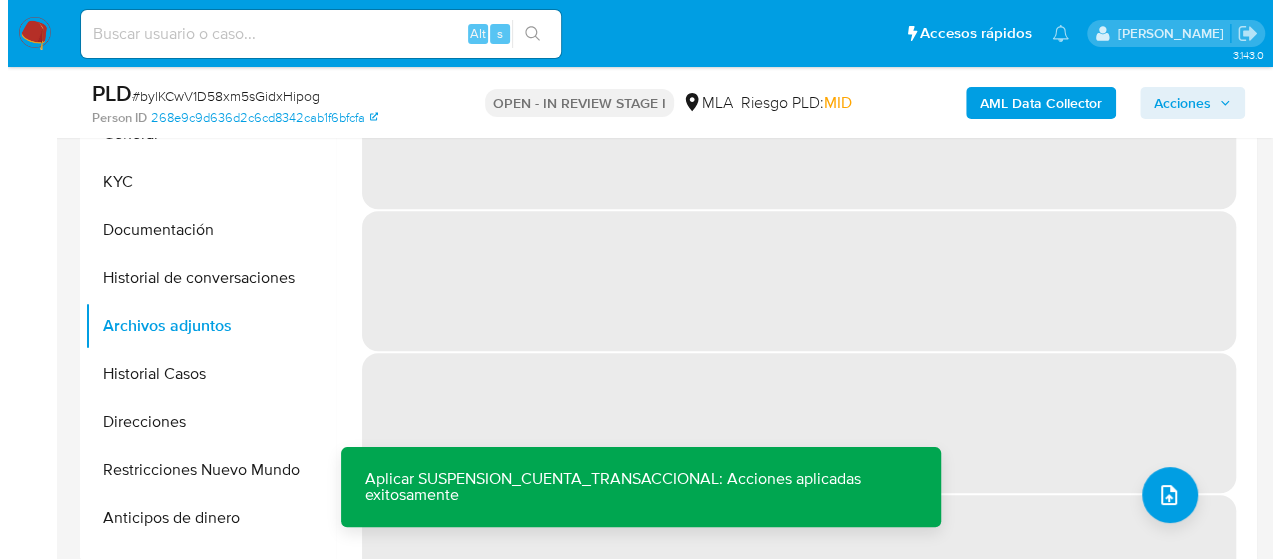 scroll, scrollTop: 500, scrollLeft: 0, axis: vertical 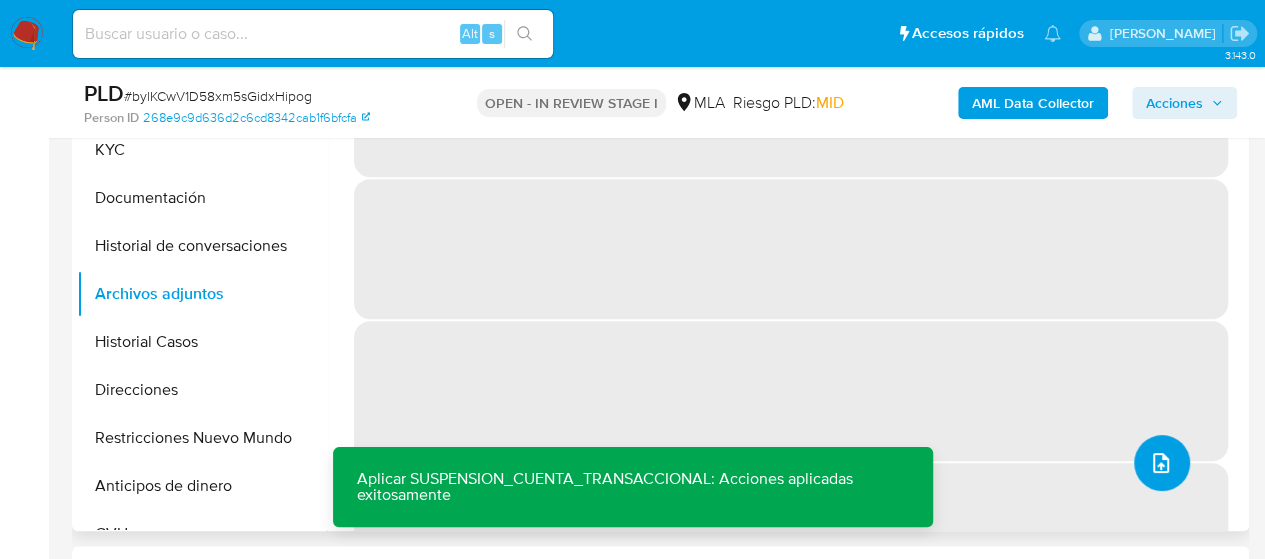 click 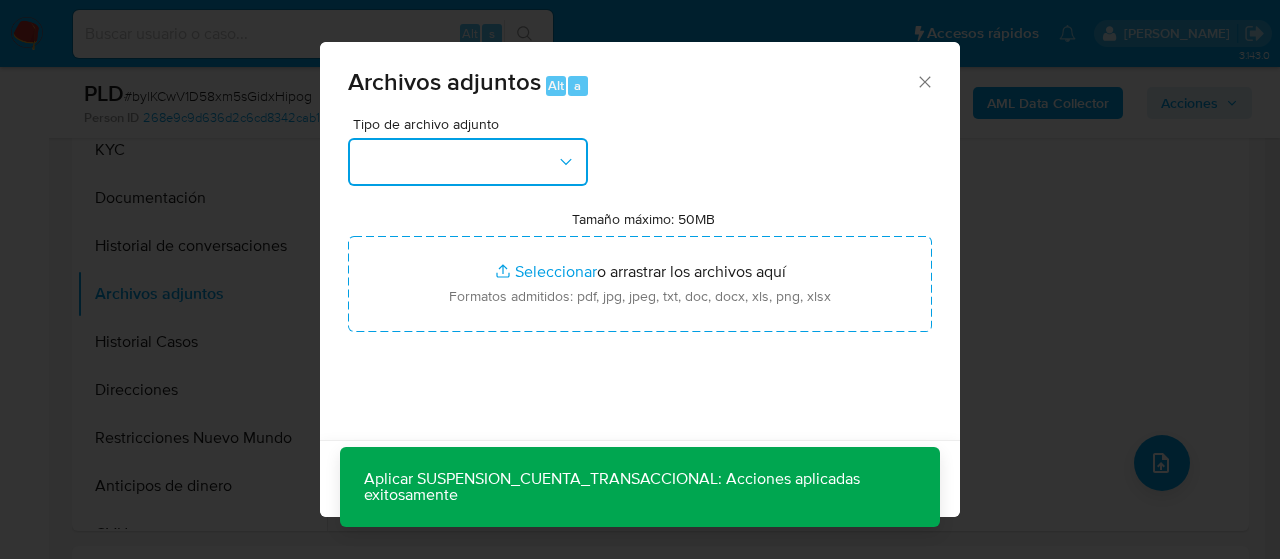 click at bounding box center [468, 162] 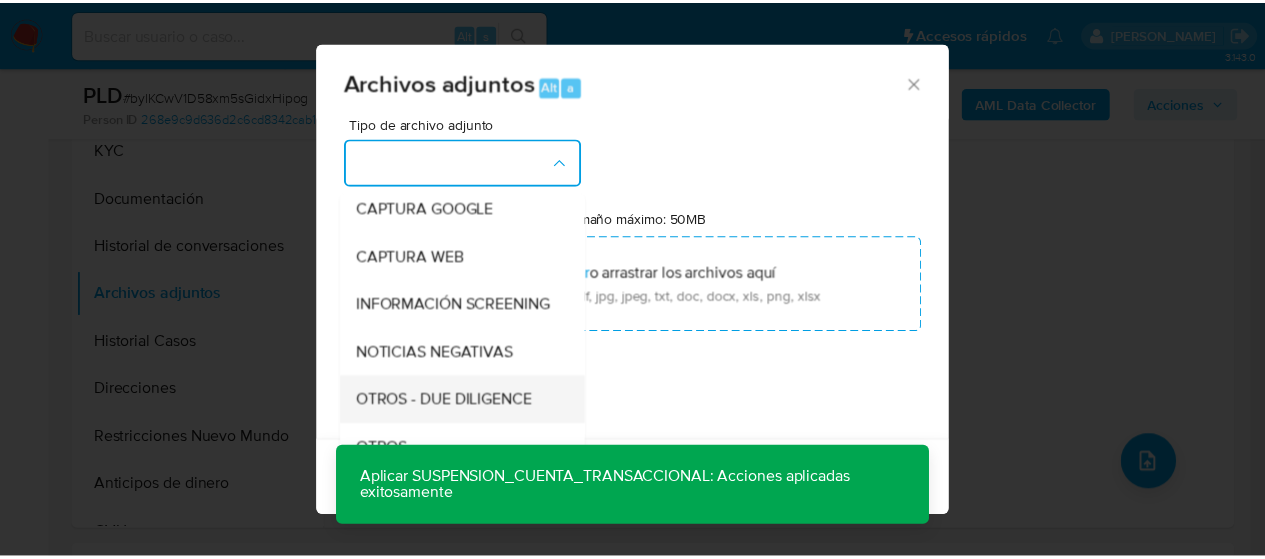 scroll, scrollTop: 300, scrollLeft: 0, axis: vertical 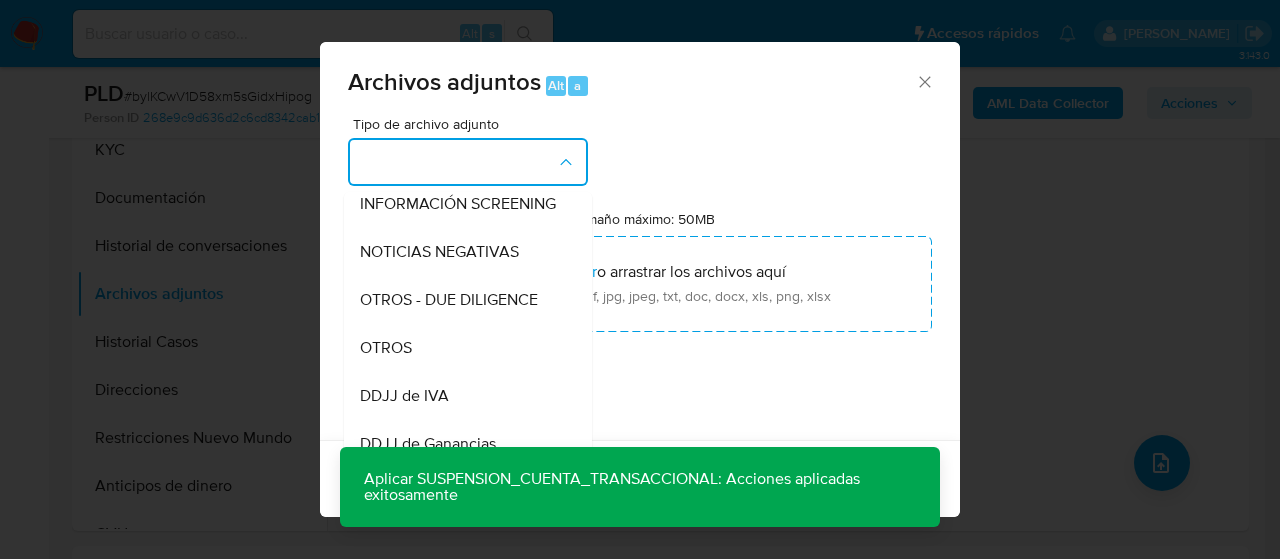 click on "OTROS" at bounding box center [462, 348] 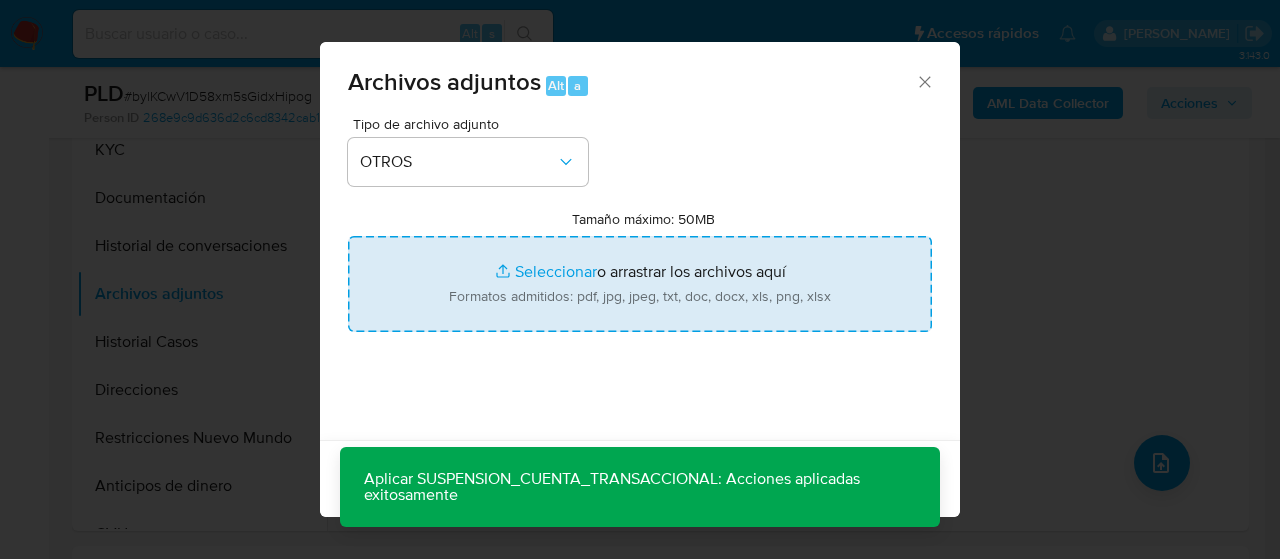 click on "Tamaño máximo: 50MB Seleccionar archivos" at bounding box center (640, 284) 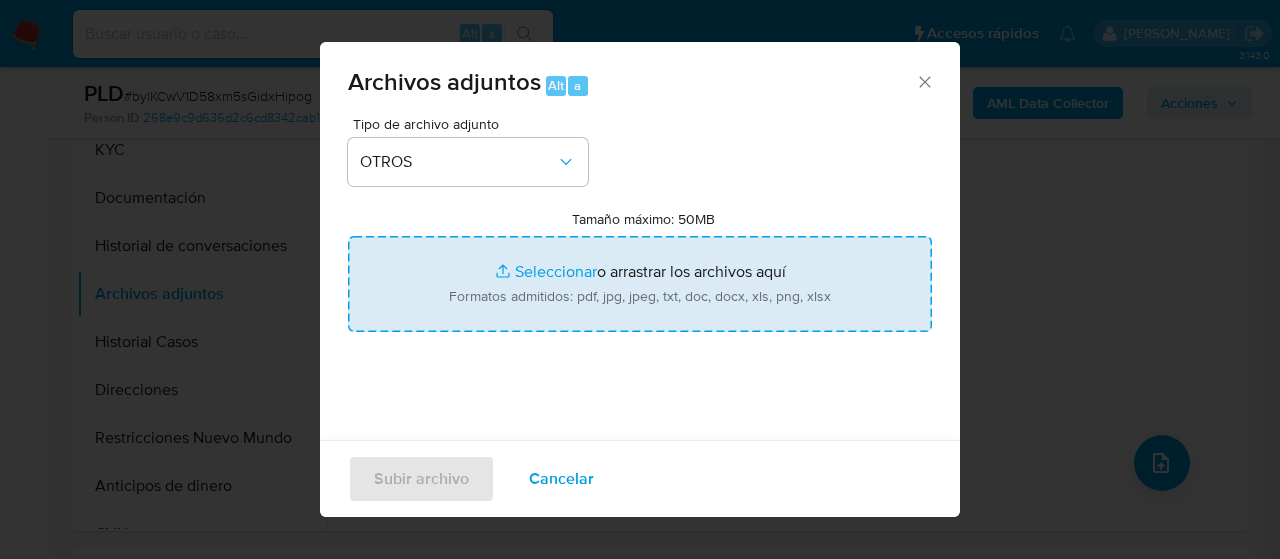type on "C:\fakepath\Caselog bylKCwV1D58xm5sGidxHipog_2025_06_19_14_21_29.docx" 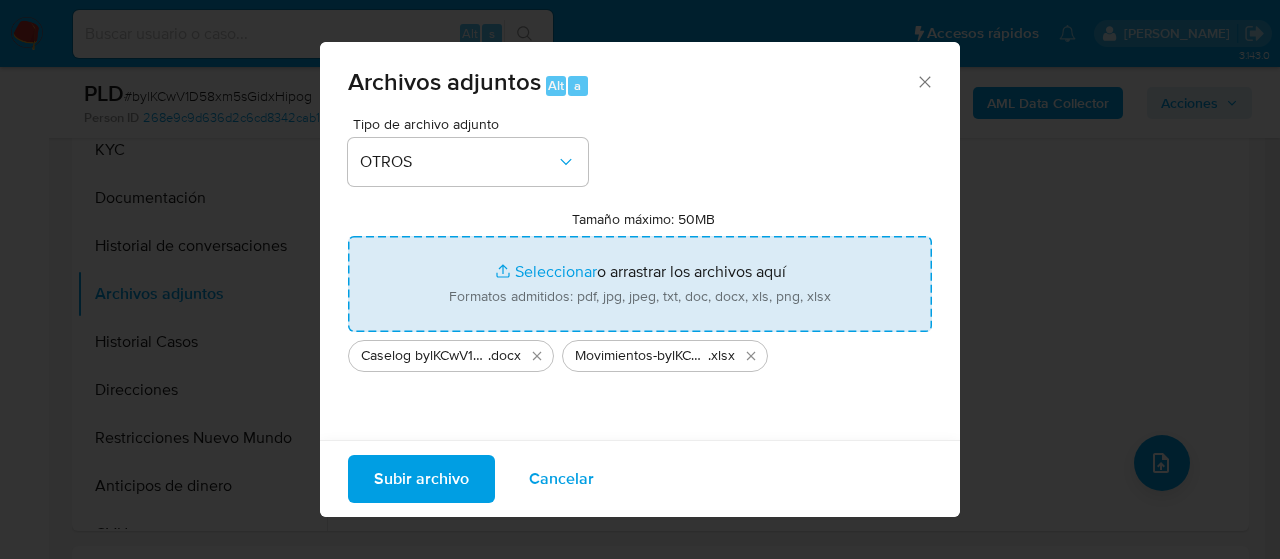 click on "Subir archivo" at bounding box center (421, 479) 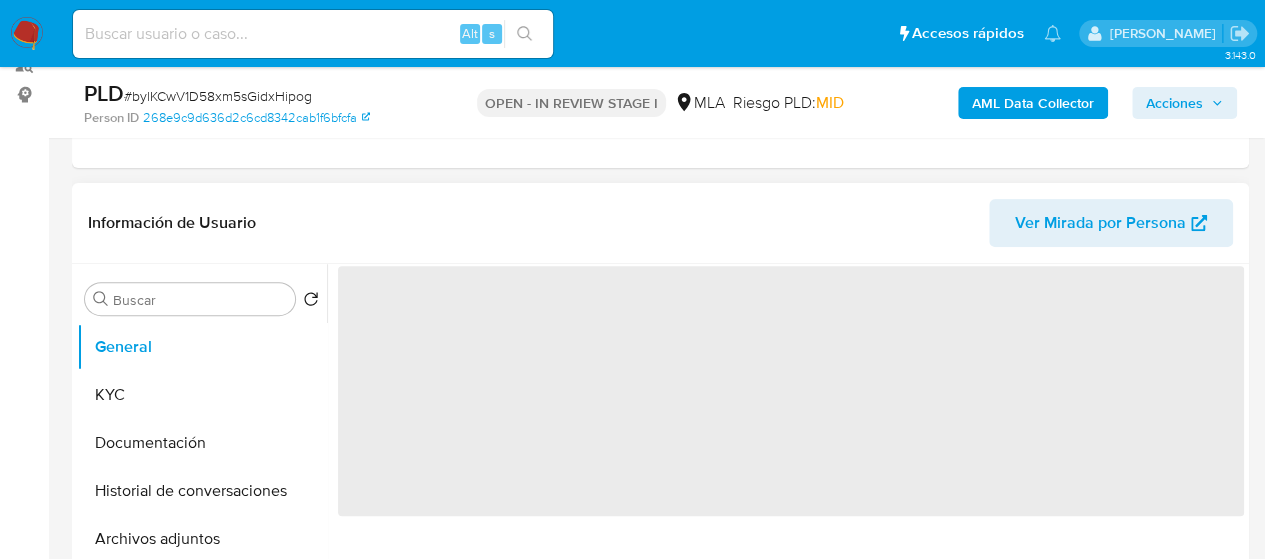 scroll, scrollTop: 300, scrollLeft: 0, axis: vertical 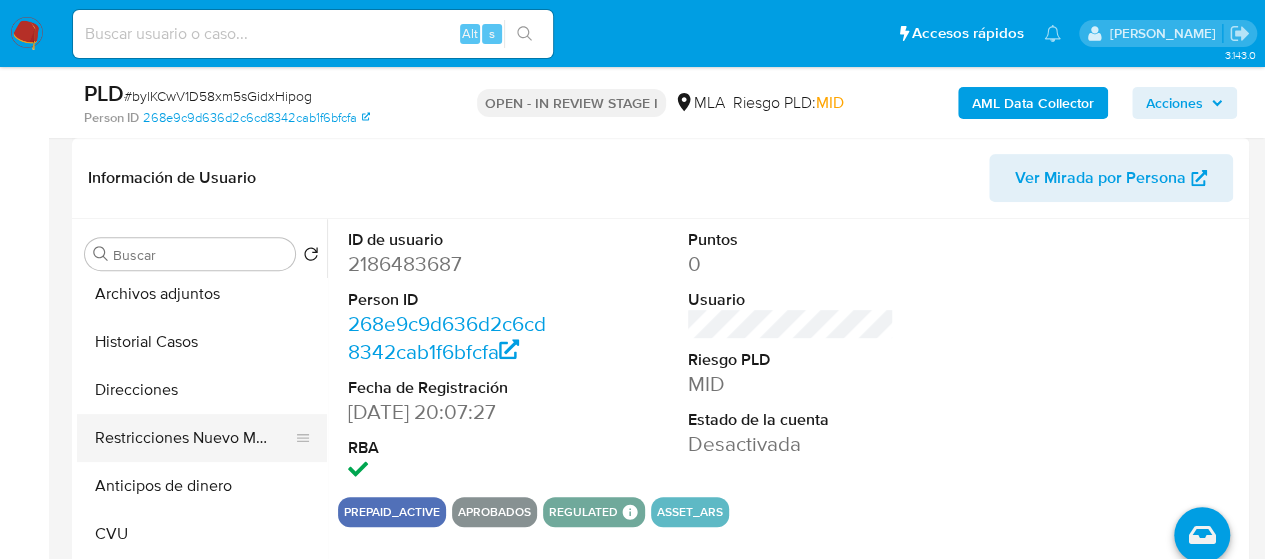 click on "Restricciones Nuevo Mundo" at bounding box center (194, 438) 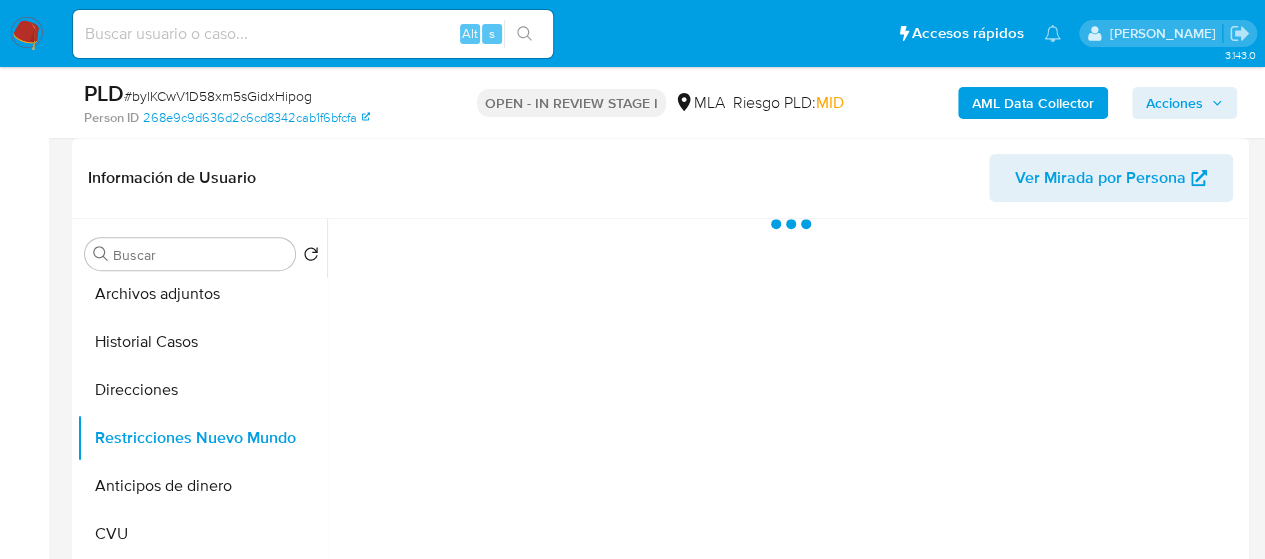 select on "10" 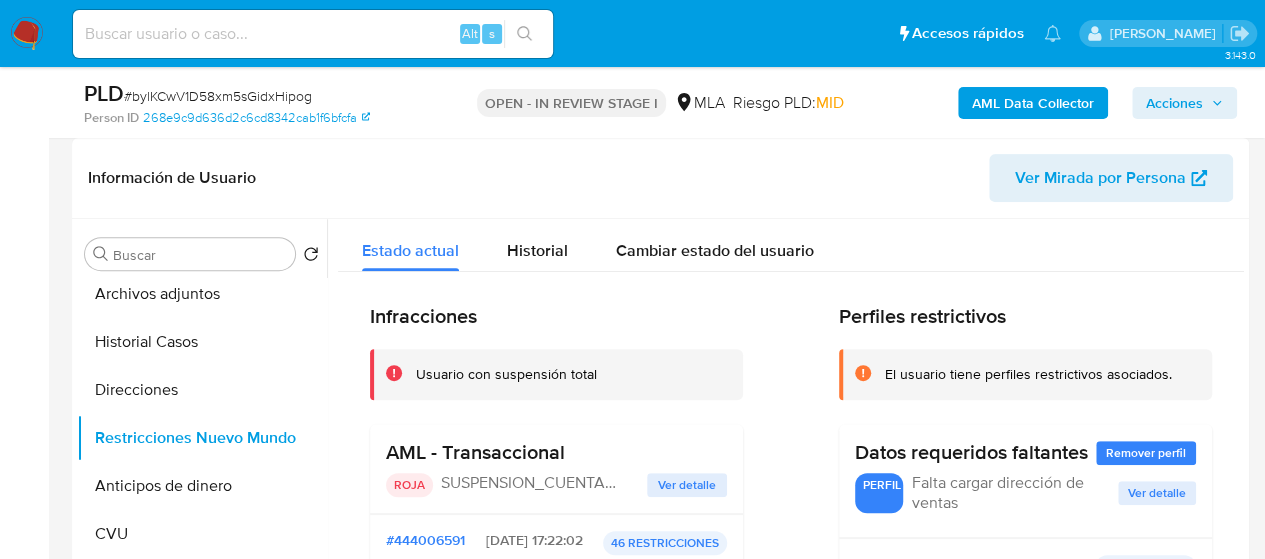 click on "Acciones" at bounding box center [1174, 103] 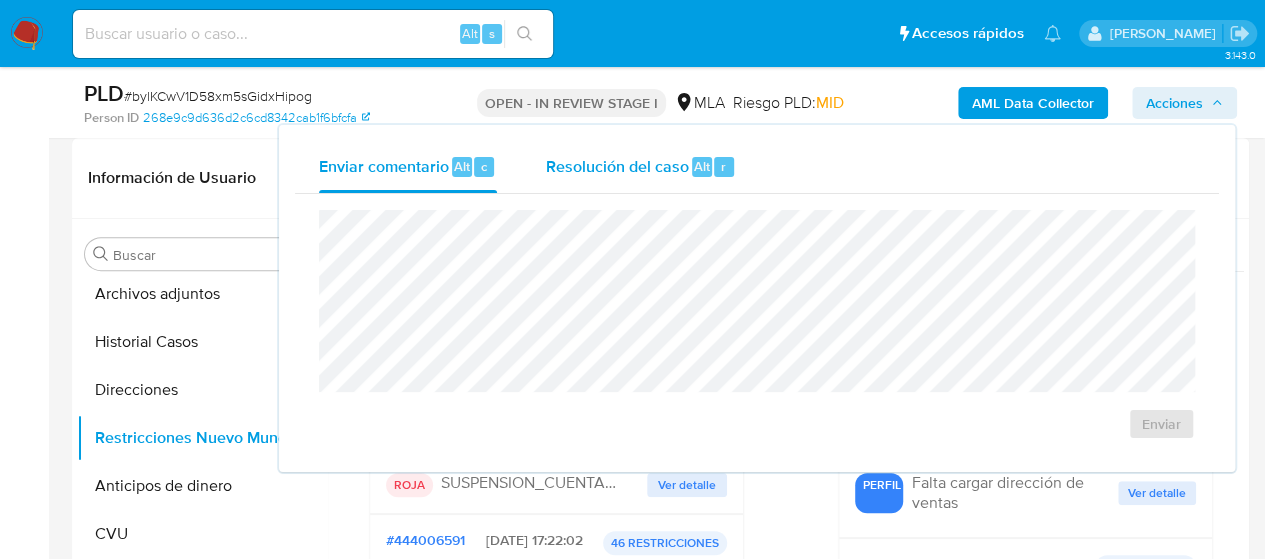 click on "Resolución del caso" at bounding box center (616, 165) 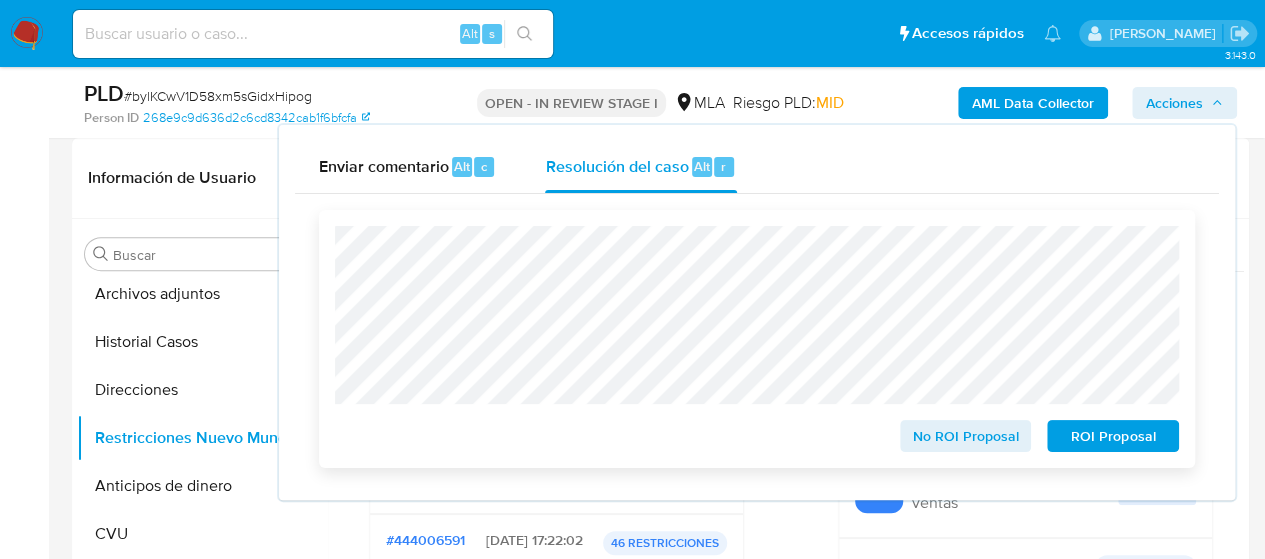 click on "ROI Proposal" at bounding box center [1113, 436] 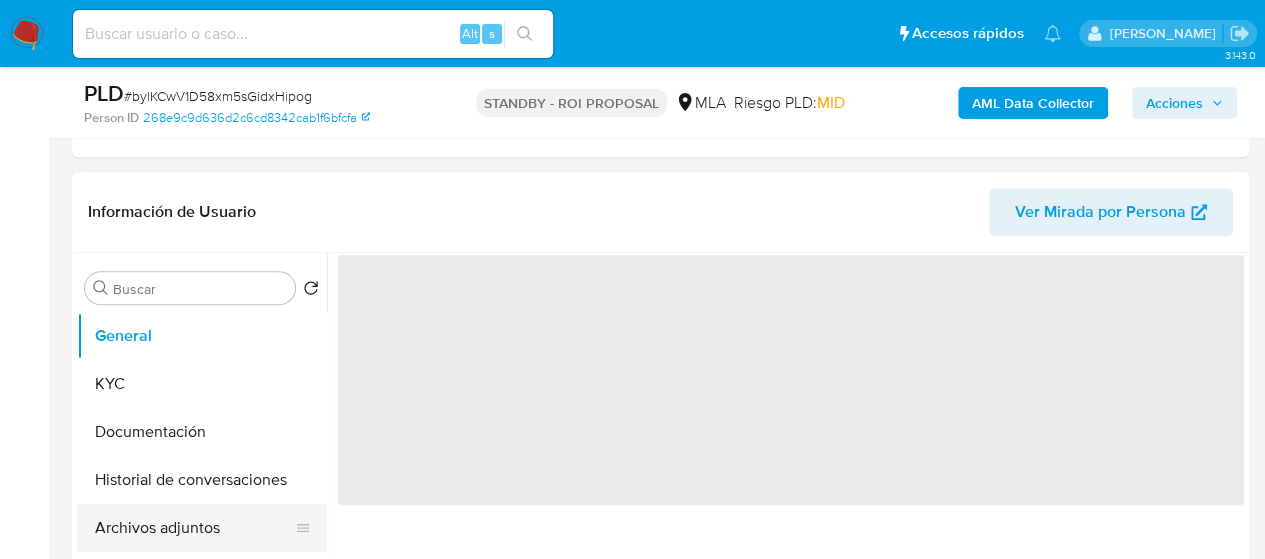 scroll, scrollTop: 400, scrollLeft: 0, axis: vertical 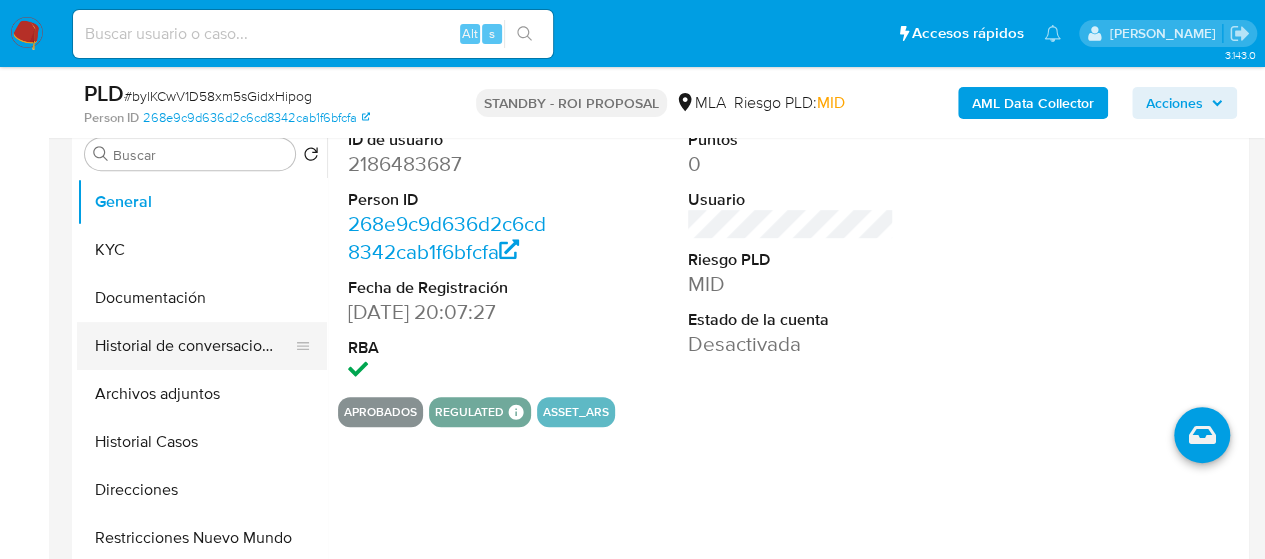 click on "Historial de conversaciones" at bounding box center [194, 346] 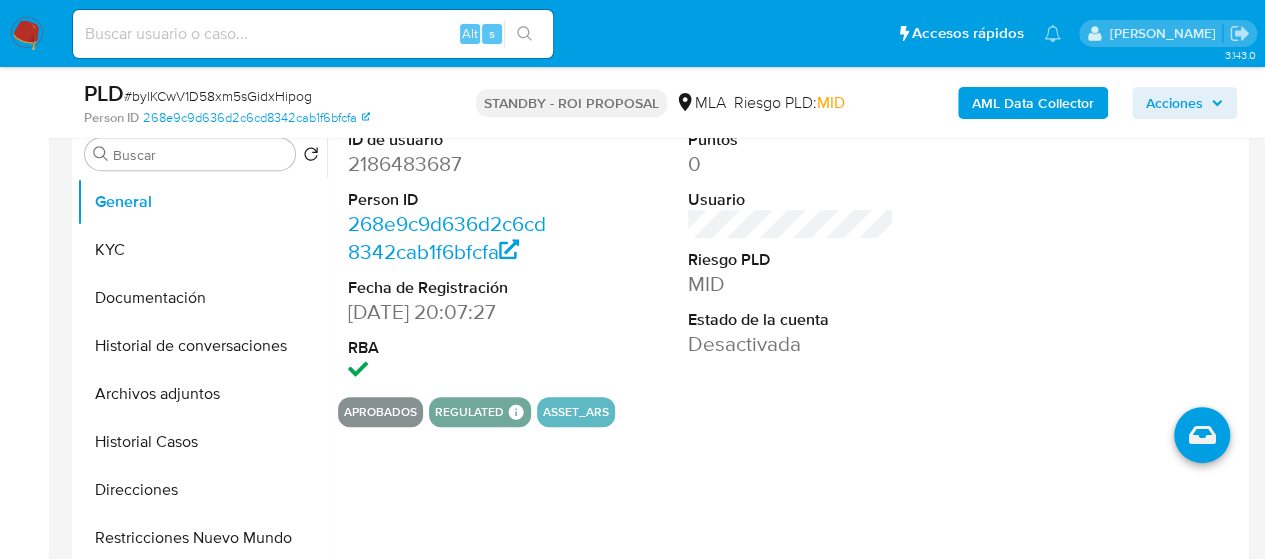 select on "10" 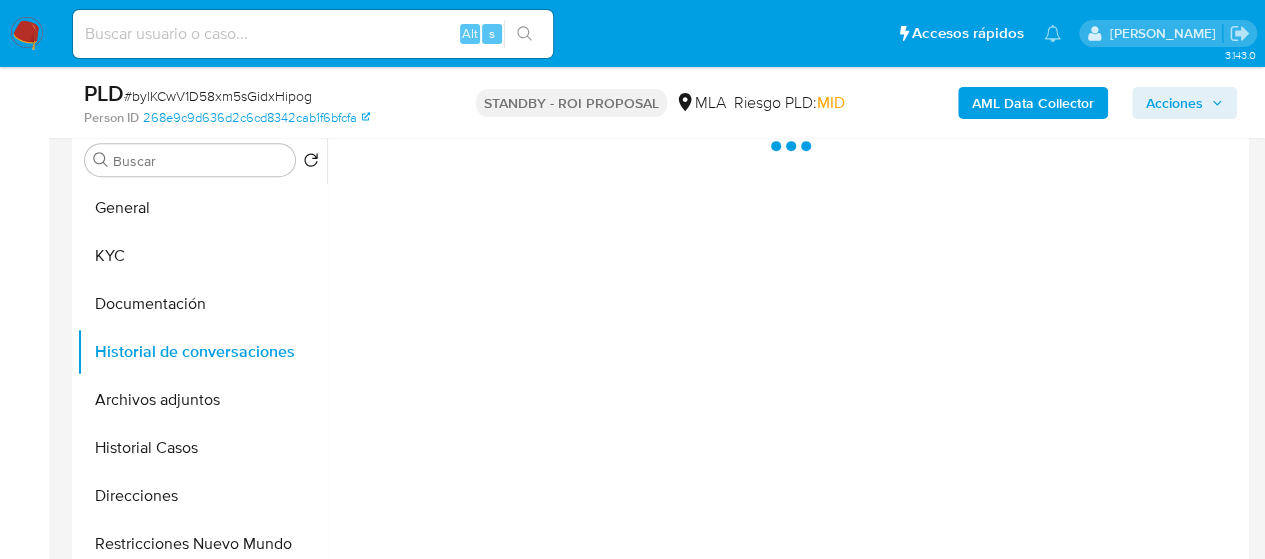 scroll, scrollTop: 300, scrollLeft: 0, axis: vertical 